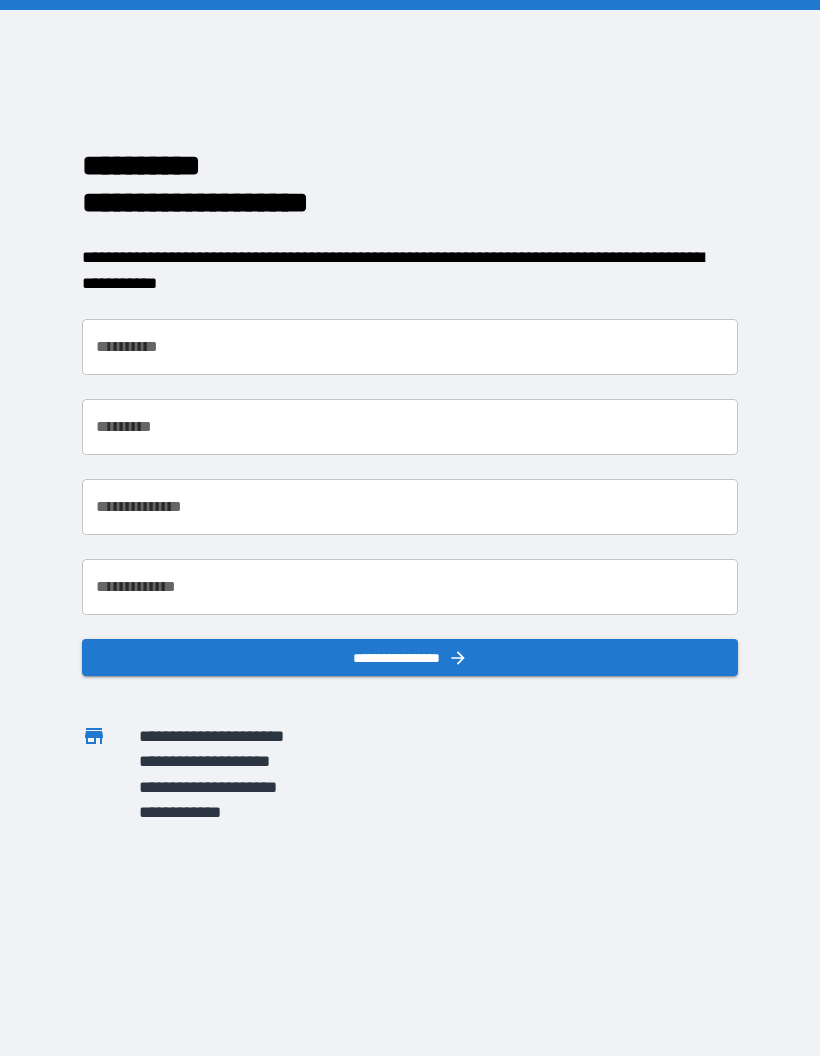 scroll, scrollTop: 0, scrollLeft: 0, axis: both 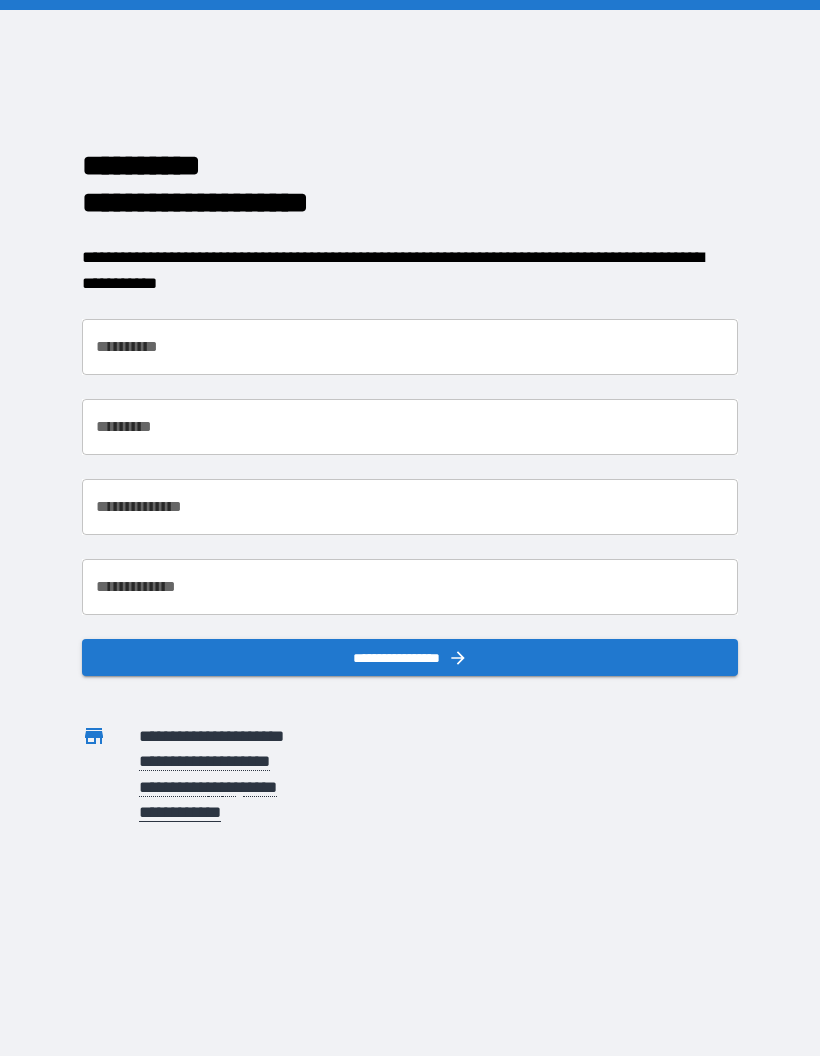 click on "**********" at bounding box center (410, 347) 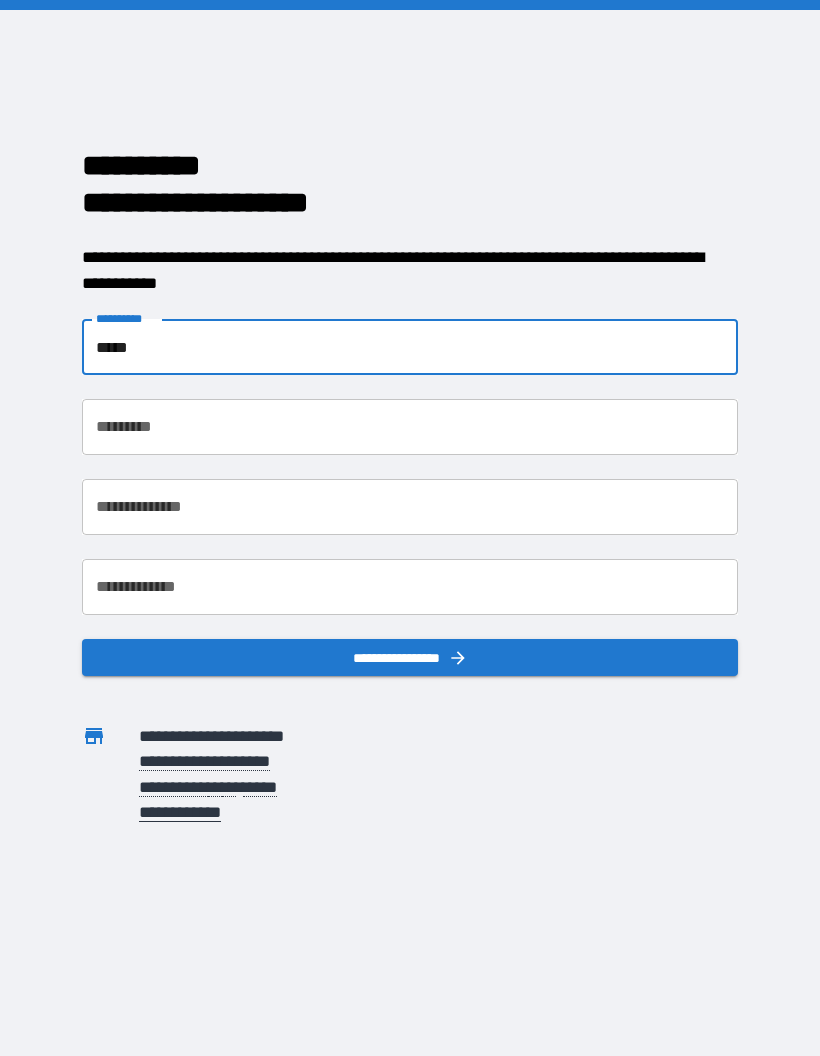 type on "*****" 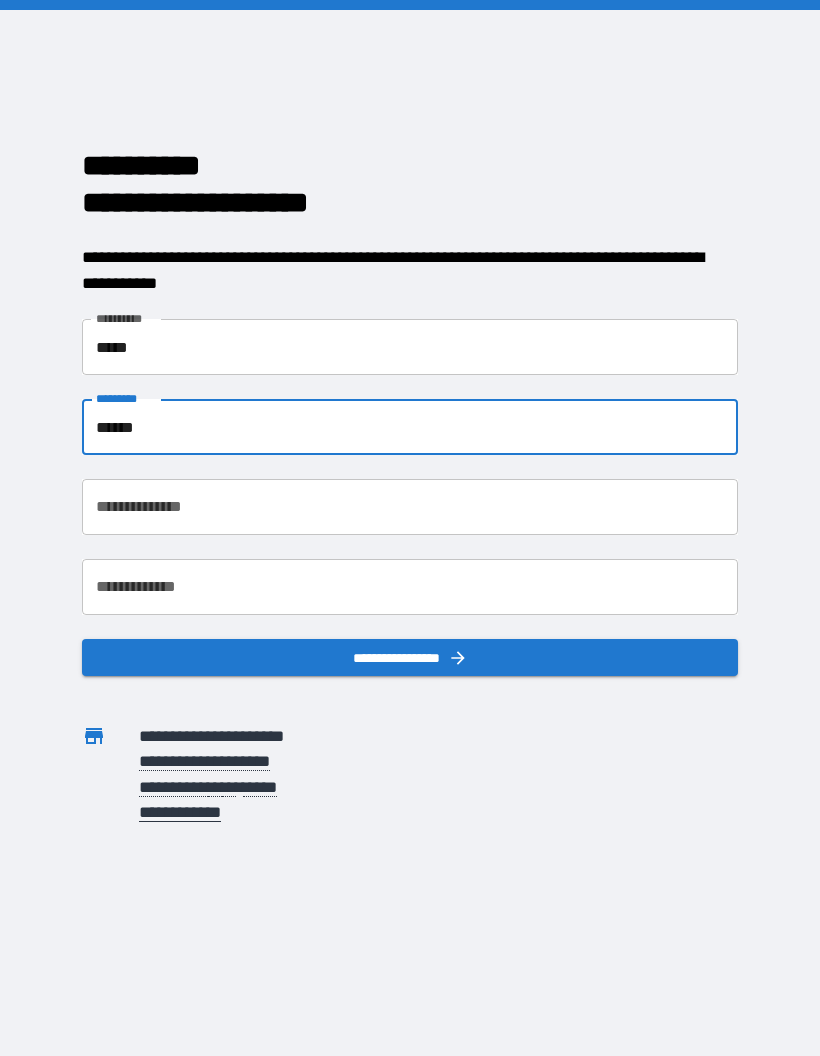 type on "******" 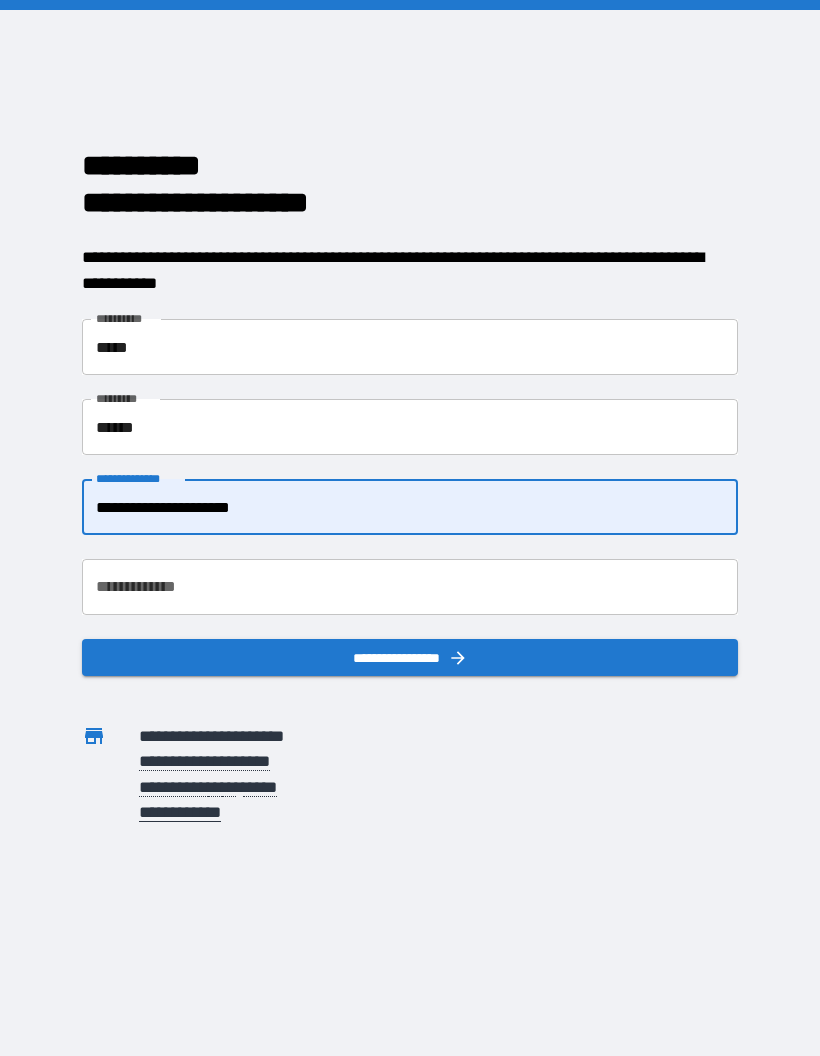 click on "**********" at bounding box center [410, 587] 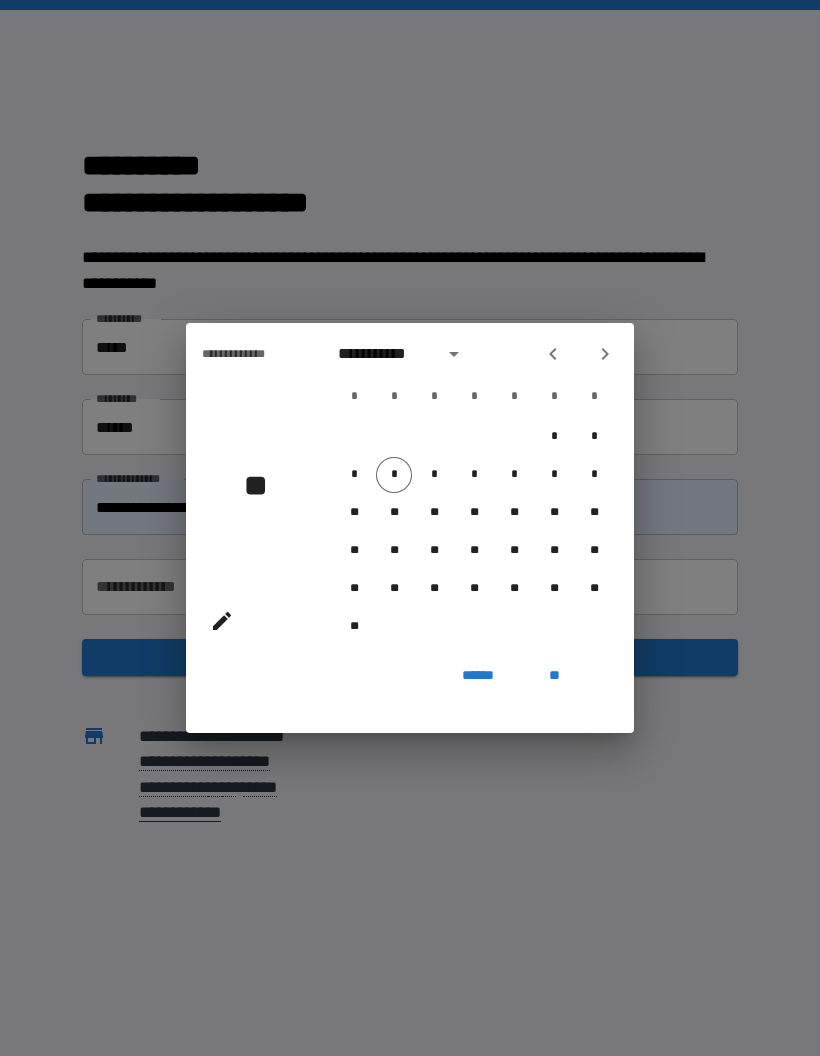 click on "**********" at bounding box center [410, 528] 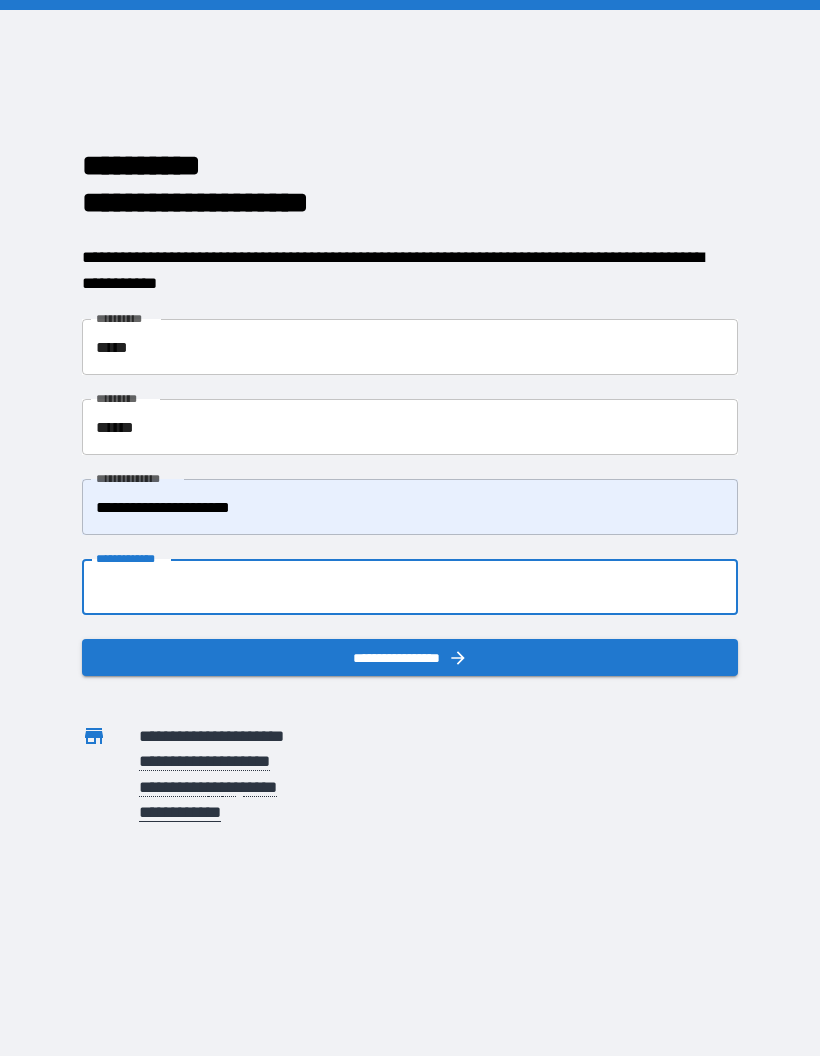 click on "**********" at bounding box center (410, 507) 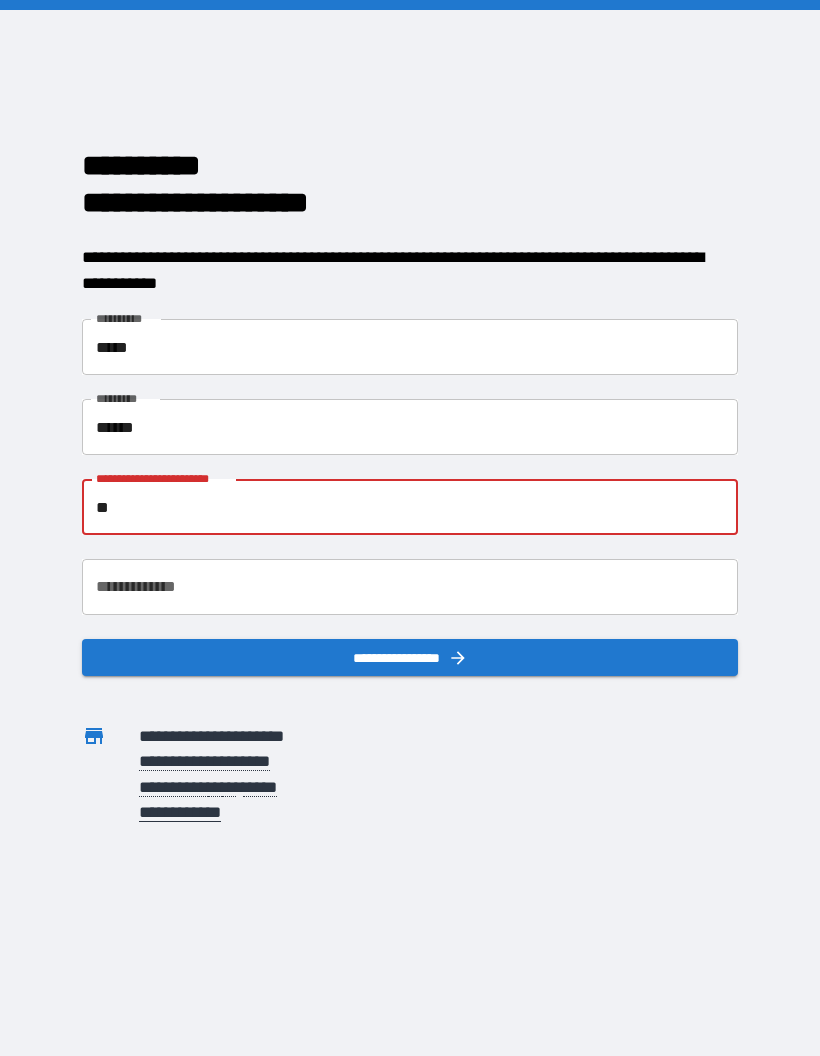 type on "*" 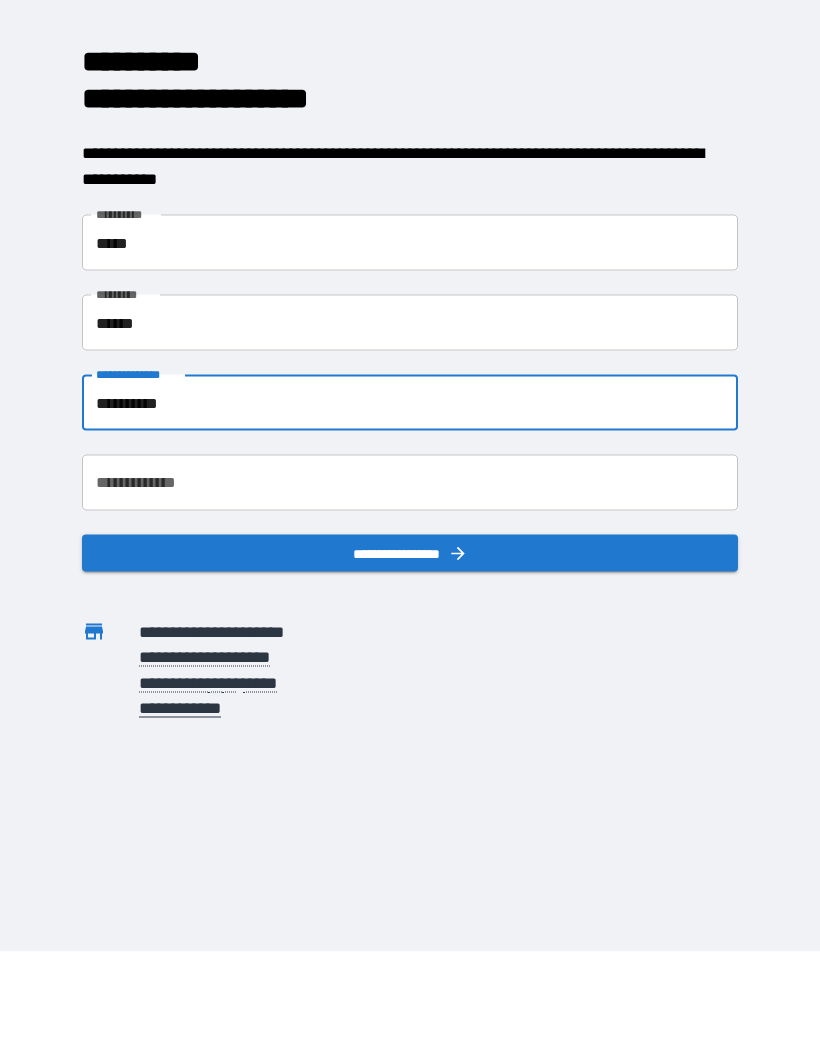 type on "**********" 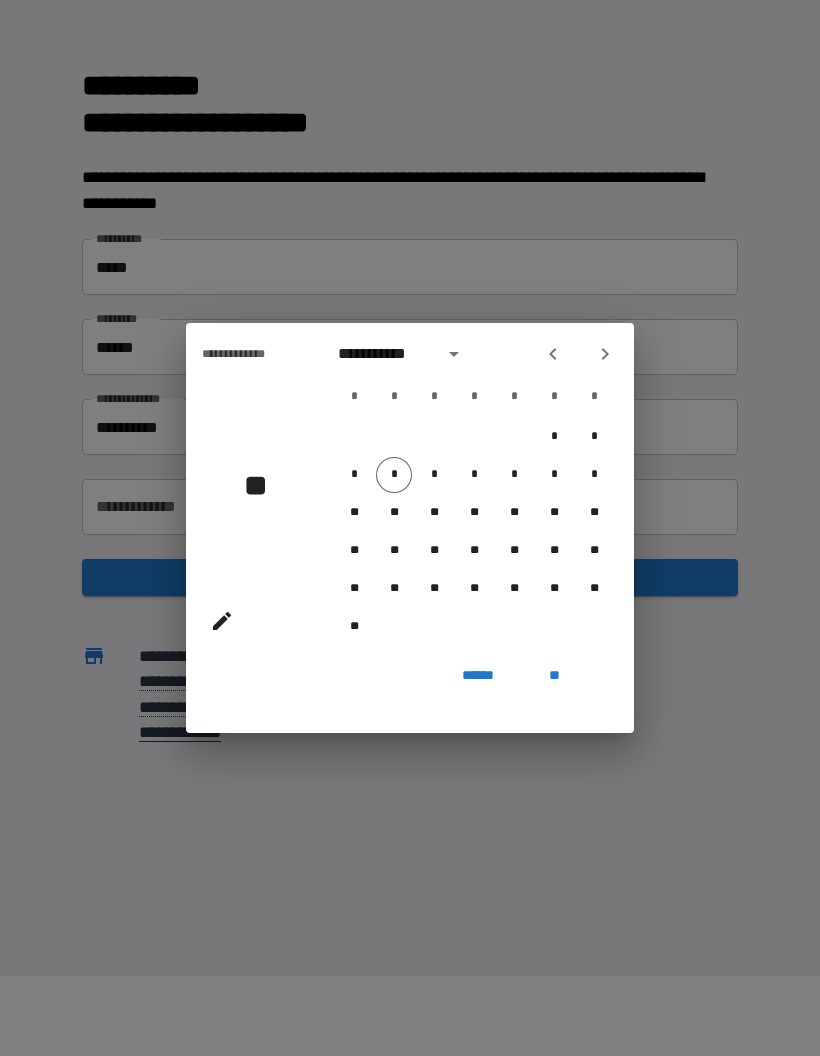 click 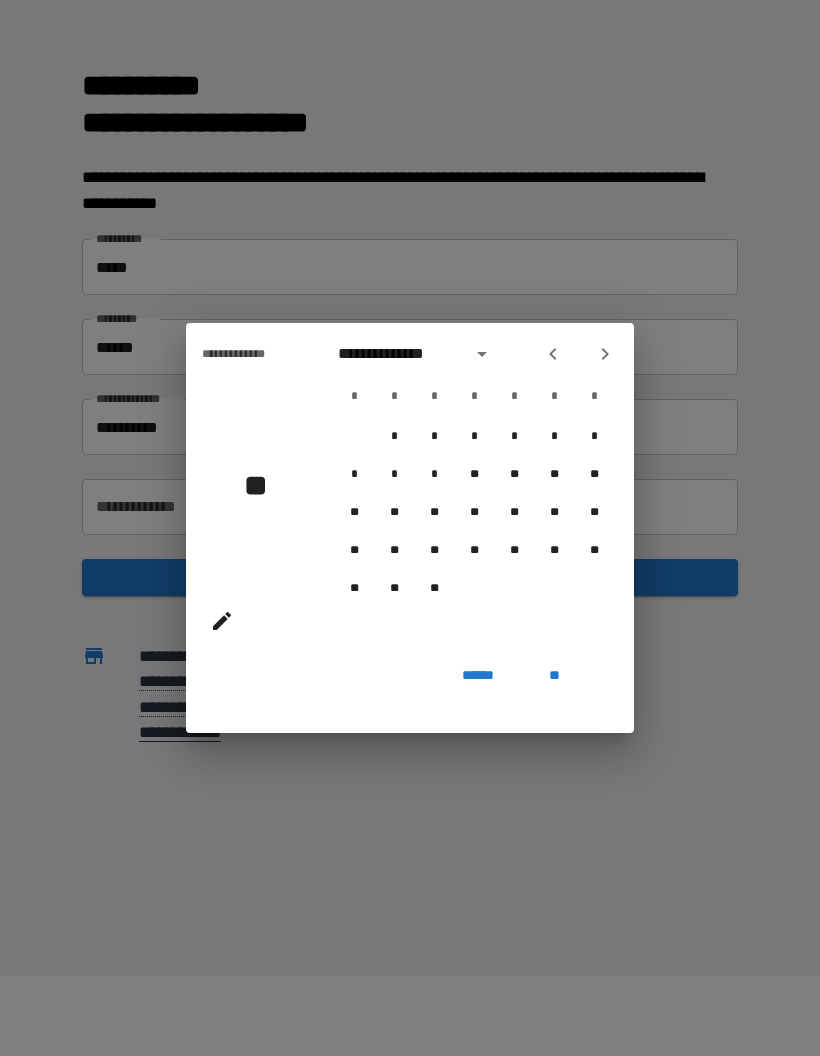 click on "**********" at bounding box center (418, 354) 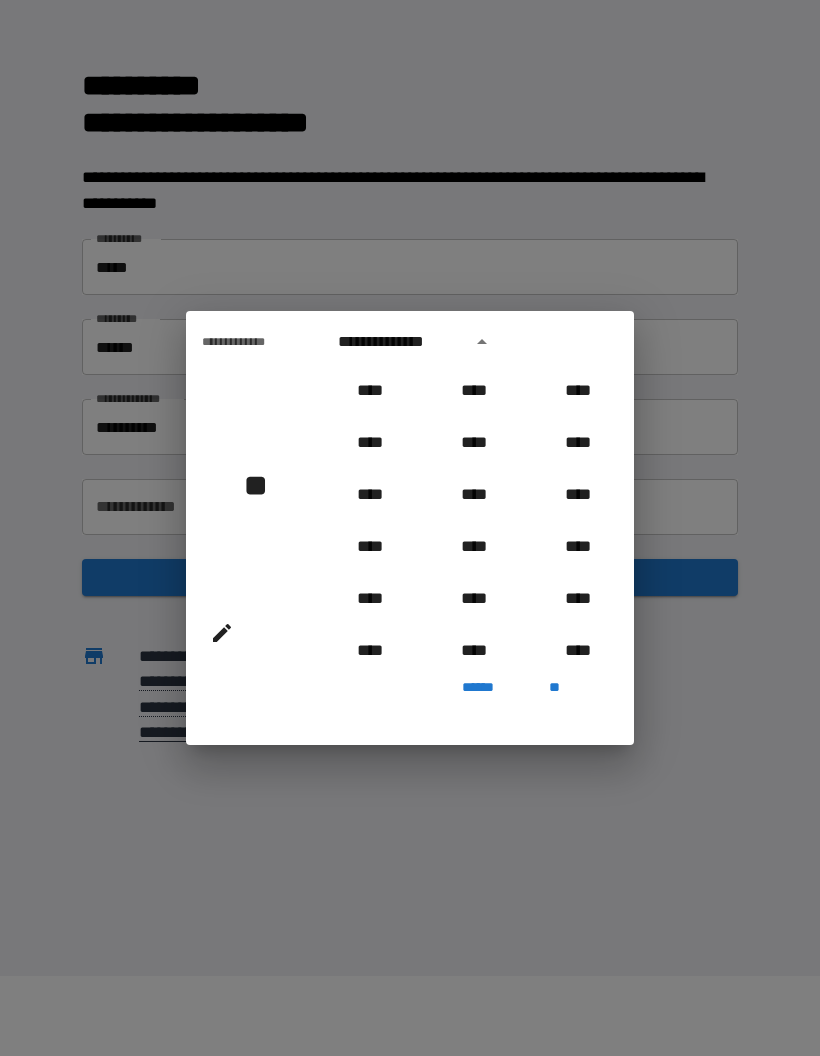 scroll, scrollTop: 2006, scrollLeft: 0, axis: vertical 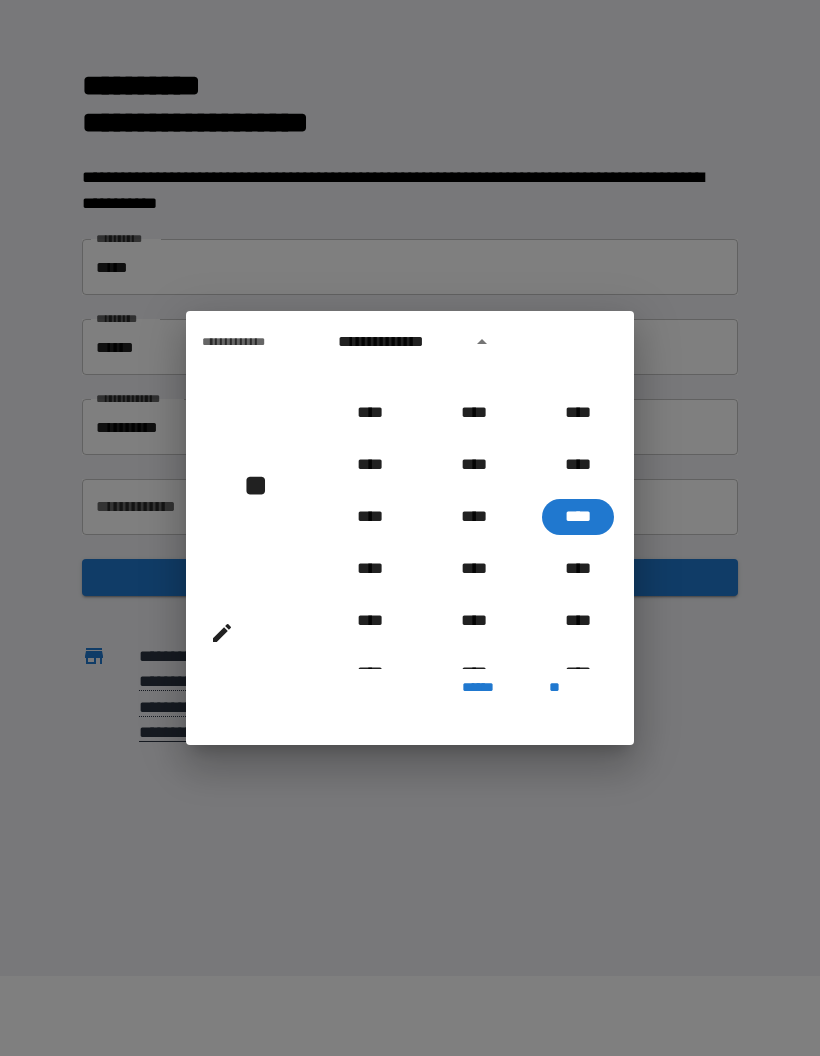 click on "**********" at bounding box center (398, 342) 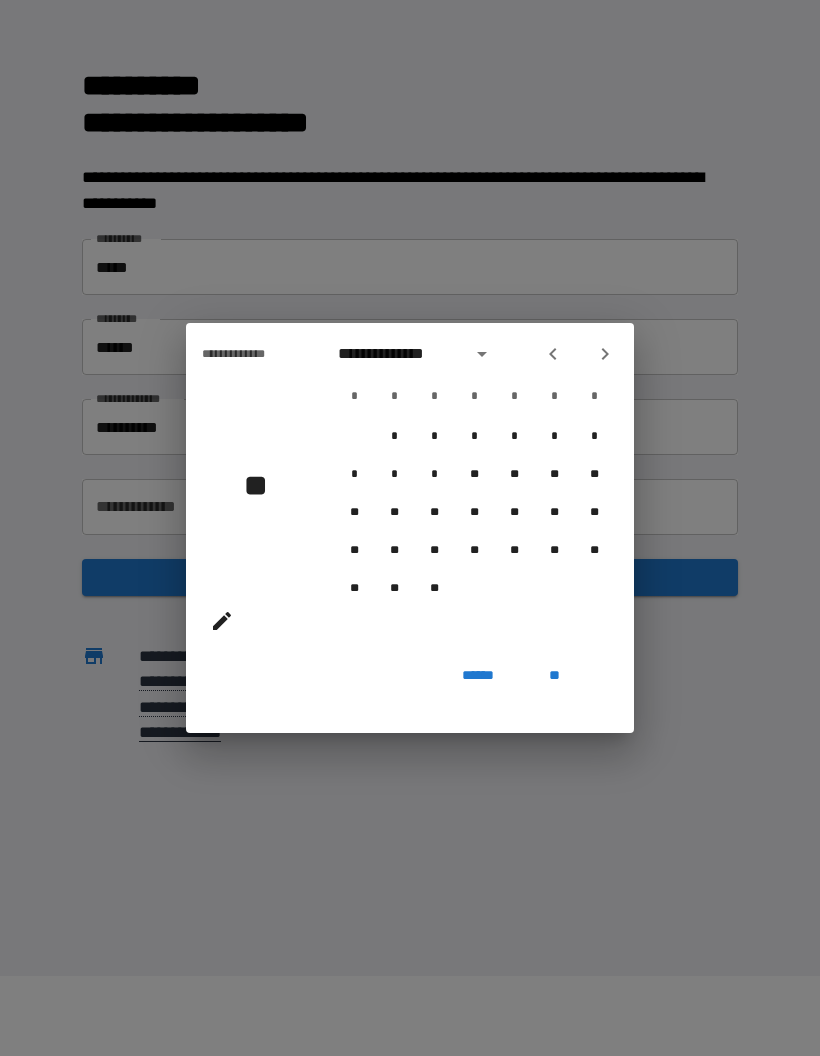 click on "**********" at bounding box center [398, 354] 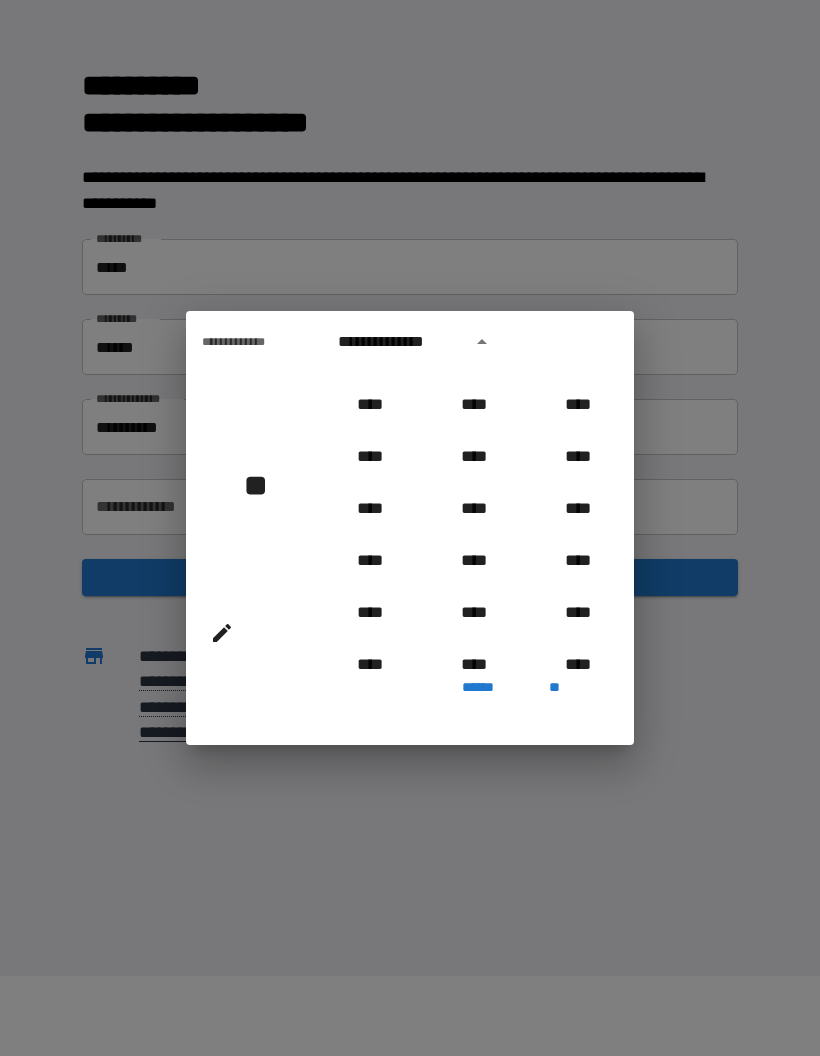 scroll, scrollTop: 1495, scrollLeft: 0, axis: vertical 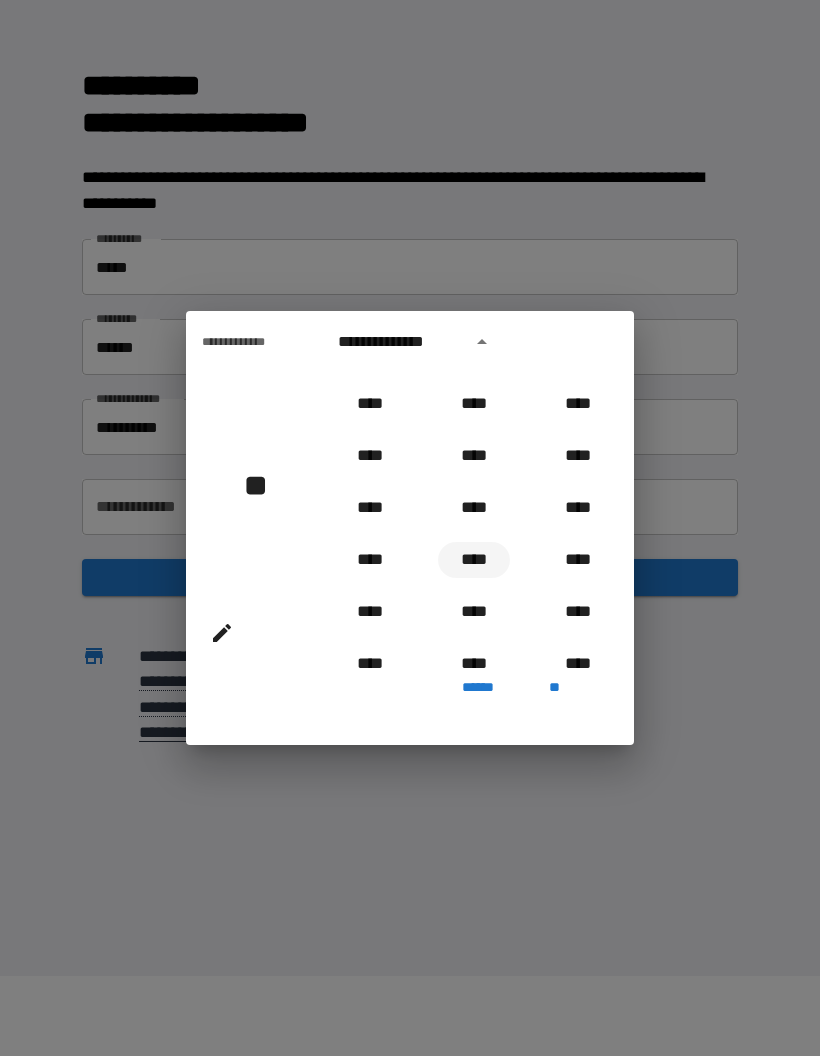 click on "****" at bounding box center (474, 560) 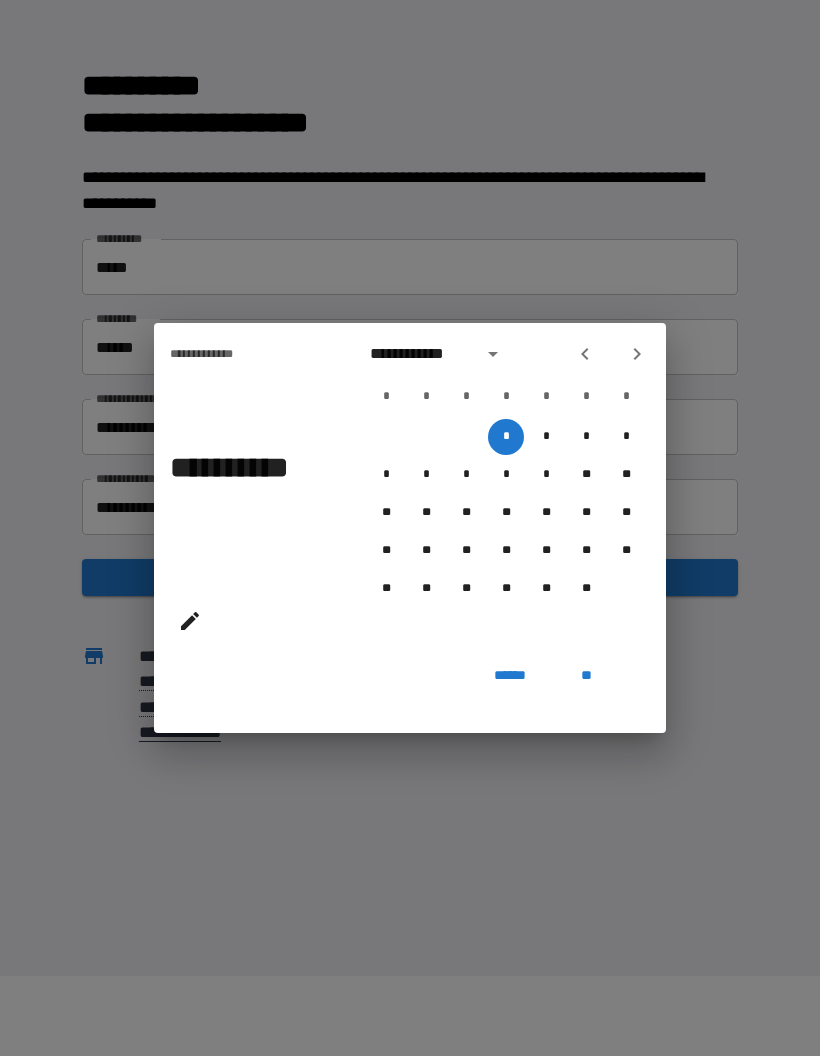 click 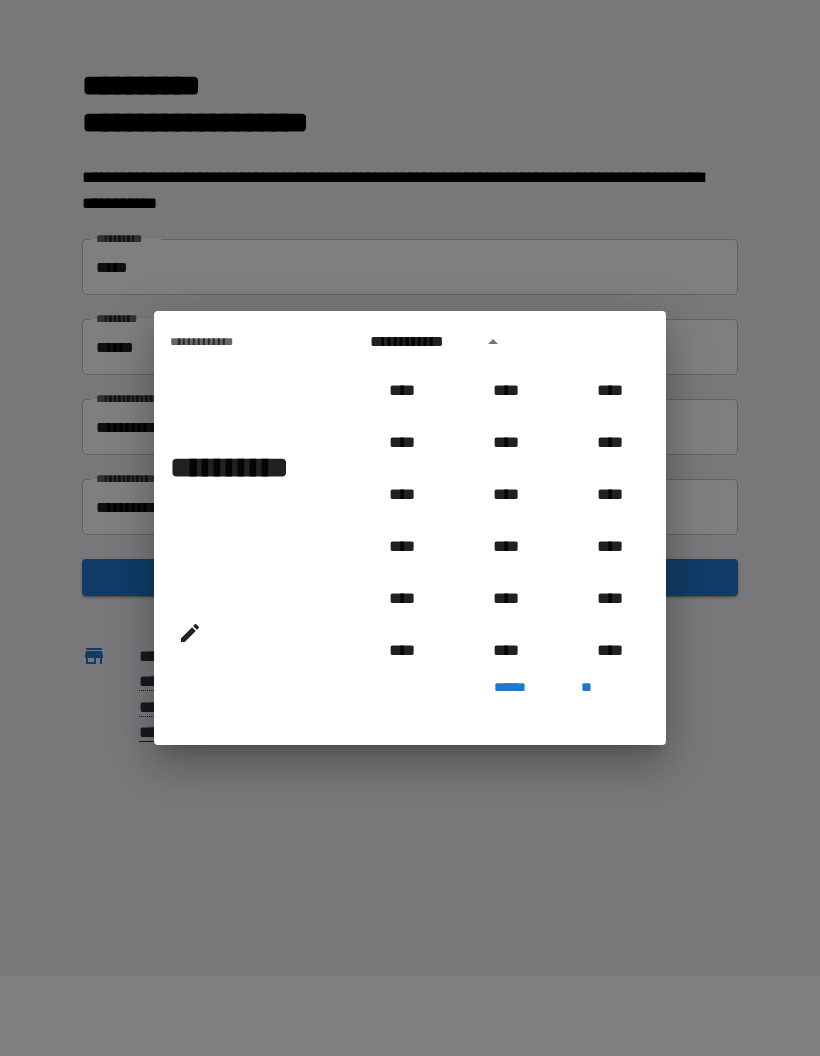 scroll, scrollTop: 1538, scrollLeft: 0, axis: vertical 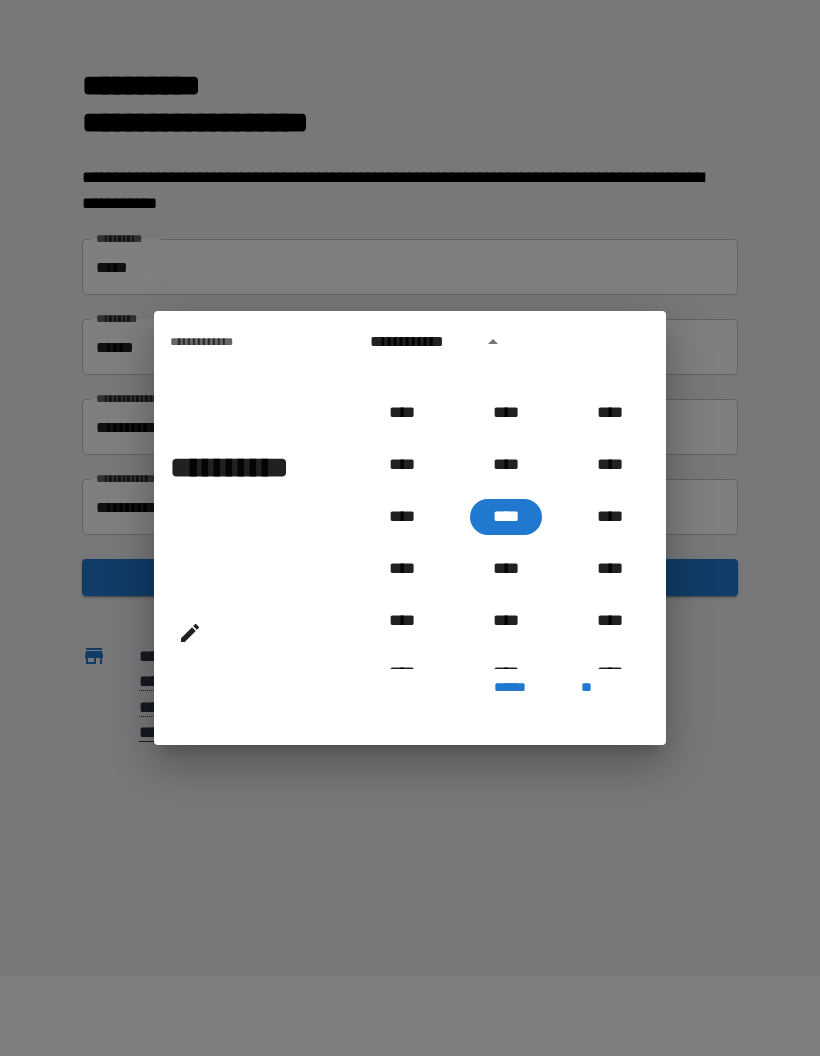 click on "****" at bounding box center (506, 517) 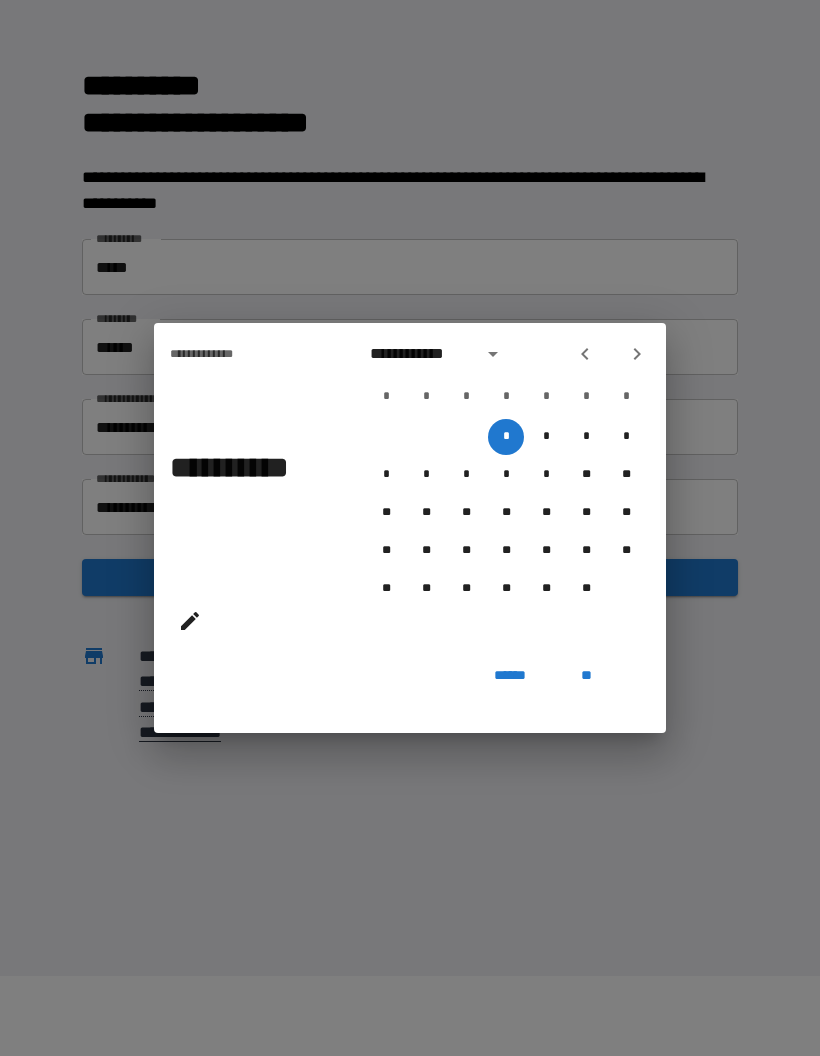 click 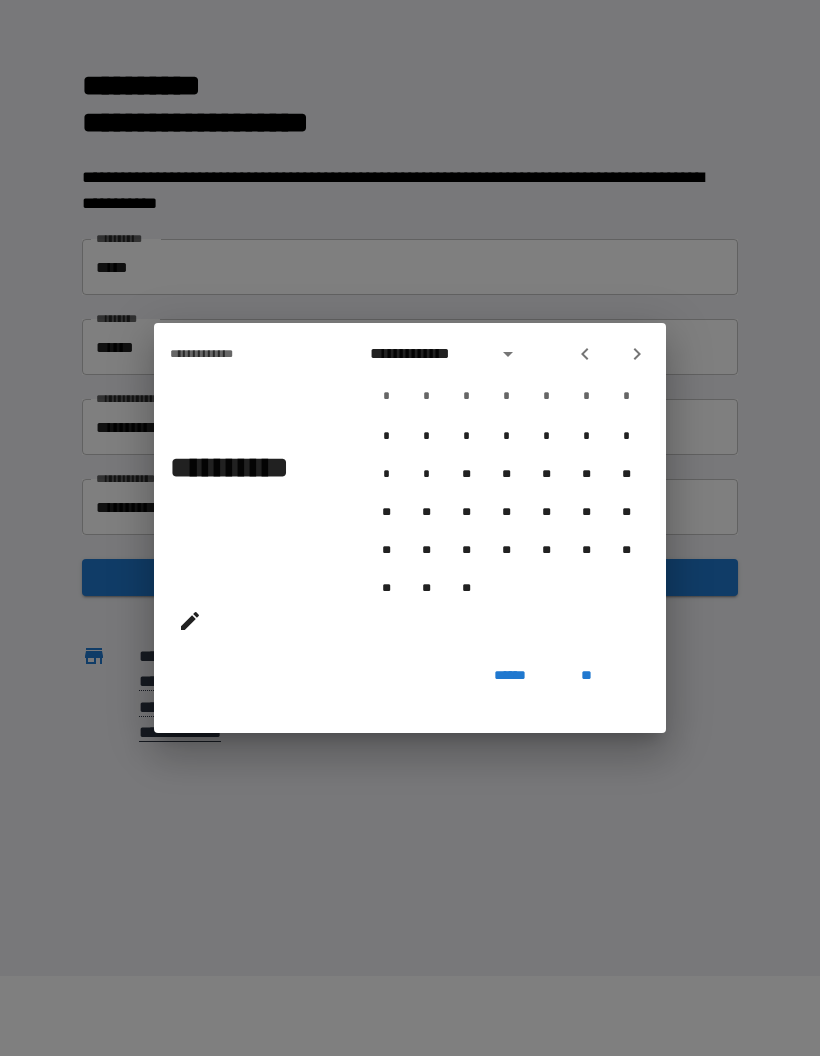 click at bounding box center [637, 354] 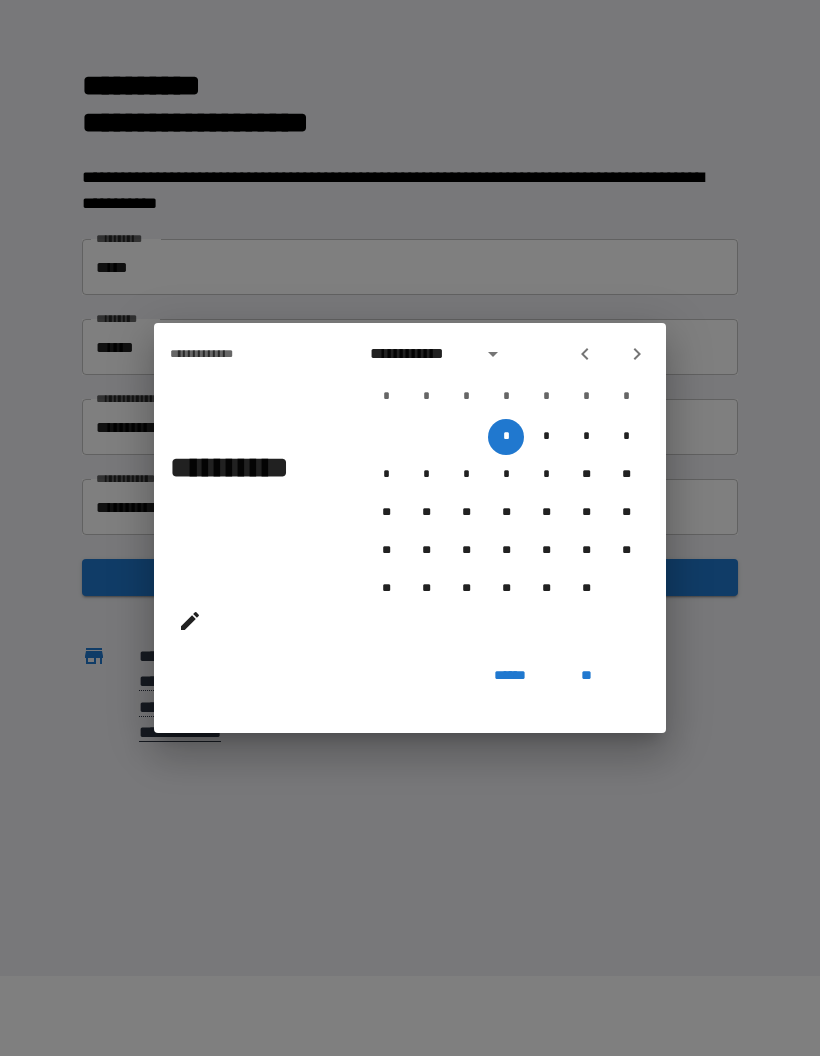 click 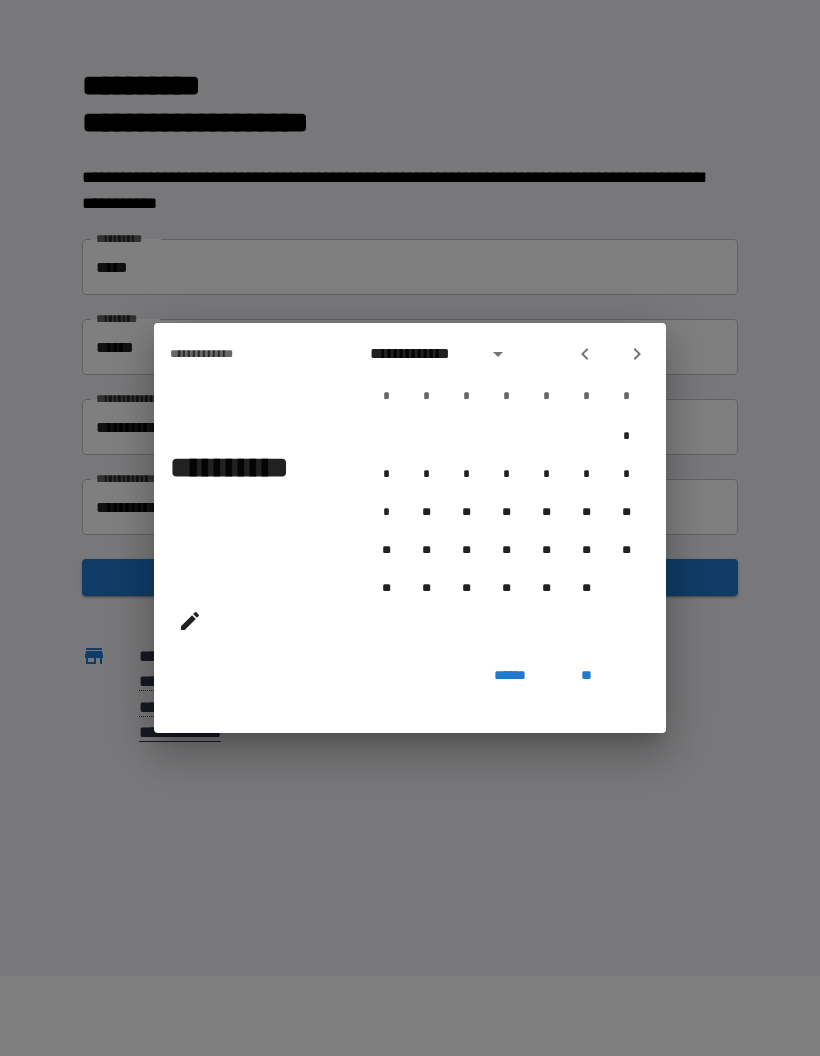 click 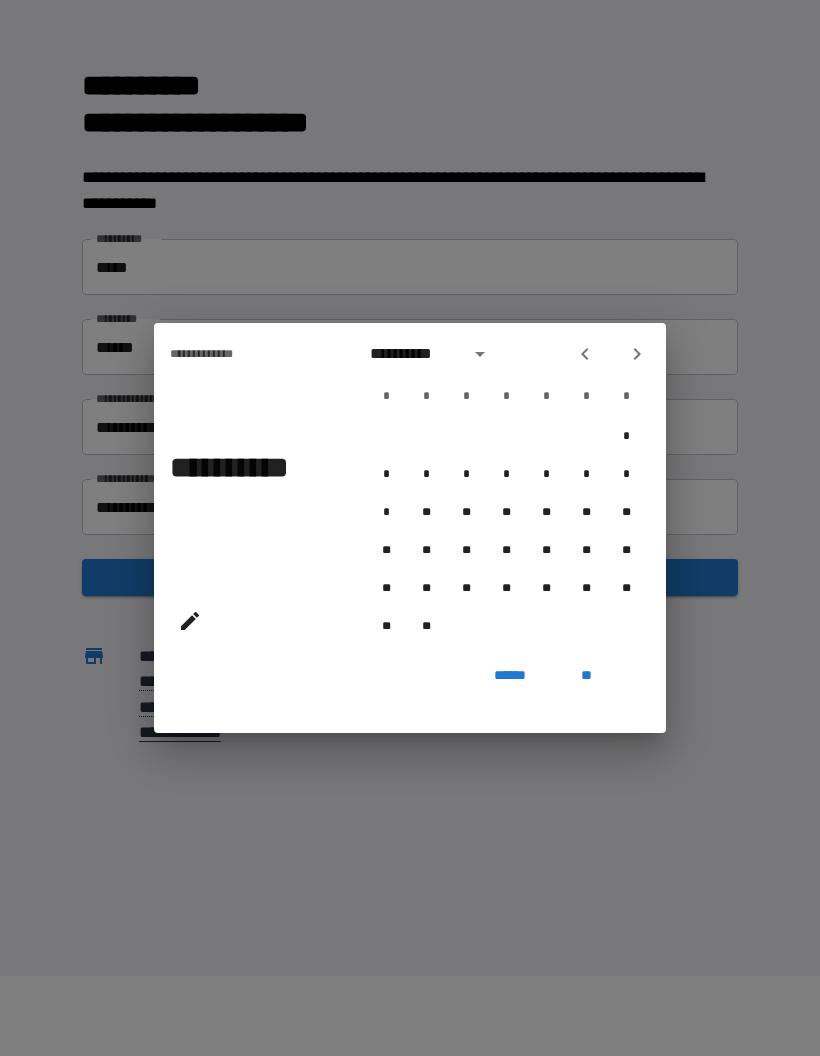 click 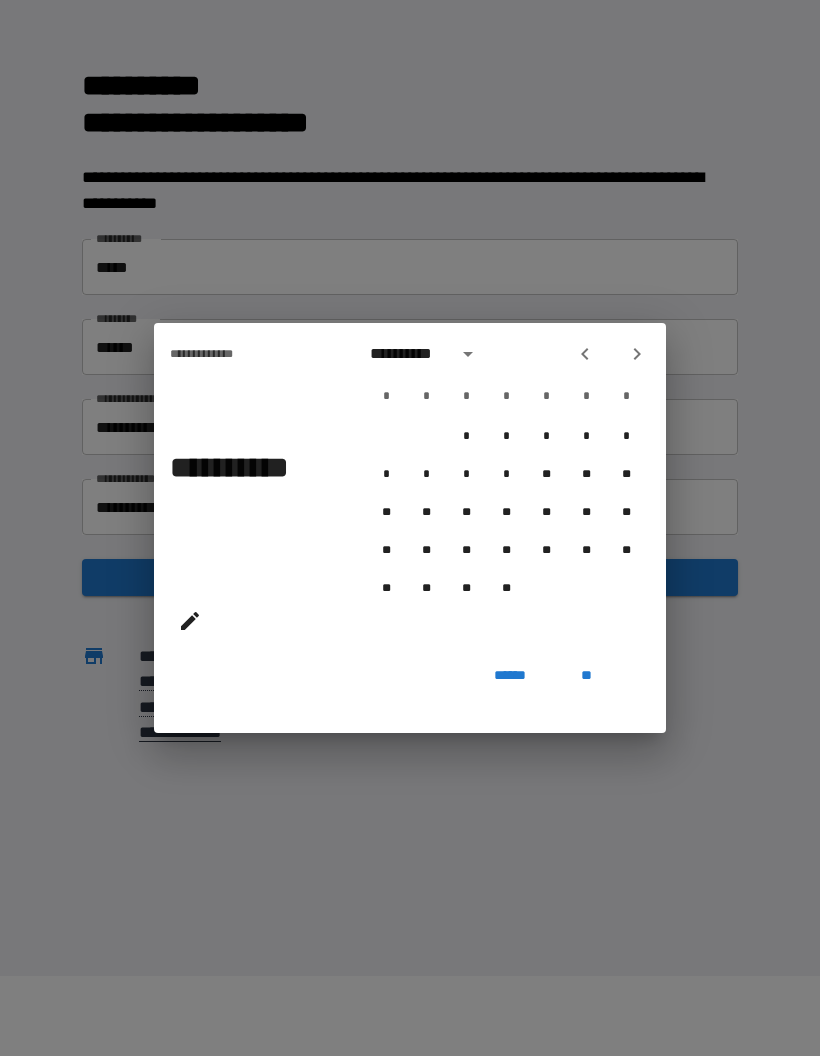 click 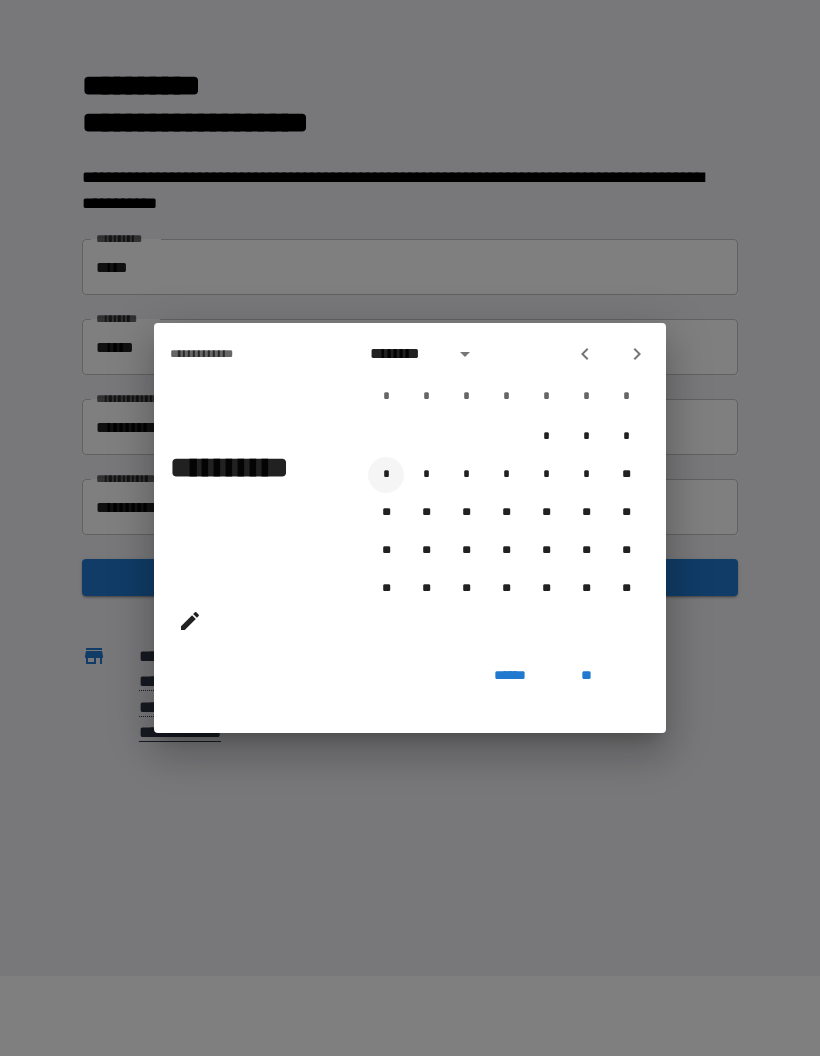 click on "*" at bounding box center (386, 475) 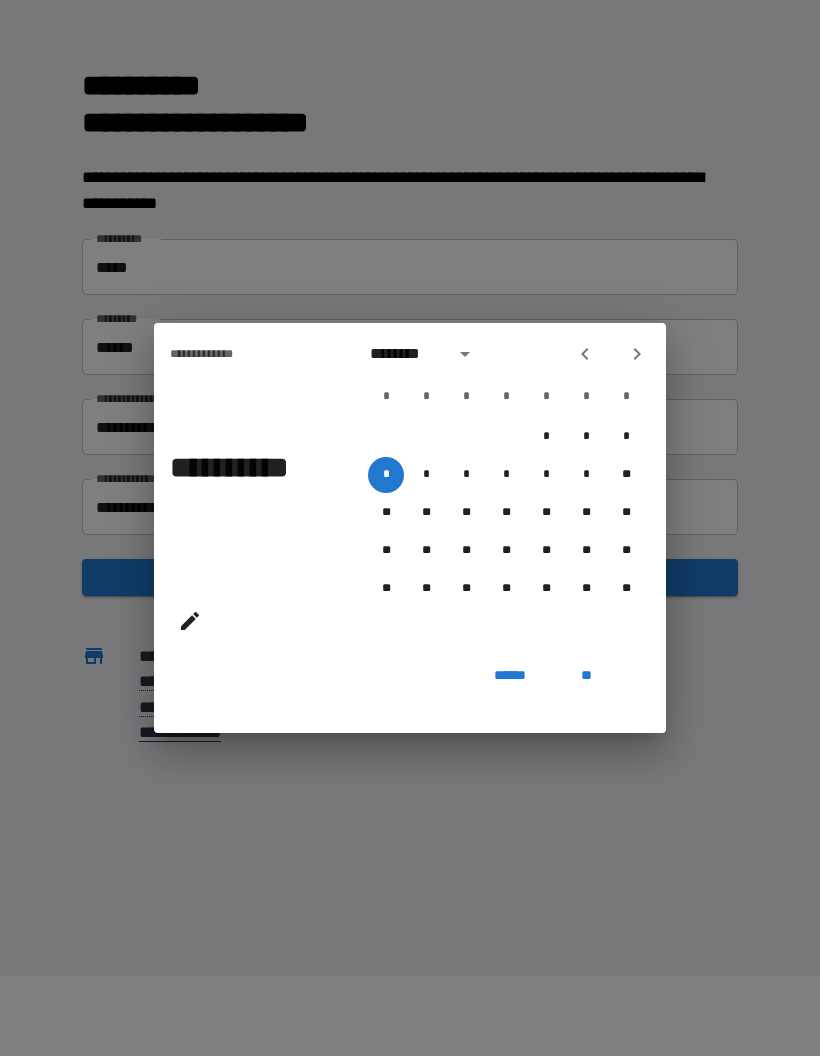 click on "**" at bounding box center (586, 675) 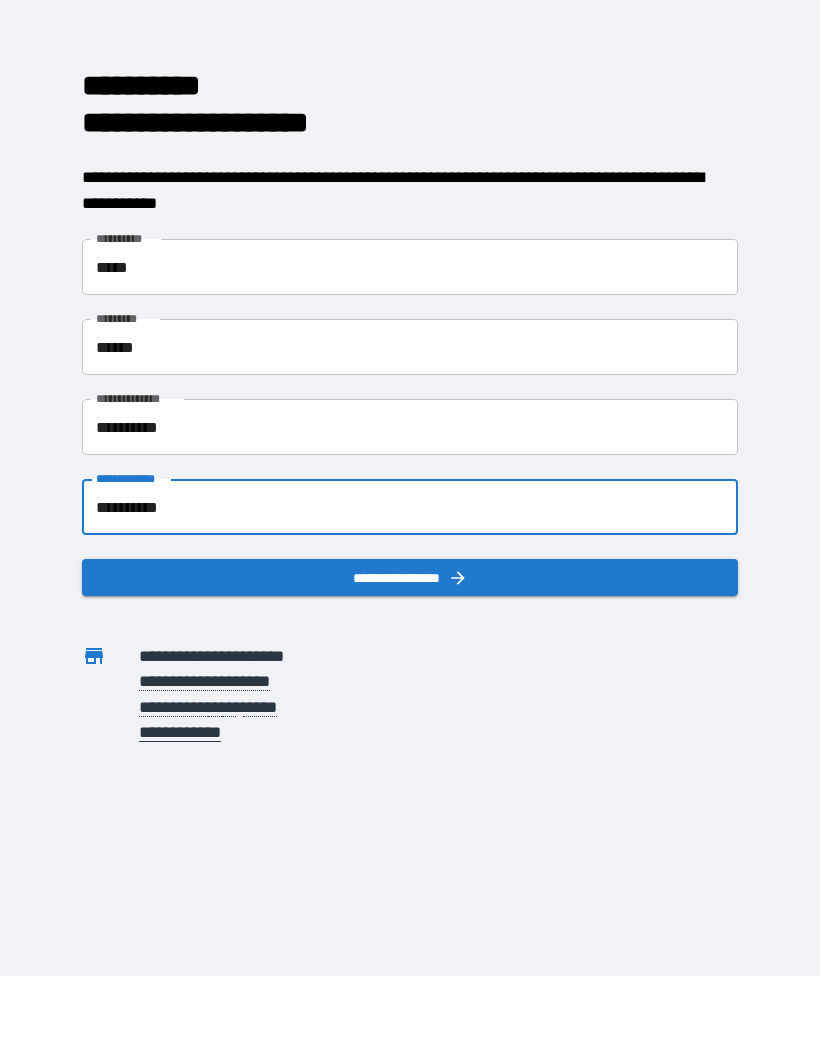 click on "**********" at bounding box center (410, 577) 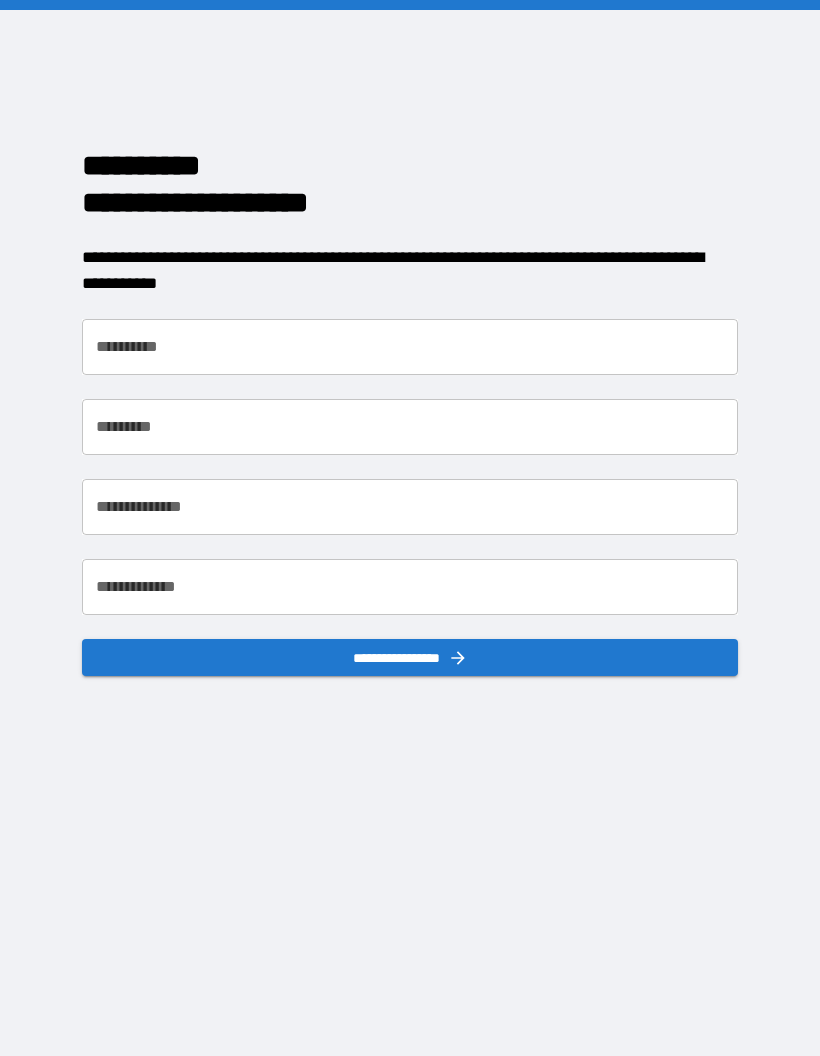 scroll, scrollTop: 0, scrollLeft: 0, axis: both 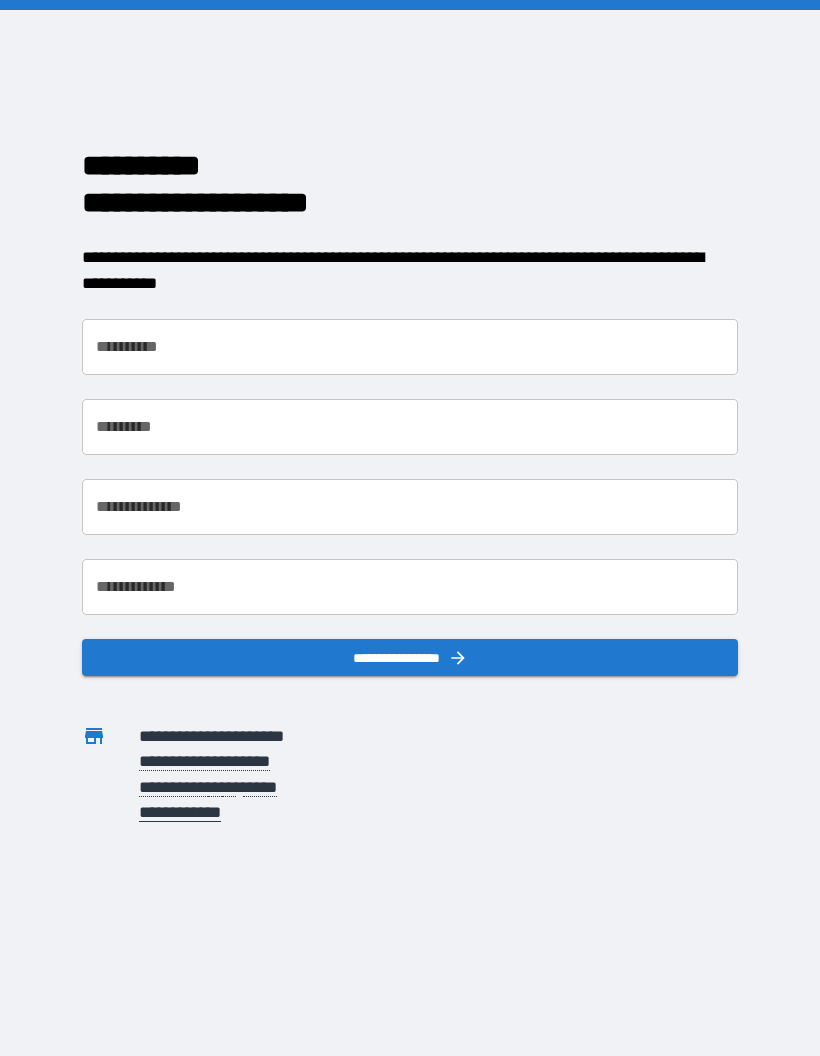 click on "**********" at bounding box center [410, 347] 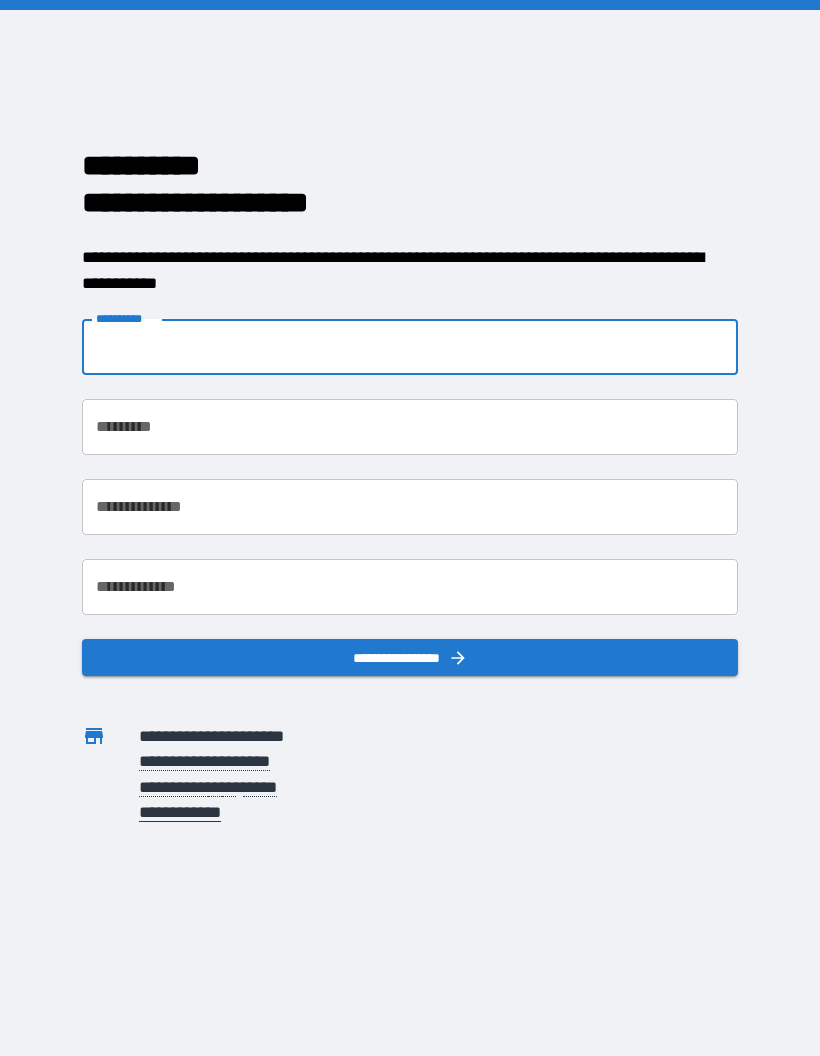 type on "*****" 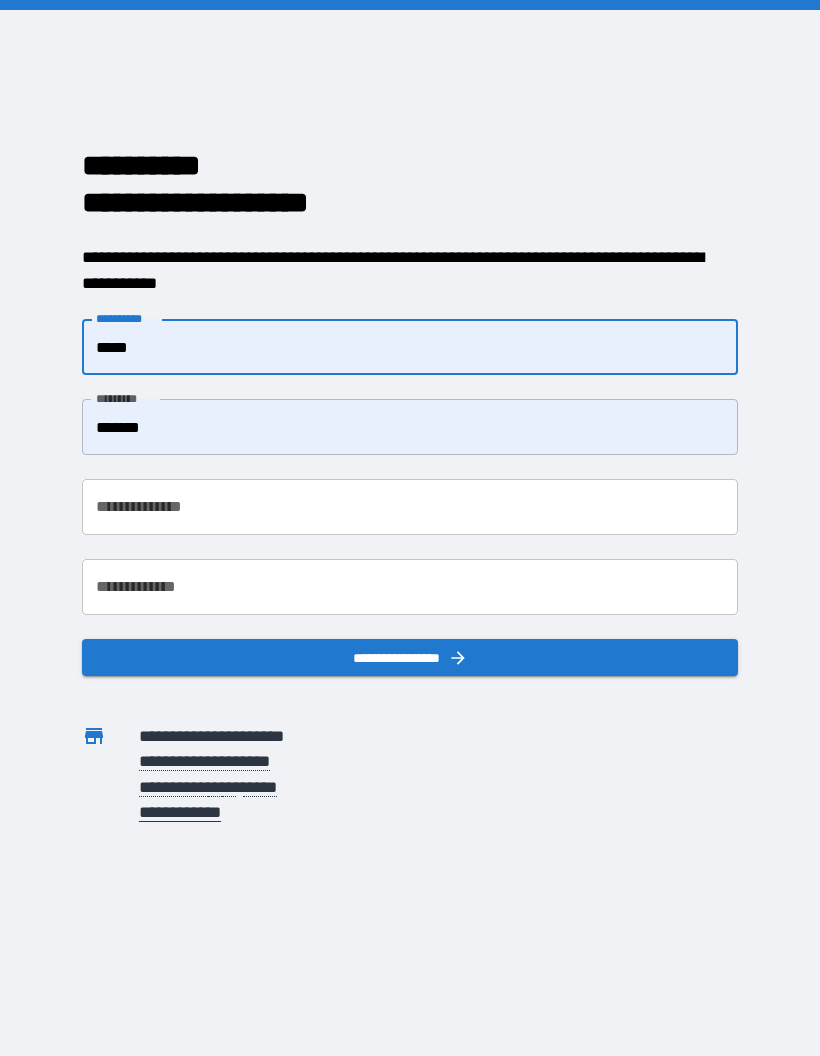 click on "*******" at bounding box center [410, 427] 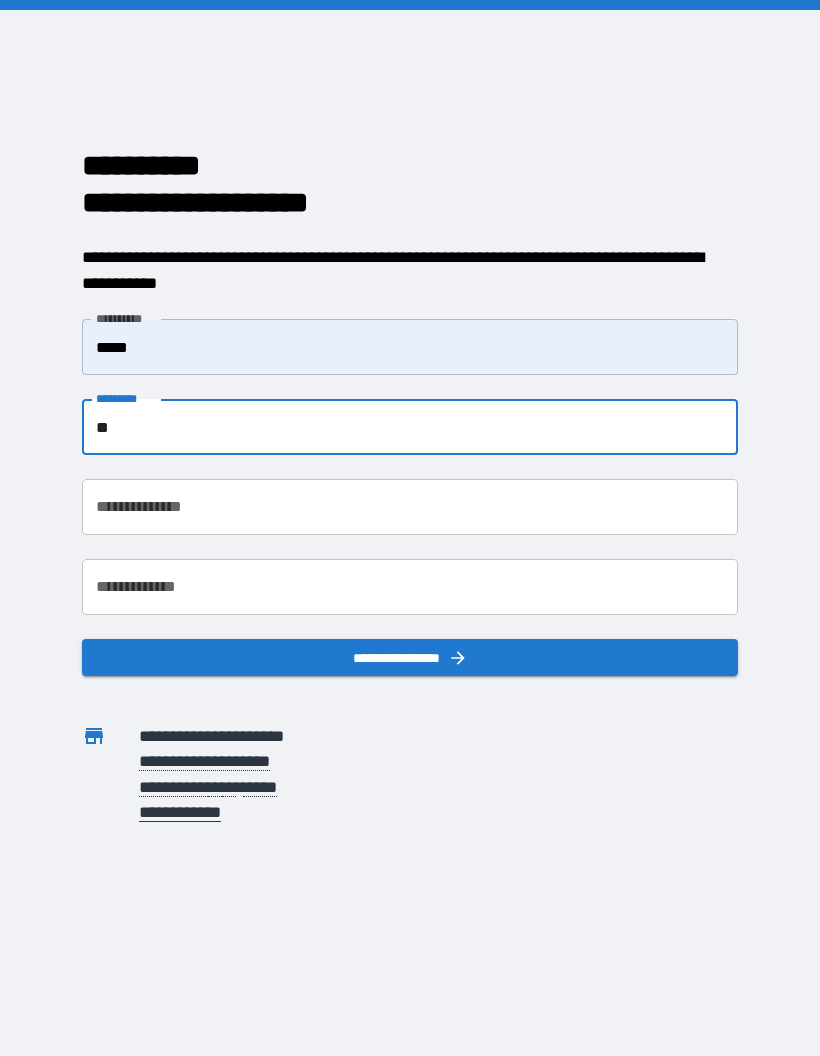 type on "*" 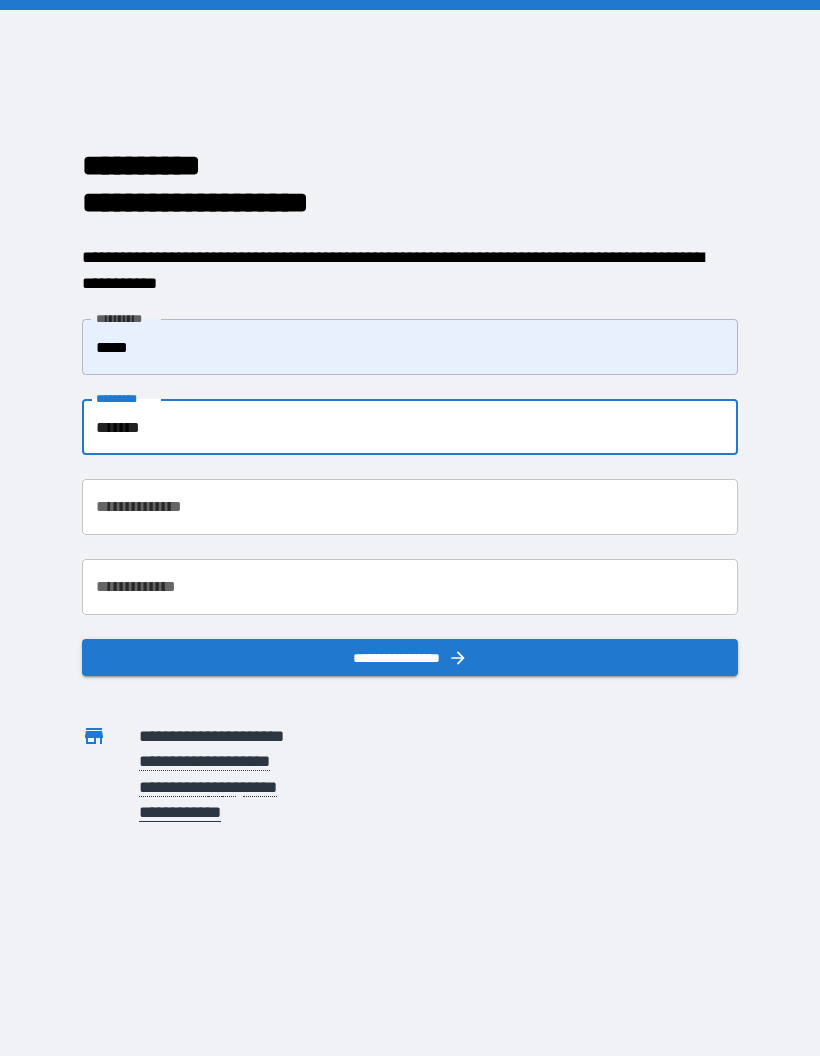 type on "******" 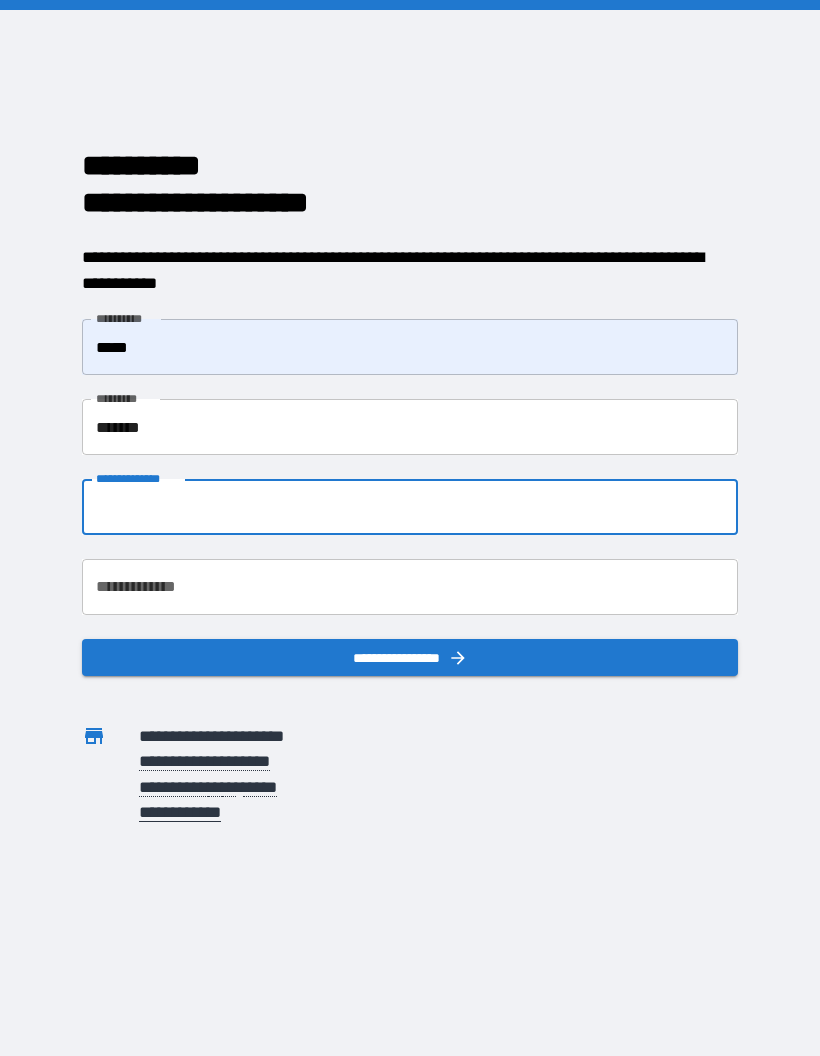 type on "**********" 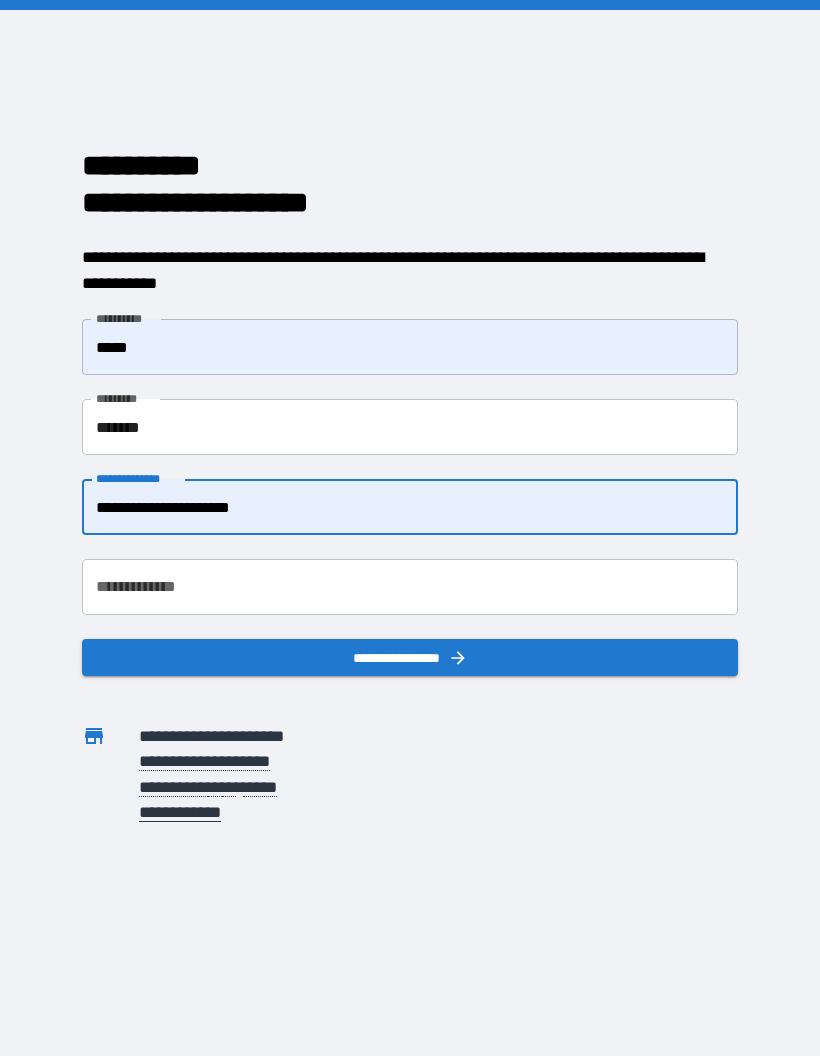 click on "**********" at bounding box center [410, 587] 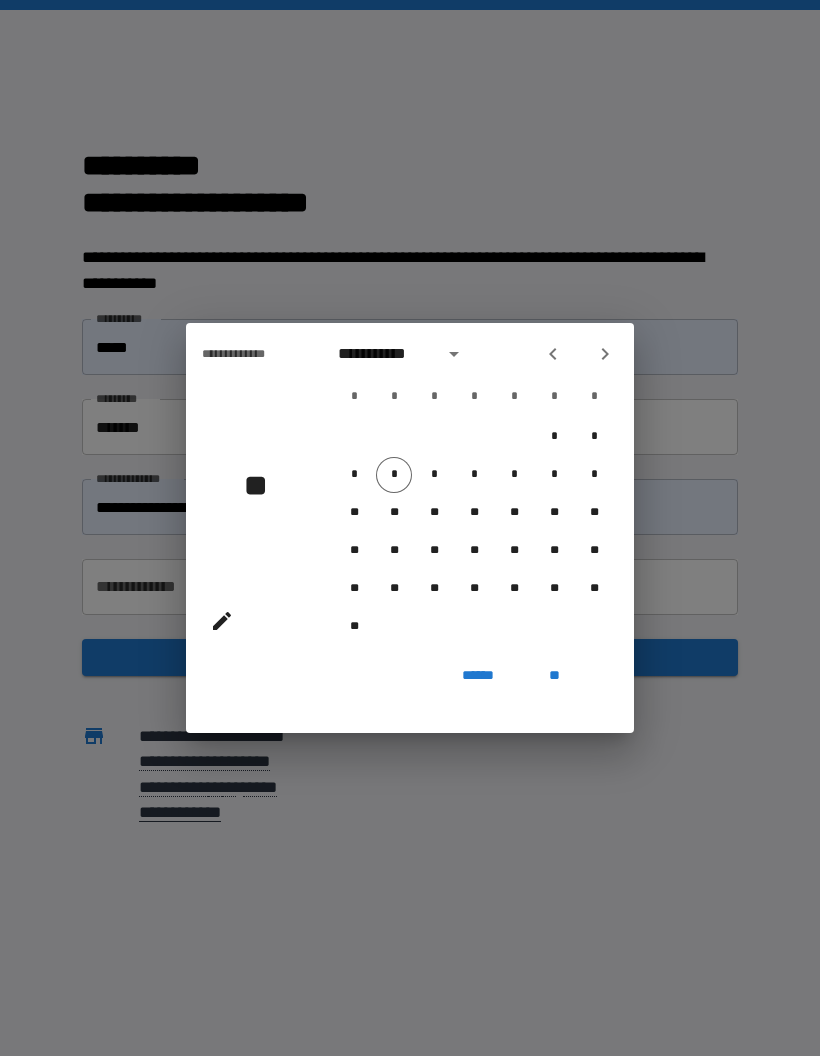 click 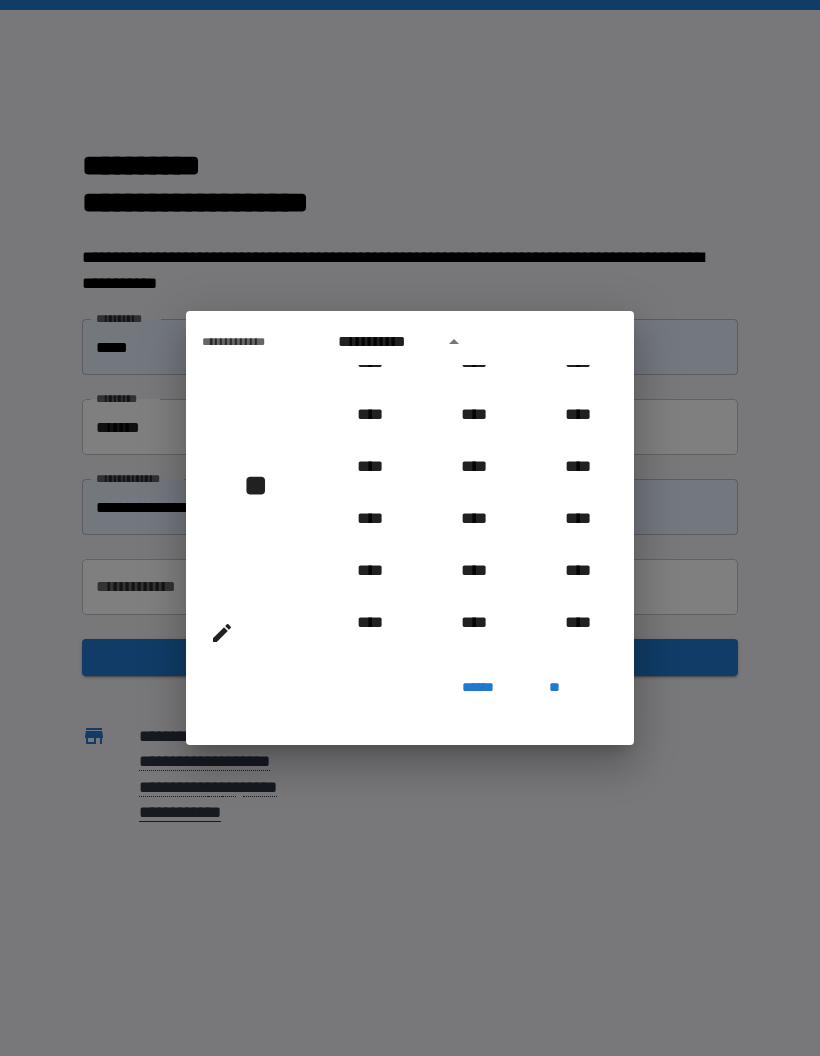 scroll, scrollTop: 1532, scrollLeft: 0, axis: vertical 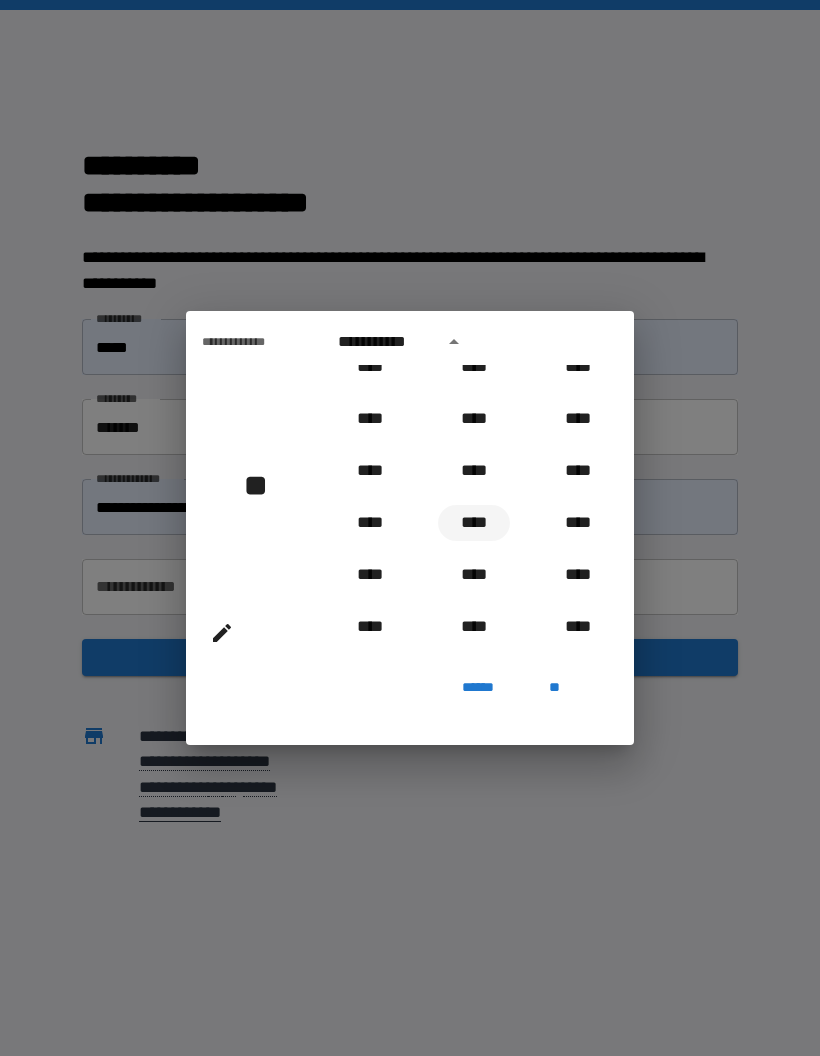 click on "****" at bounding box center [474, 523] 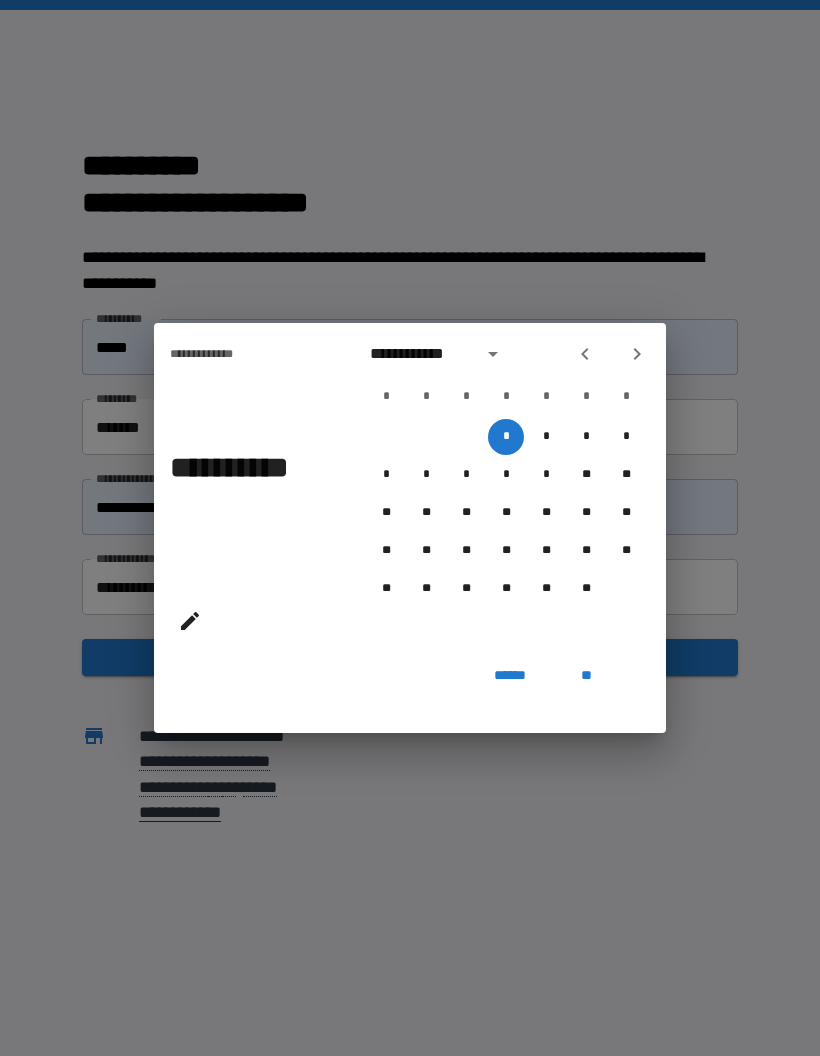 click 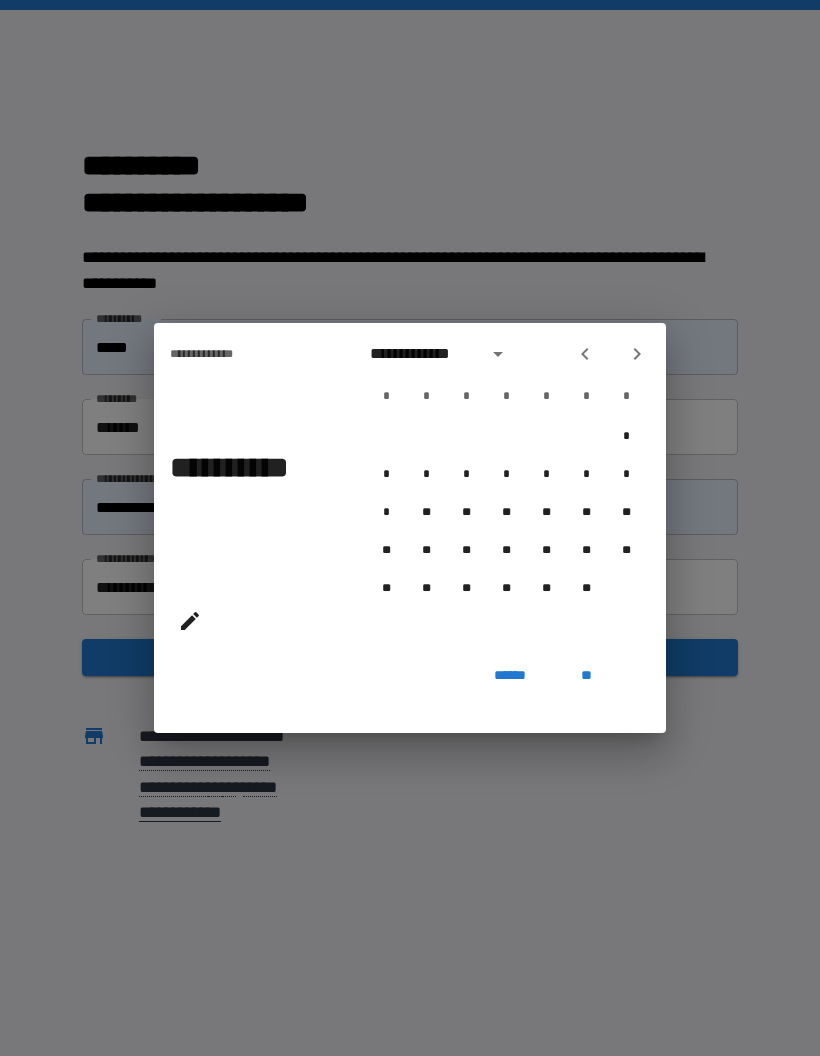click 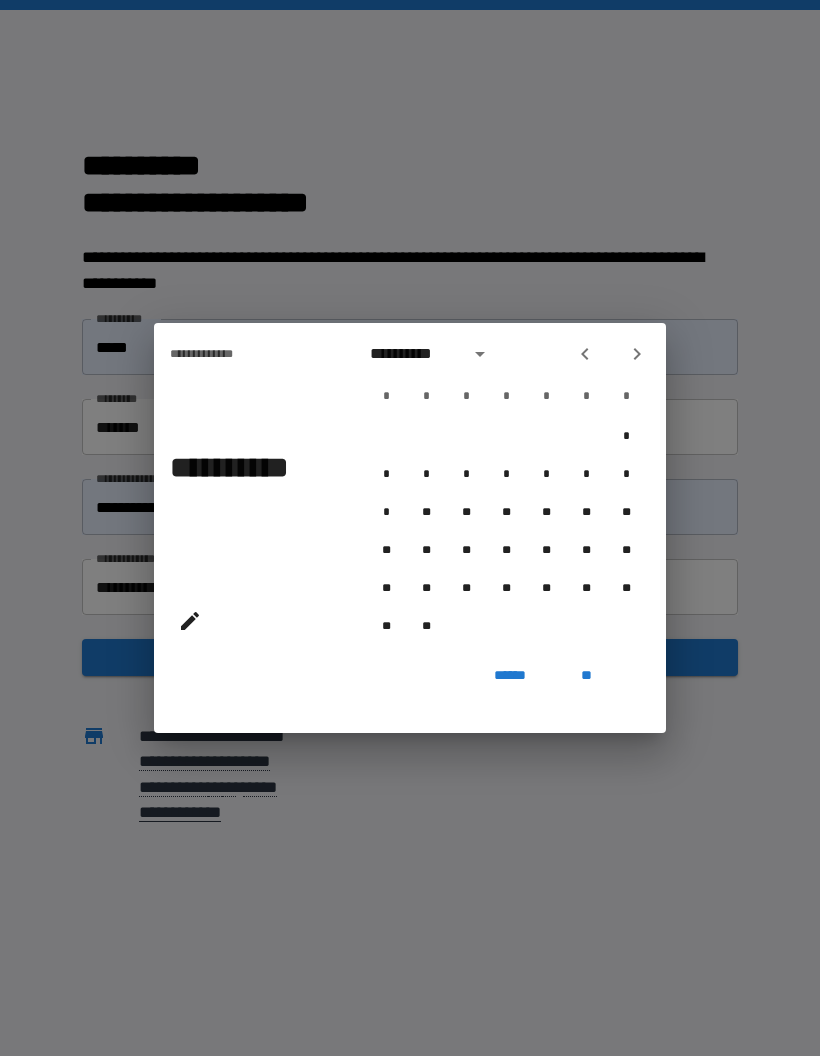 click 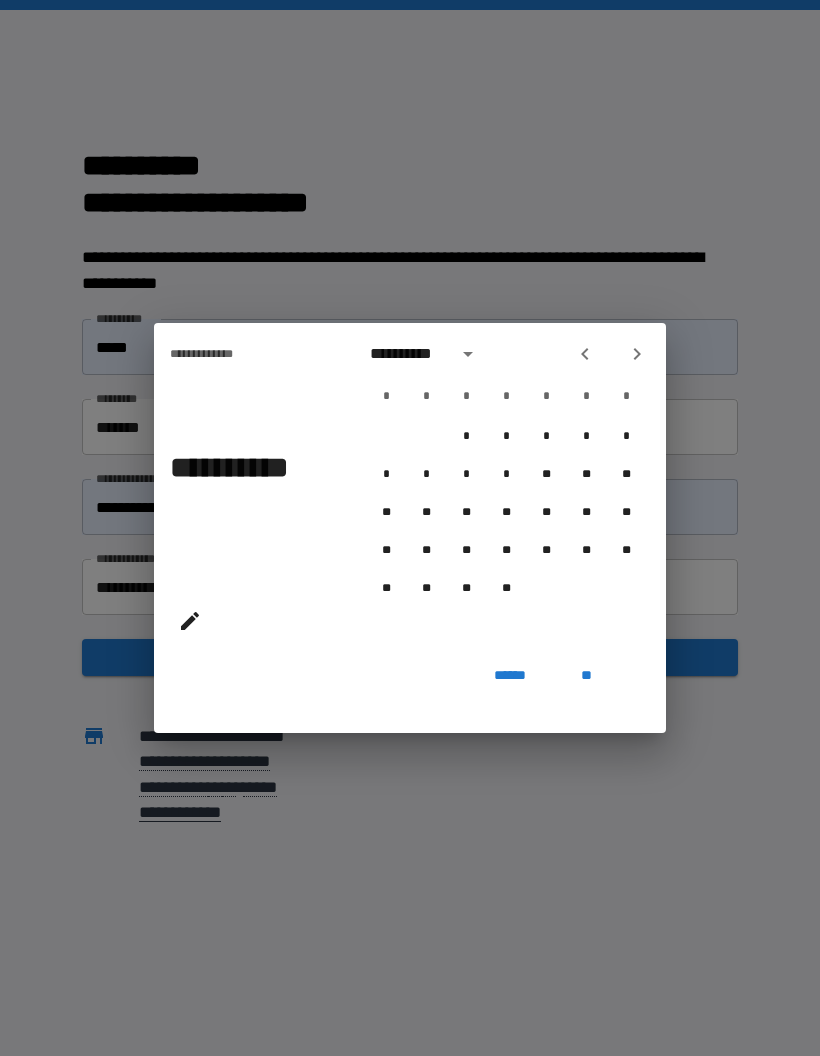 click 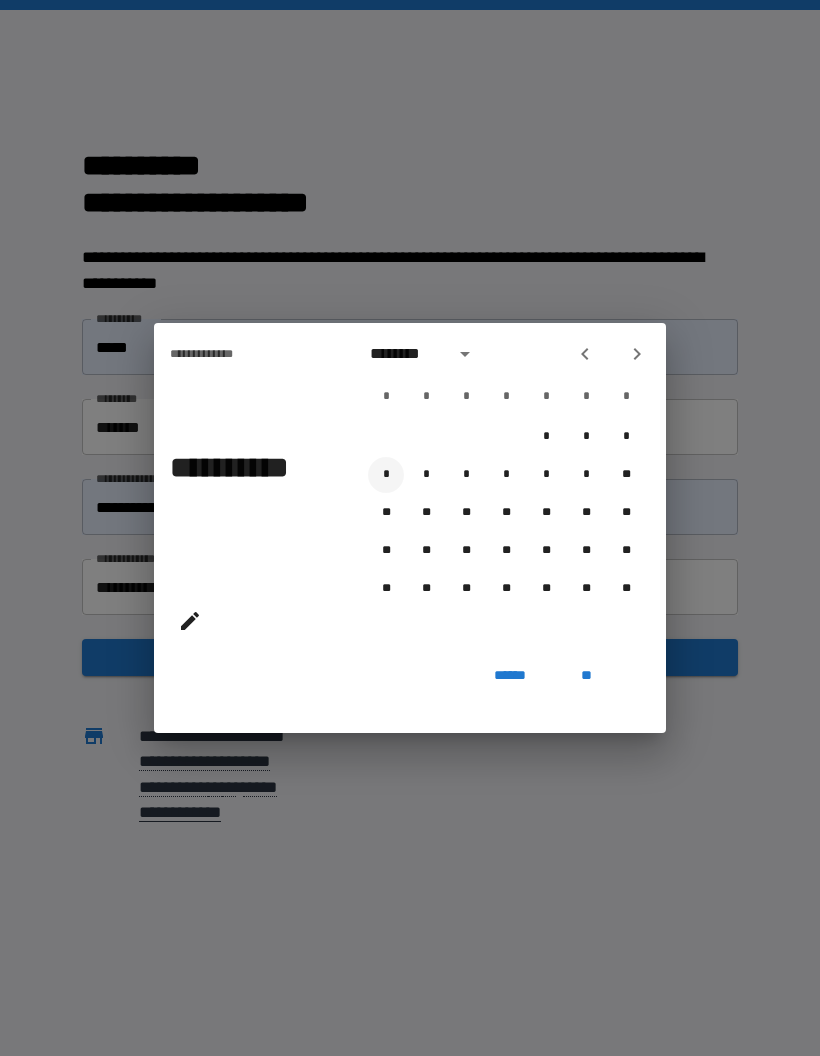 click on "*" at bounding box center (386, 475) 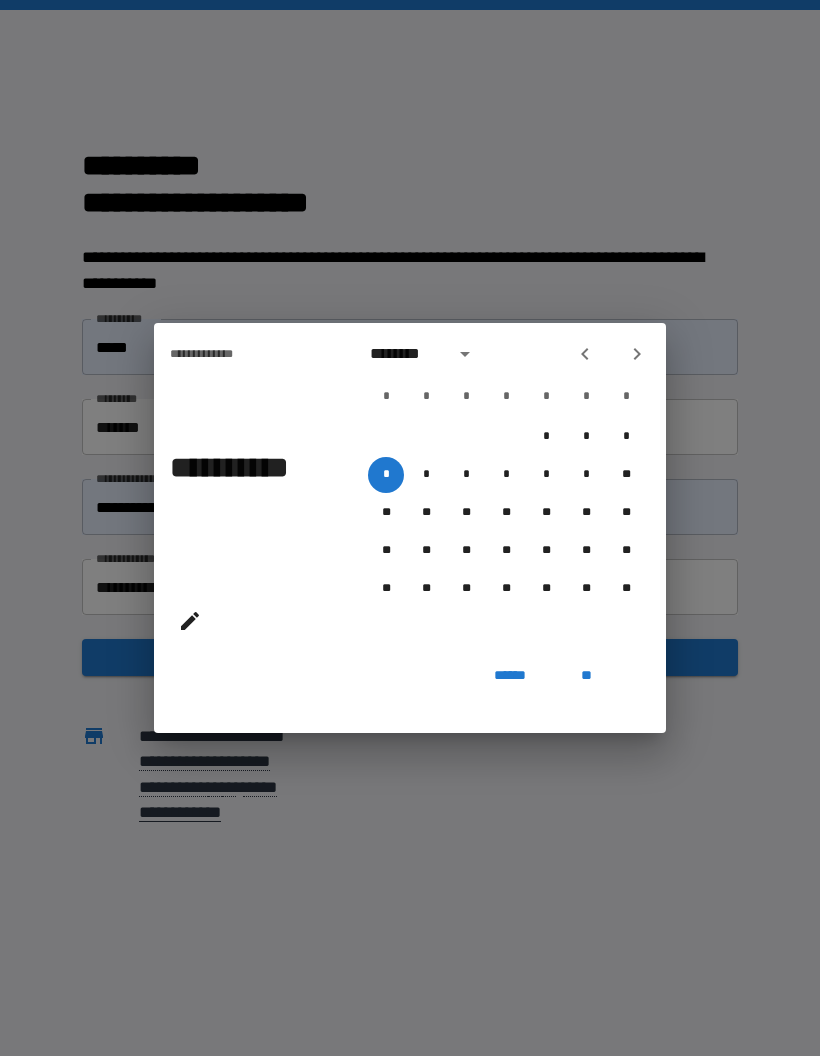click on "**" at bounding box center (586, 675) 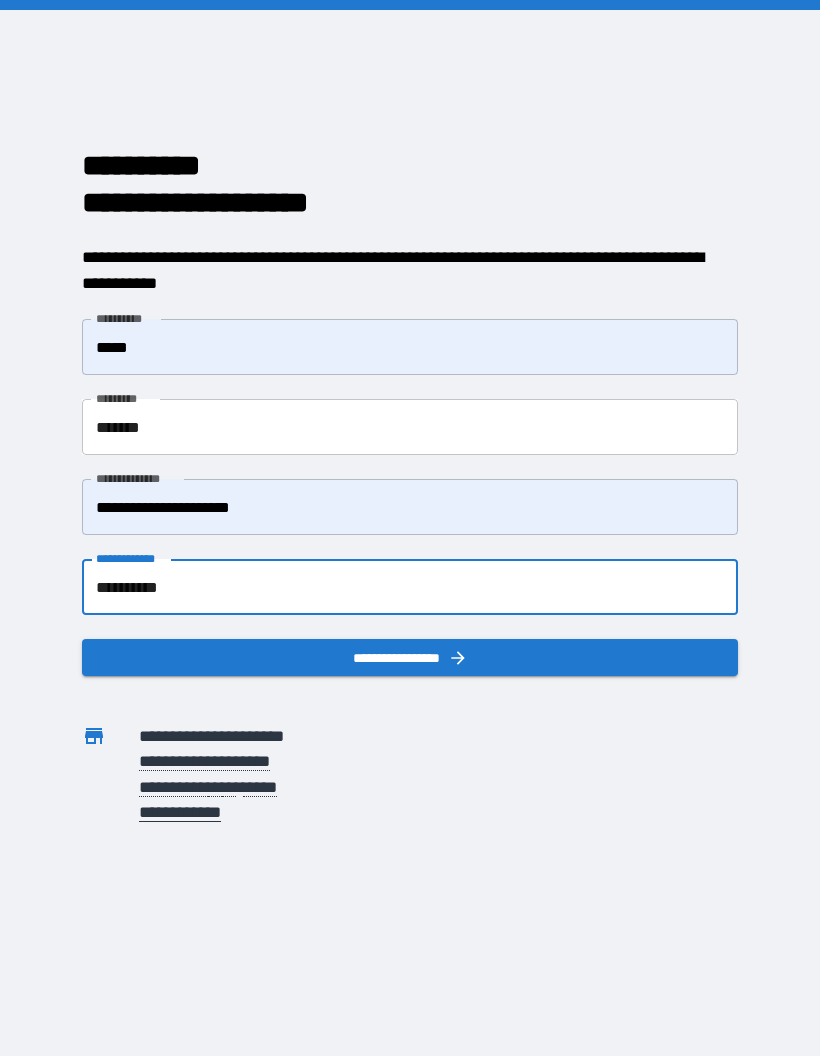 click on "**********" at bounding box center (410, 657) 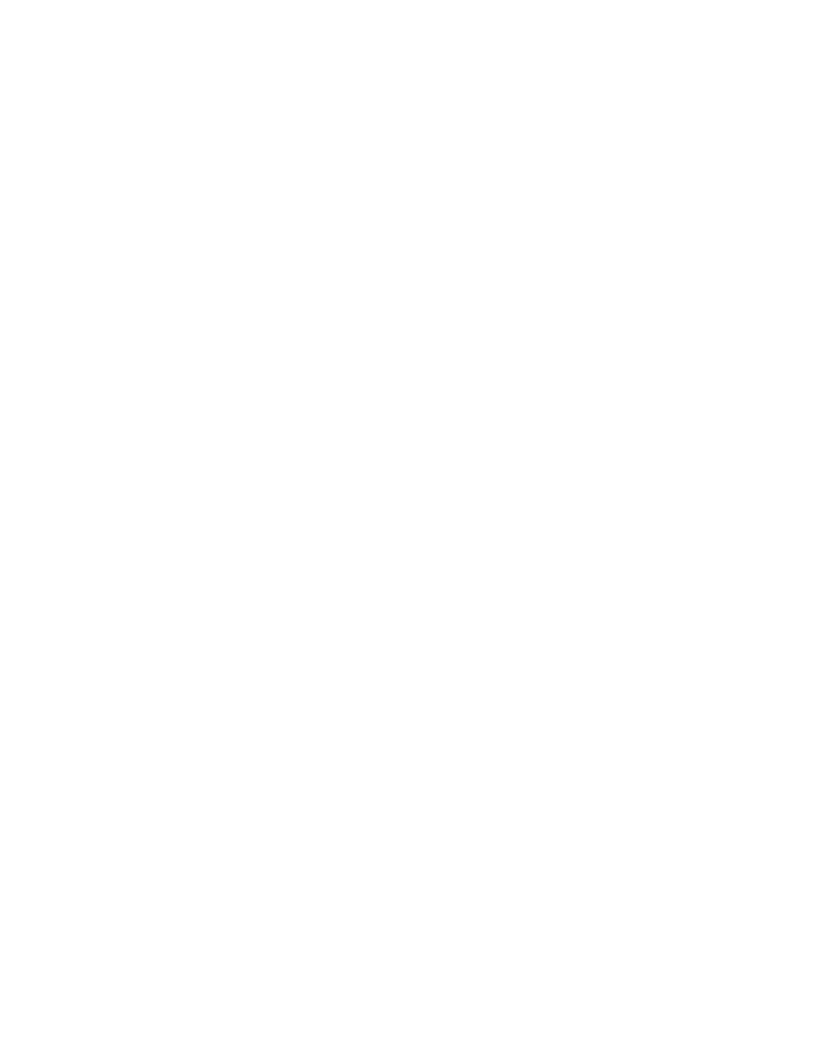 scroll, scrollTop: 0, scrollLeft: 0, axis: both 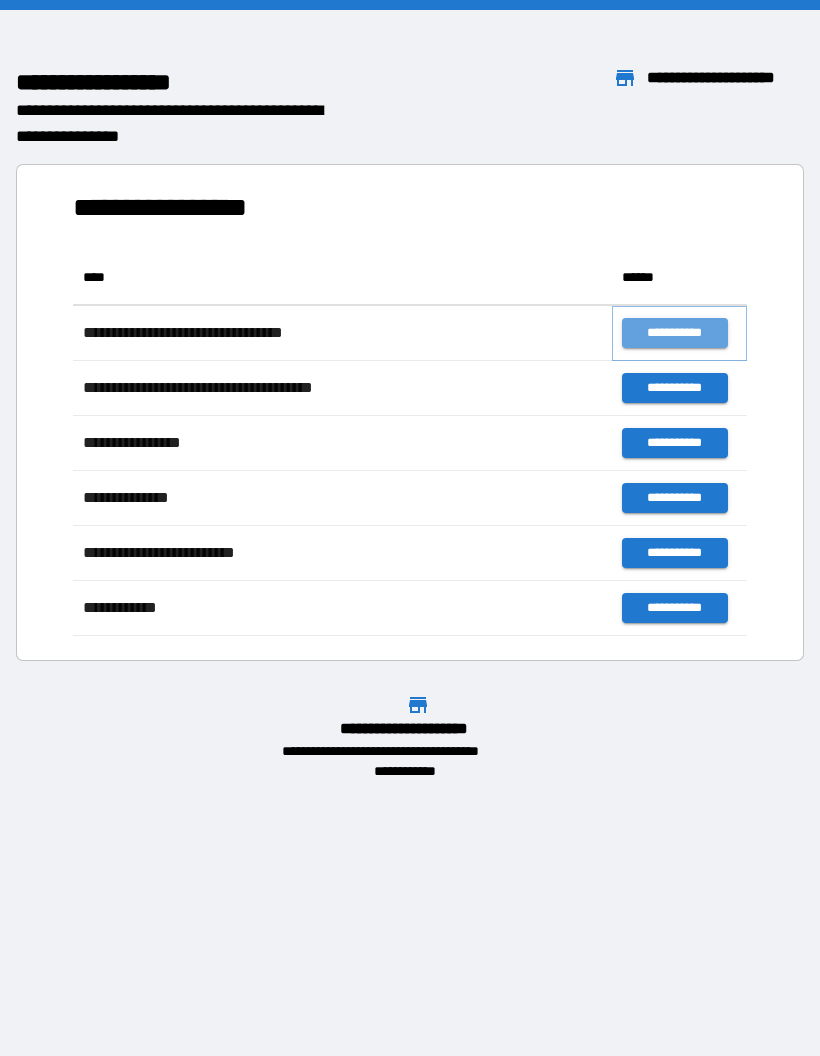 click on "**********" at bounding box center [674, 333] 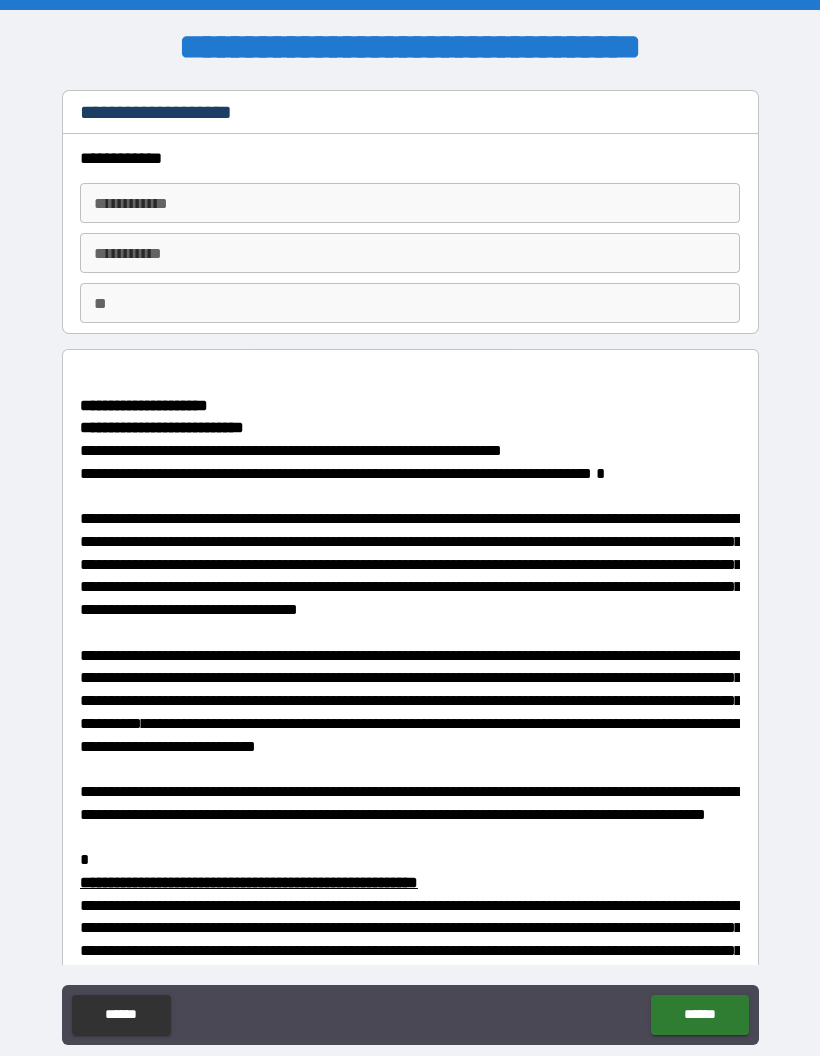 click on "**********" at bounding box center (410, 203) 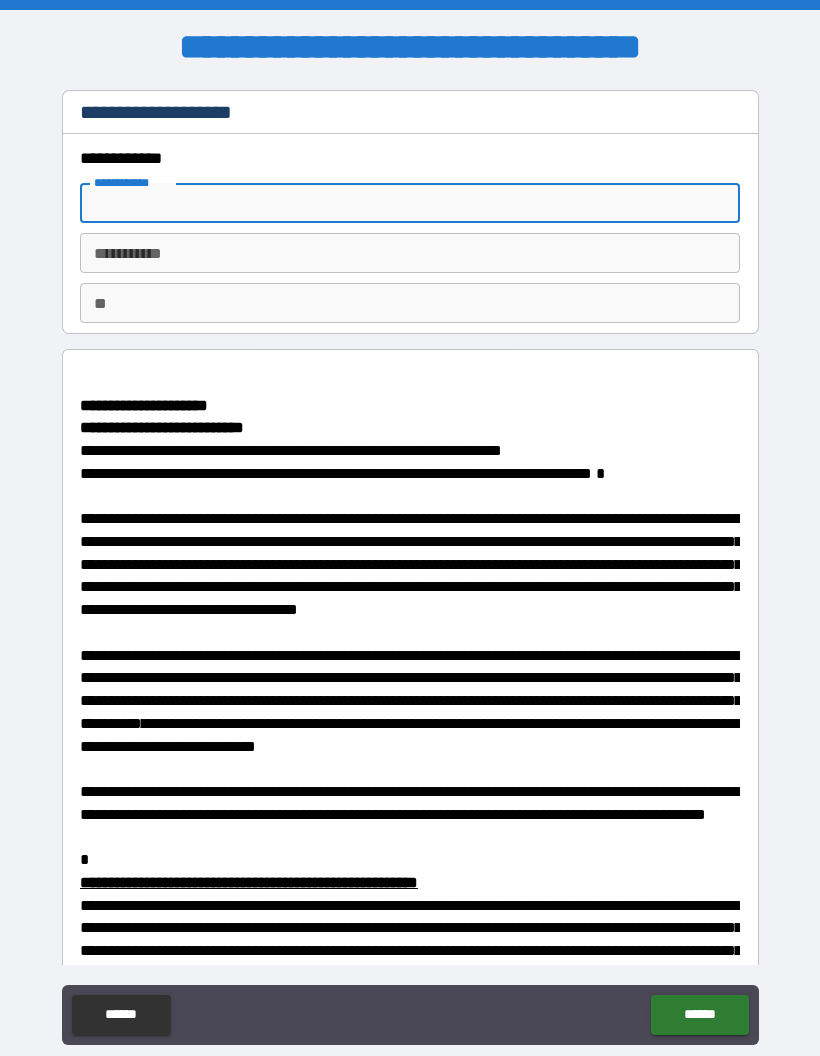 type on "*****" 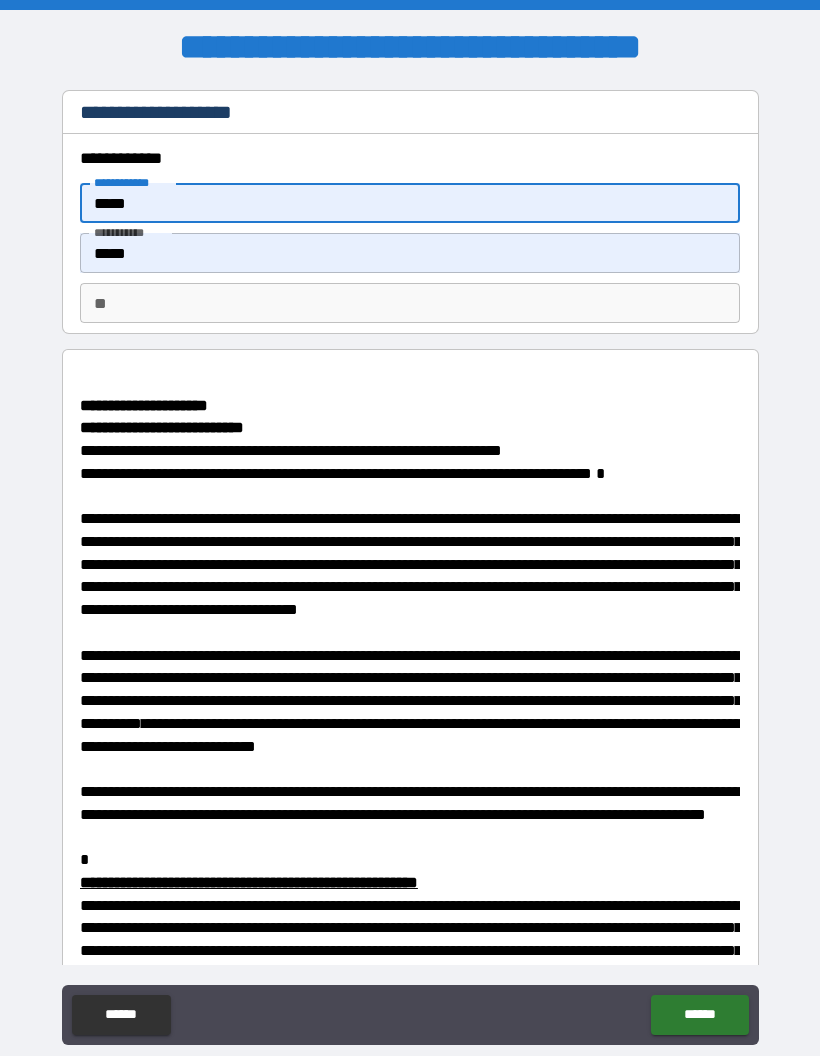click on "*****" at bounding box center [410, 253] 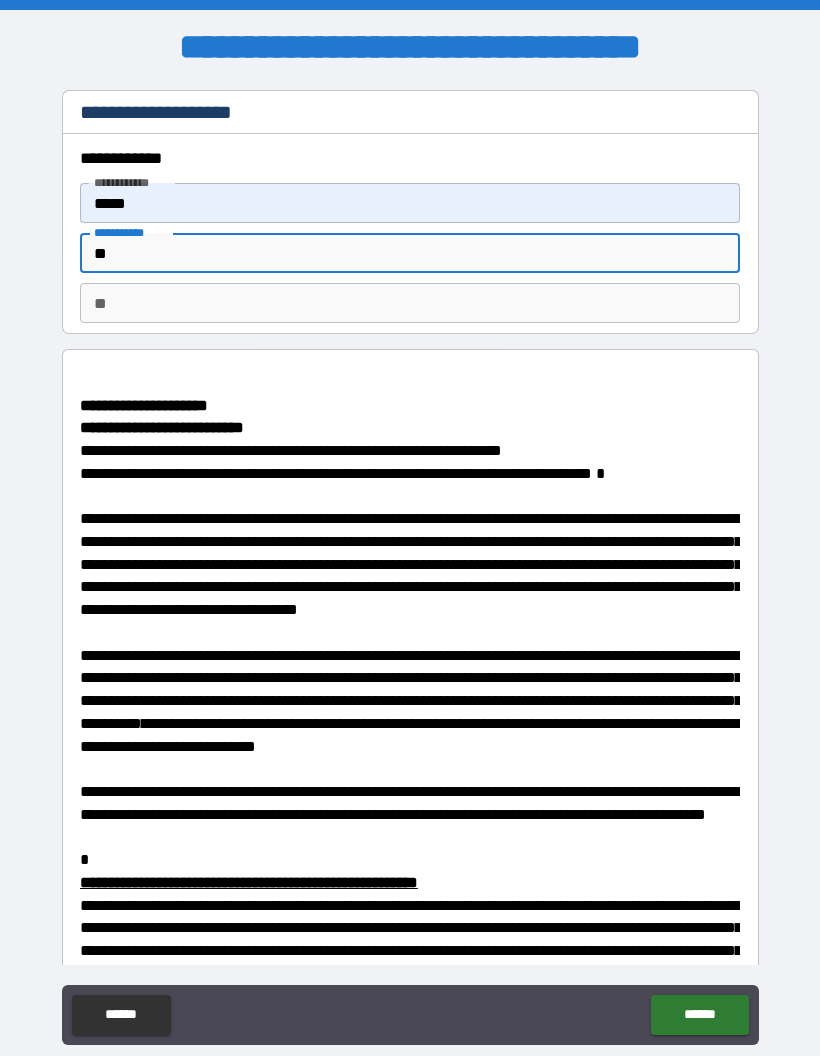 type on "*" 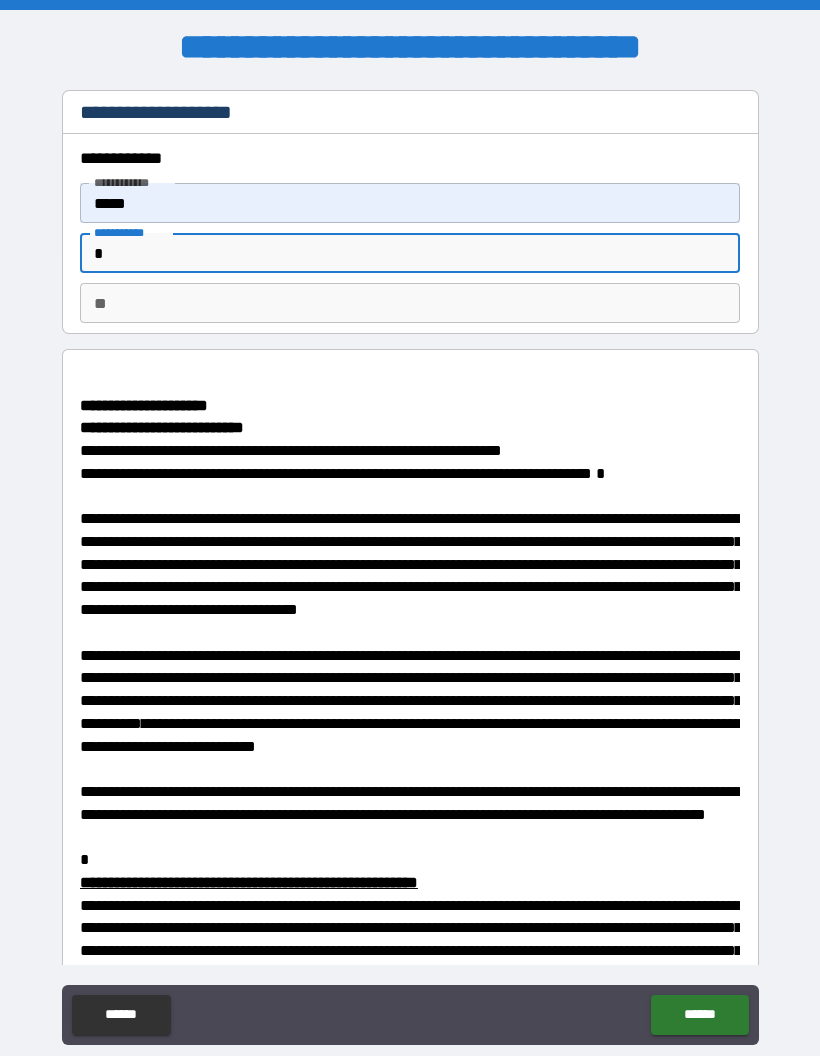 type 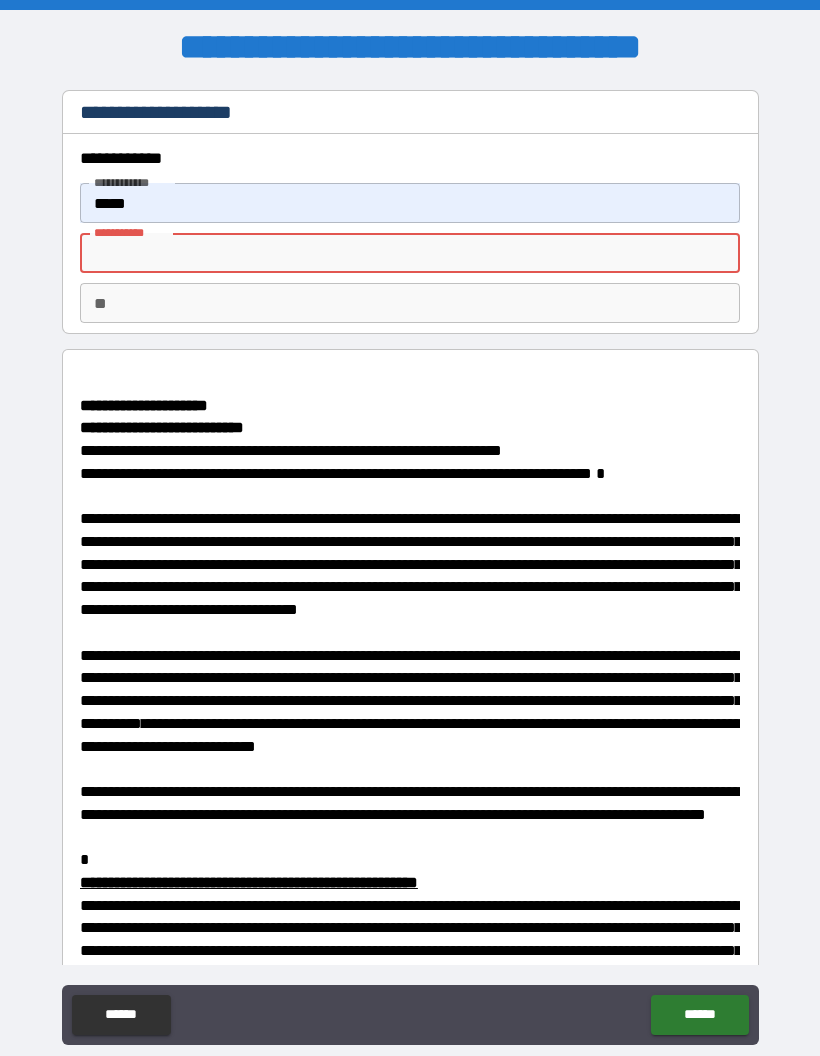 click on "*****" at bounding box center [410, 203] 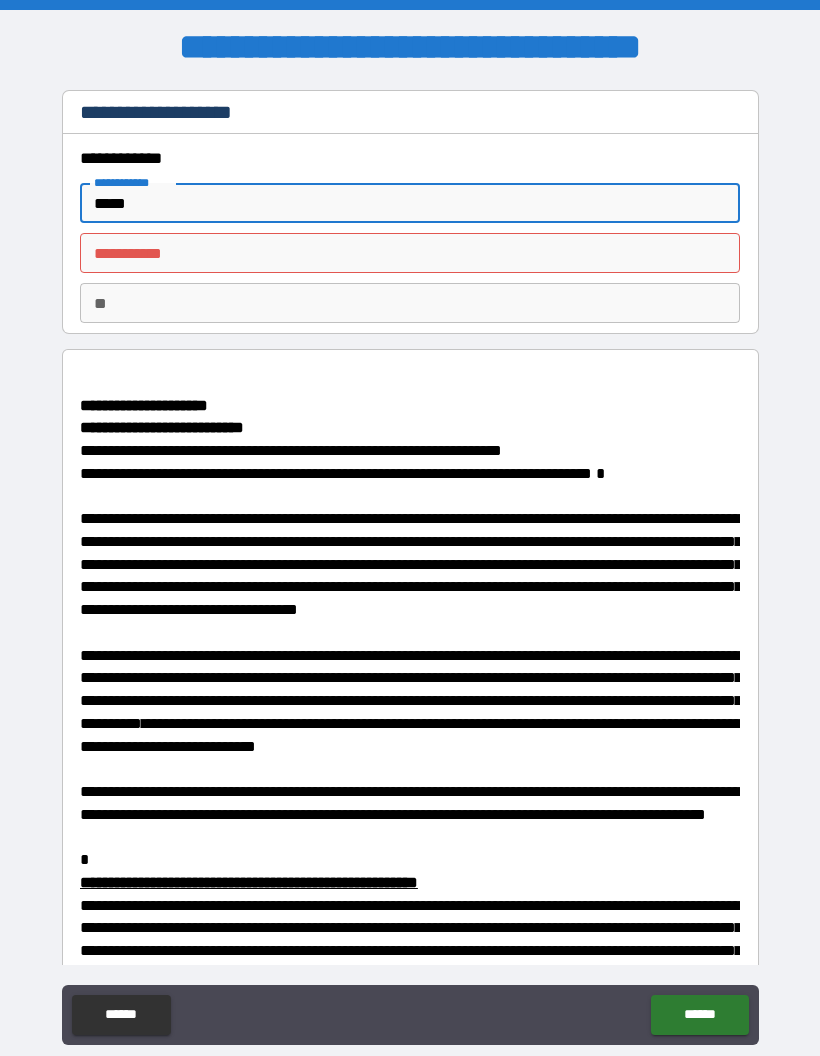 type on "*****" 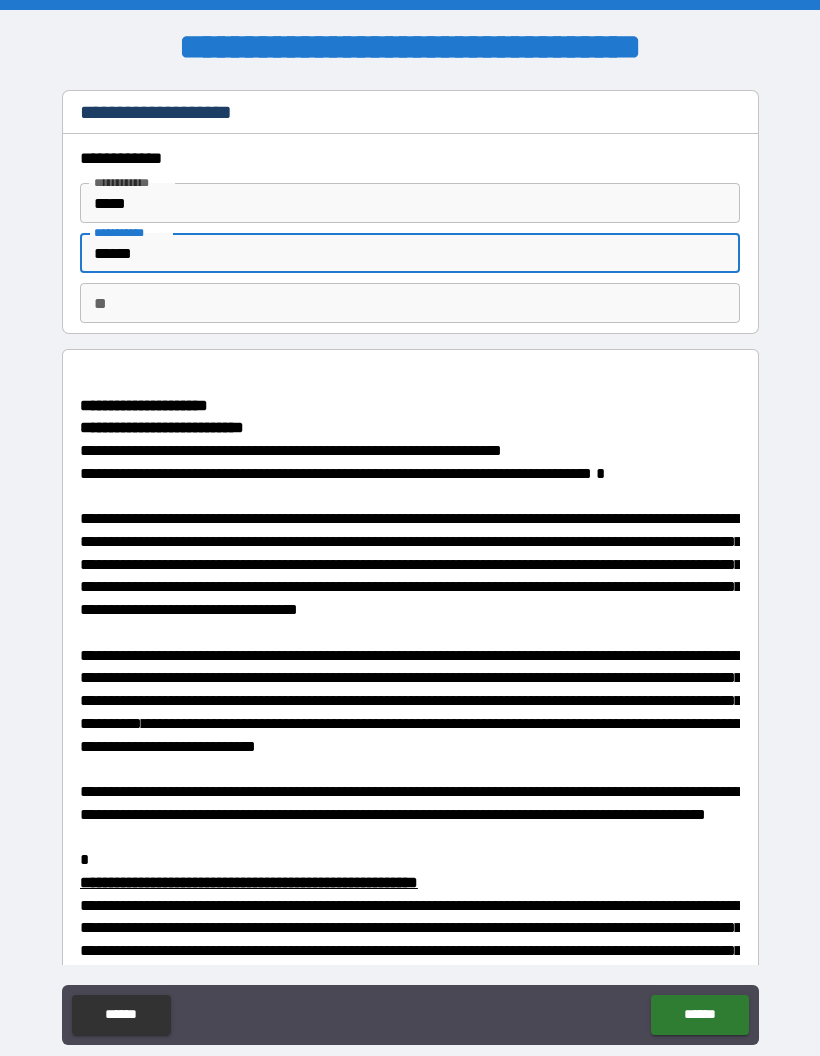 type on "******" 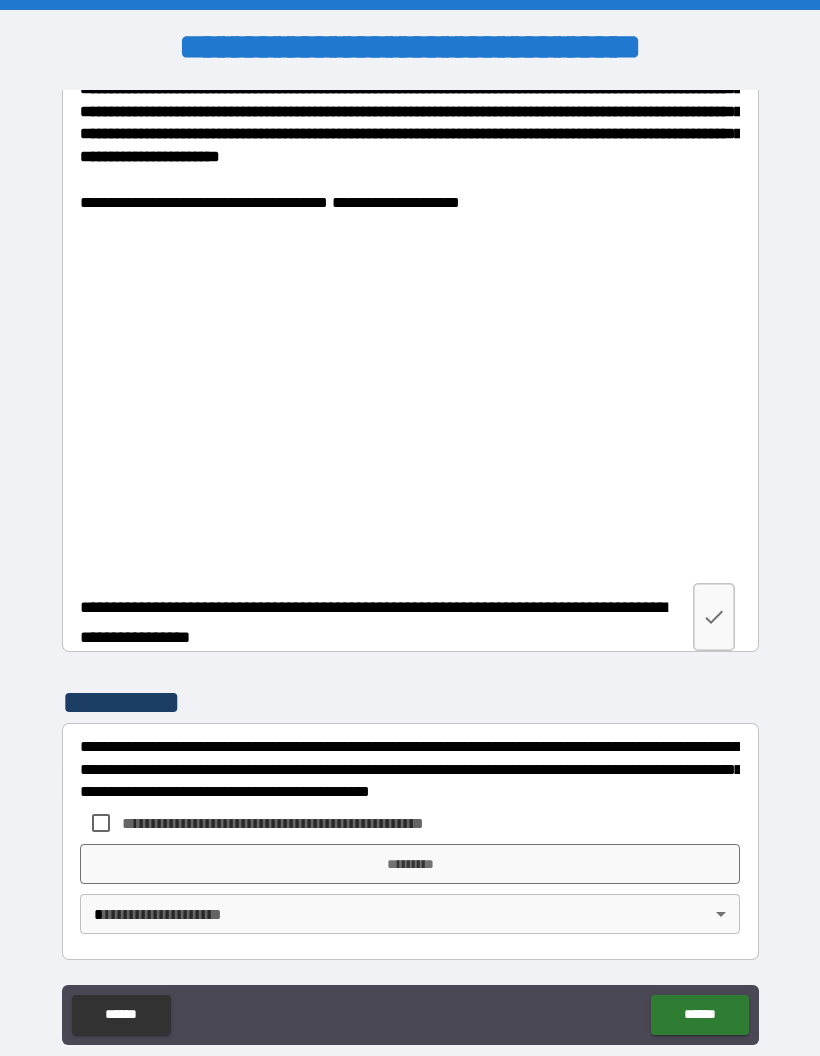 scroll, scrollTop: 4497, scrollLeft: 0, axis: vertical 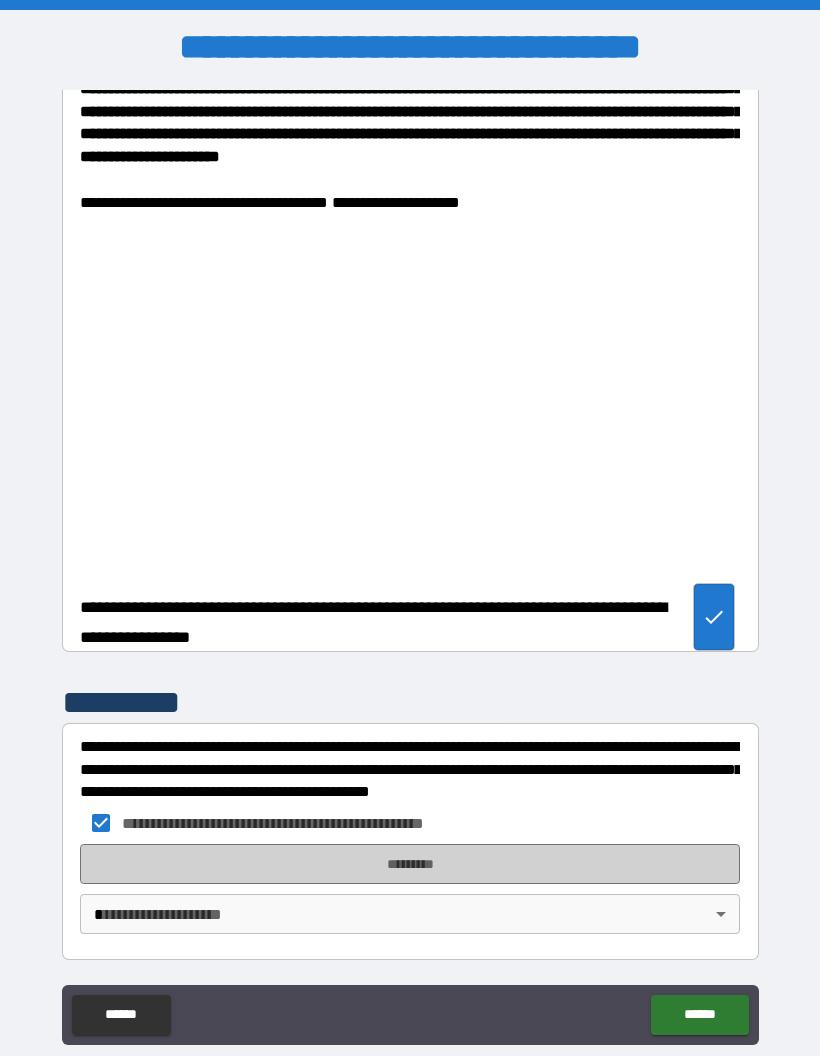 click on "*********" at bounding box center [410, 864] 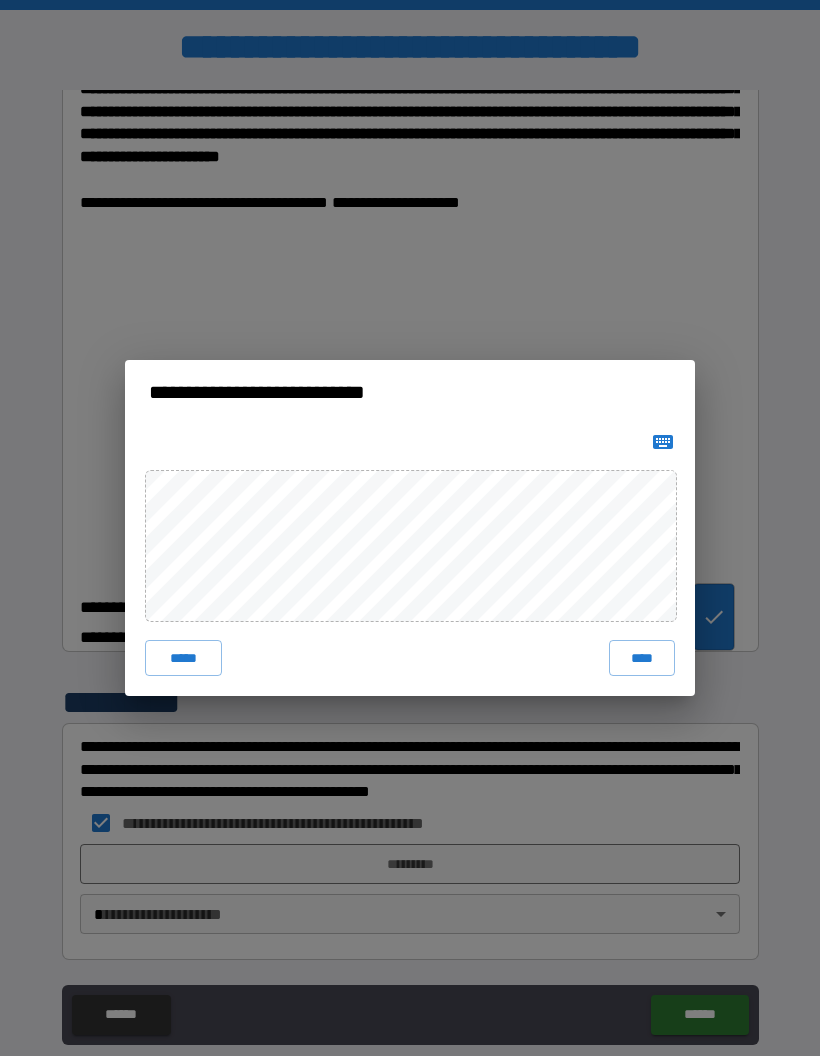 click on "*****" at bounding box center (183, 658) 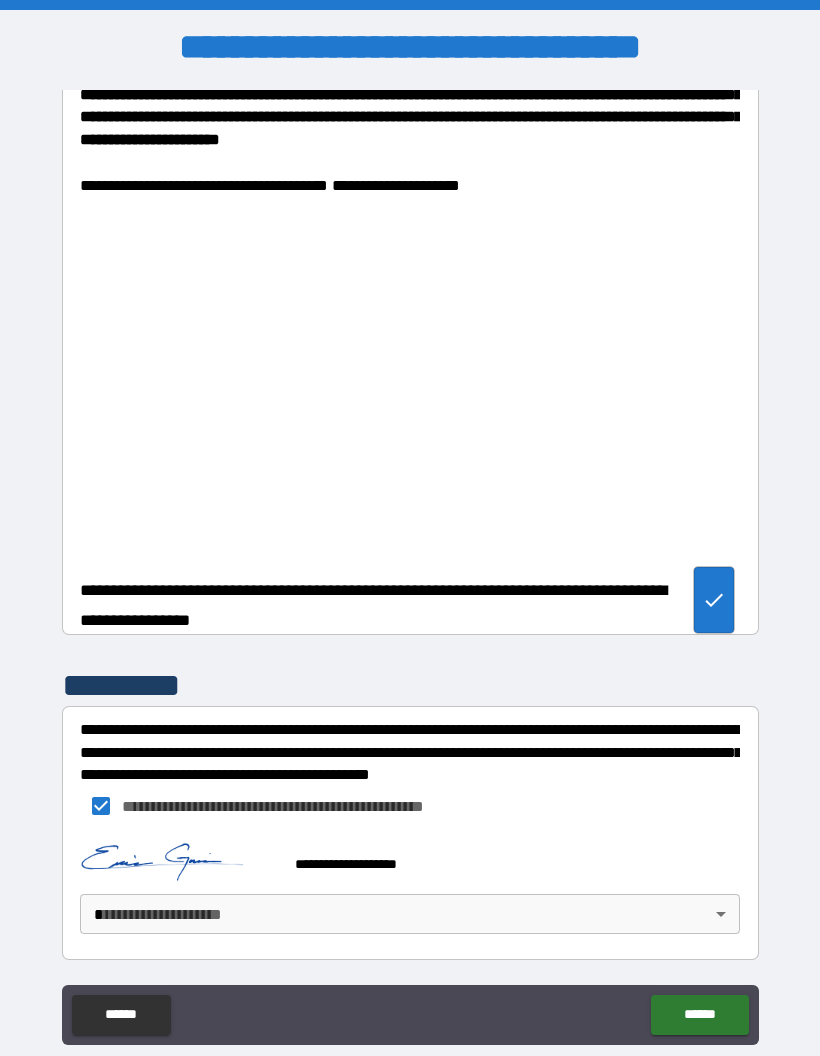 scroll, scrollTop: 4514, scrollLeft: 0, axis: vertical 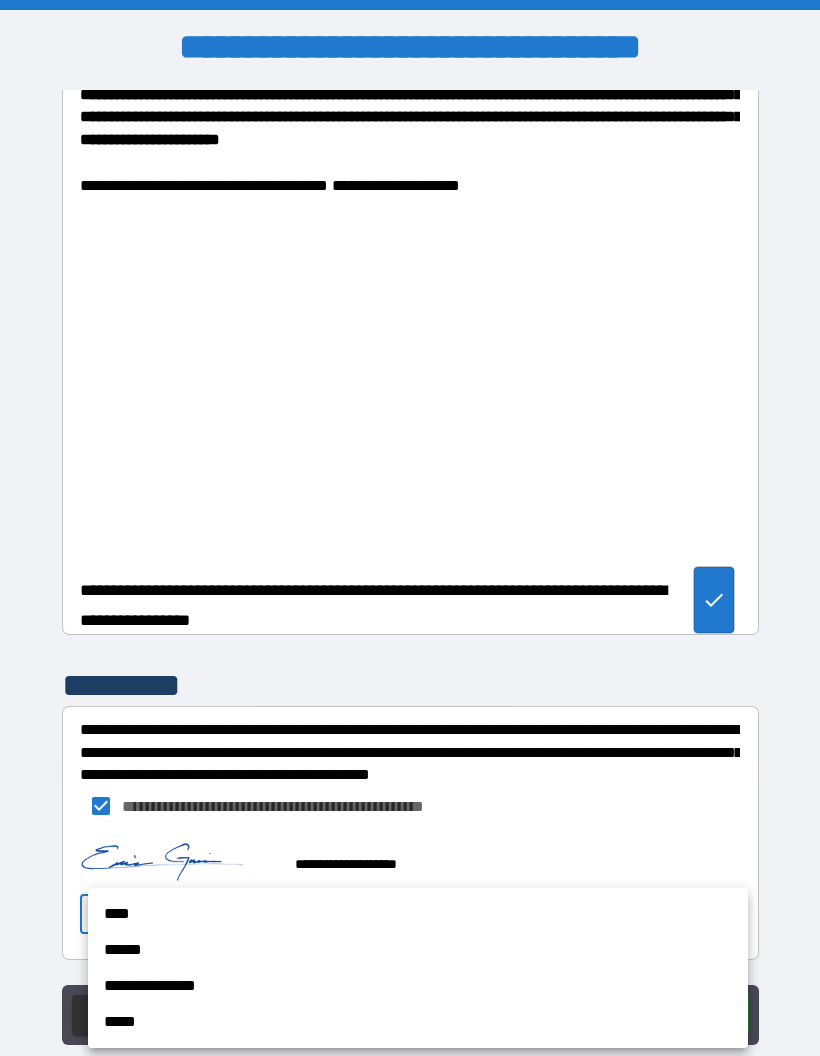 click on "****" at bounding box center (418, 914) 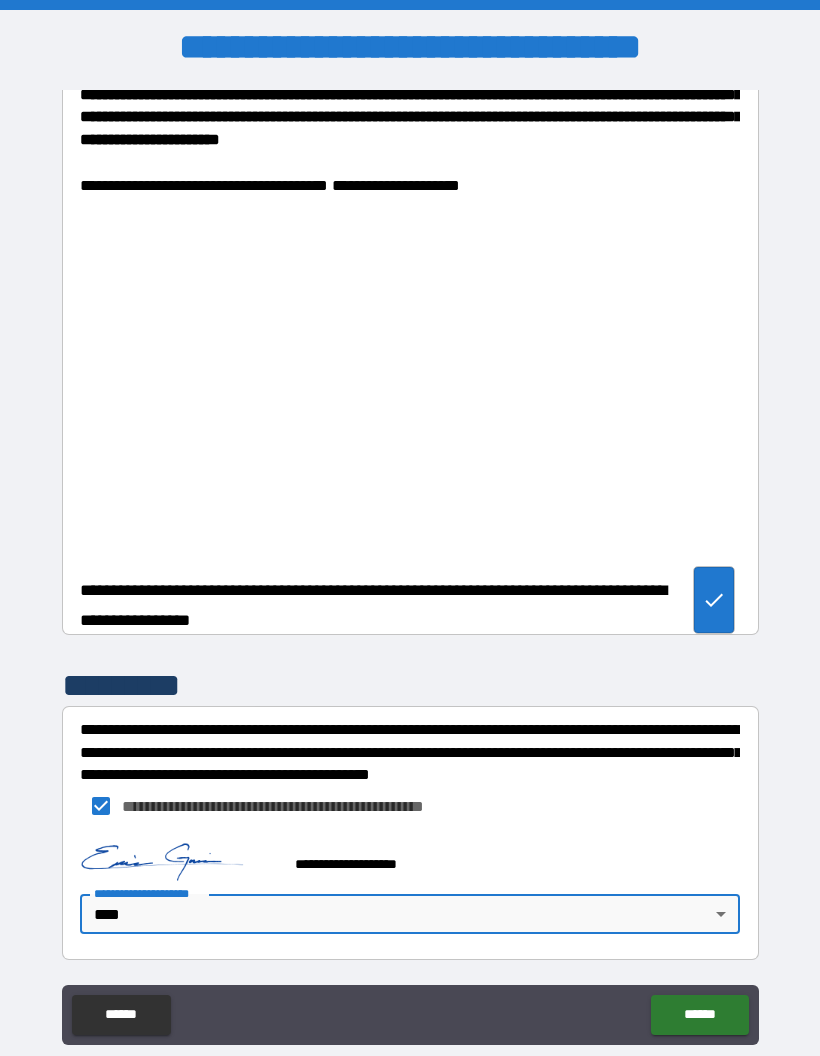 scroll, scrollTop: 4514, scrollLeft: 0, axis: vertical 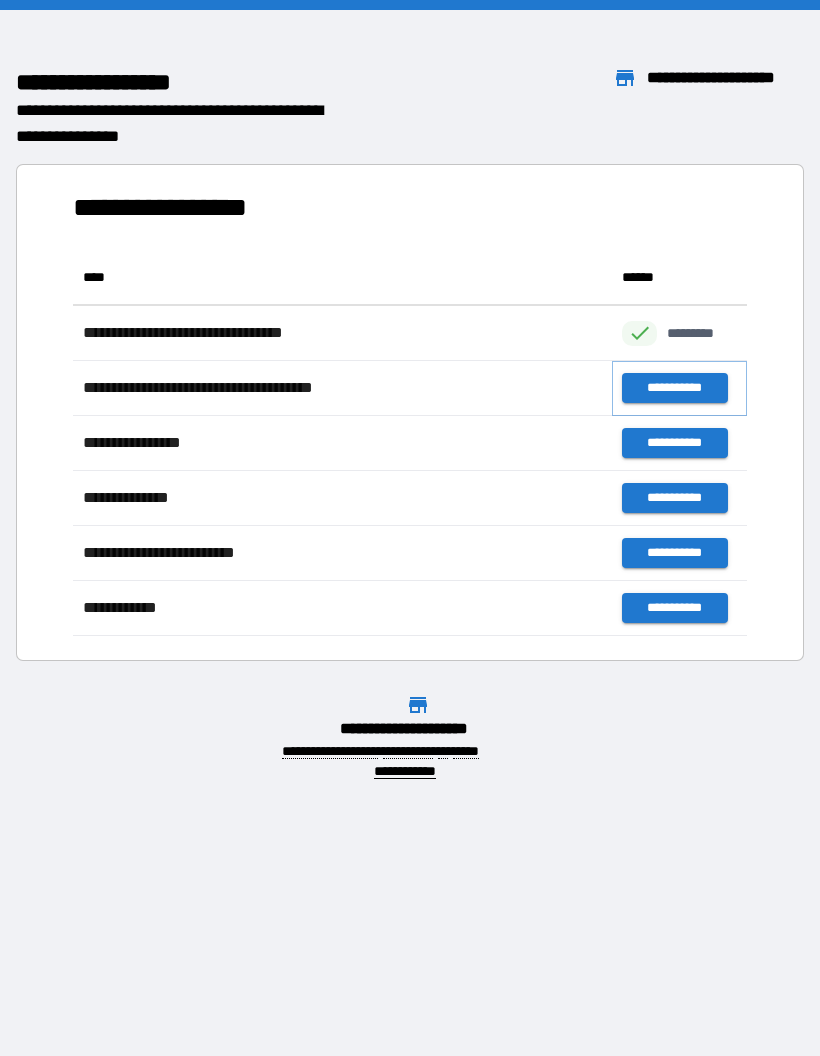 click on "**********" at bounding box center [674, 388] 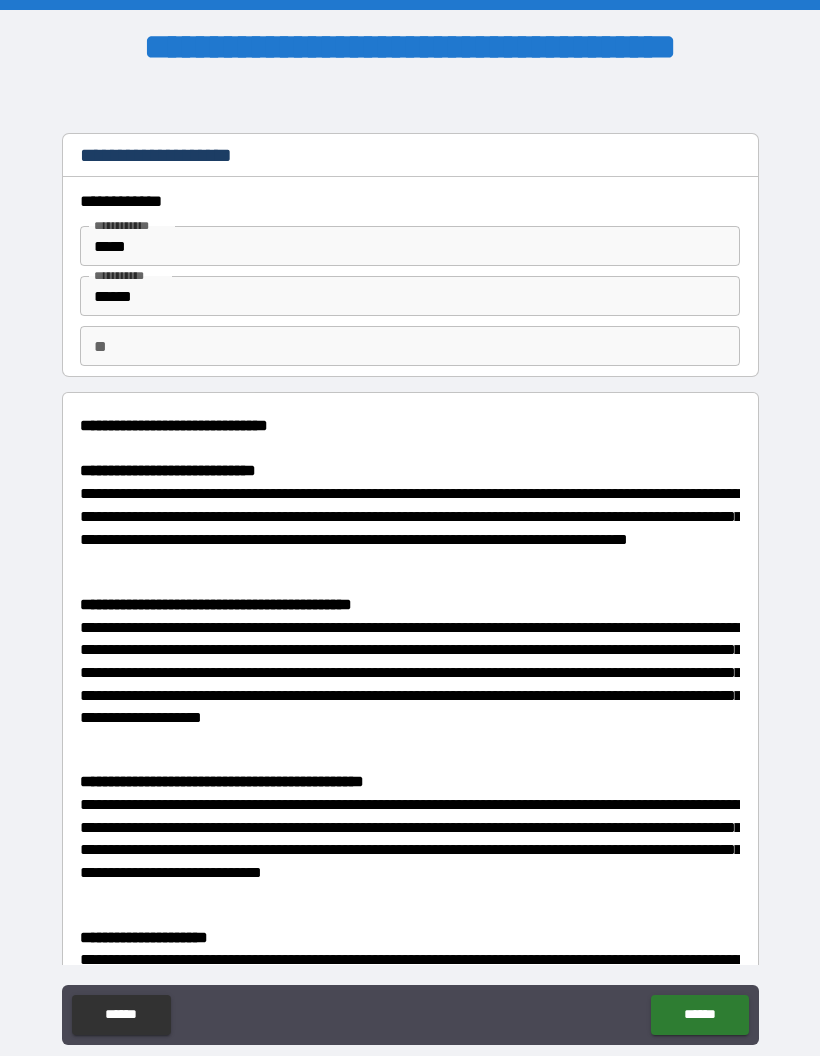 scroll, scrollTop: -1, scrollLeft: 0, axis: vertical 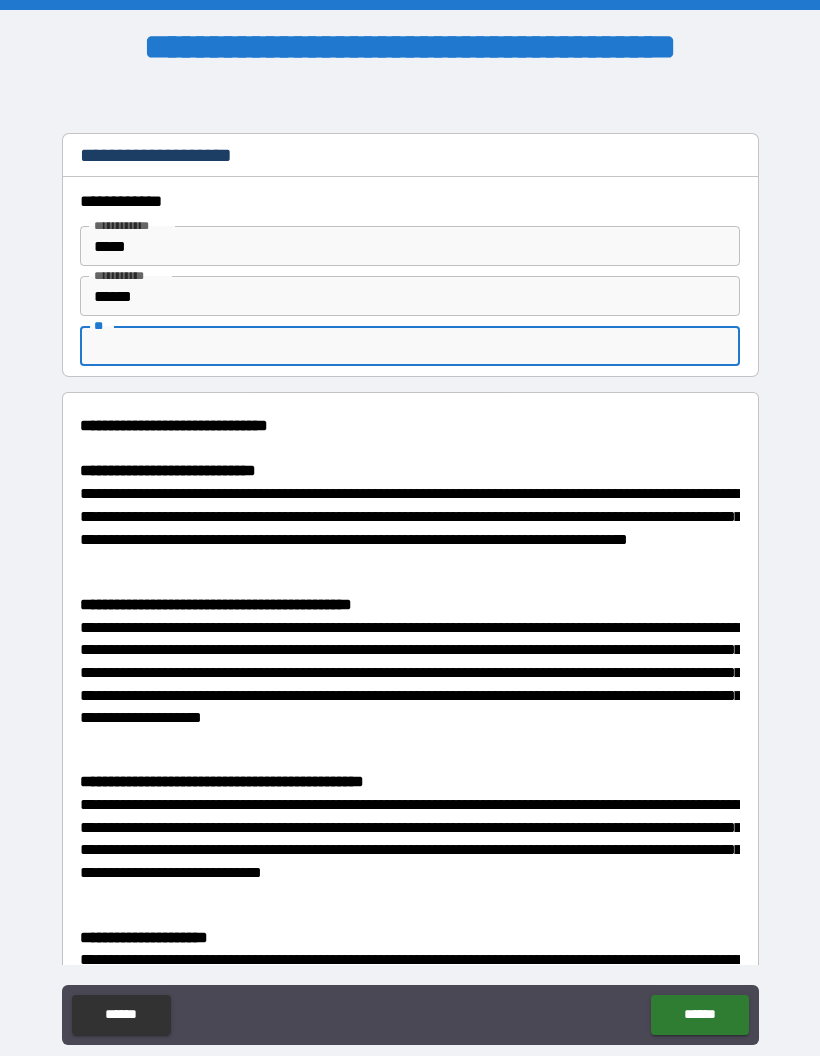 click on "**" at bounding box center [410, 346] 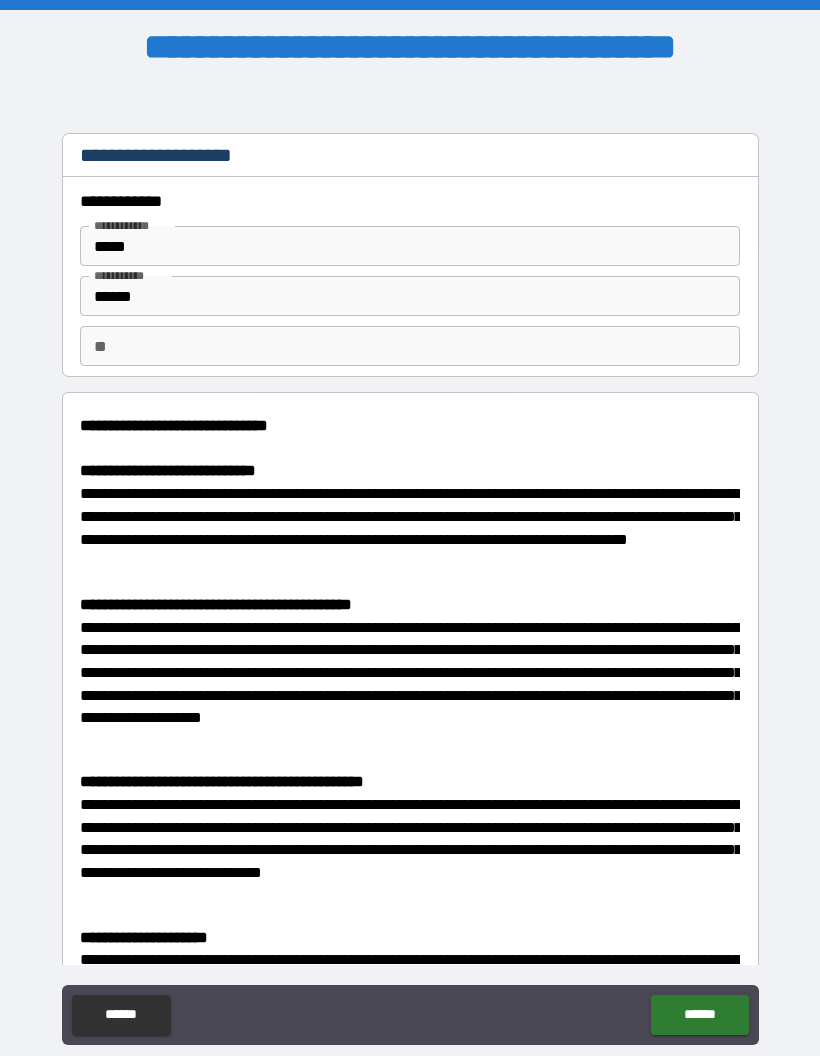 click on "** **" at bounding box center [410, 346] 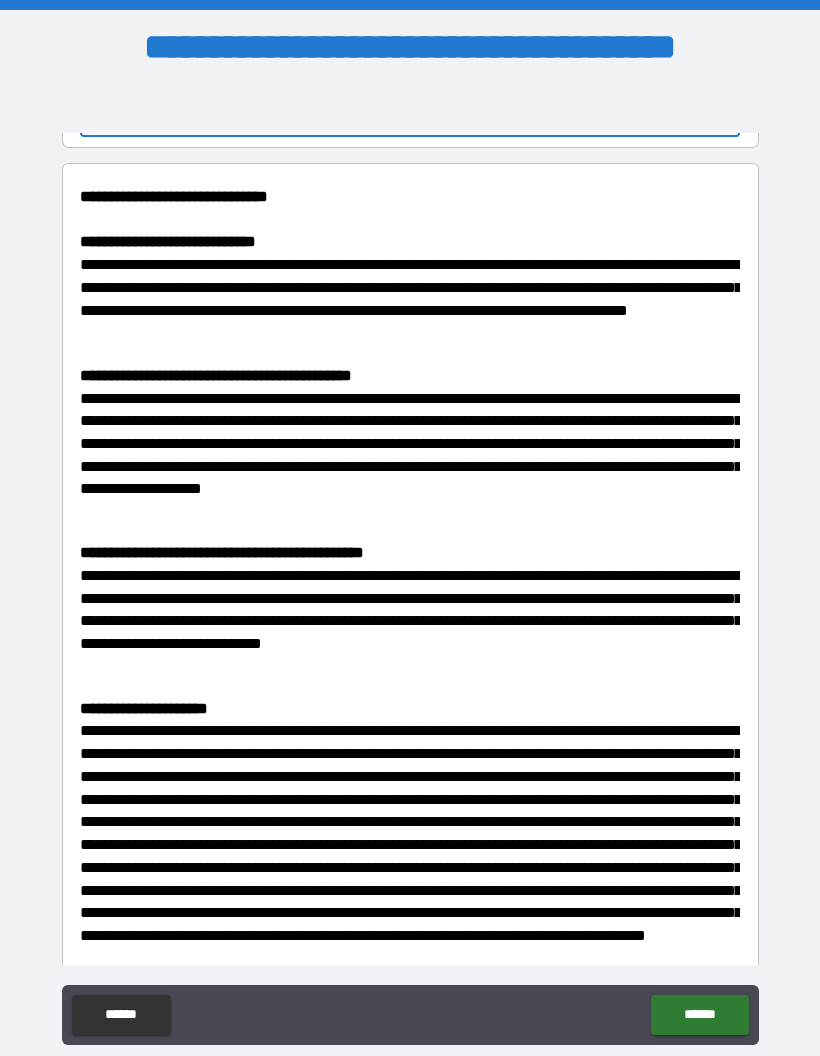 scroll, scrollTop: 231, scrollLeft: 0, axis: vertical 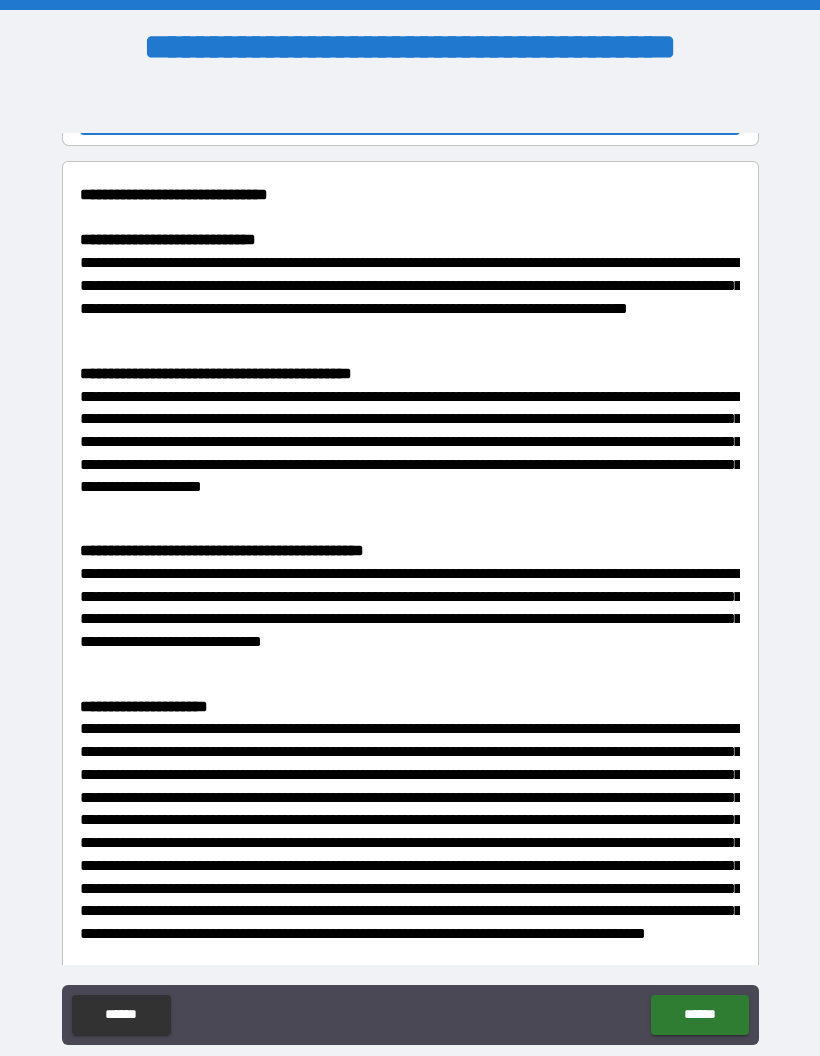type on "*" 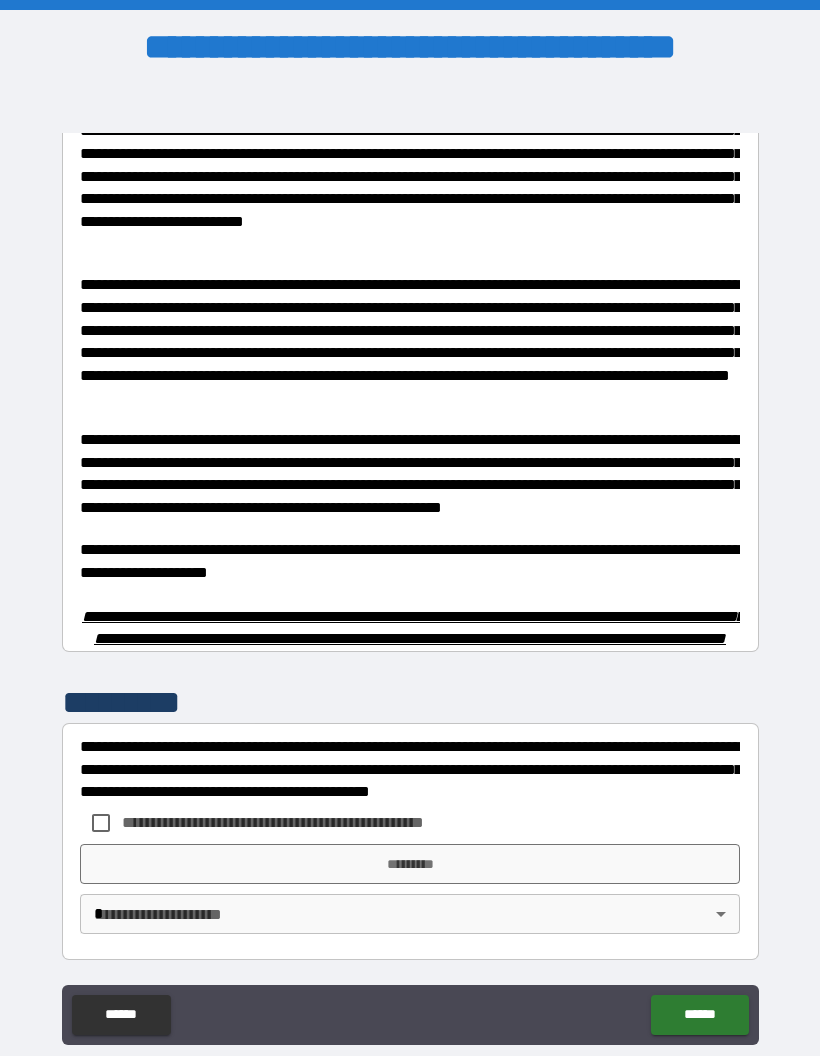 scroll, scrollTop: 1370, scrollLeft: 0, axis: vertical 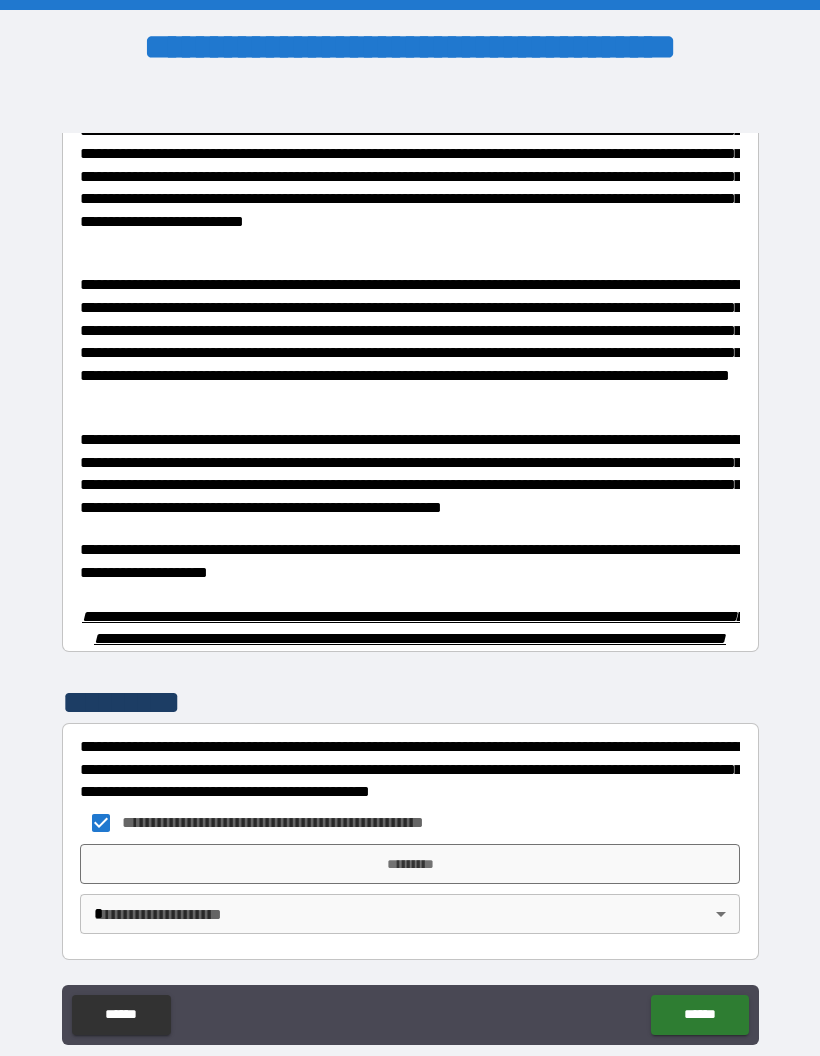 click on "*********" at bounding box center (410, 864) 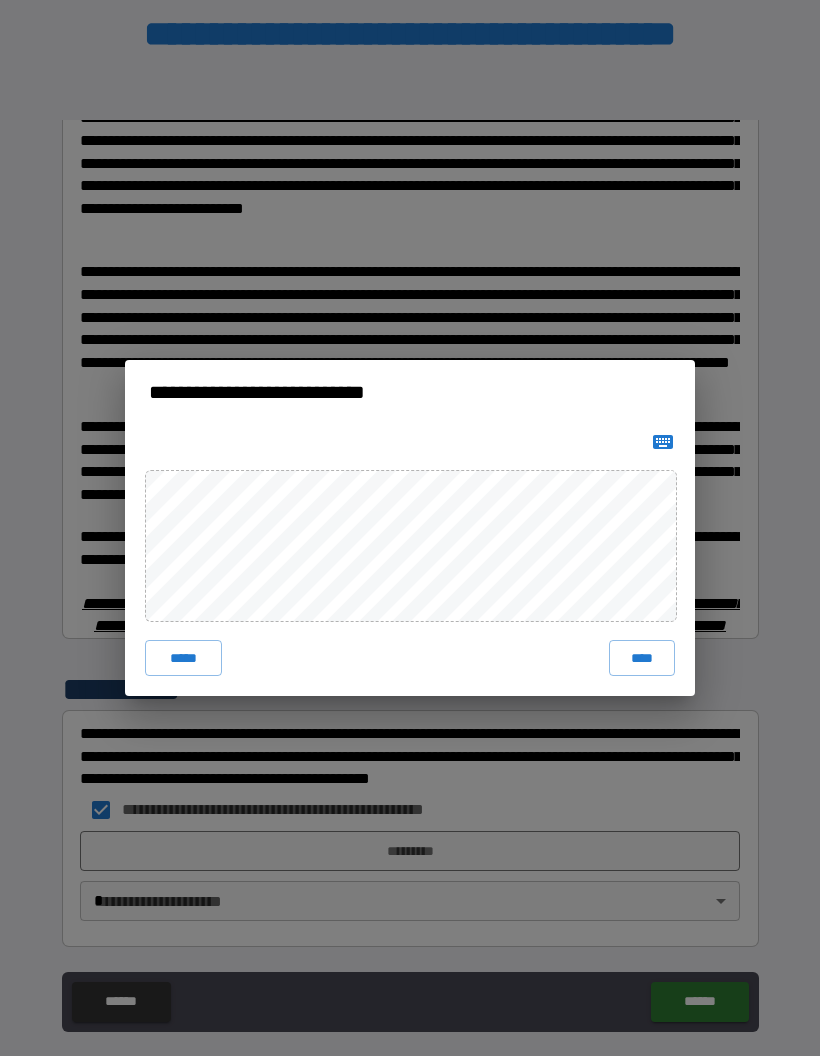 scroll, scrollTop: 8, scrollLeft: 0, axis: vertical 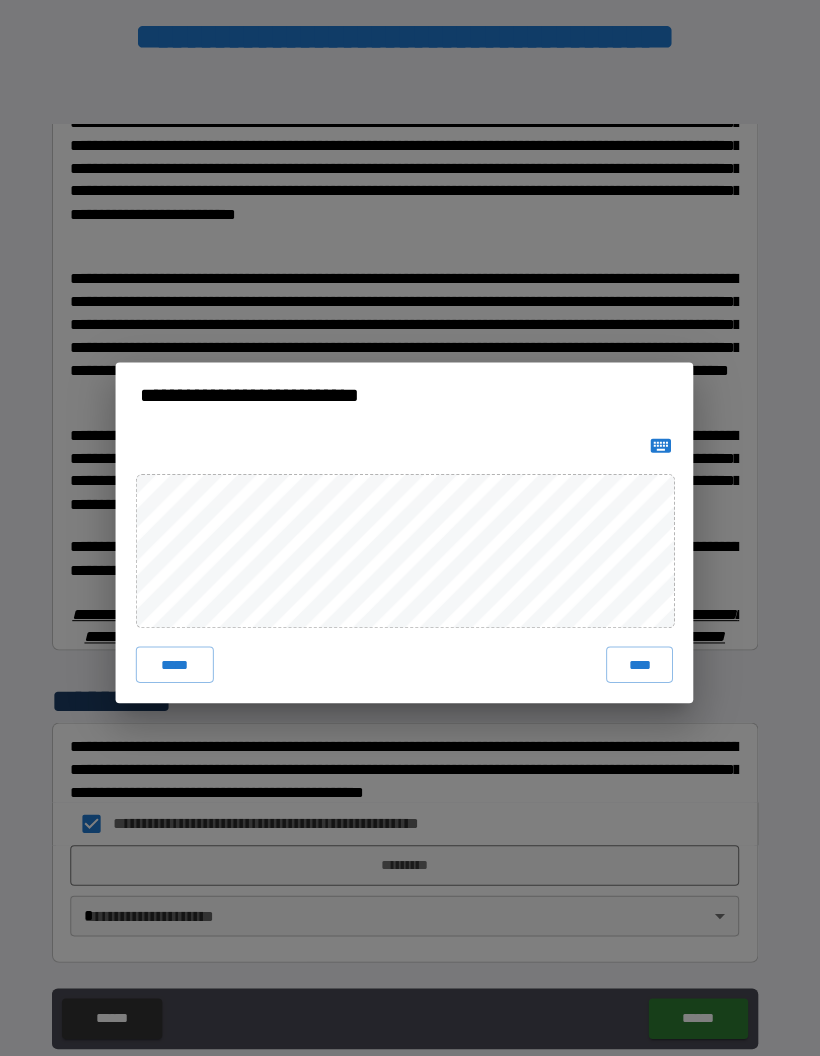 click on "****" at bounding box center (642, 658) 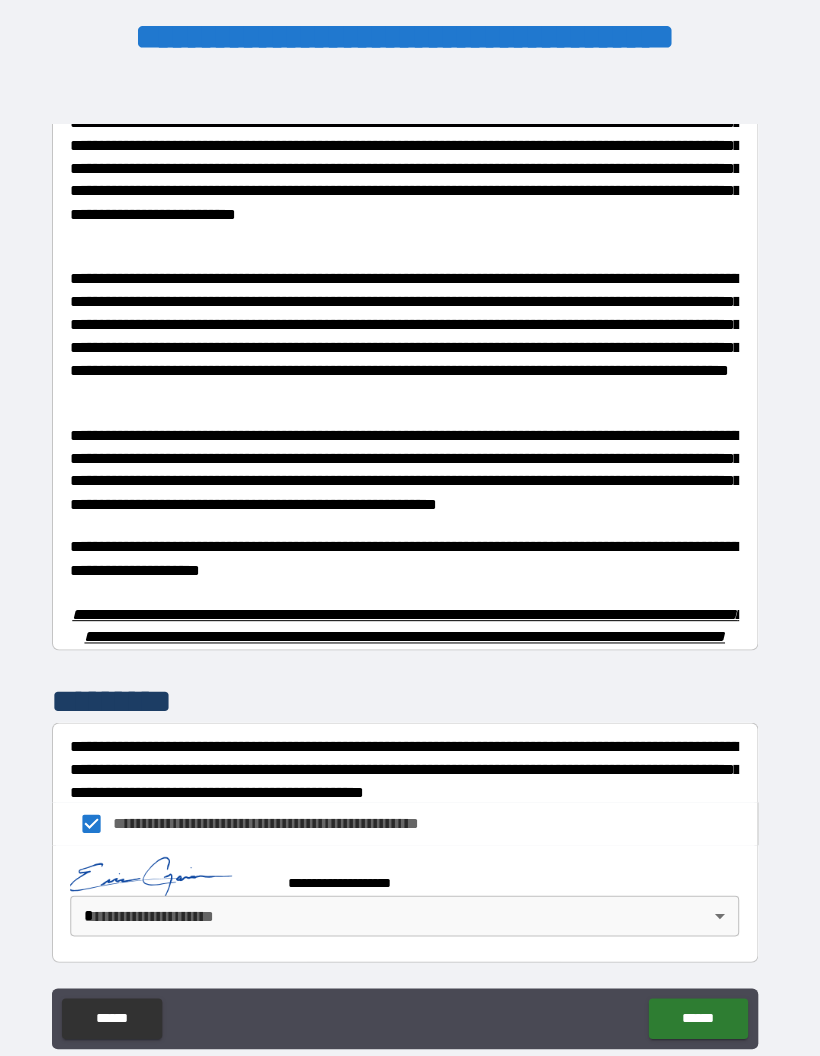scroll, scrollTop: 1360, scrollLeft: 0, axis: vertical 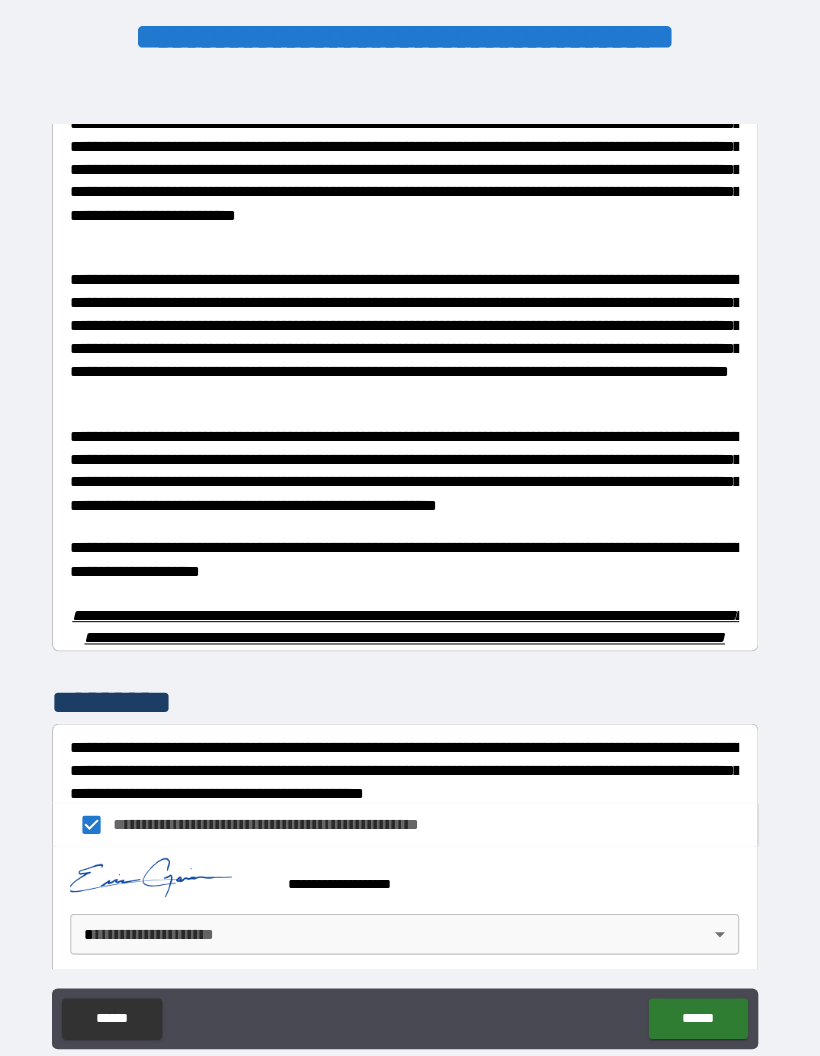 click on "**********" at bounding box center [410, 560] 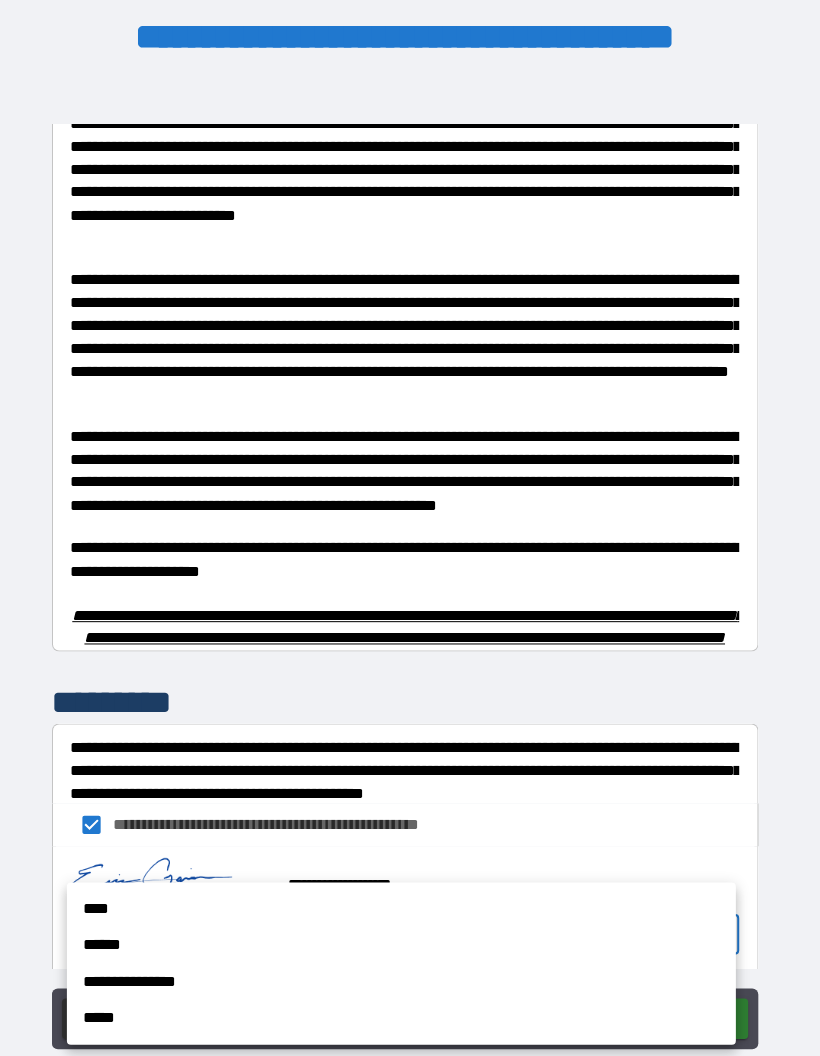 click on "****" at bounding box center (407, 899) 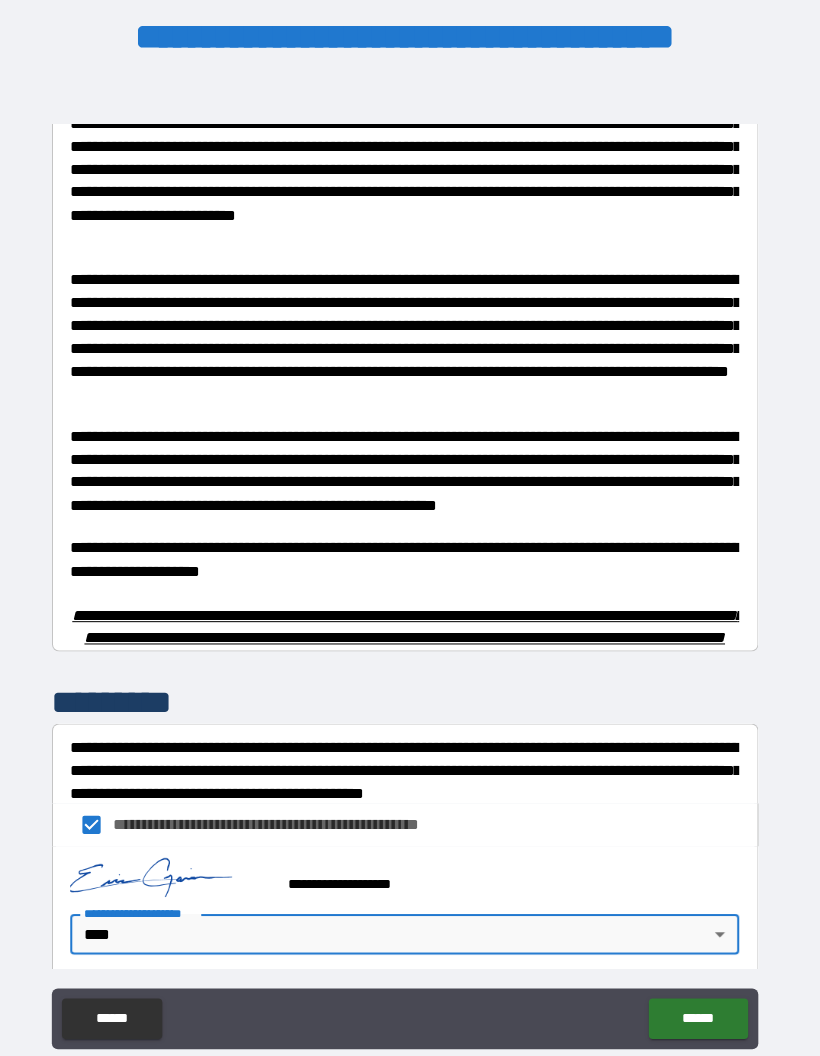 click on "******" at bounding box center (699, 1007) 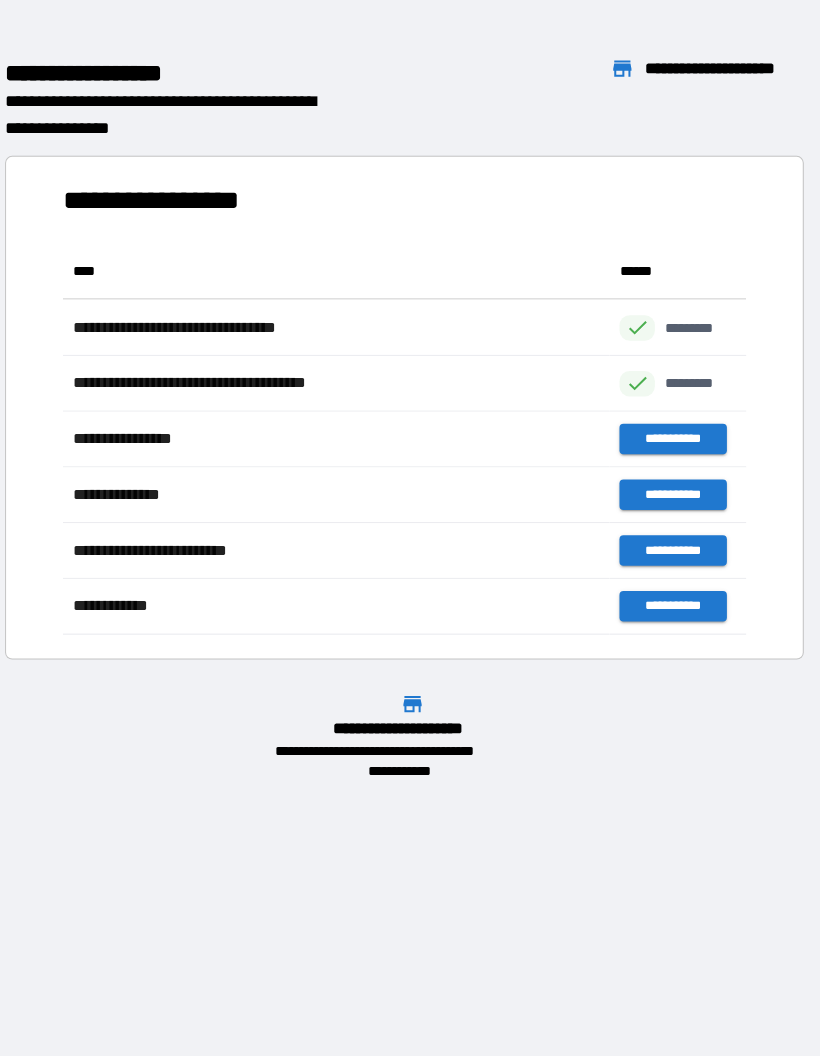 scroll, scrollTop: 1, scrollLeft: 1, axis: both 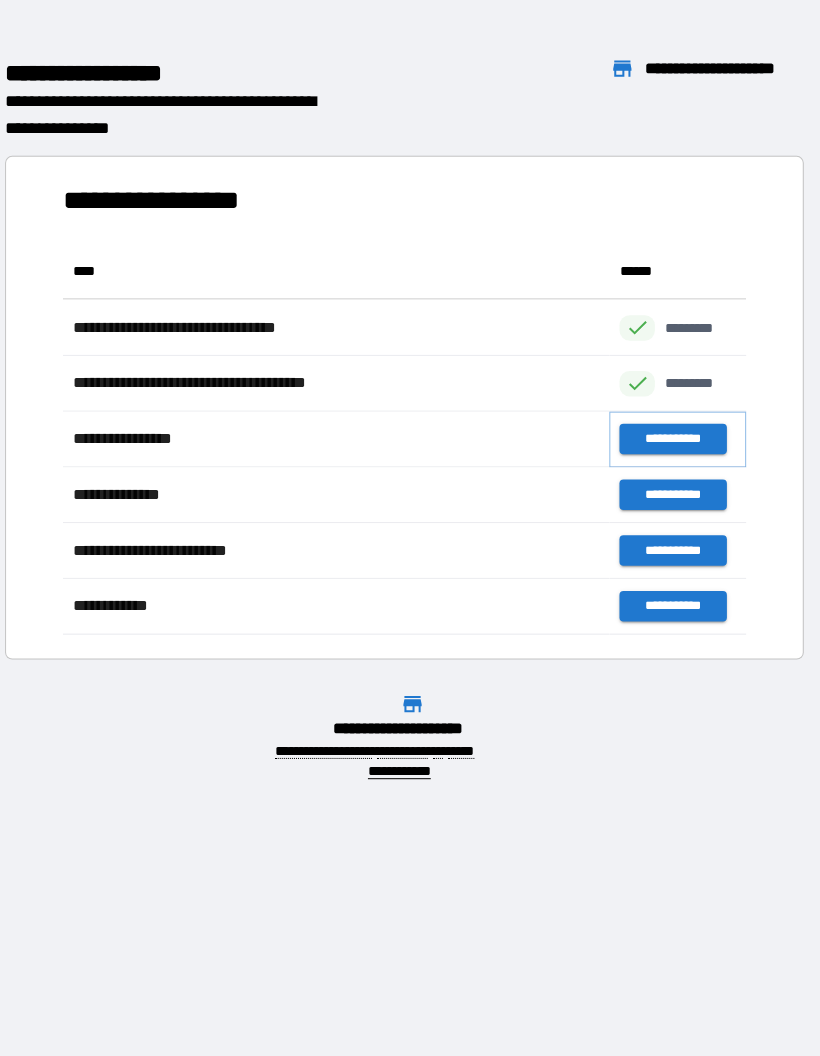 click on "**********" at bounding box center [674, 435] 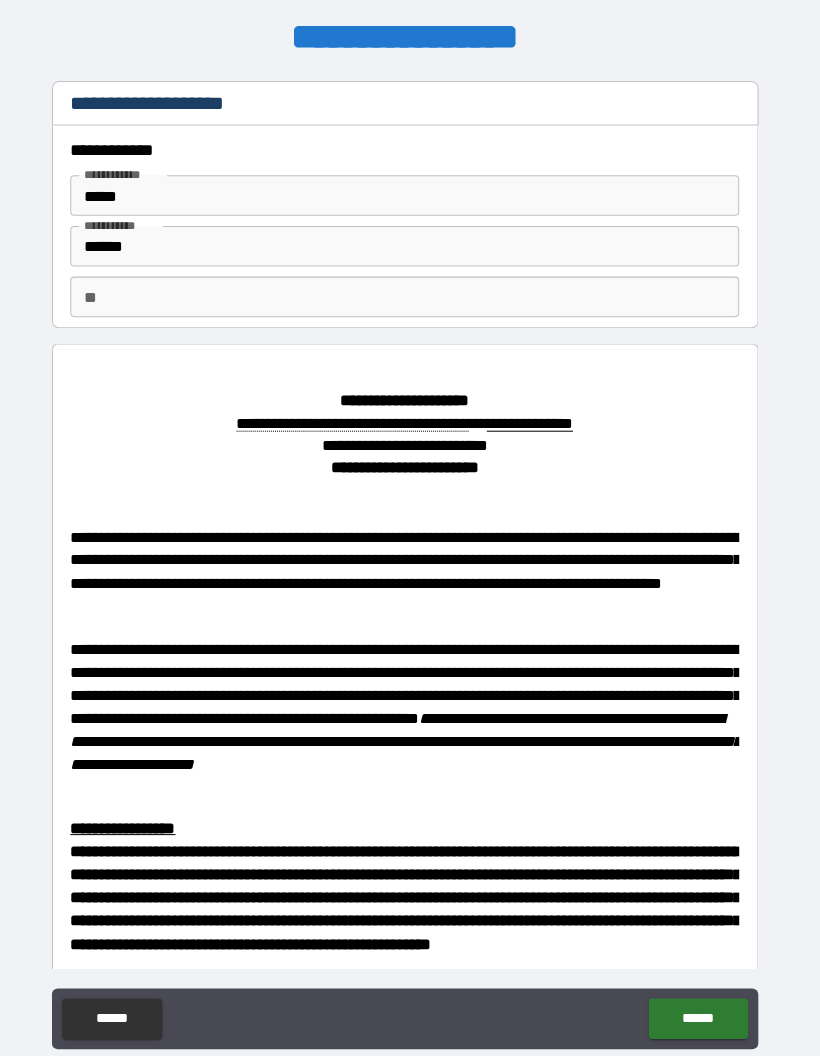 click on "**" at bounding box center [410, 295] 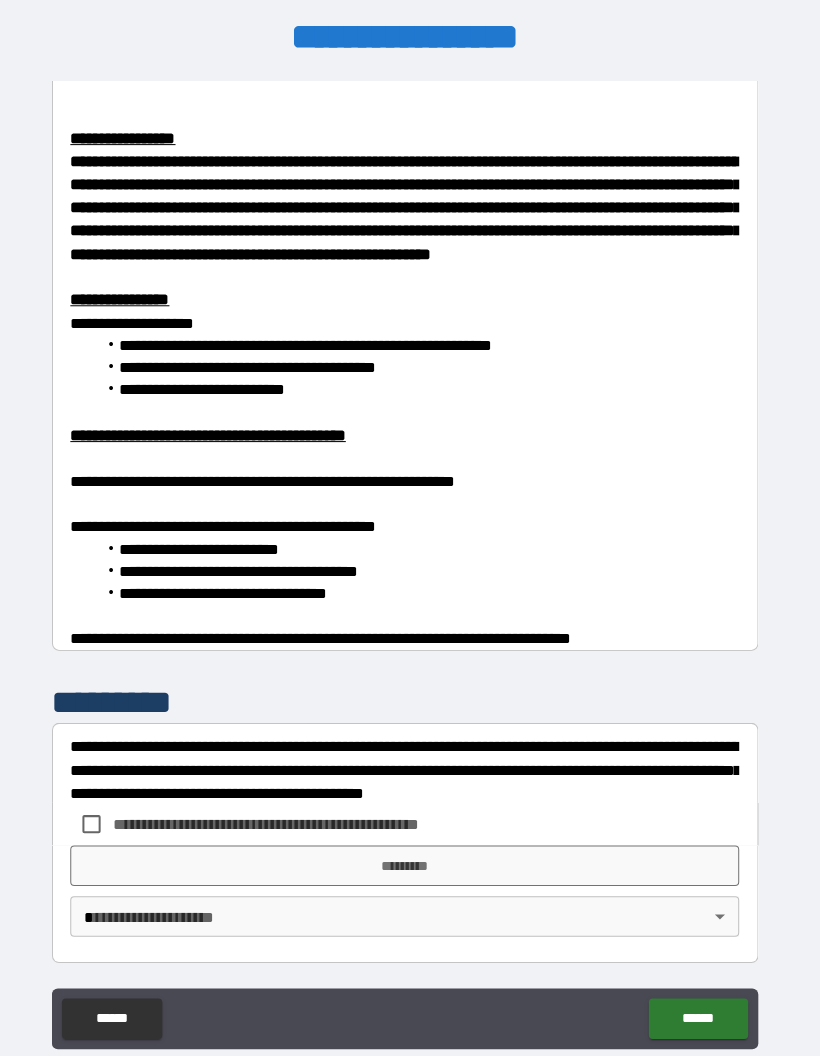 scroll, scrollTop: 689, scrollLeft: 0, axis: vertical 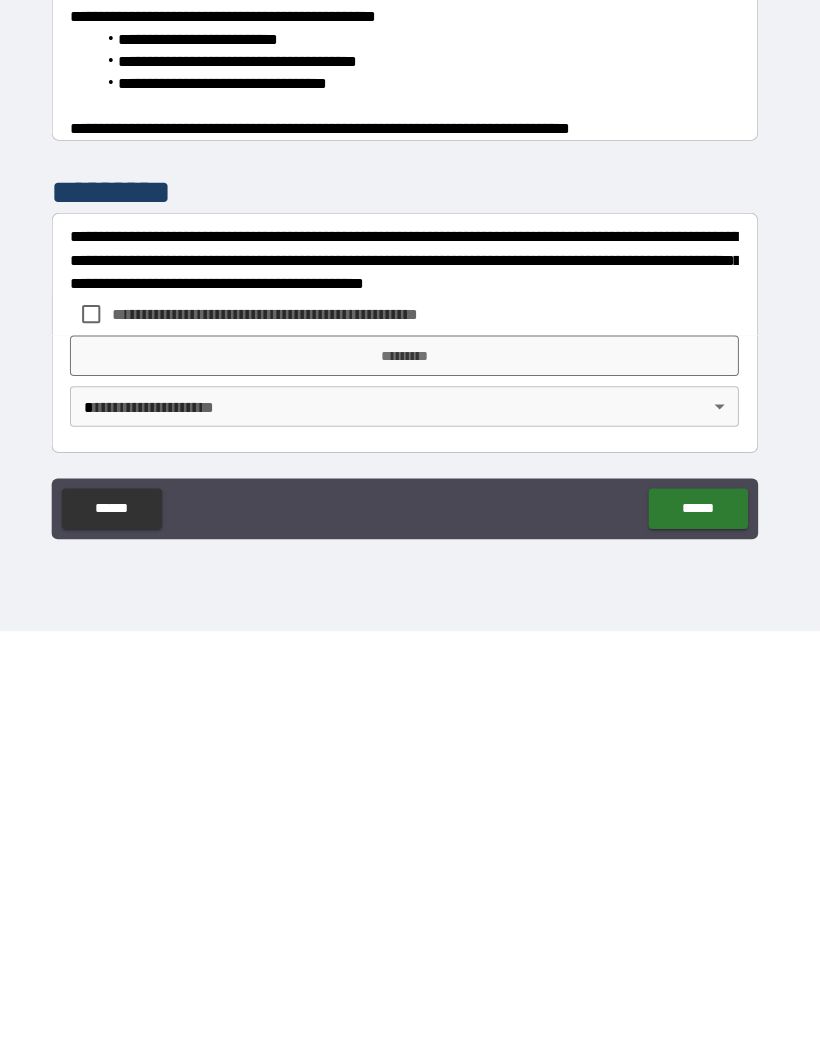 type on "*" 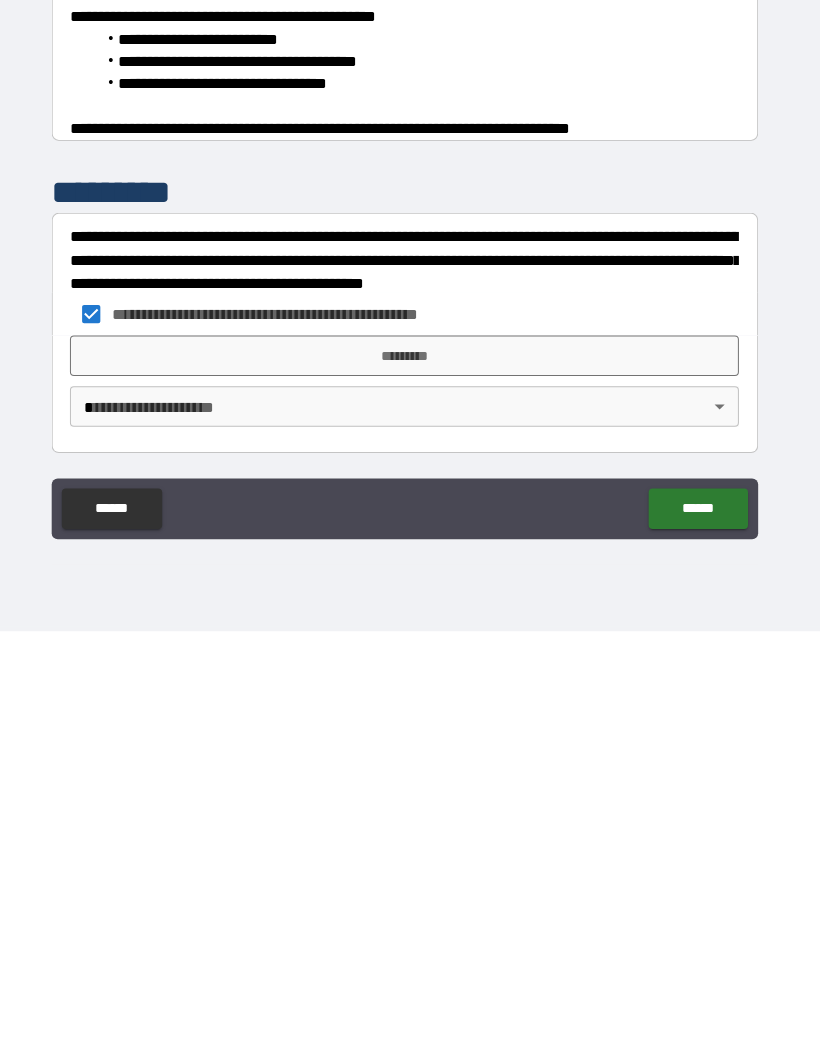 click on "*********" at bounding box center (410, 784) 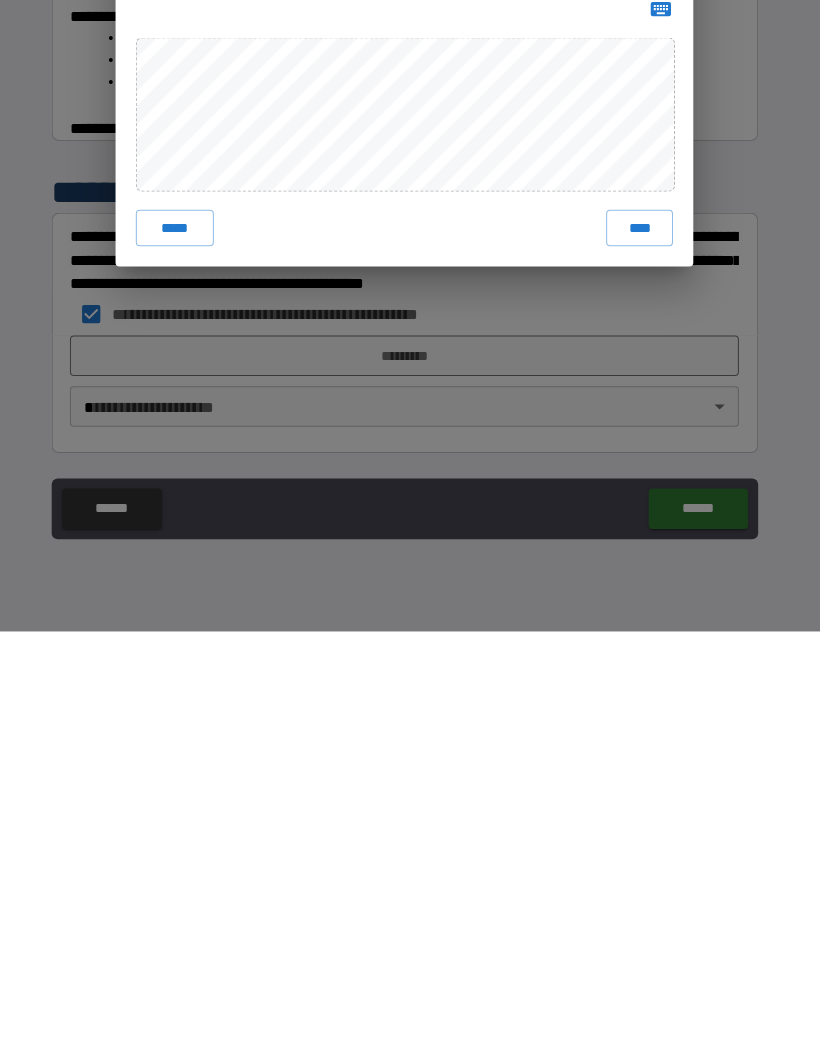 click on "****" at bounding box center [642, 658] 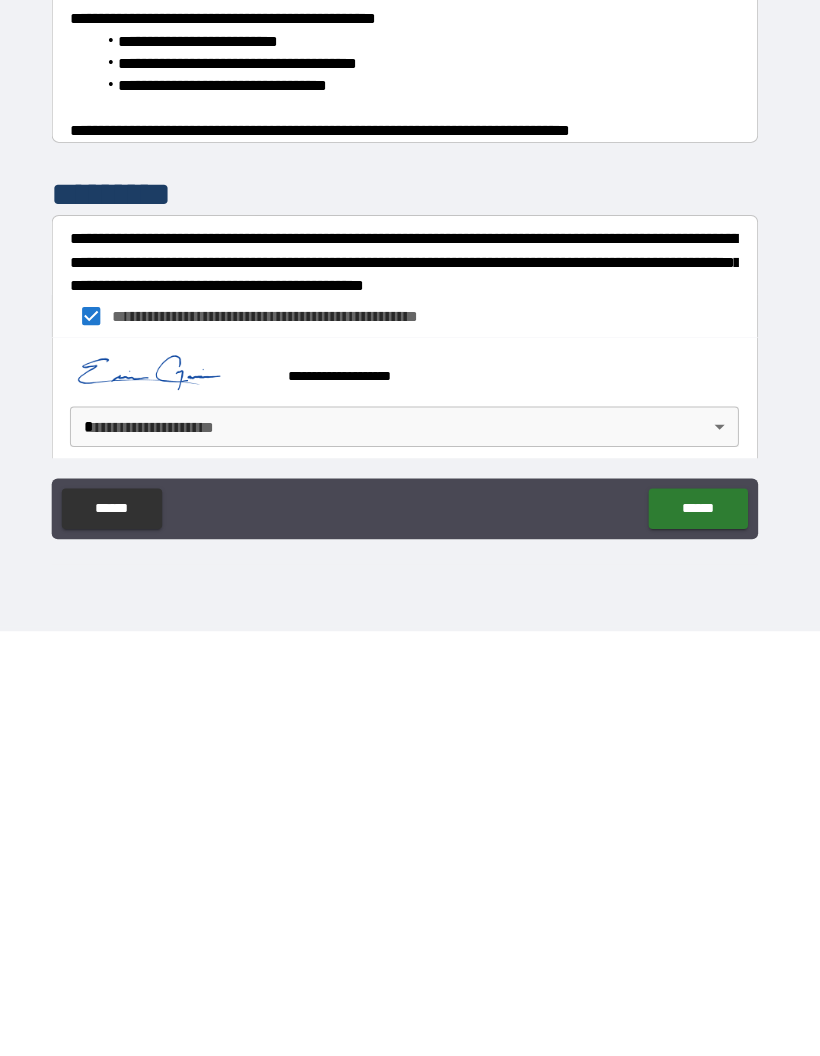 click on "**********" at bounding box center [410, 488] 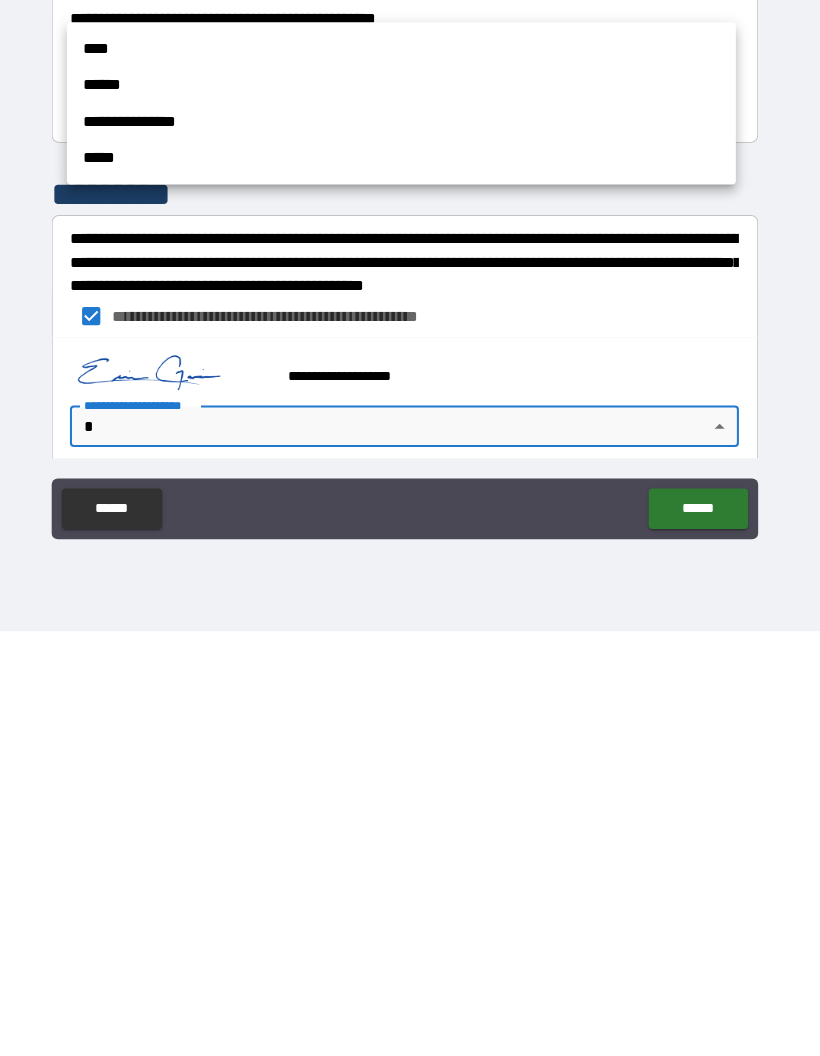 click at bounding box center (410, 528) 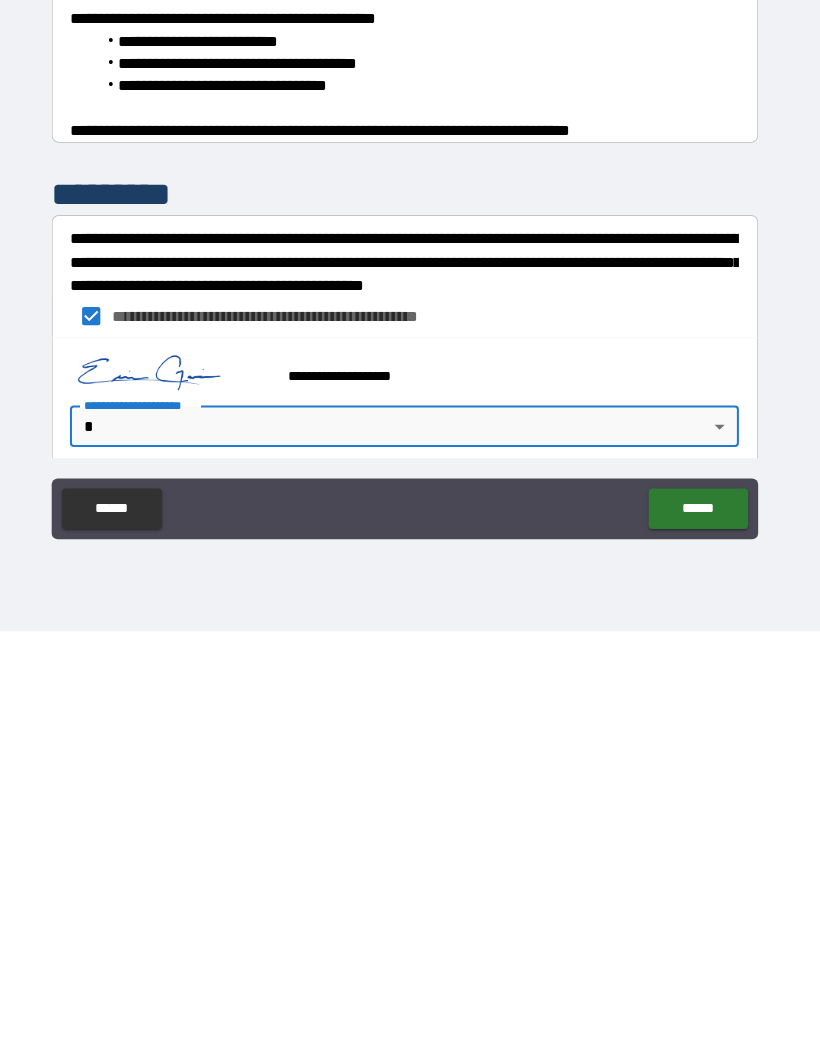 click on "**********" at bounding box center [410, 488] 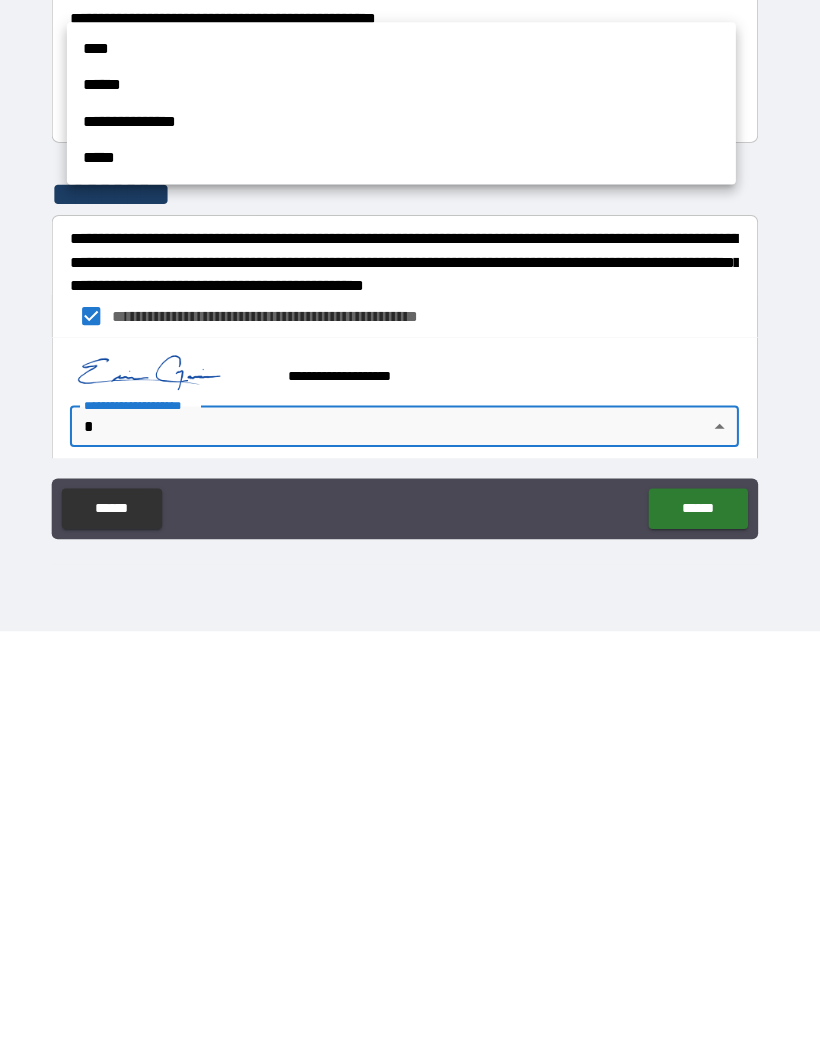click on "****" at bounding box center [407, 481] 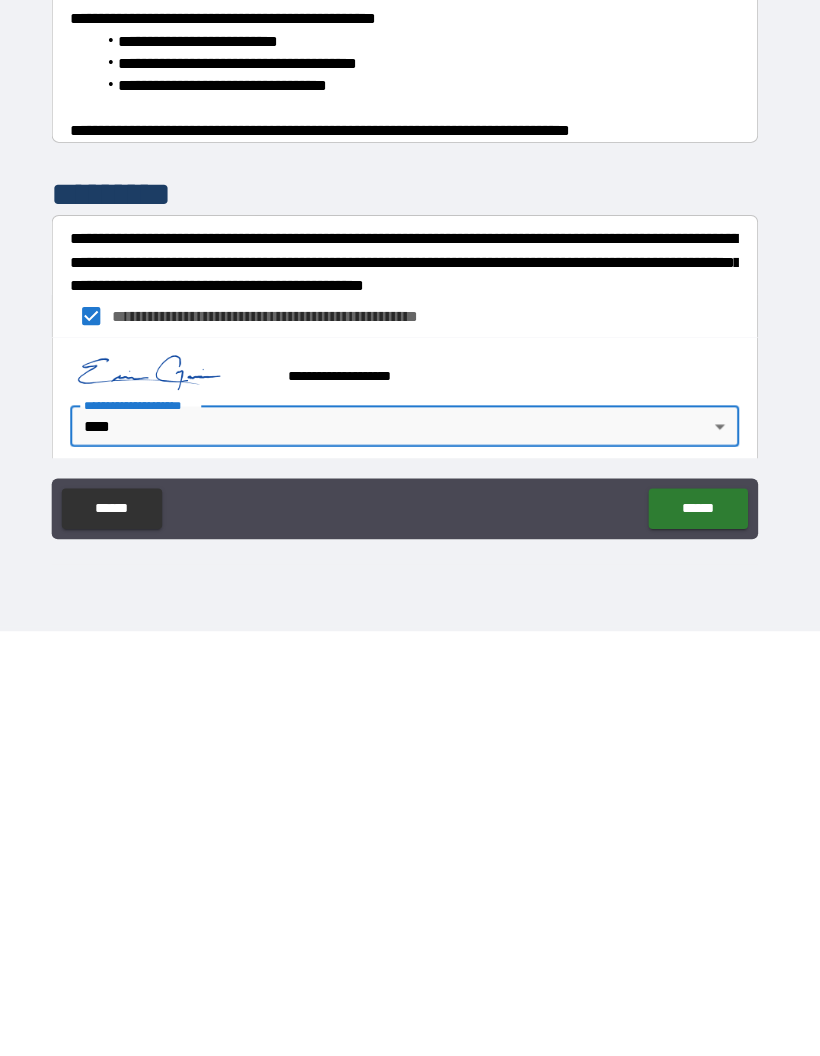 click on "******" at bounding box center [699, 935] 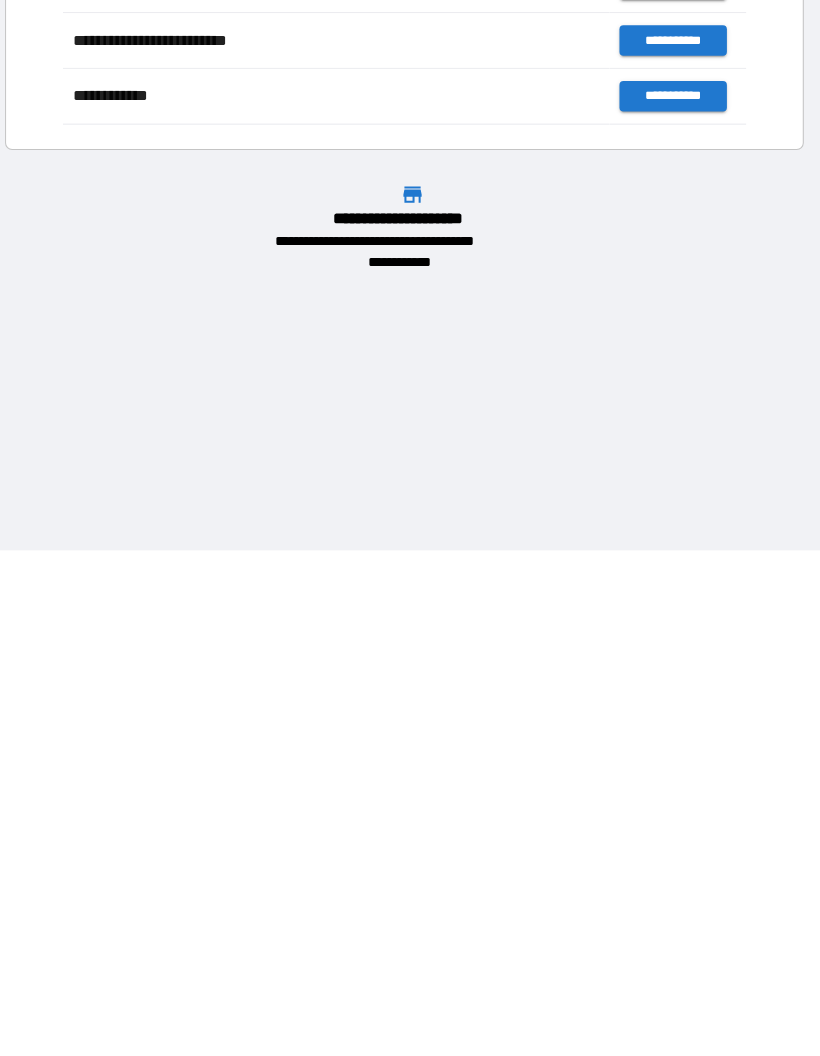 scroll, scrollTop: 1, scrollLeft: 1, axis: both 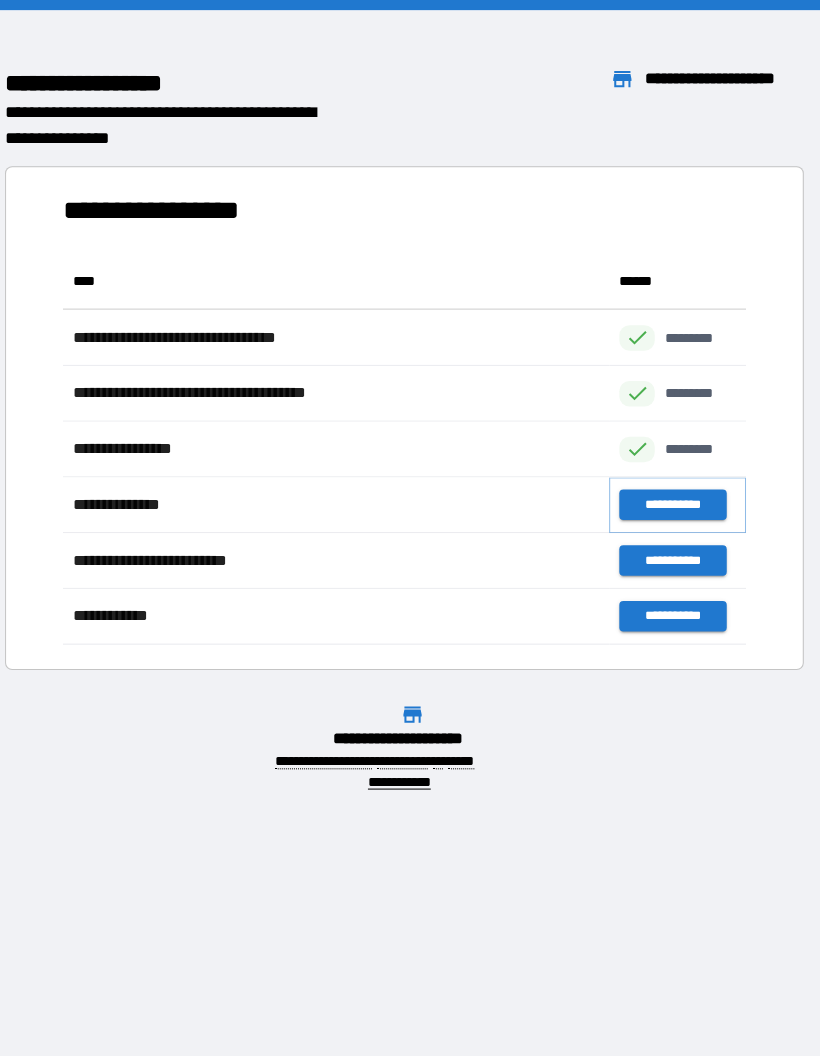 click on "**********" at bounding box center (674, 498) 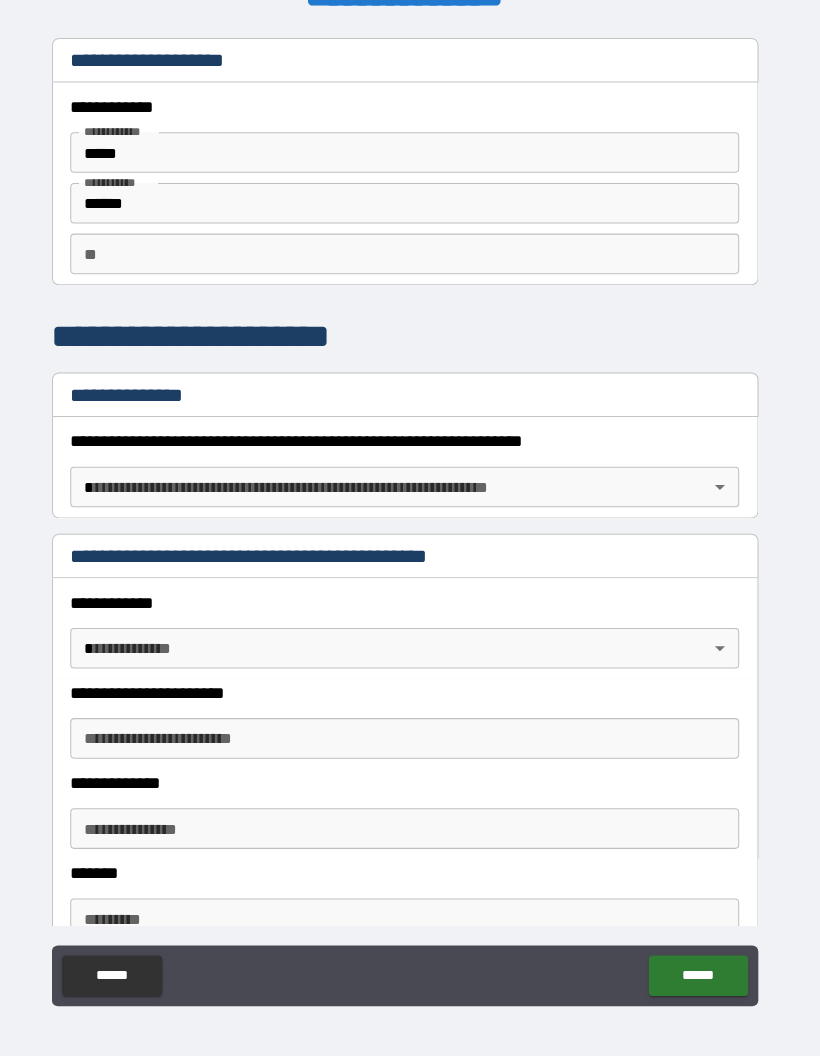 scroll, scrollTop: 0, scrollLeft: 0, axis: both 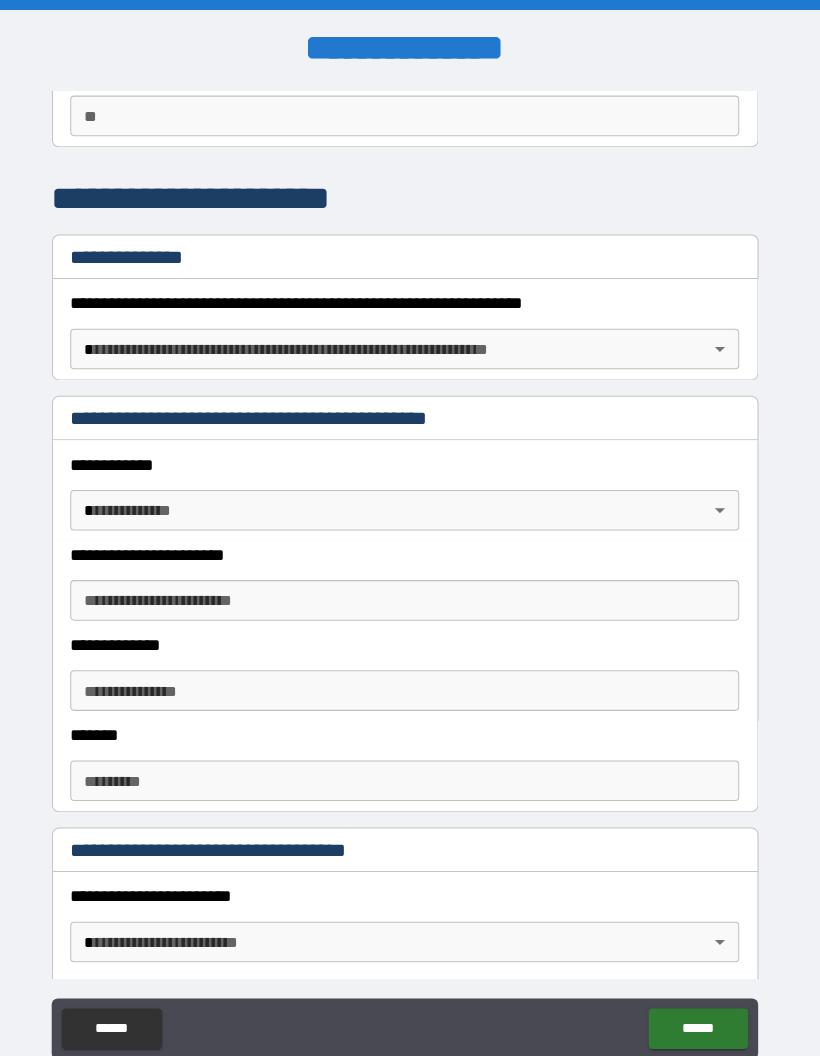 click on "**********" at bounding box center [410, 568] 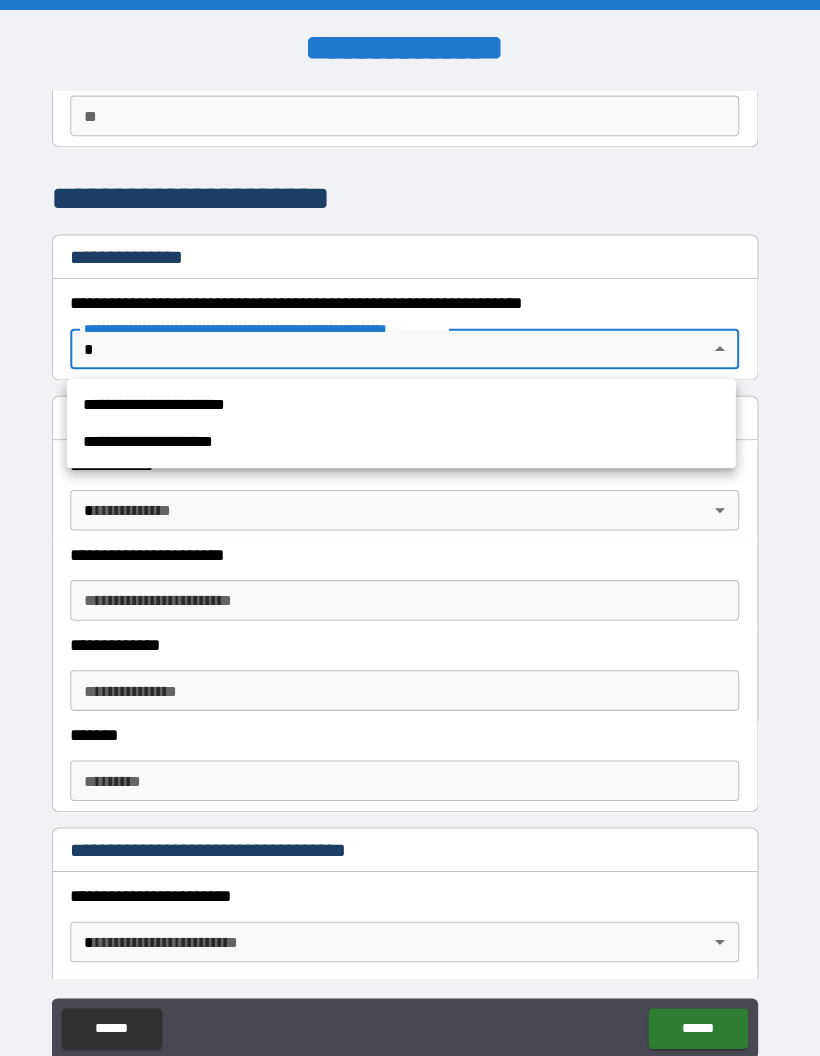 click on "**********" at bounding box center (407, 400) 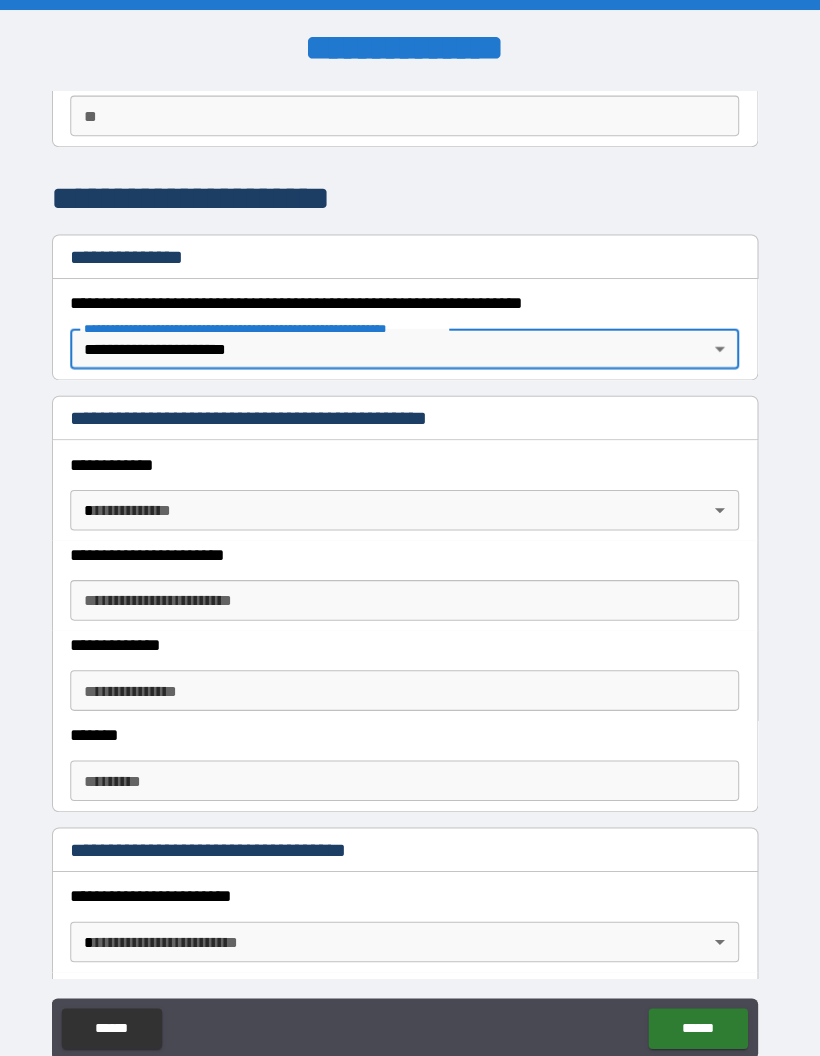 type on "*" 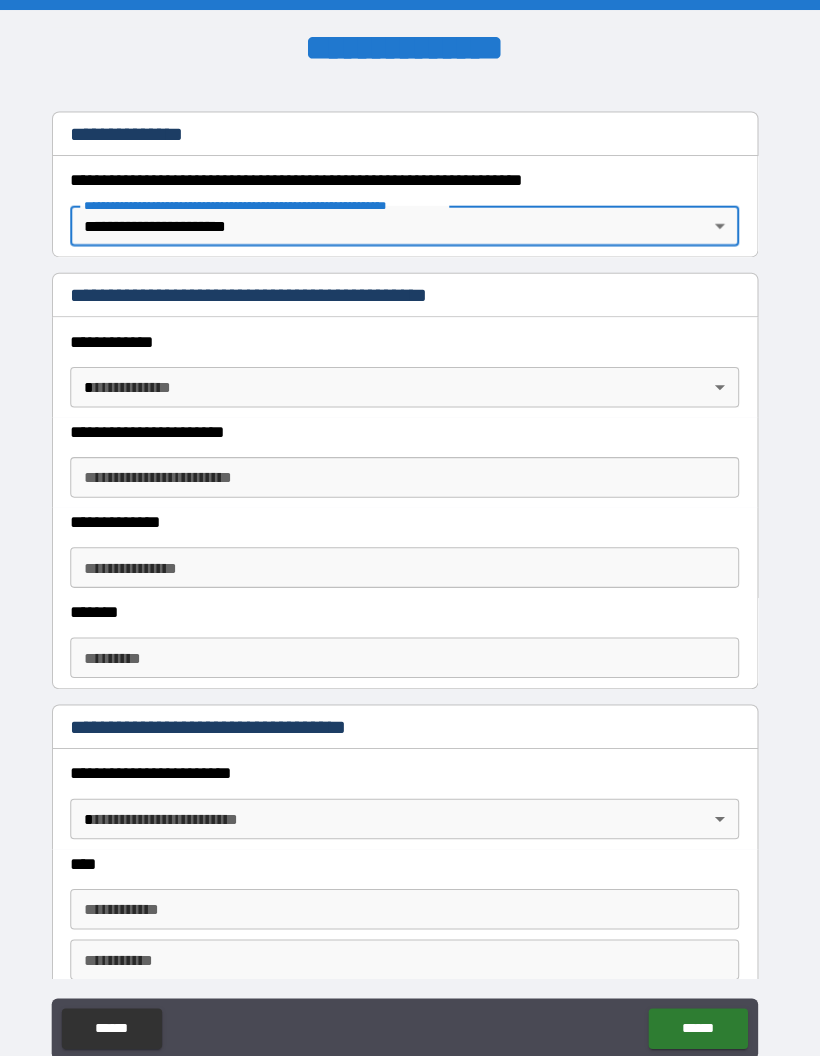 scroll, scrollTop: 311, scrollLeft: 0, axis: vertical 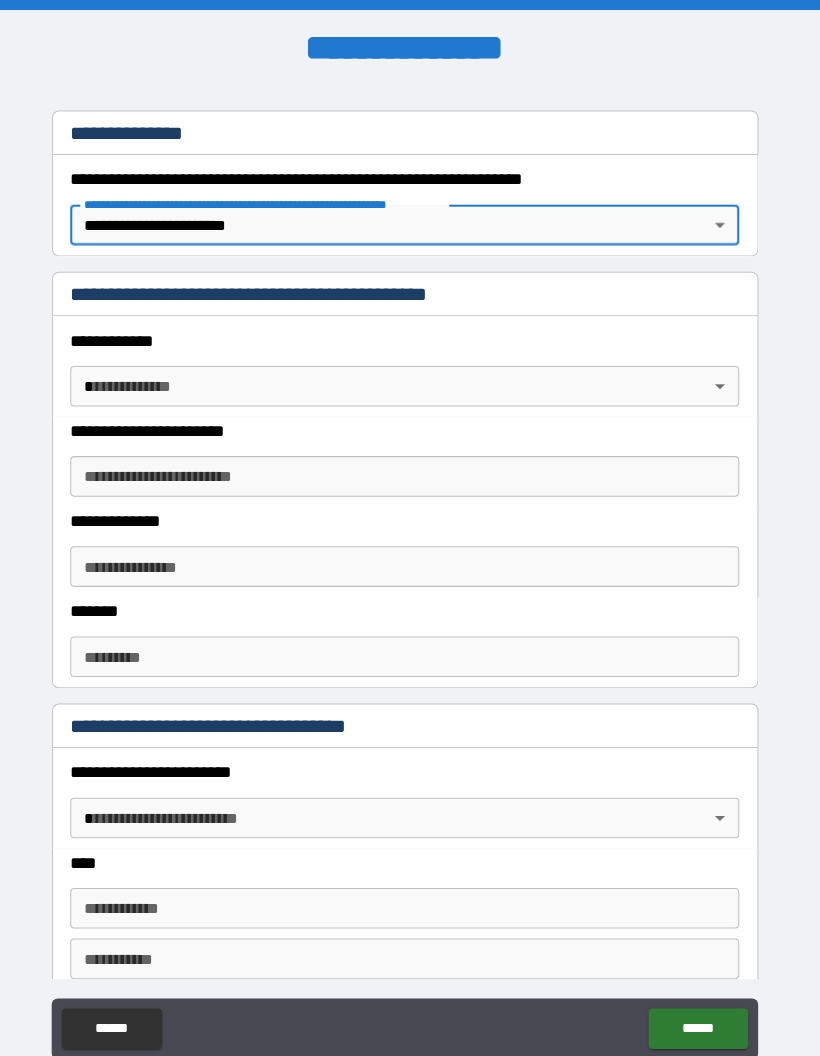 click on "**********" at bounding box center (410, 568) 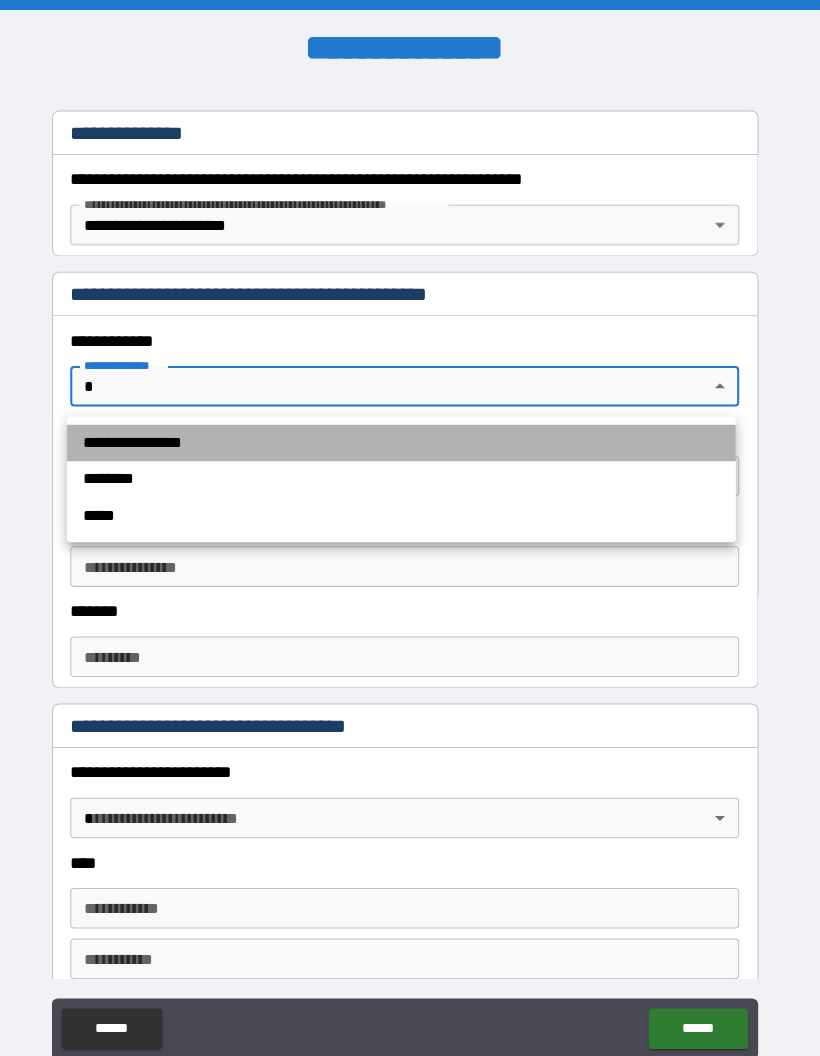 click on "**********" at bounding box center (407, 437) 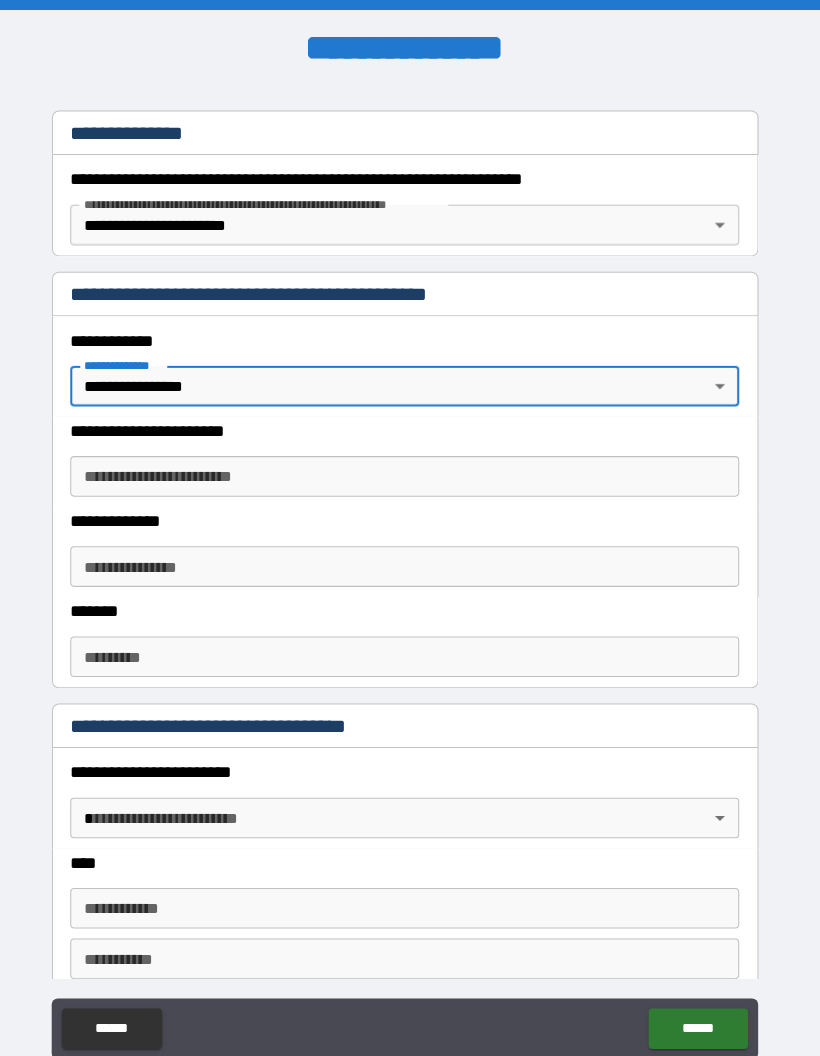 click on "**********" at bounding box center [410, 470] 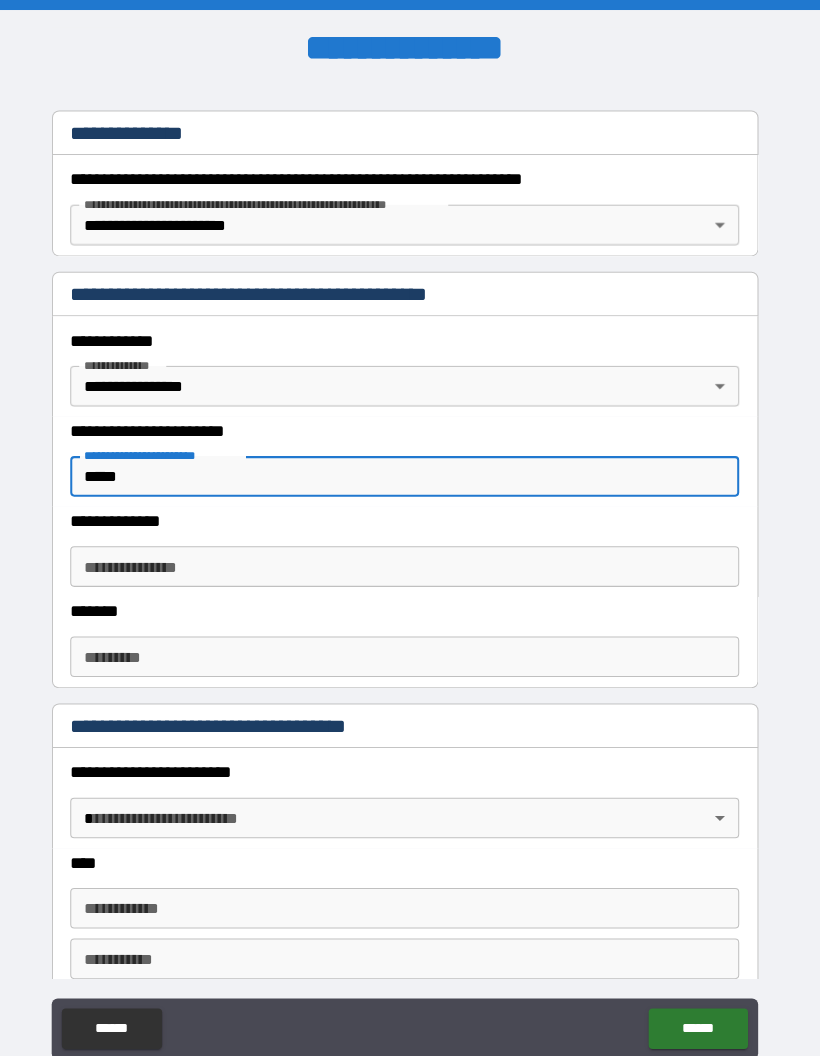 type on "*****" 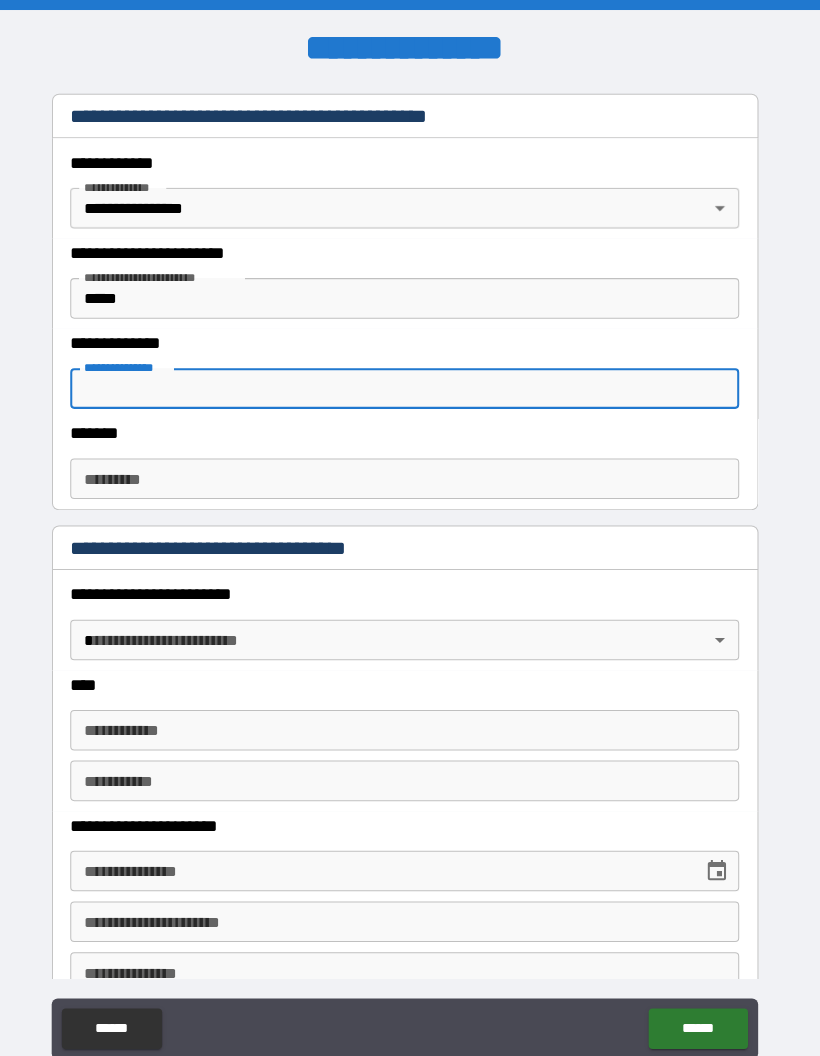 scroll, scrollTop: 512, scrollLeft: 0, axis: vertical 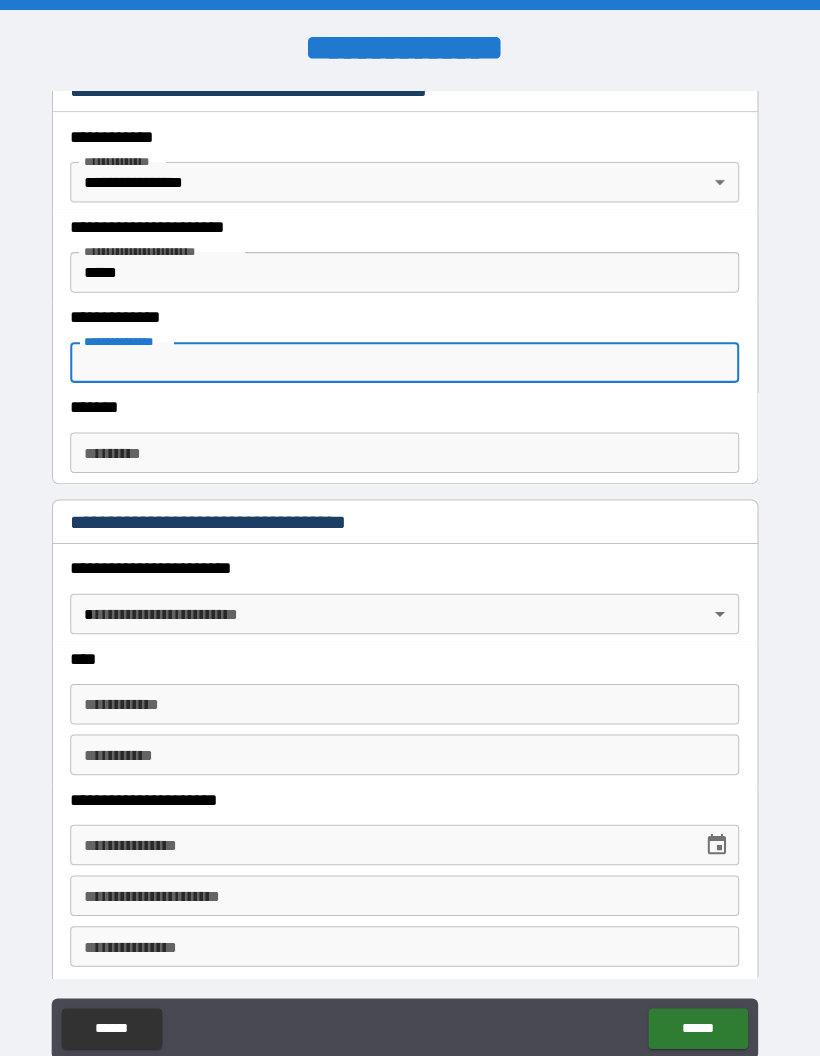 click on "**********" at bounding box center [410, 358] 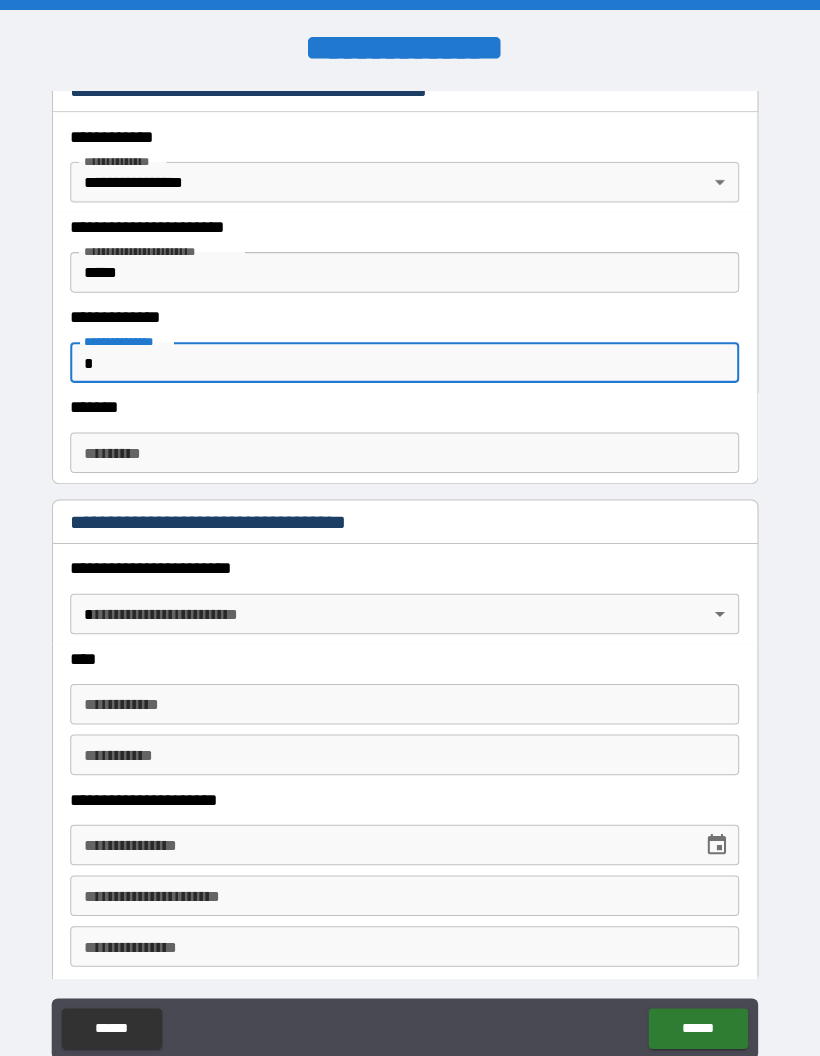 click on "*" at bounding box center [410, 358] 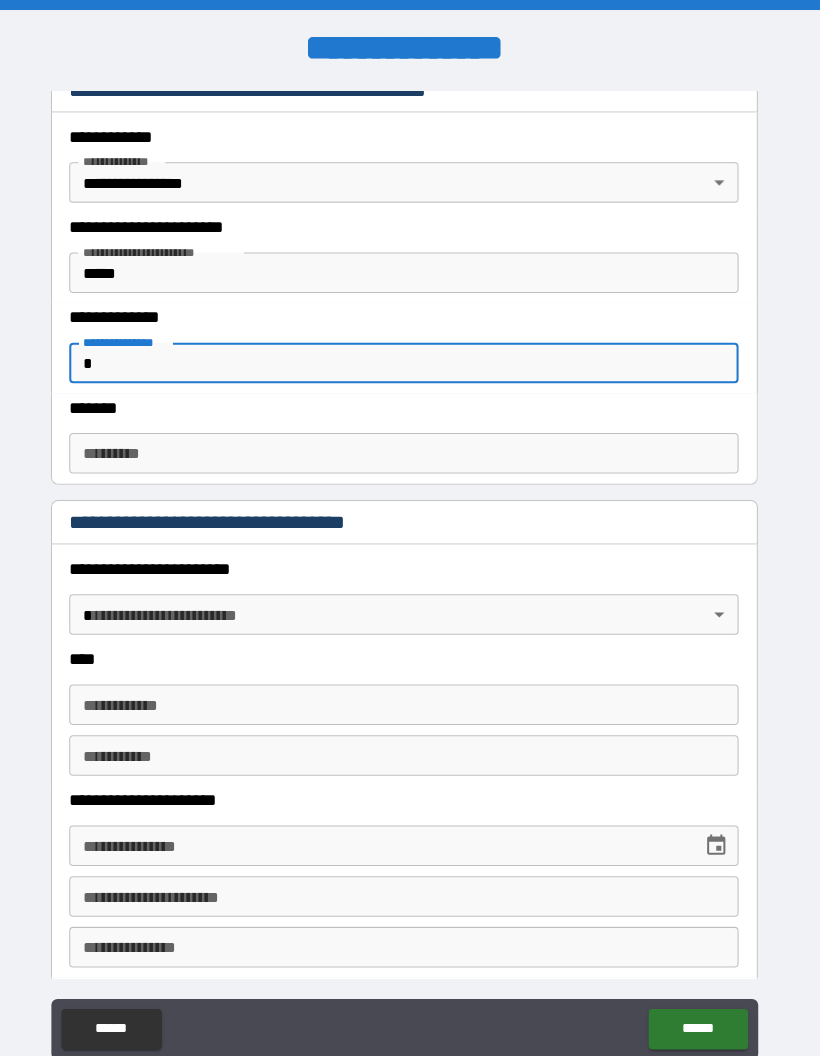 click on "*" at bounding box center [410, 358] 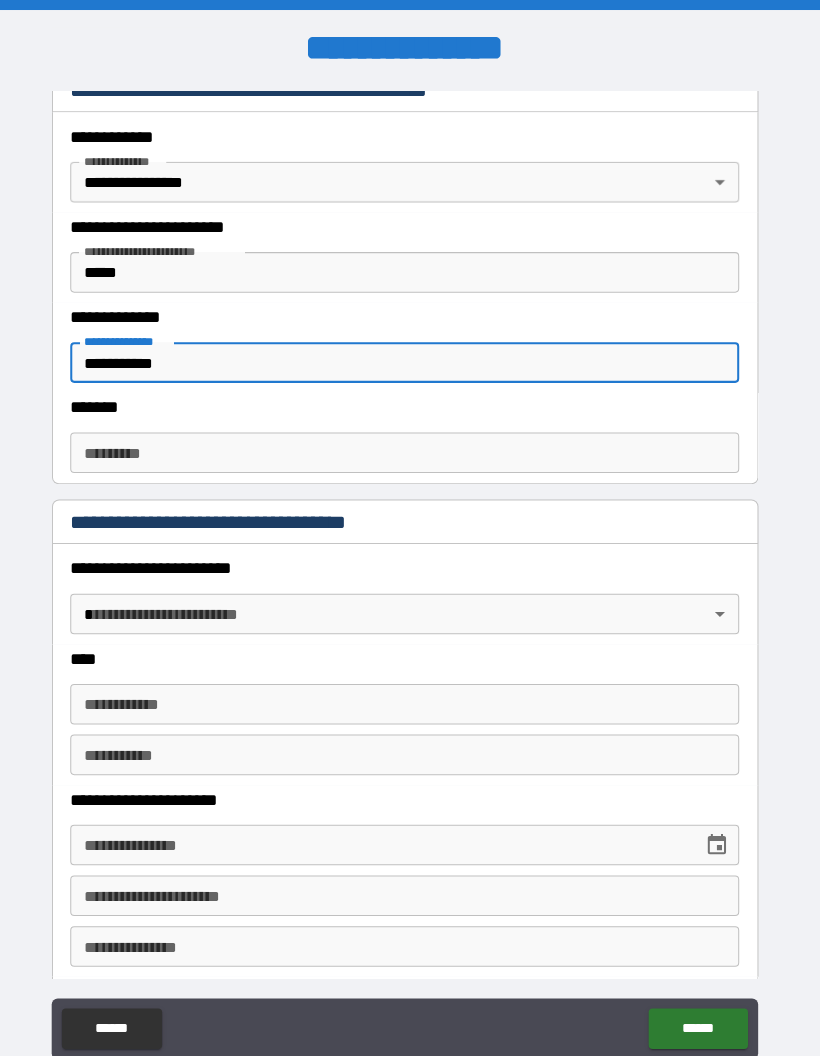 type on "**********" 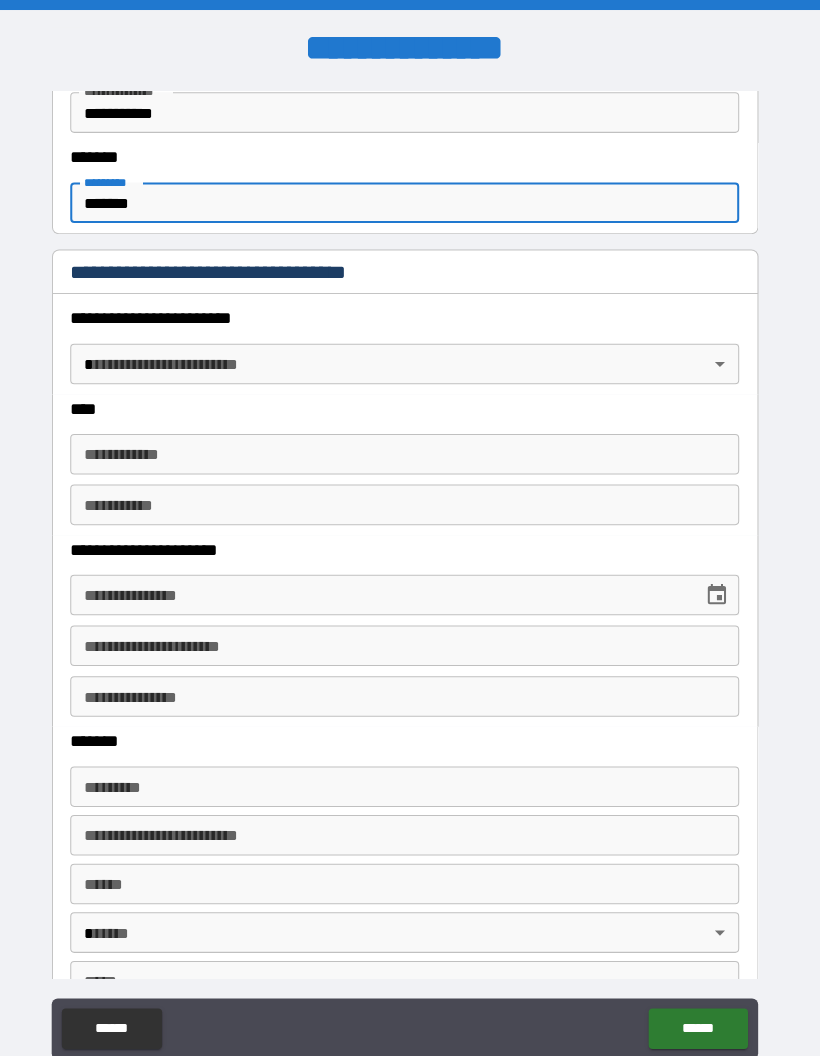 scroll, scrollTop: 768, scrollLeft: 0, axis: vertical 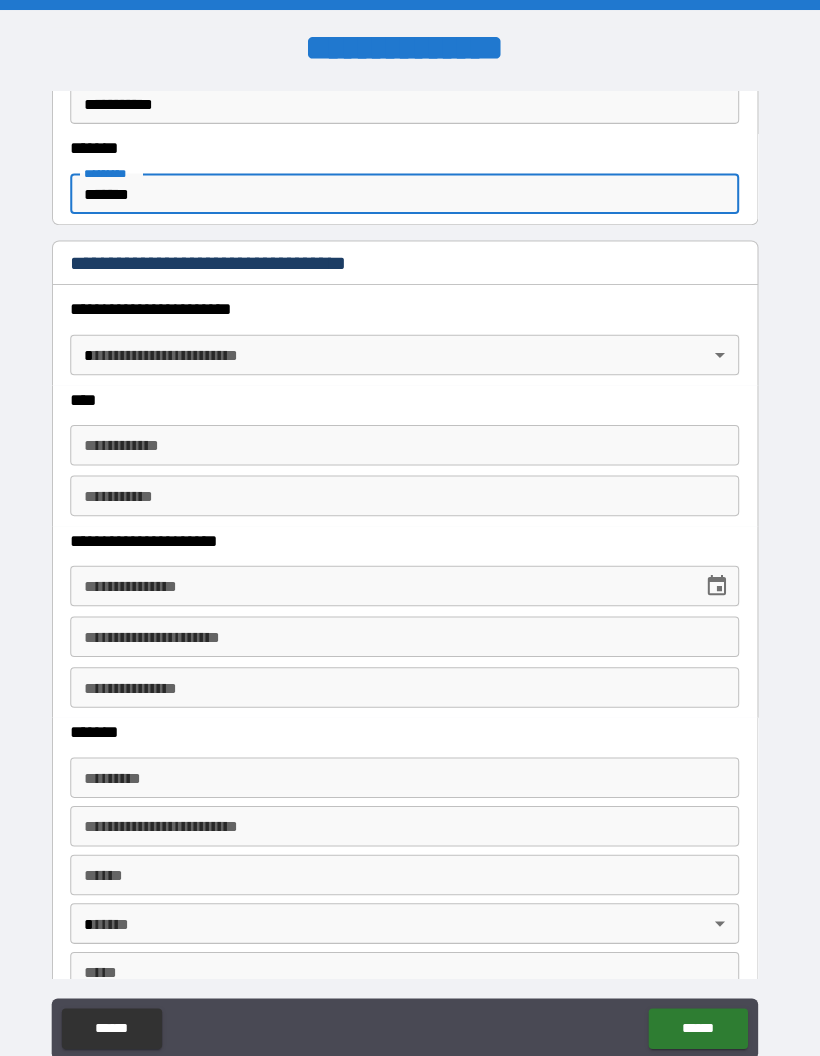 type on "*******" 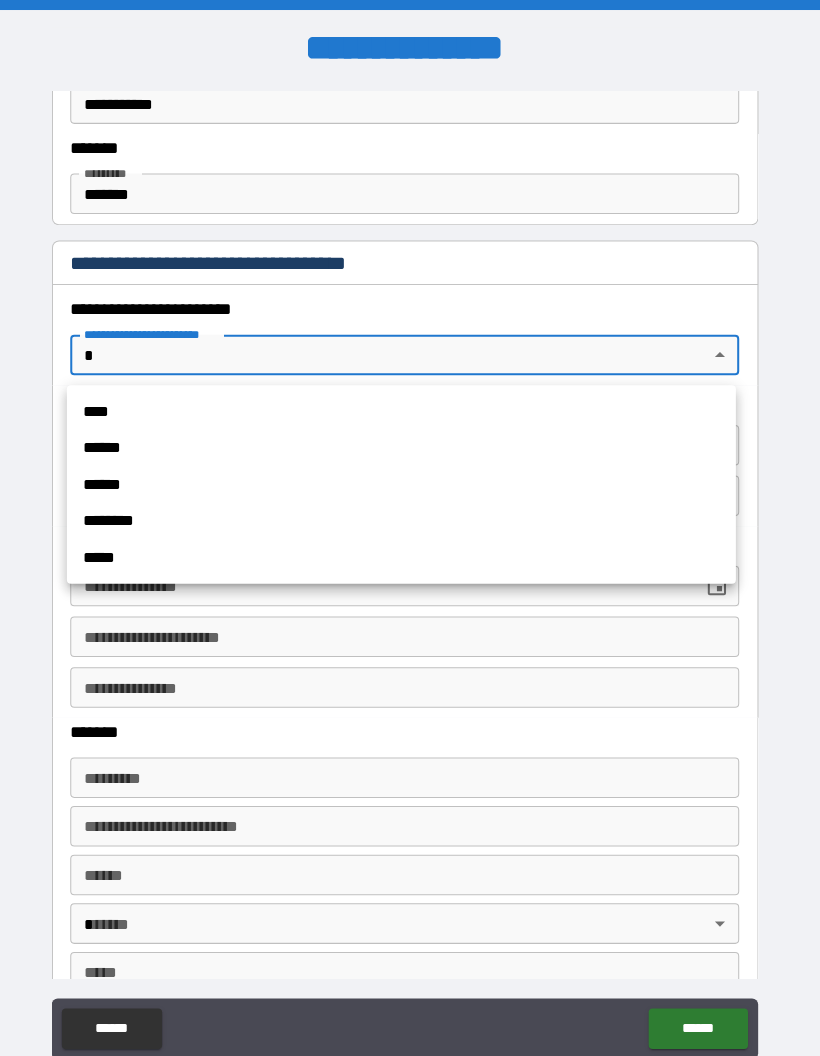 click on "****" at bounding box center (407, 406) 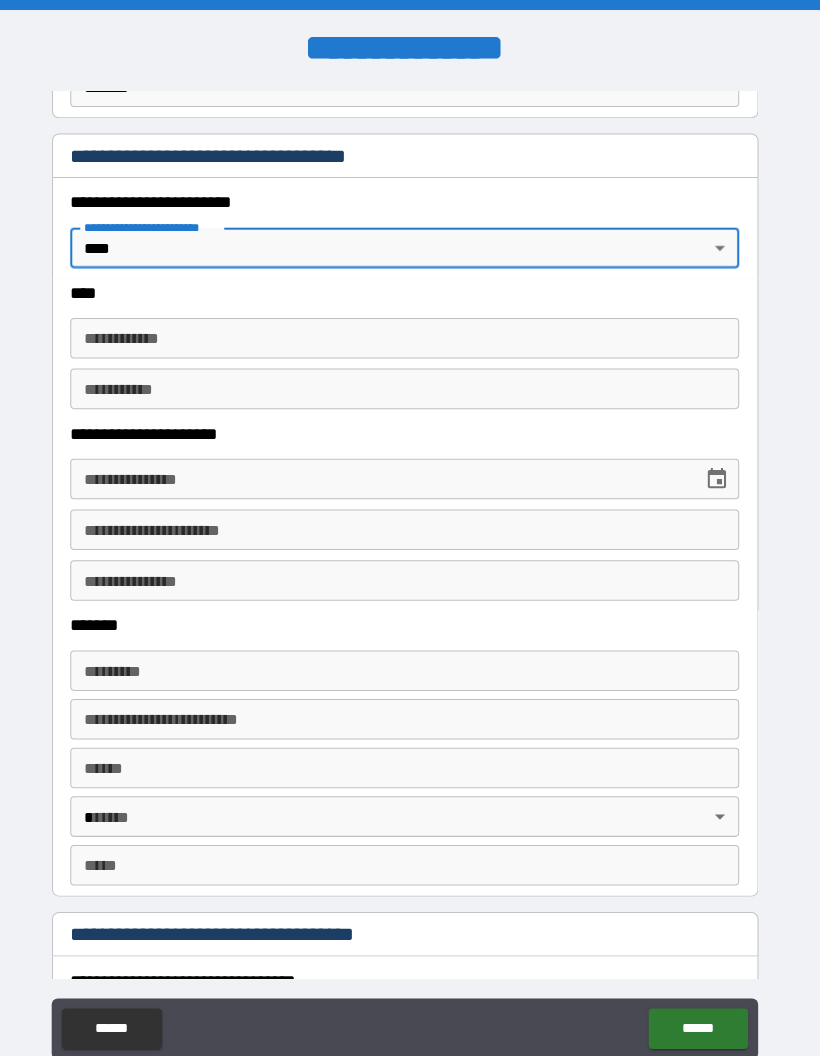 scroll, scrollTop: 875, scrollLeft: 0, axis: vertical 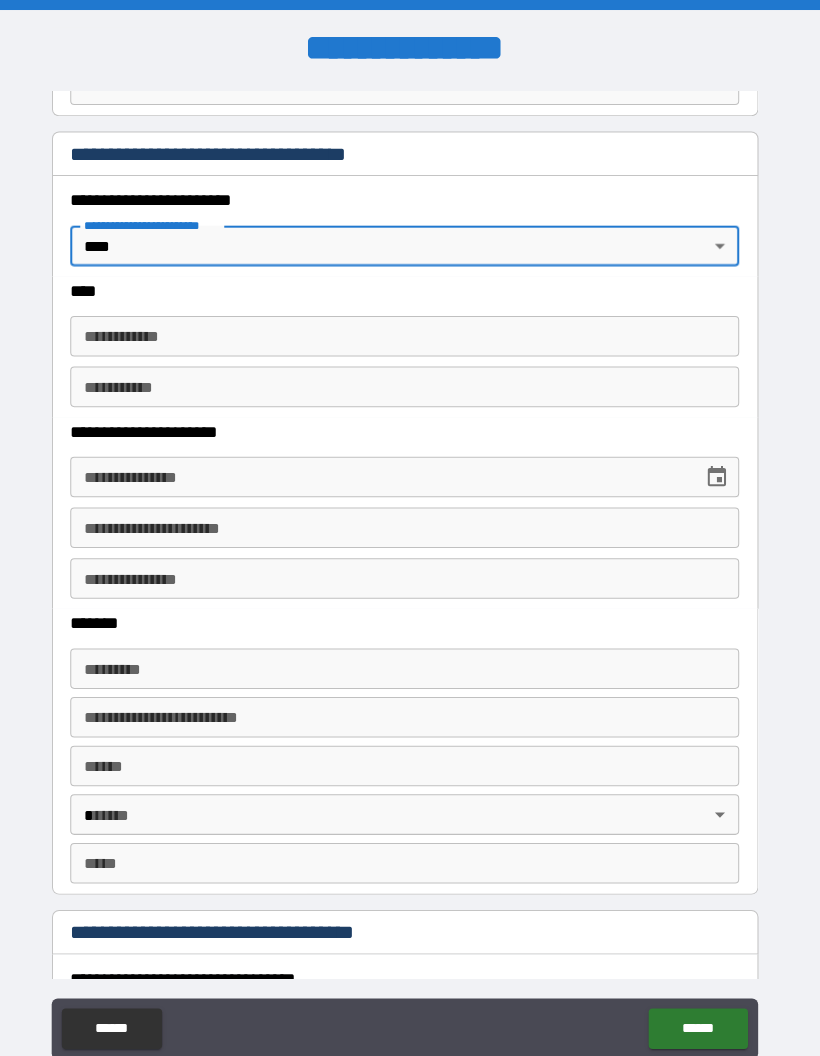 click on "**********" at bounding box center [410, 332] 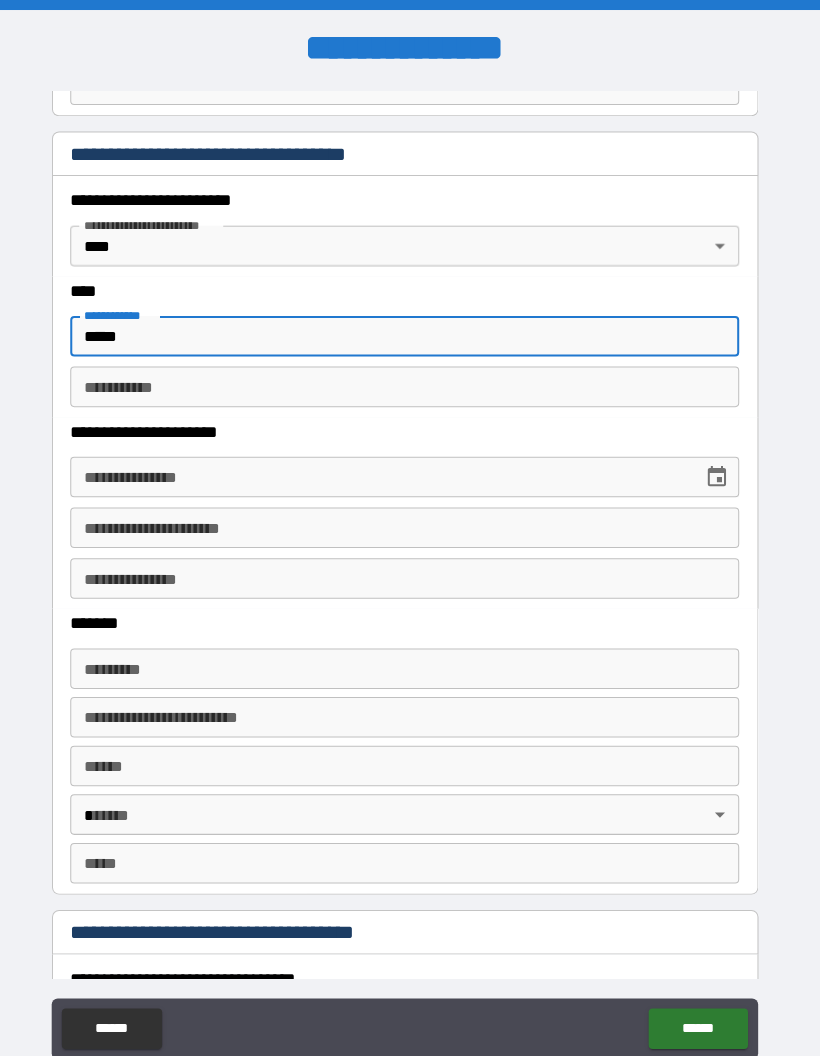 click on "*********   *" at bounding box center [410, 382] 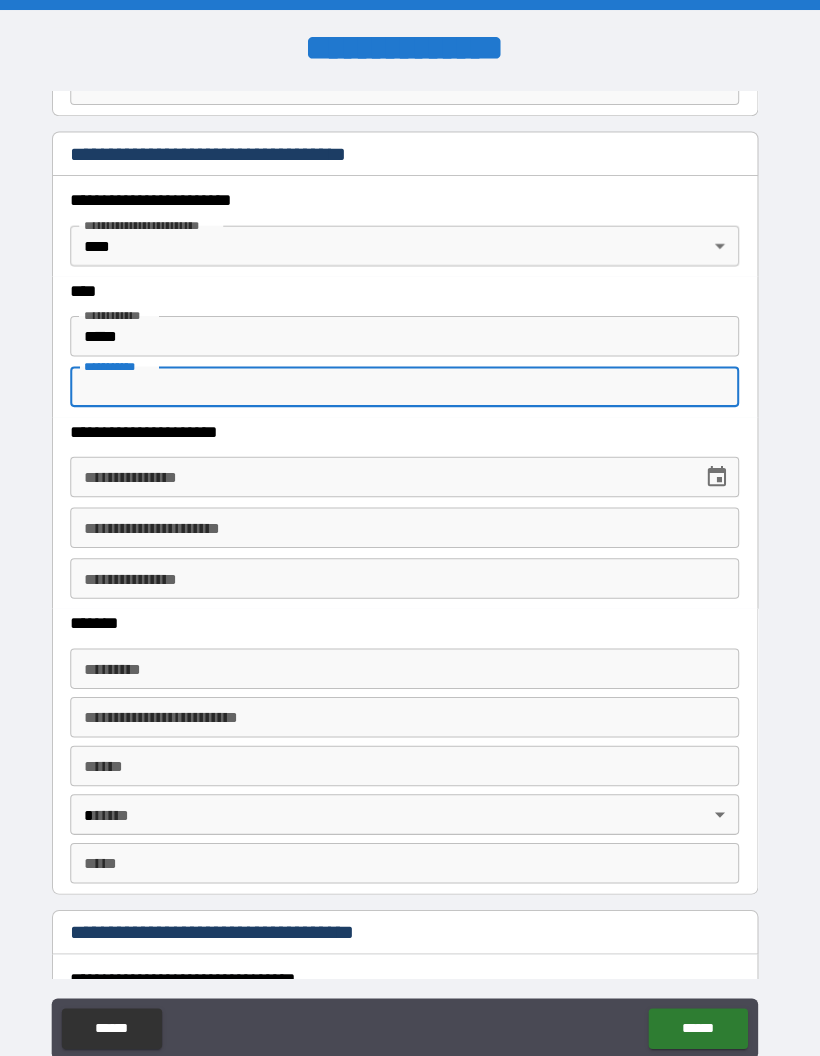 click on "*****" at bounding box center [410, 332] 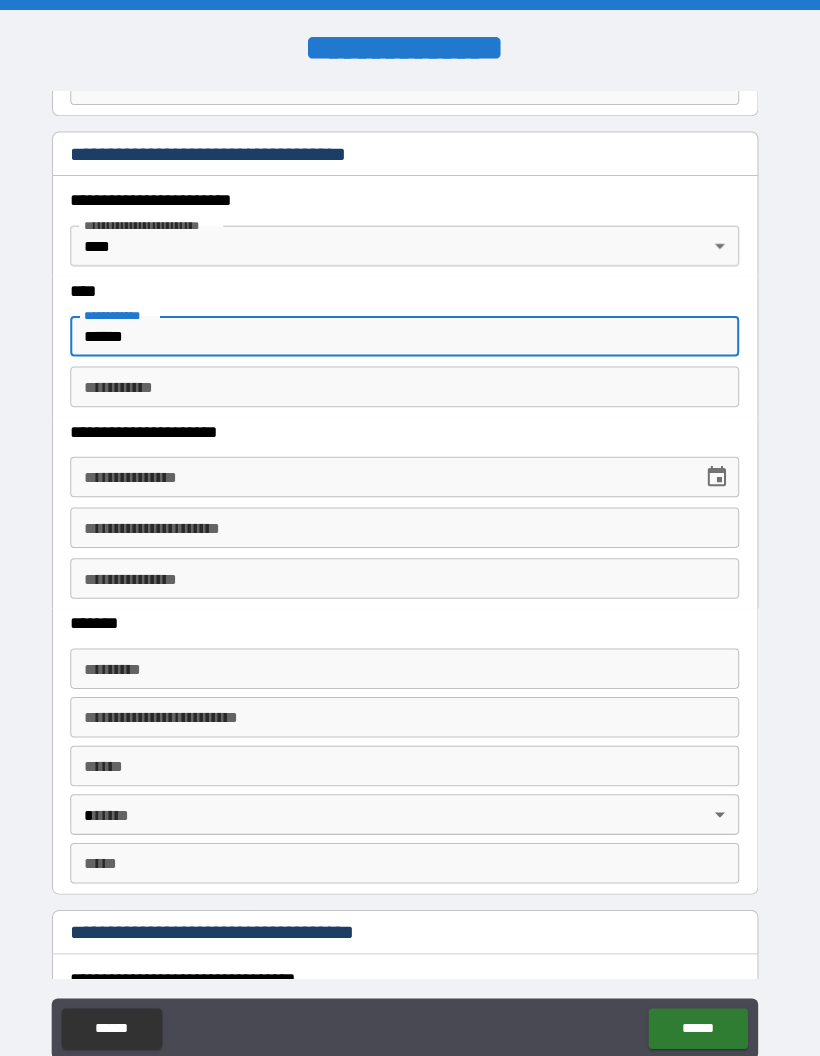 type on "*****" 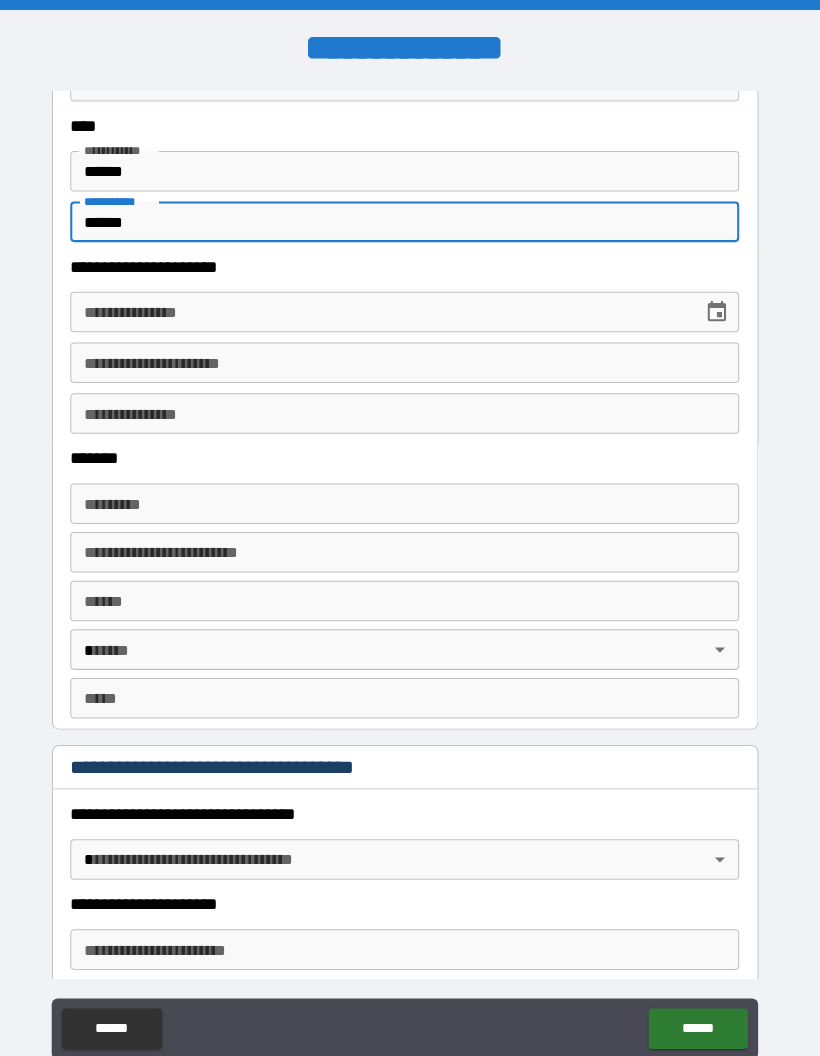 scroll, scrollTop: 1044, scrollLeft: 0, axis: vertical 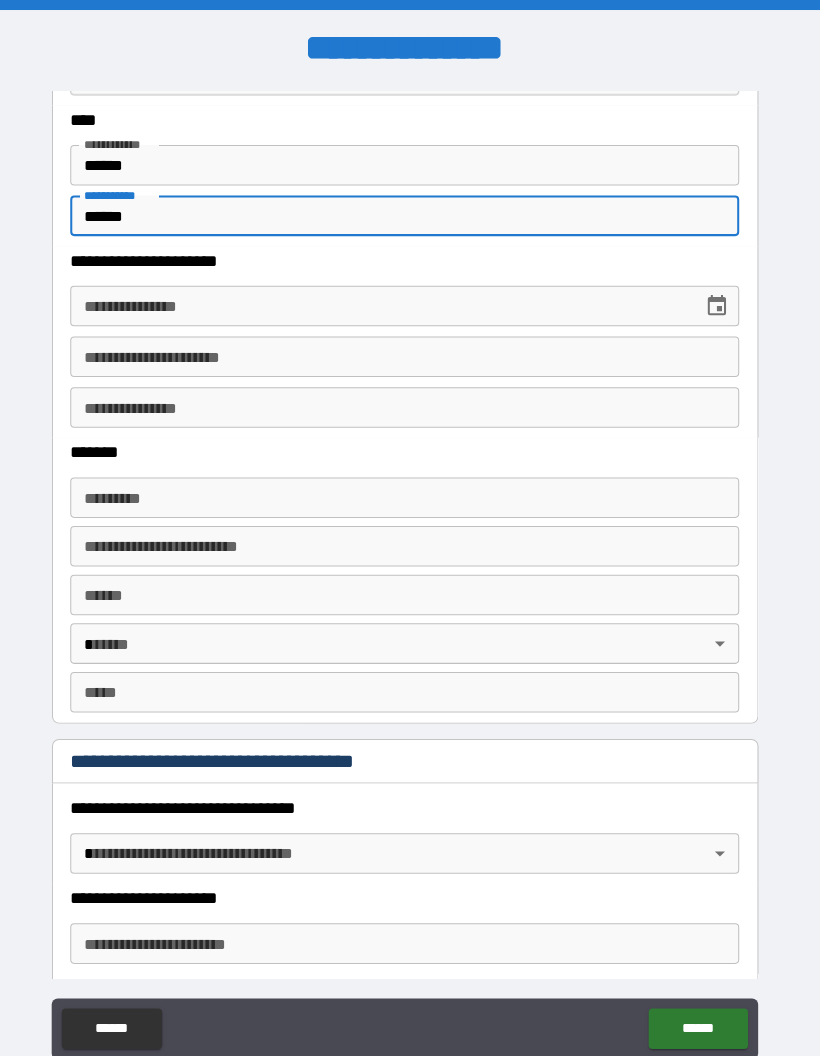 type on "******" 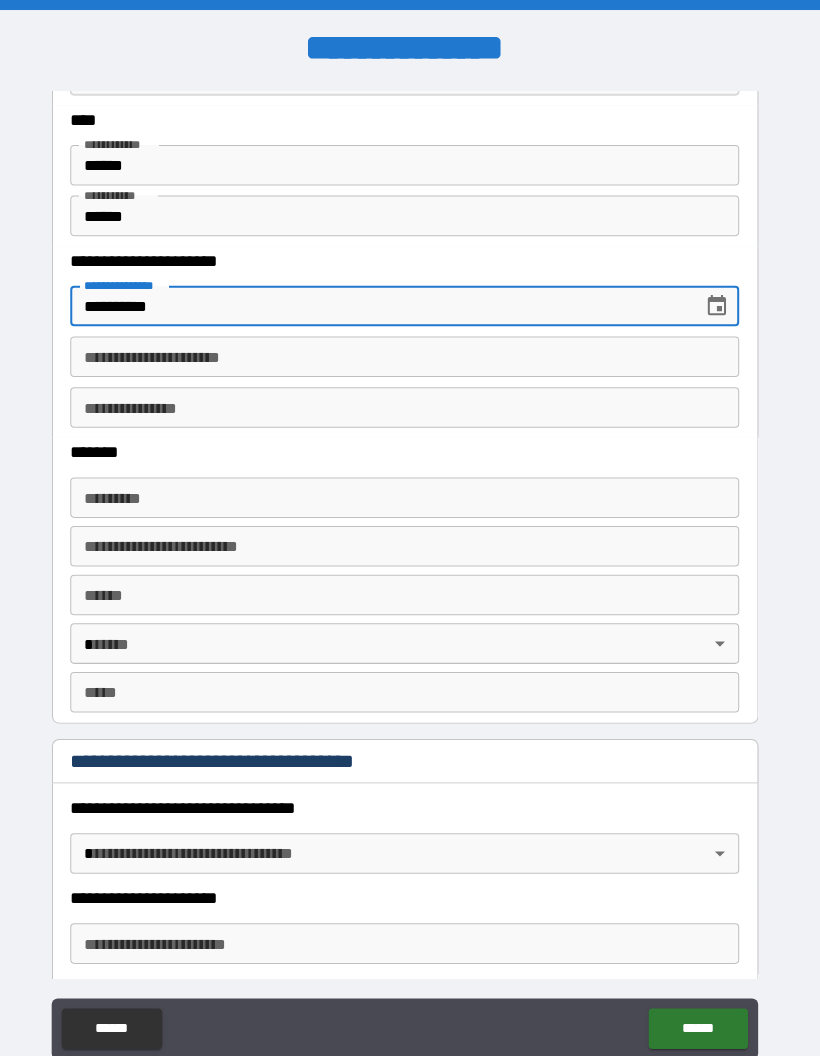 type on "**********" 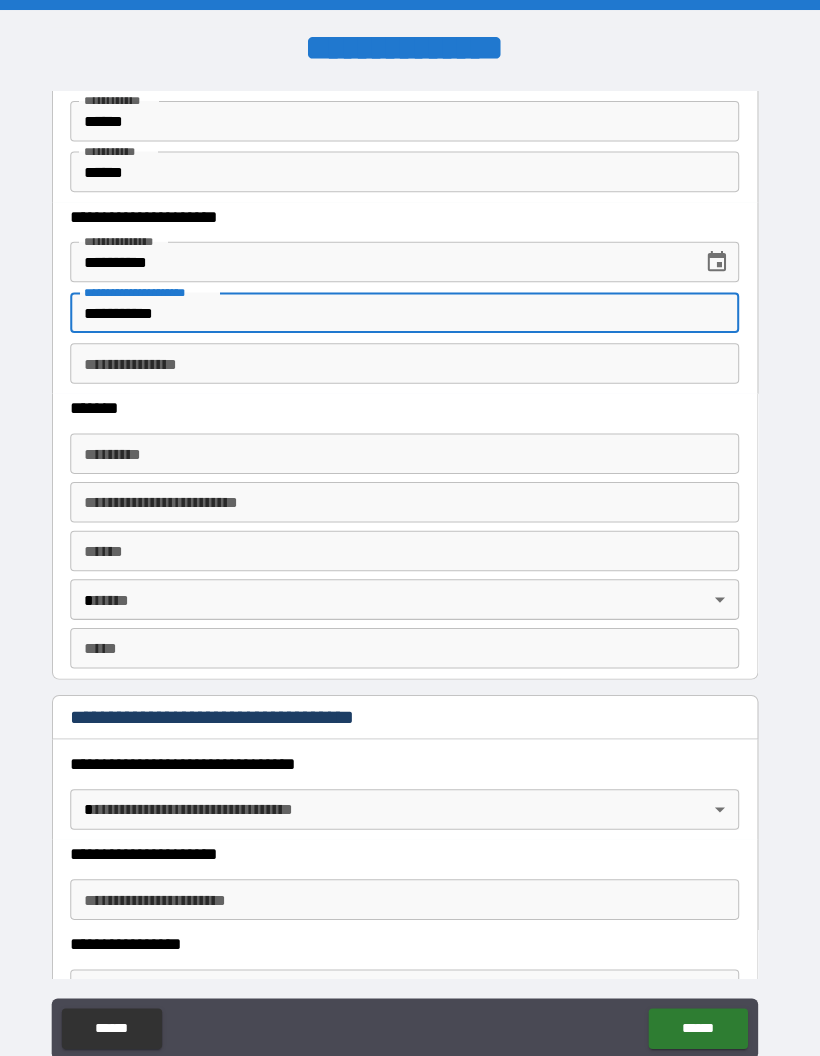 scroll, scrollTop: 1094, scrollLeft: 0, axis: vertical 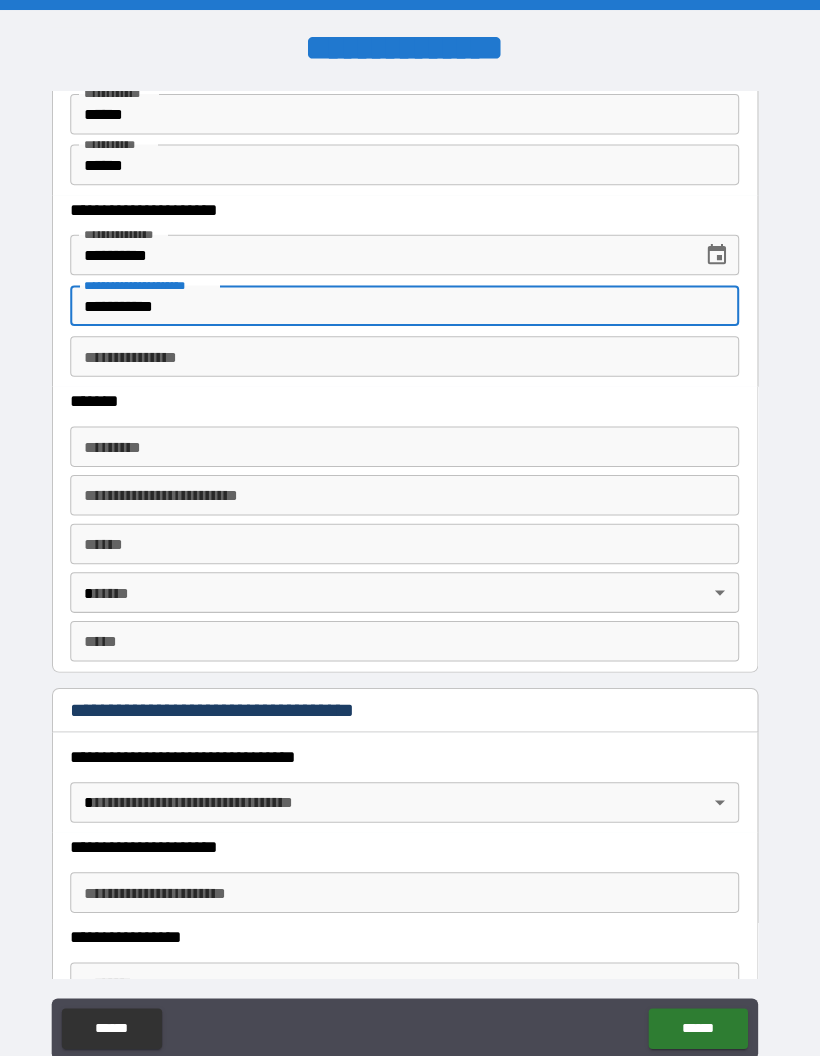 type on "**********" 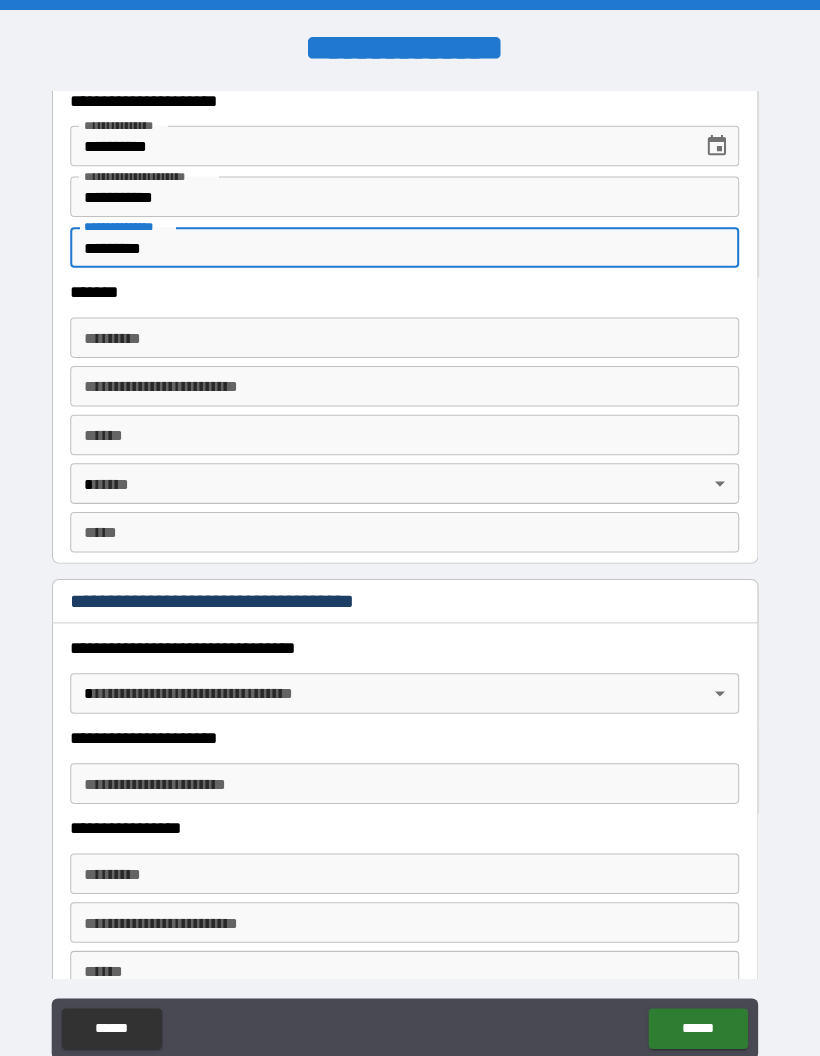 scroll, scrollTop: 1217, scrollLeft: 0, axis: vertical 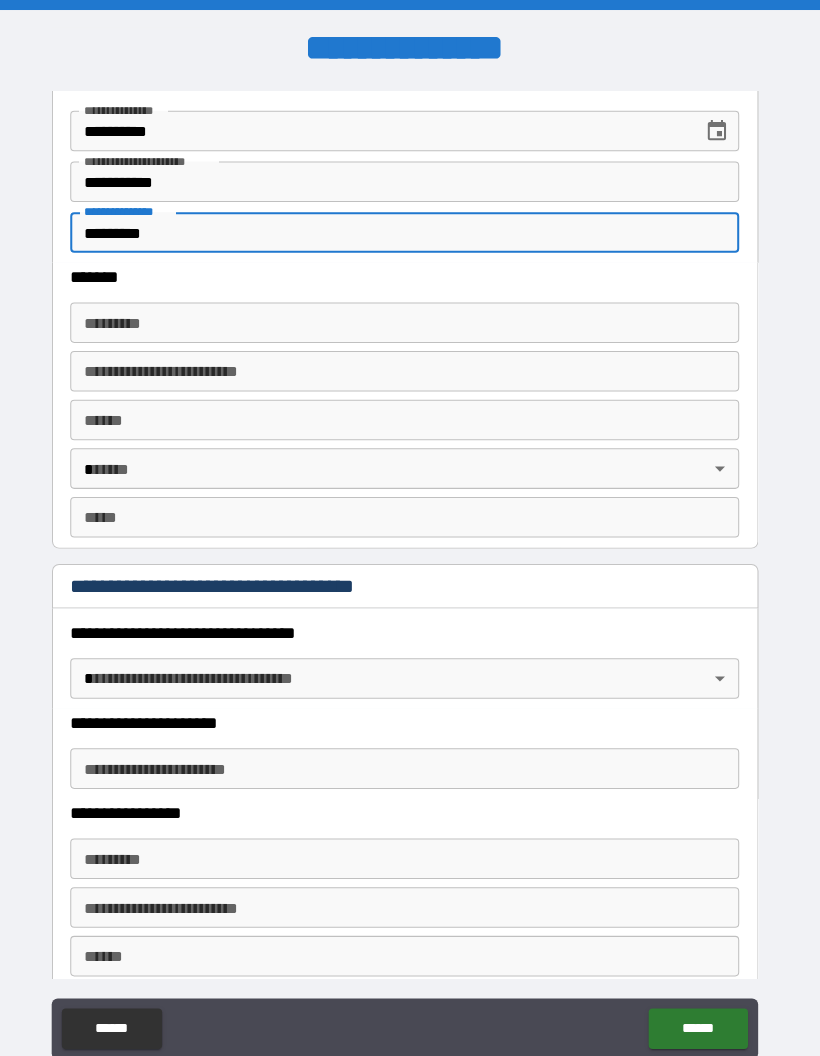 type on "*********" 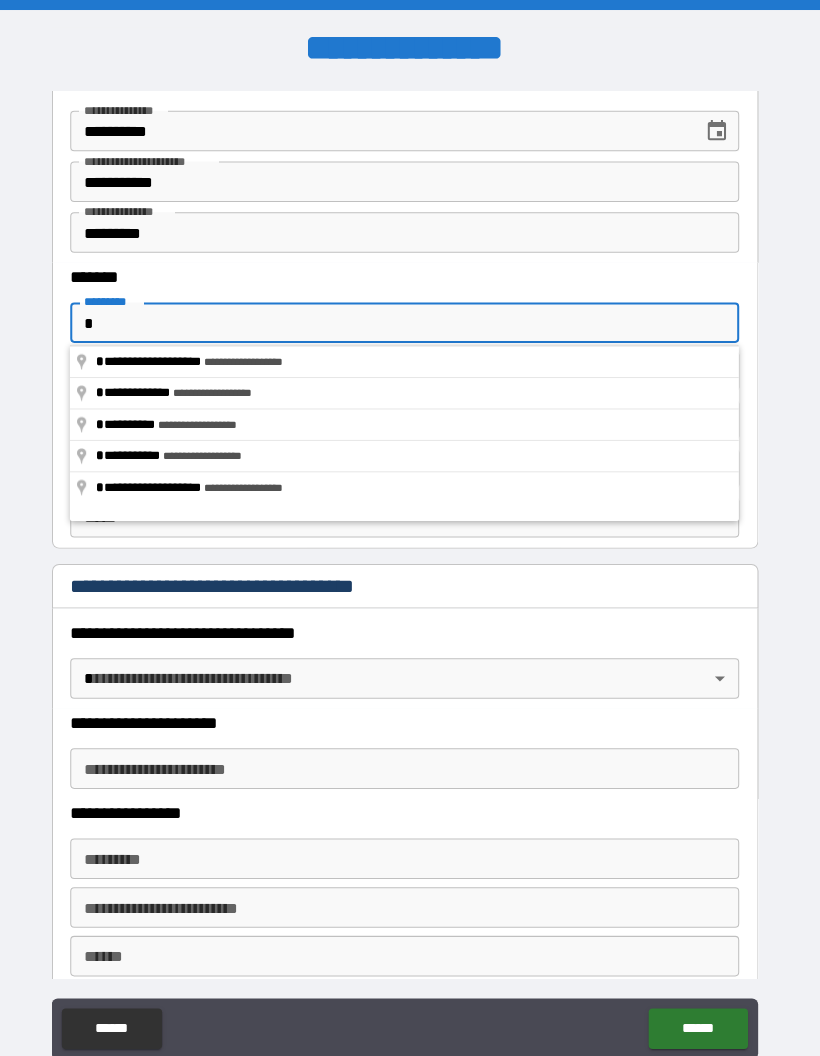 type on "**********" 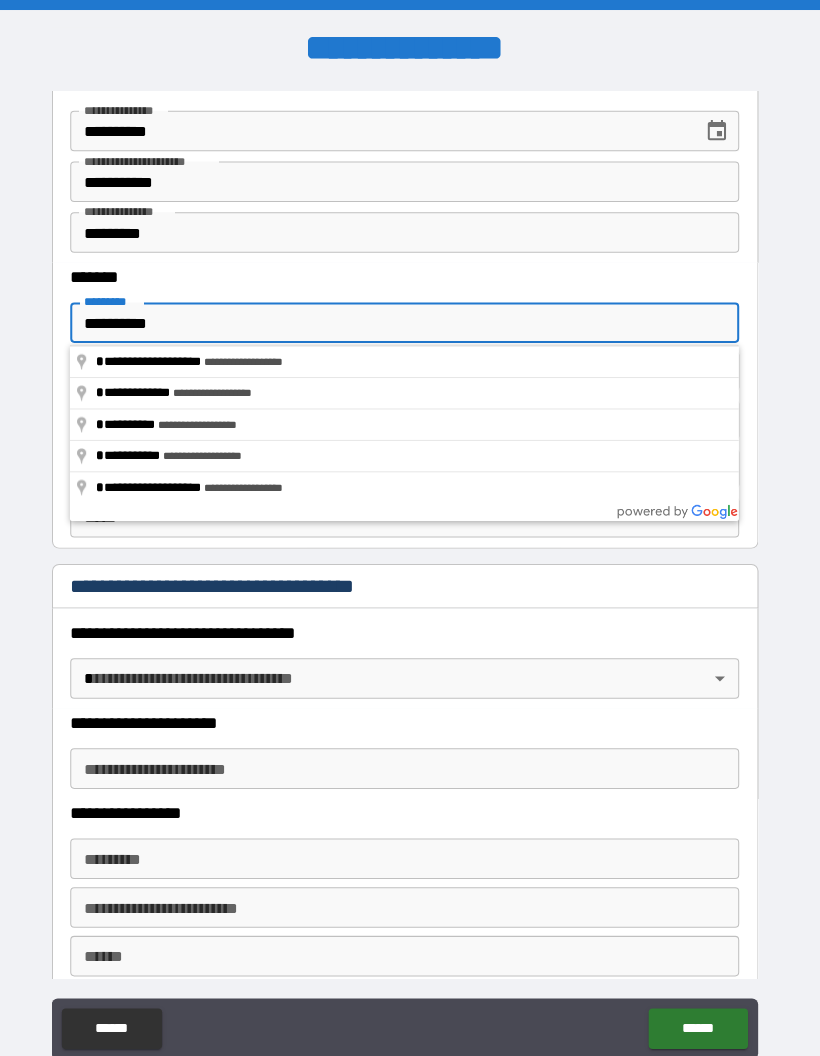 type on "**********" 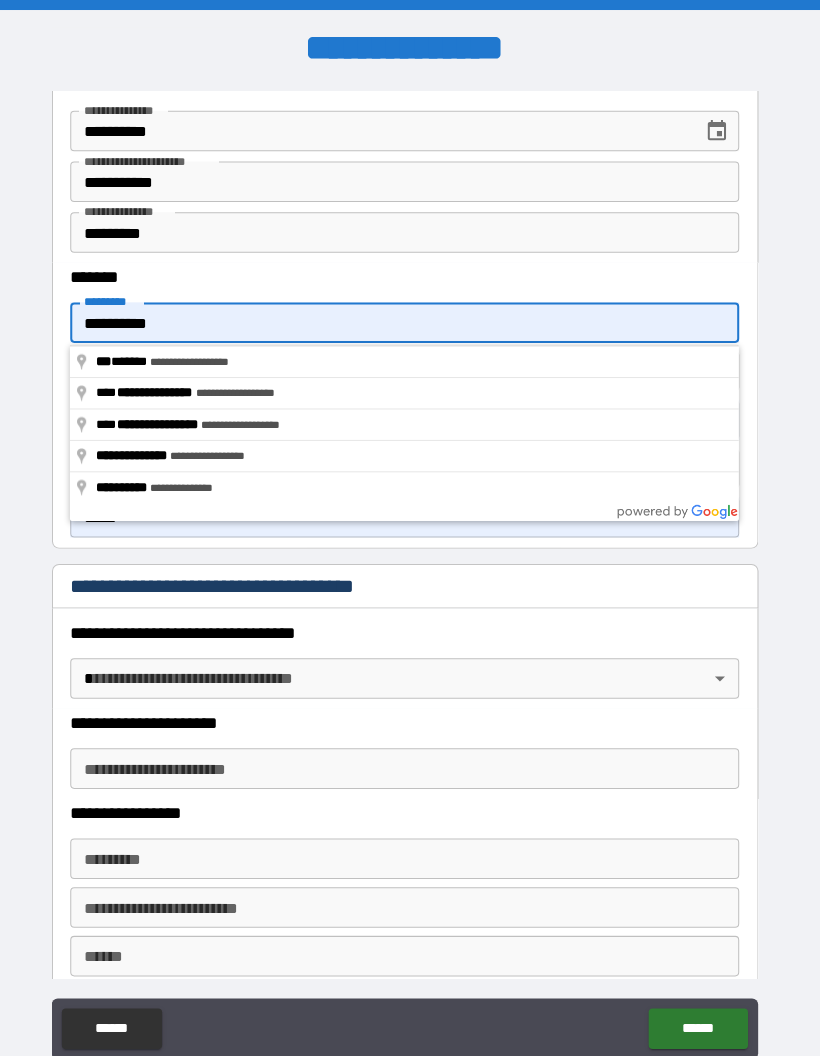 click on "*******" at bounding box center [410, 273] 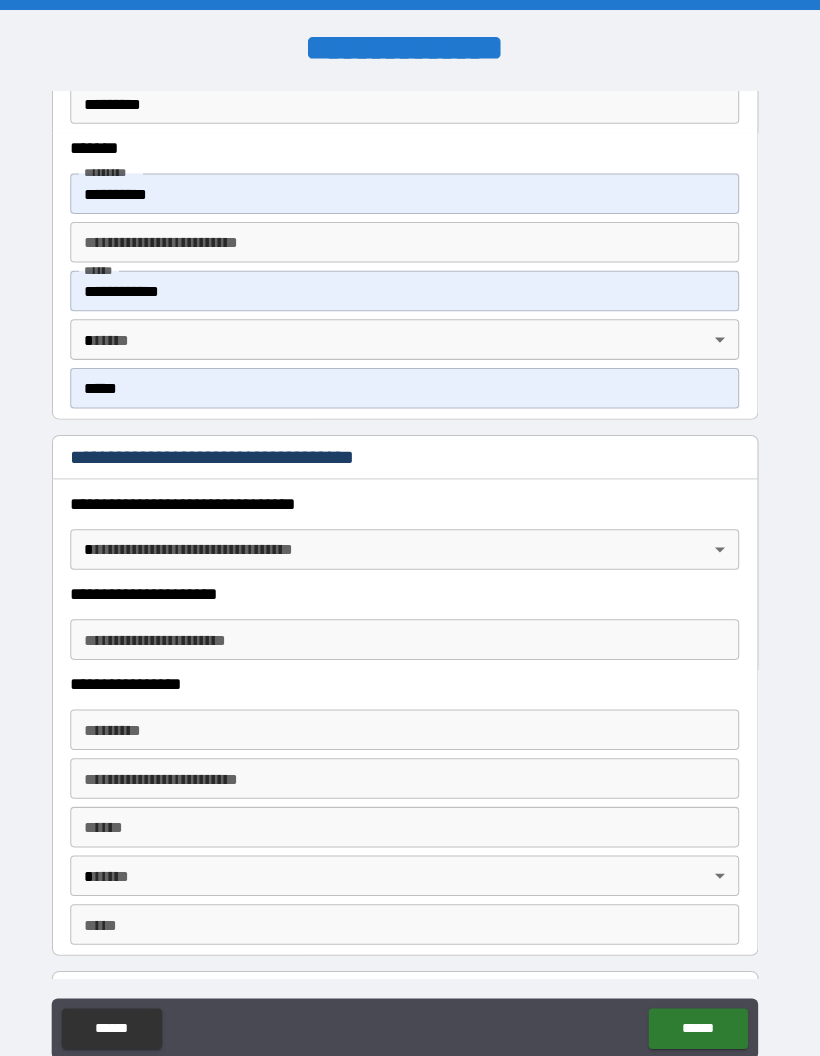 scroll, scrollTop: 1351, scrollLeft: 0, axis: vertical 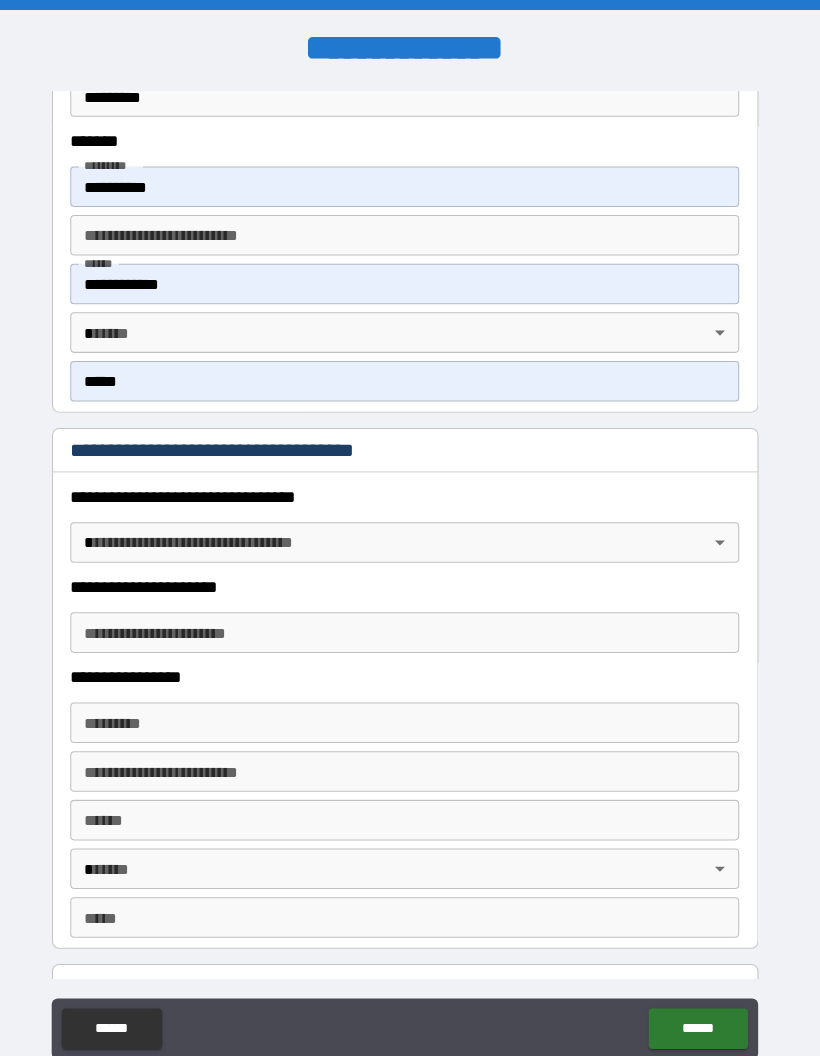 click on "**********" at bounding box center [410, 568] 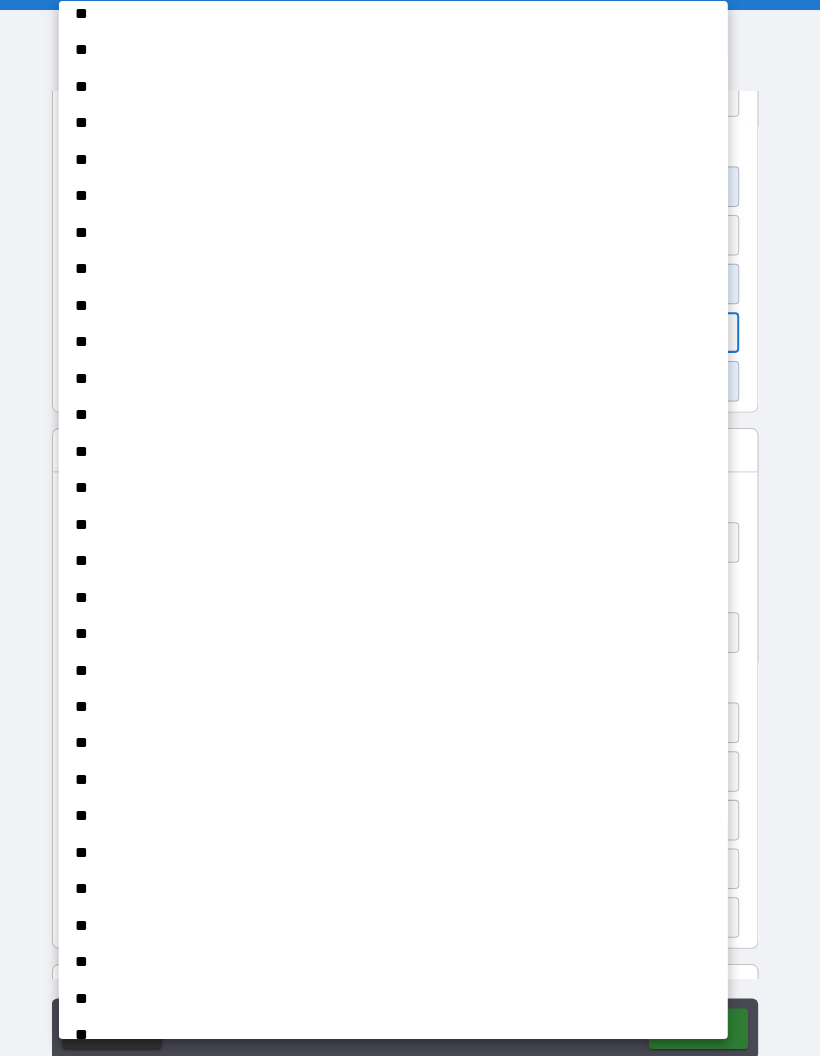 scroll, scrollTop: 709, scrollLeft: 0, axis: vertical 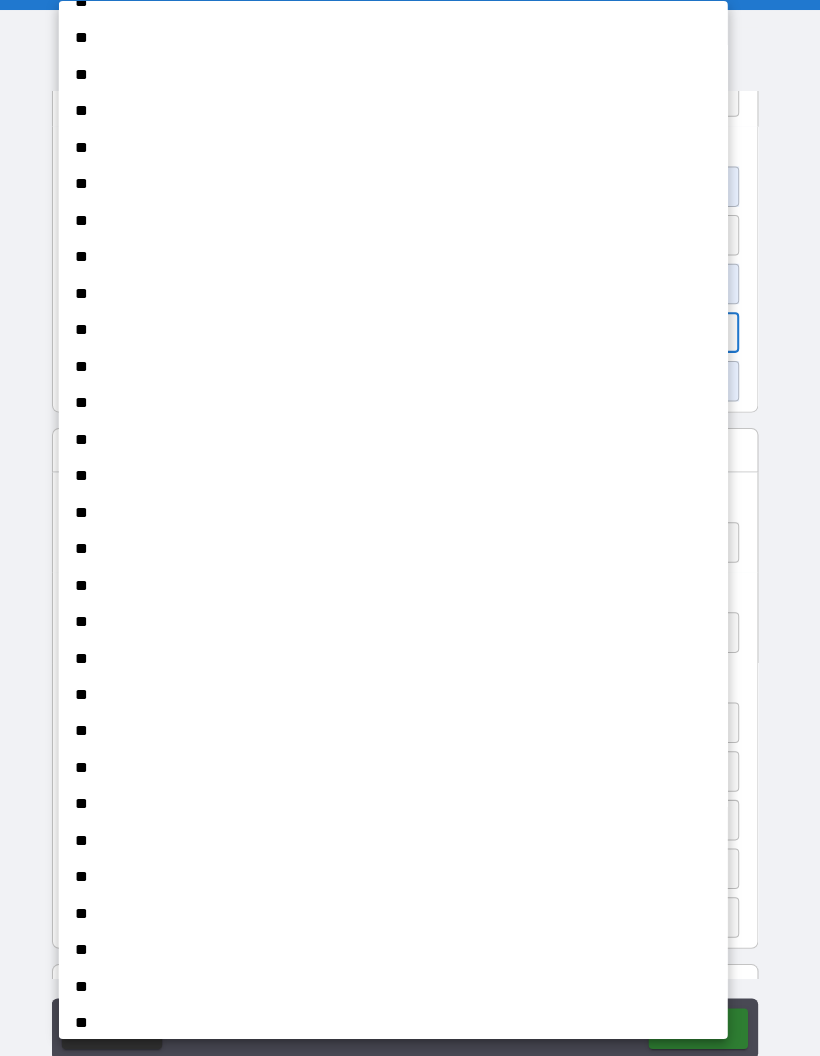 click on "**" at bounding box center [404, 578] 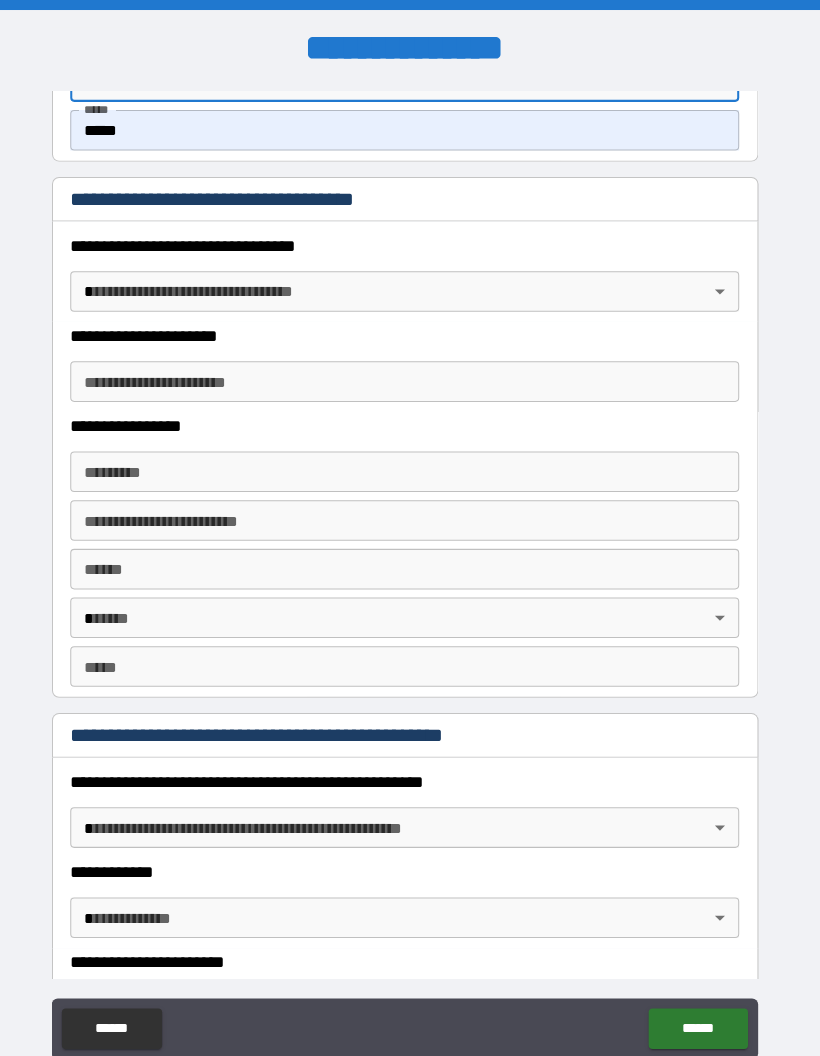 scroll, scrollTop: 1603, scrollLeft: 0, axis: vertical 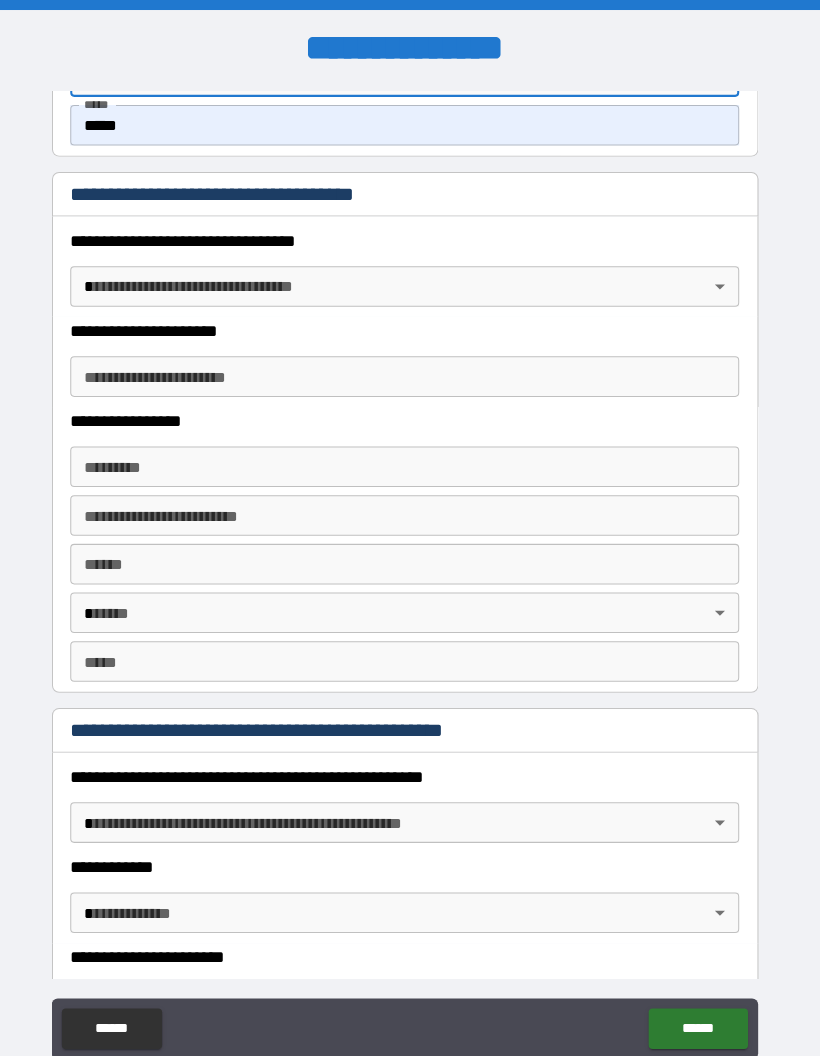 click on "**********" at bounding box center (410, 568) 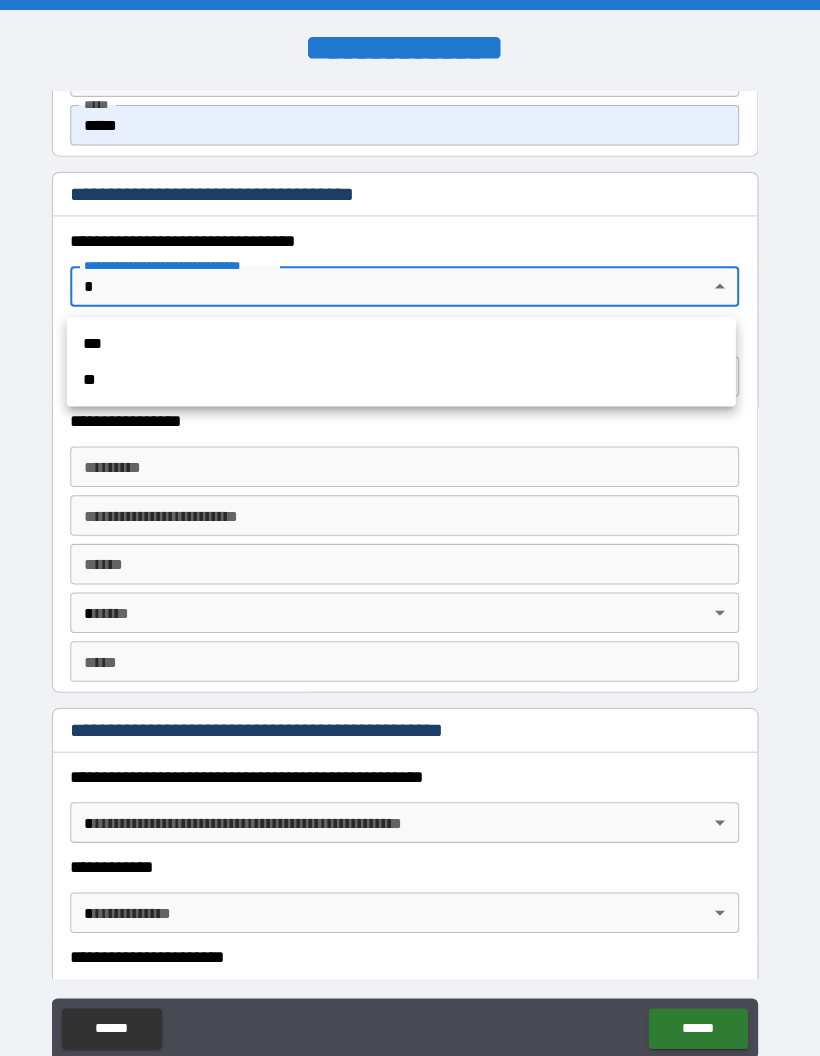 click on "**" at bounding box center (407, 375) 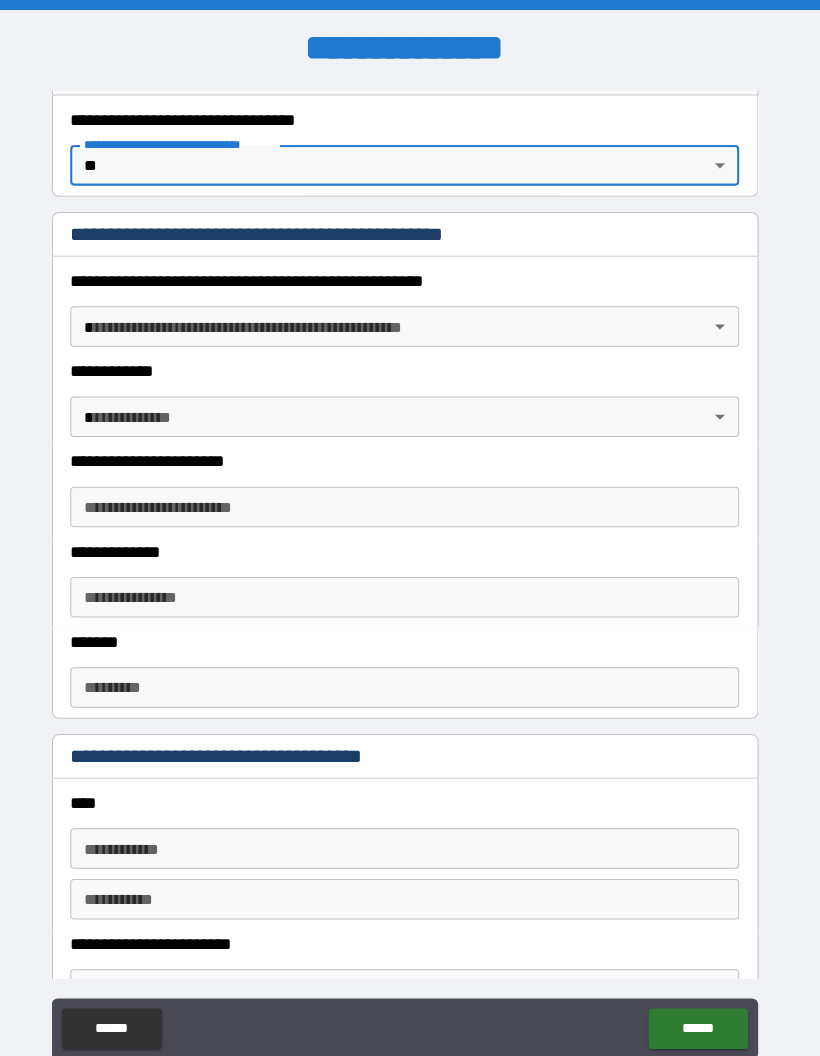 scroll, scrollTop: 1729, scrollLeft: 0, axis: vertical 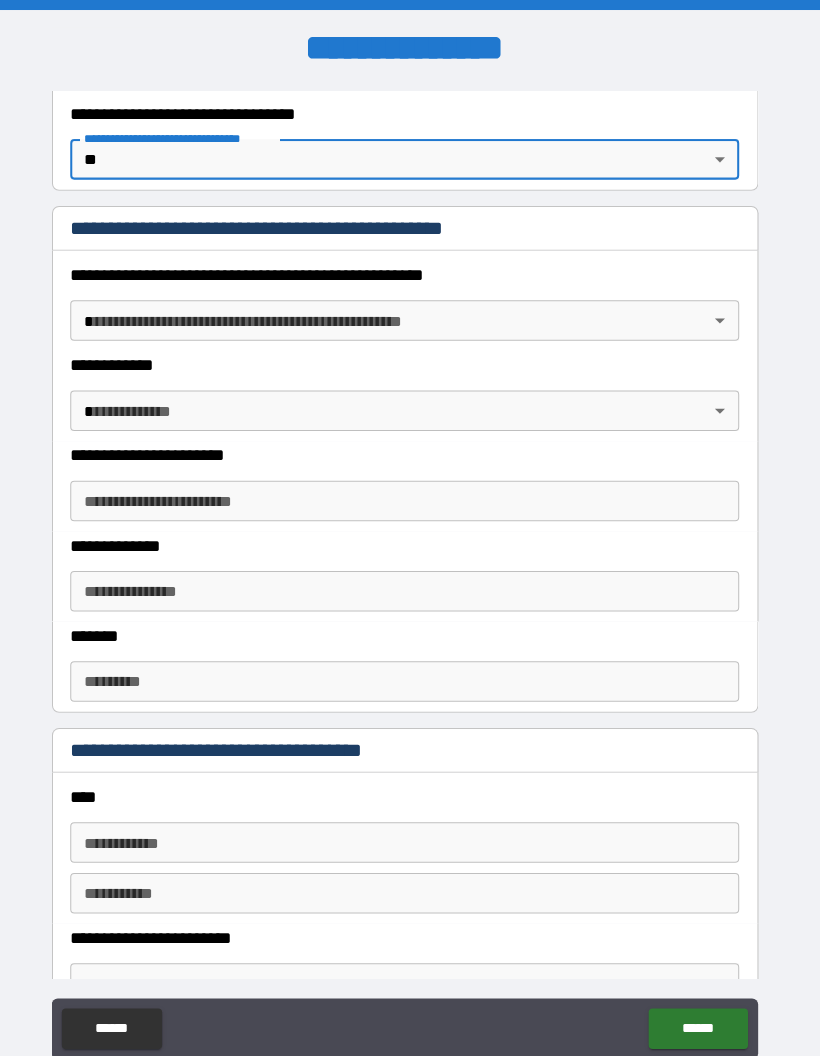 click on "**********" at bounding box center [410, 568] 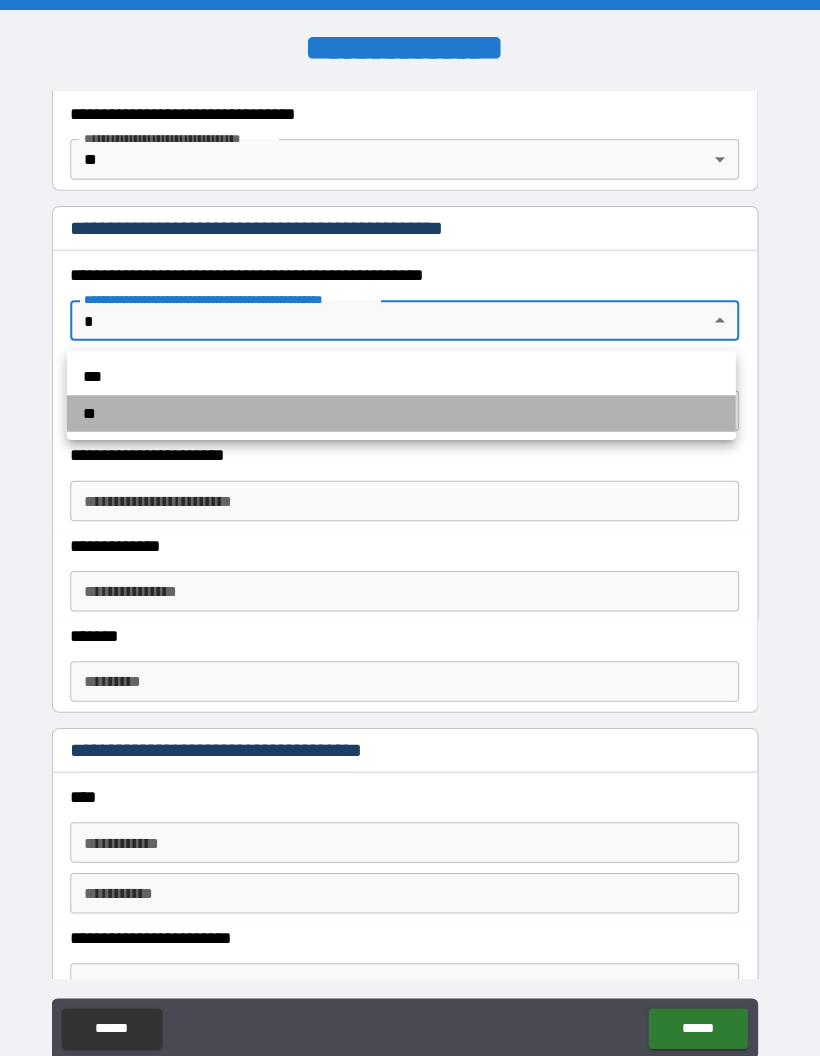 click on "**" at bounding box center [407, 408] 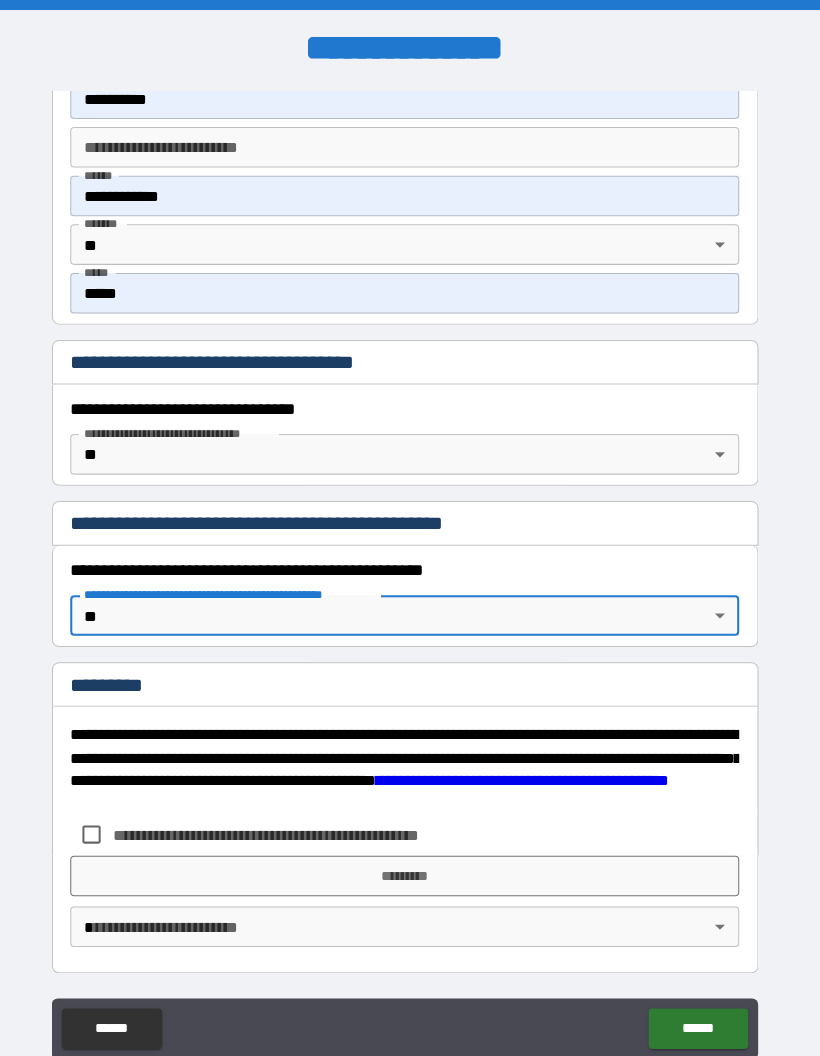 type on "*" 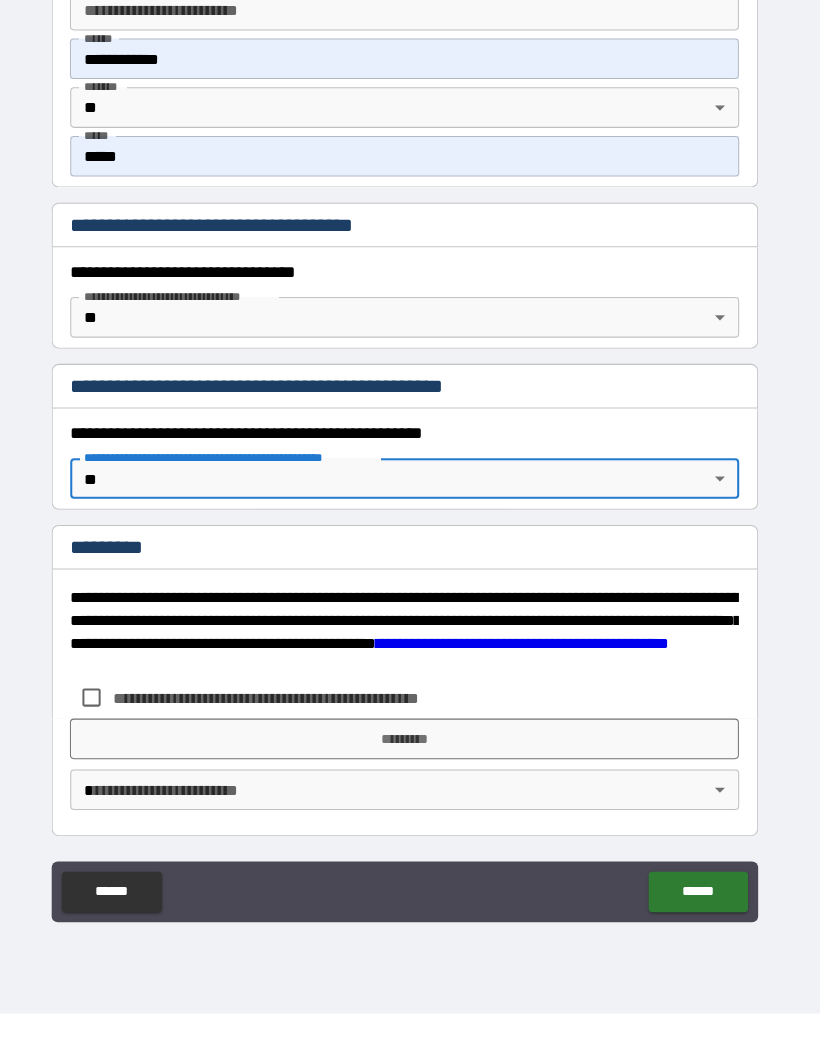 scroll, scrollTop: 80, scrollLeft: 0, axis: vertical 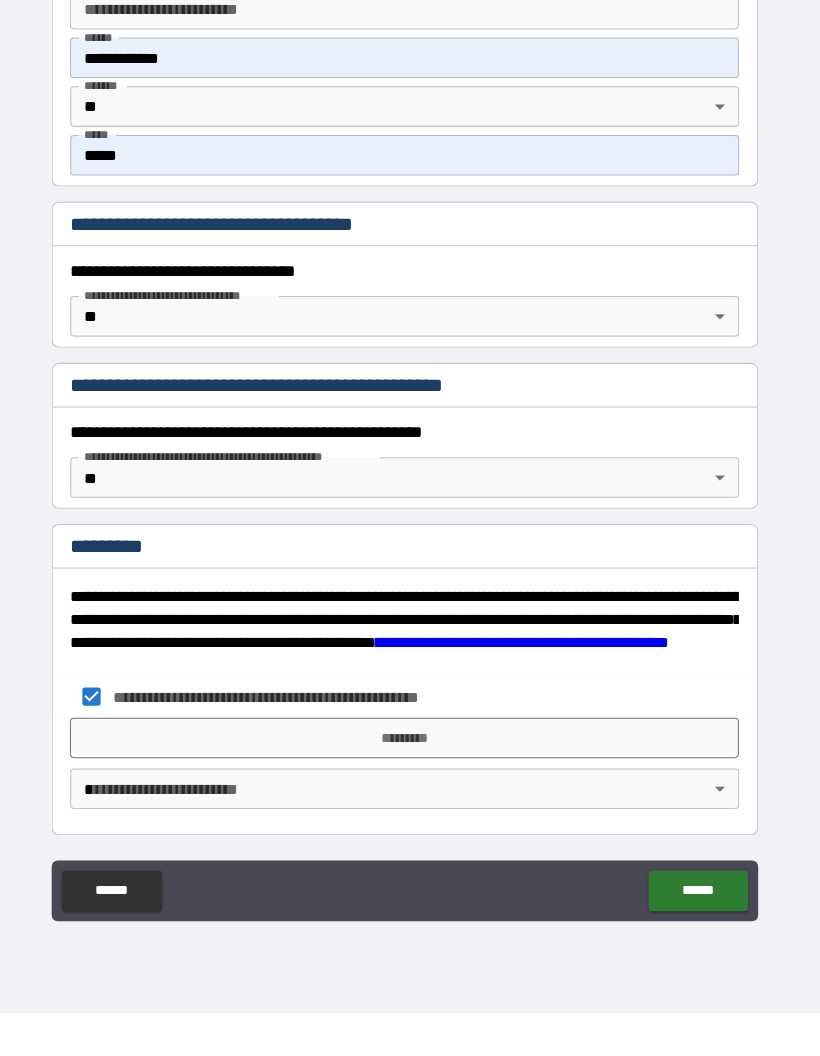 click on "*********" at bounding box center (410, 784) 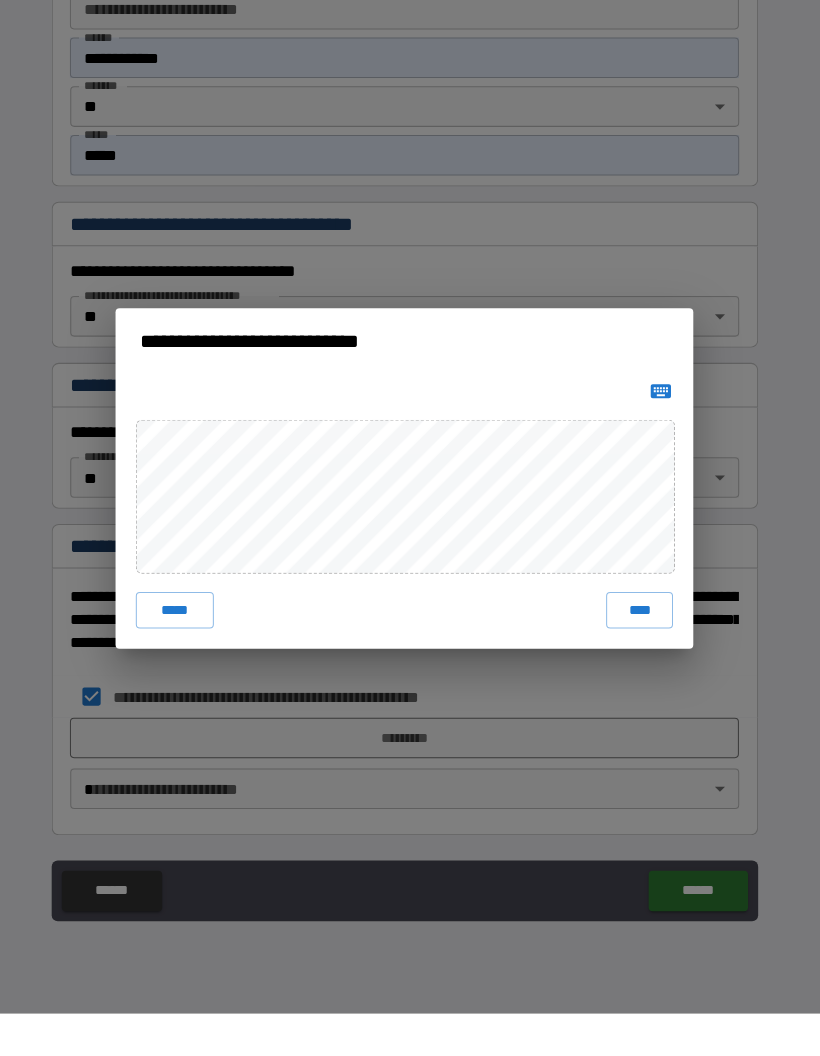 click on "****" at bounding box center [642, 658] 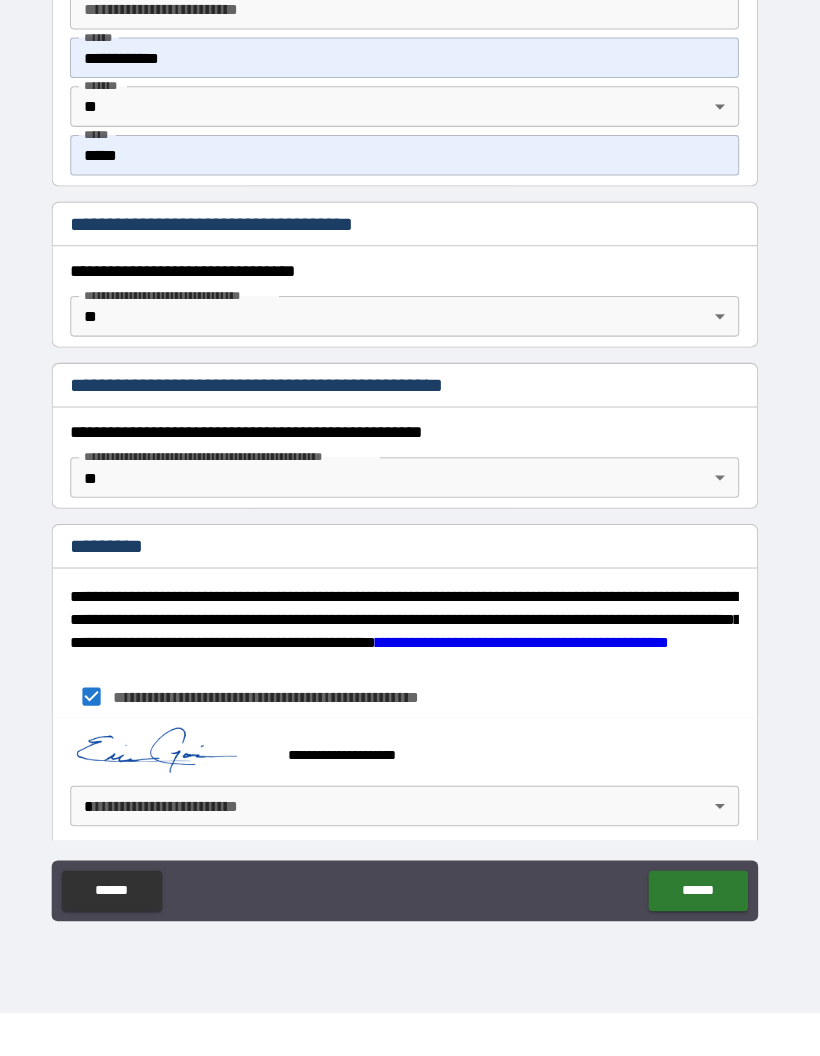 scroll, scrollTop: 1428, scrollLeft: 0, axis: vertical 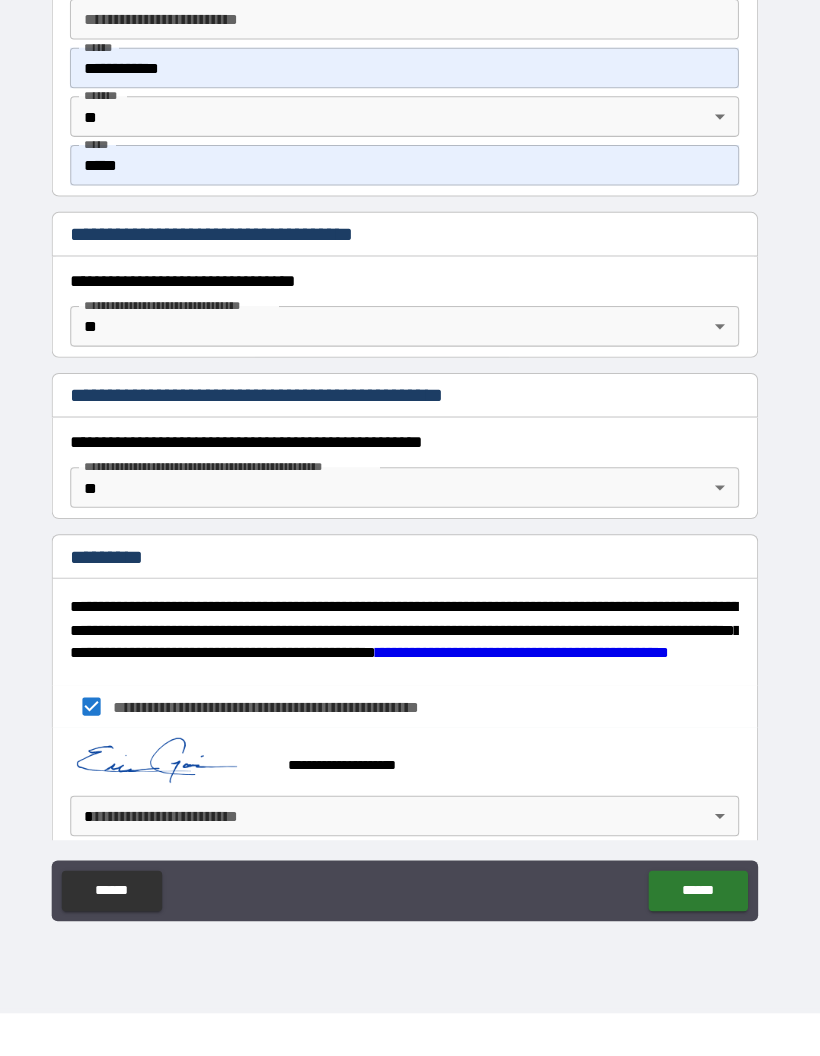 click on "**********" at bounding box center [410, 488] 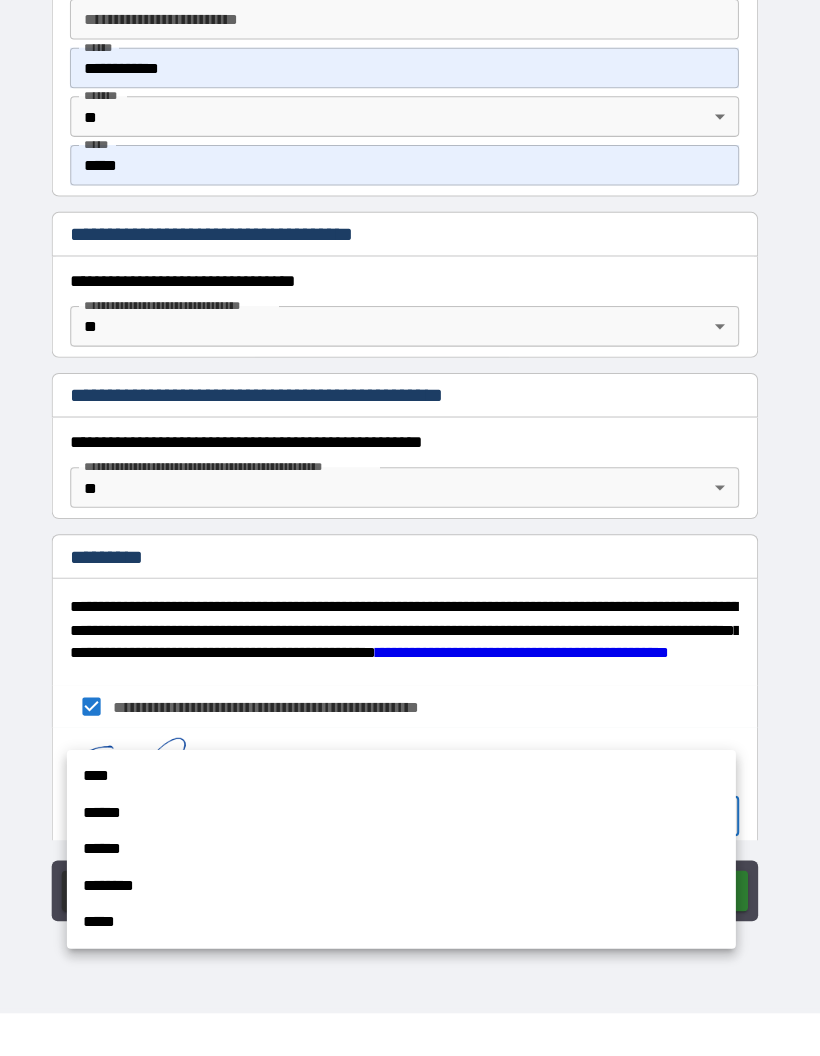 click on "****" at bounding box center [407, 822] 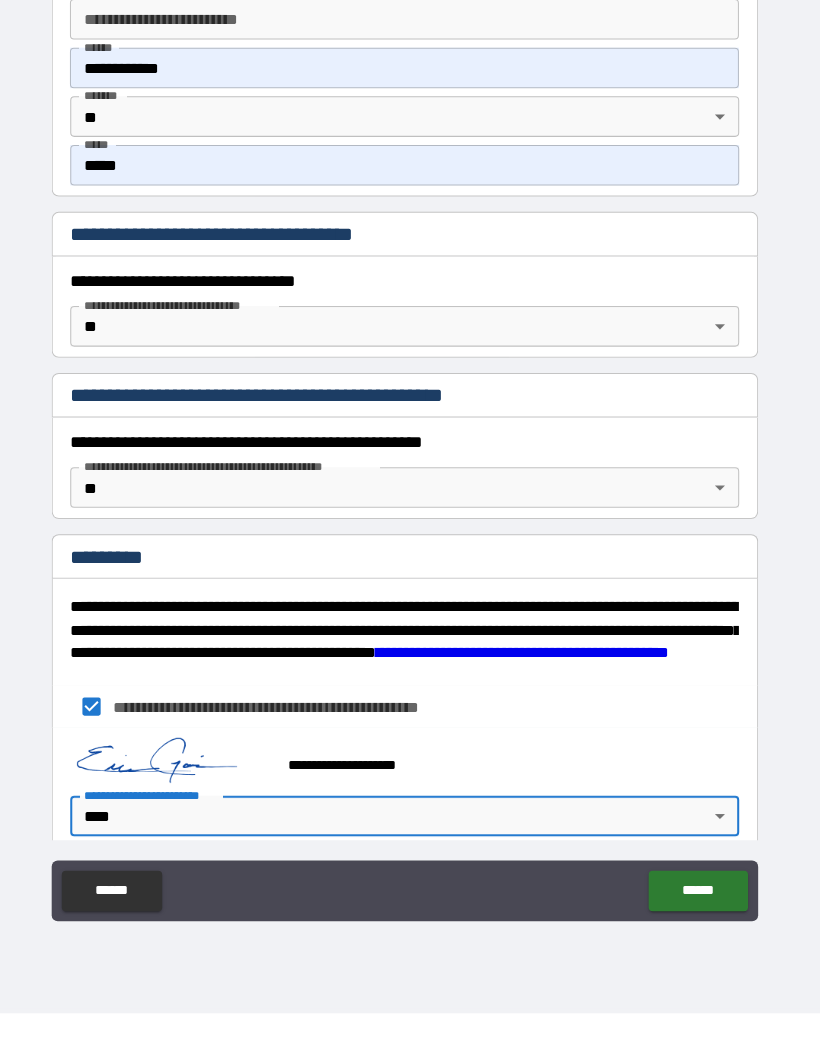 type on "*" 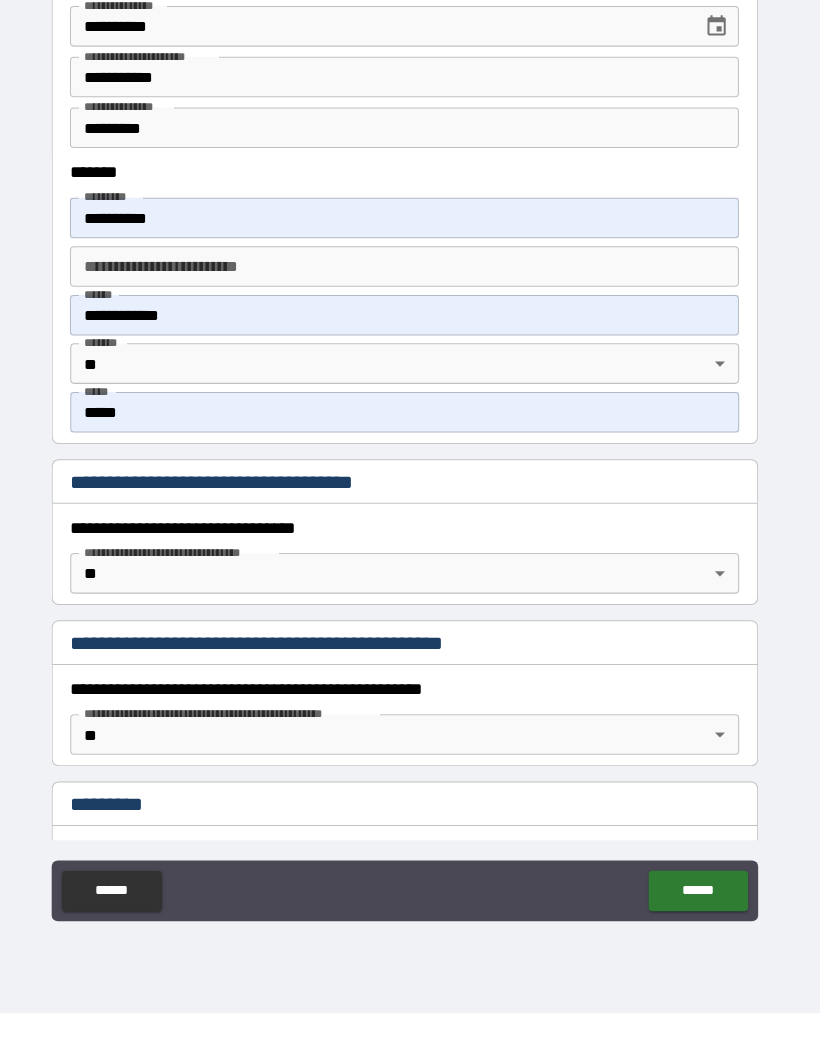scroll, scrollTop: 1187, scrollLeft: 0, axis: vertical 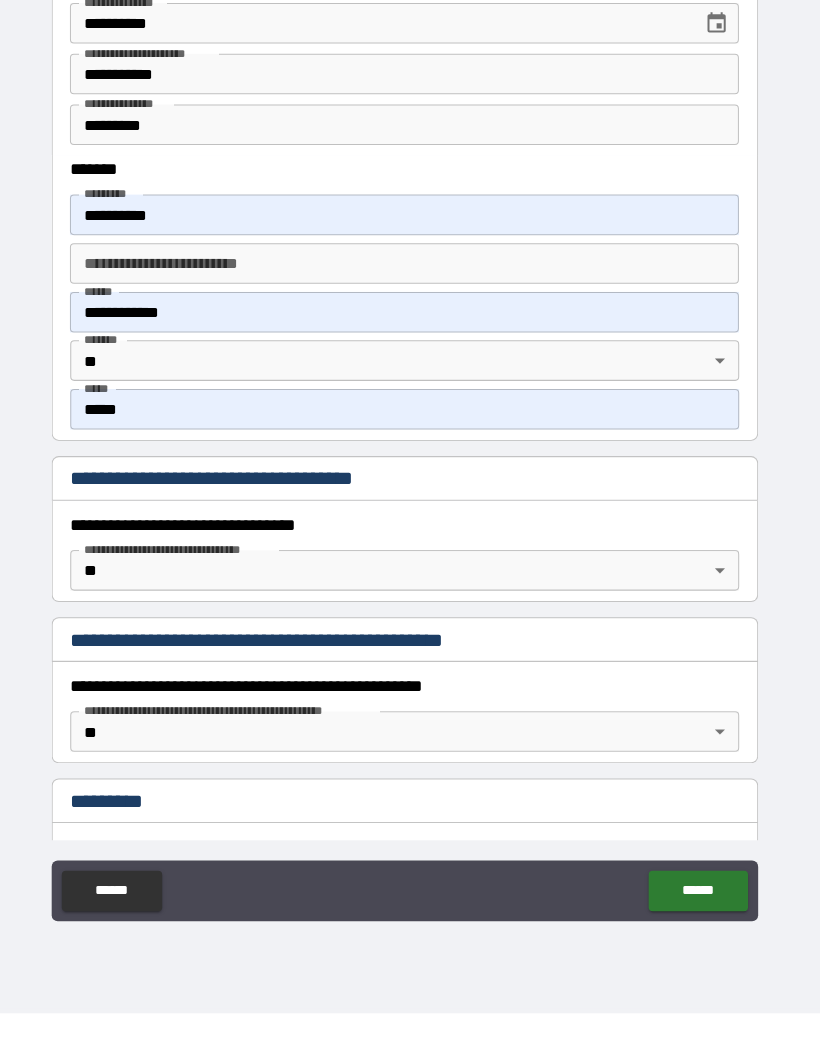 click on "******" at bounding box center (699, 935) 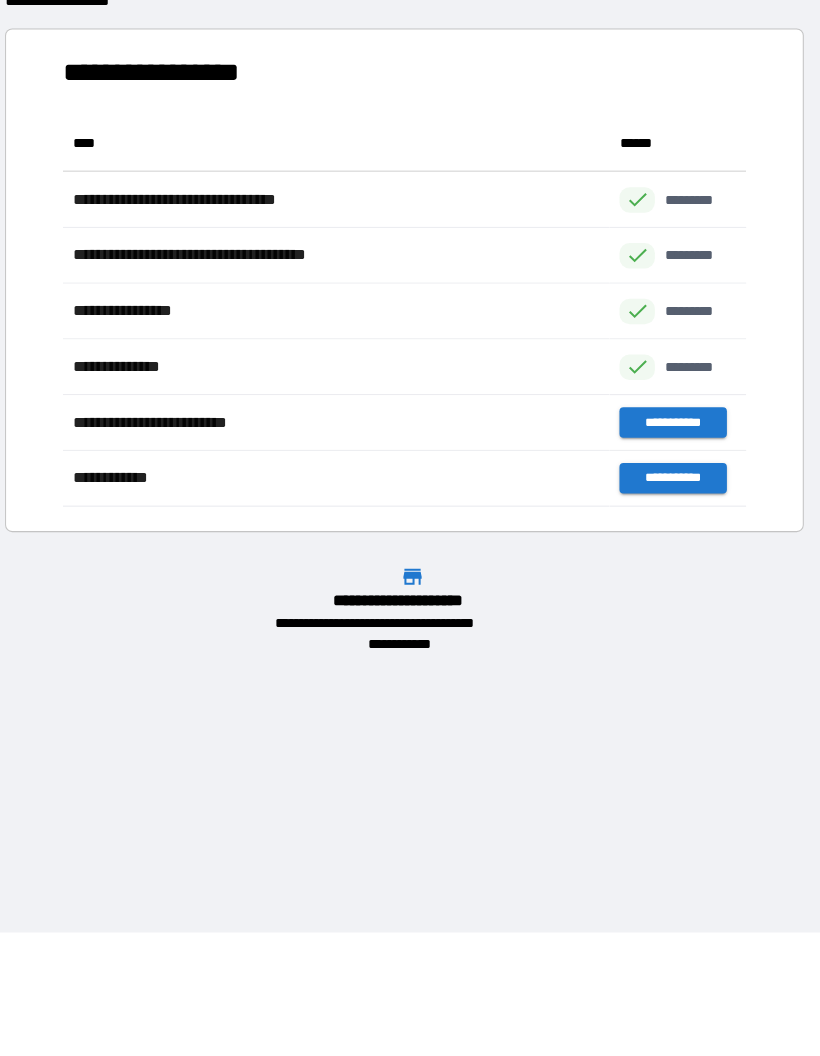 scroll, scrollTop: 386, scrollLeft: 674, axis: both 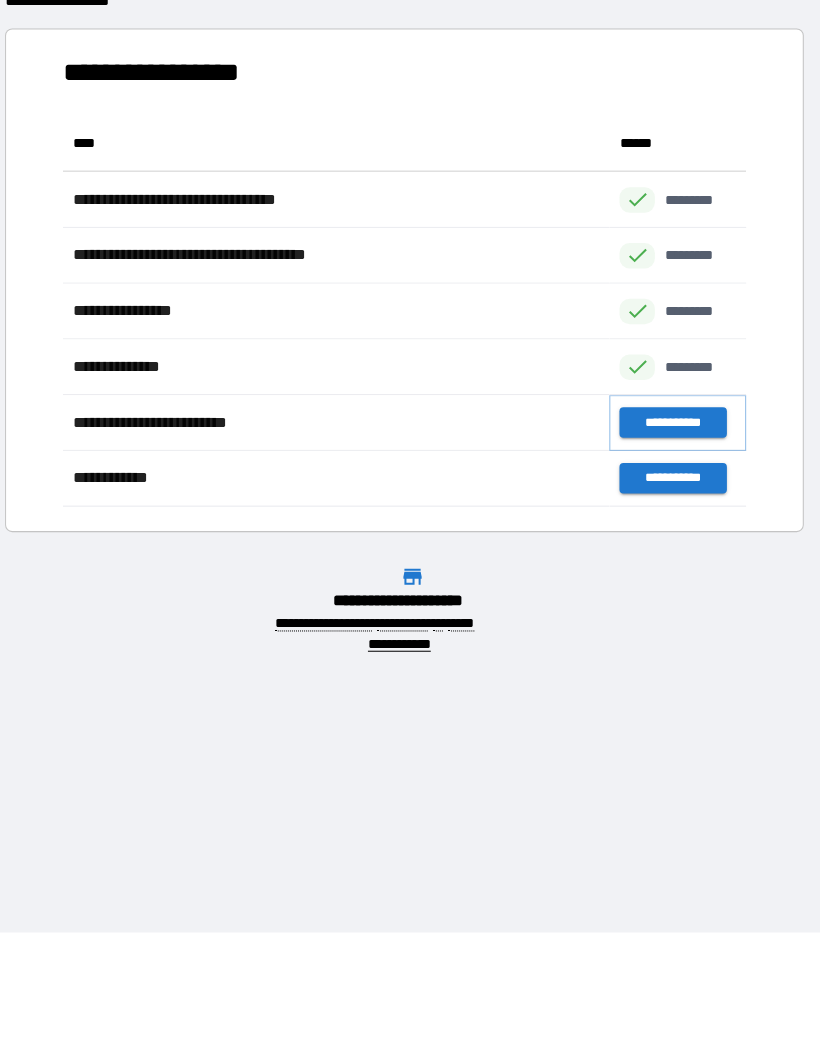 click on "**********" at bounding box center [674, 473] 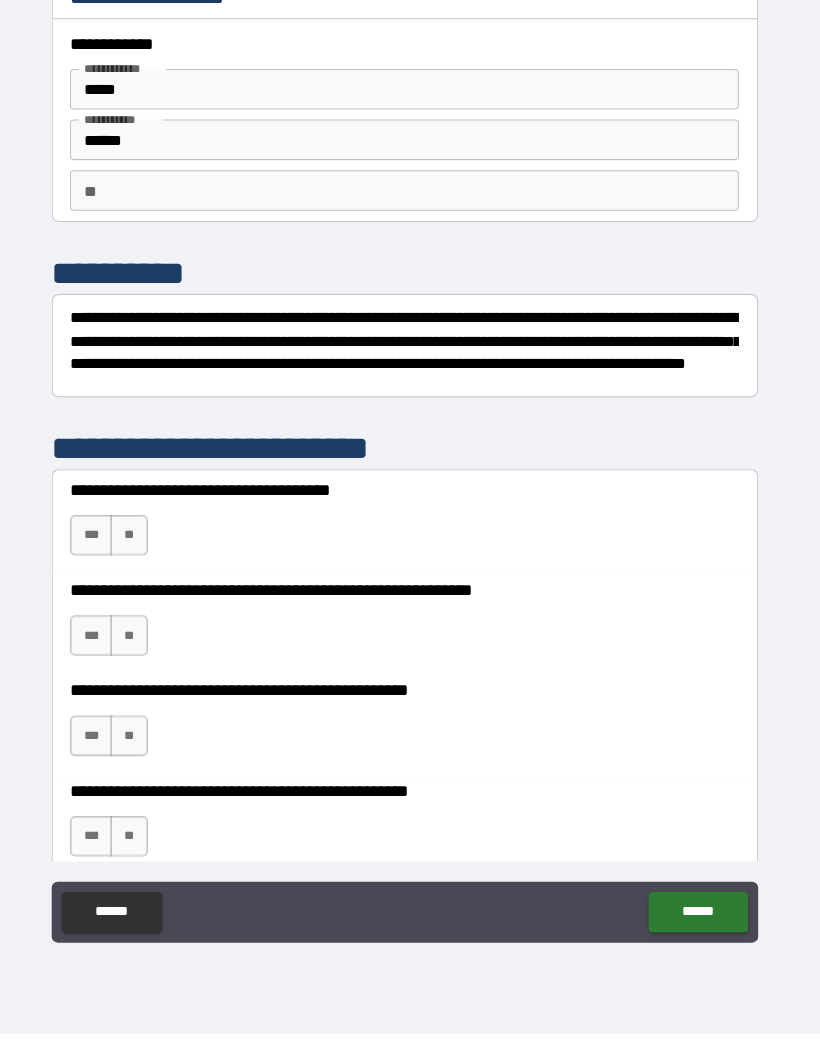 scroll, scrollTop: 0, scrollLeft: 0, axis: both 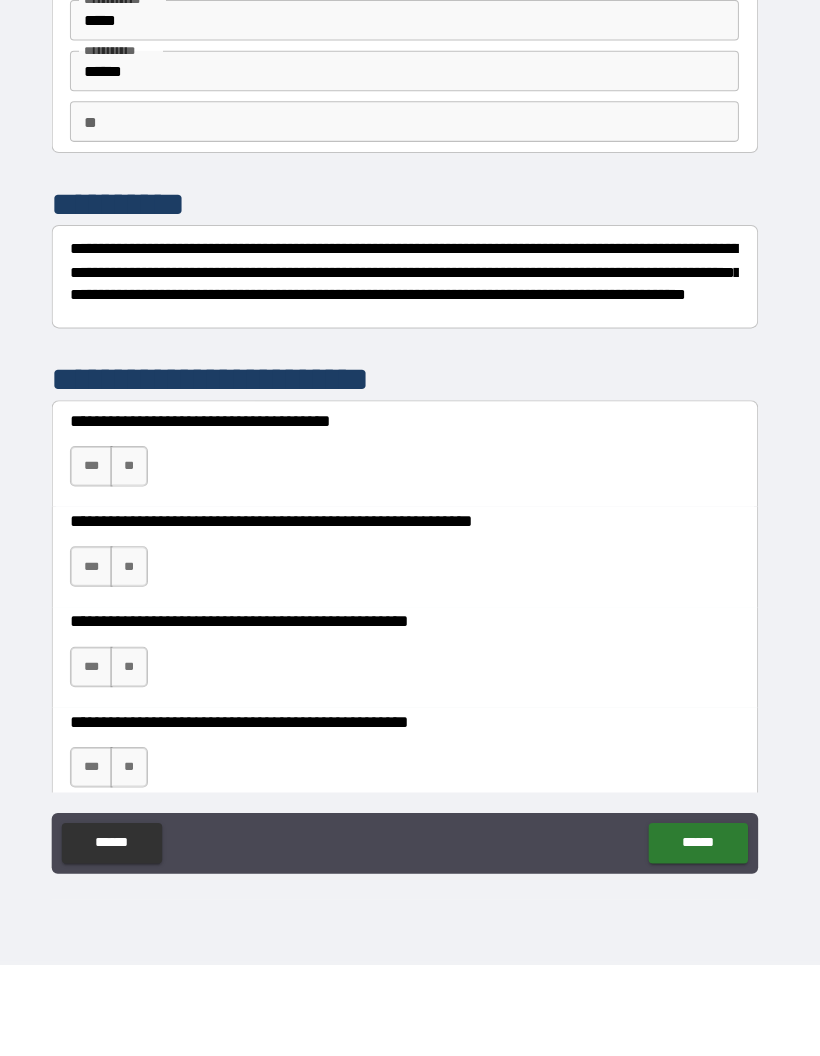 click on "**" at bounding box center [410, 224] 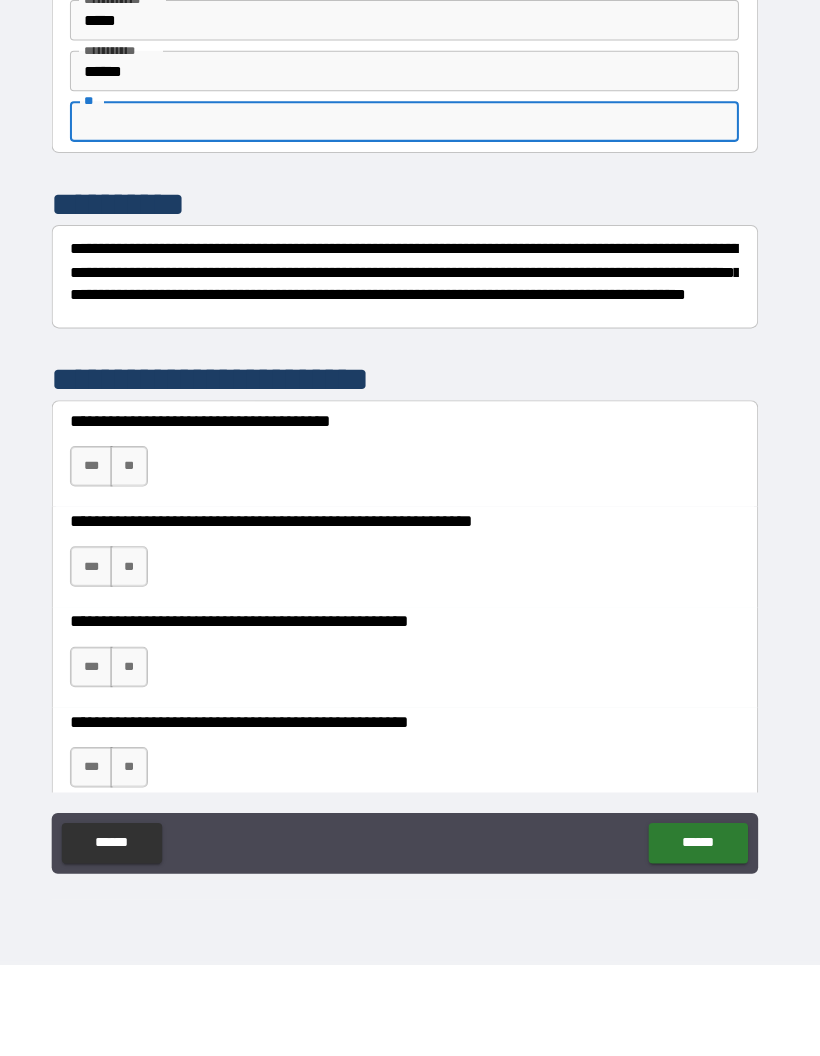 scroll, scrollTop: 80, scrollLeft: 0, axis: vertical 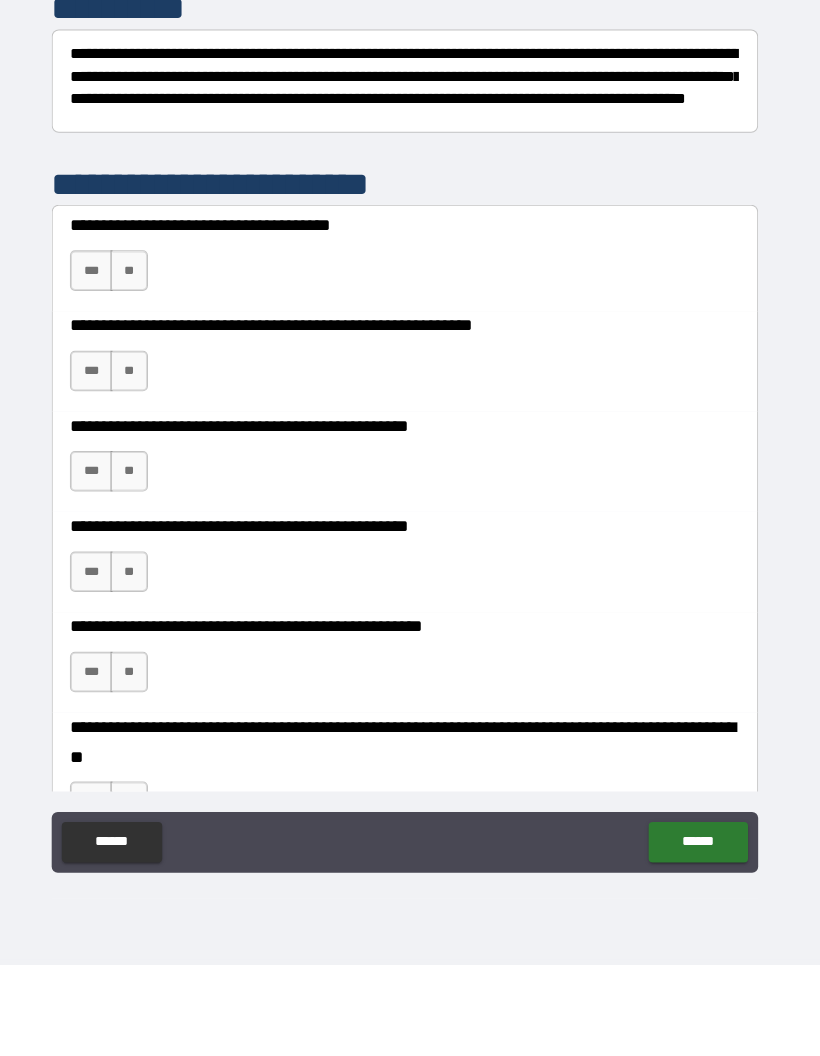 type on "*" 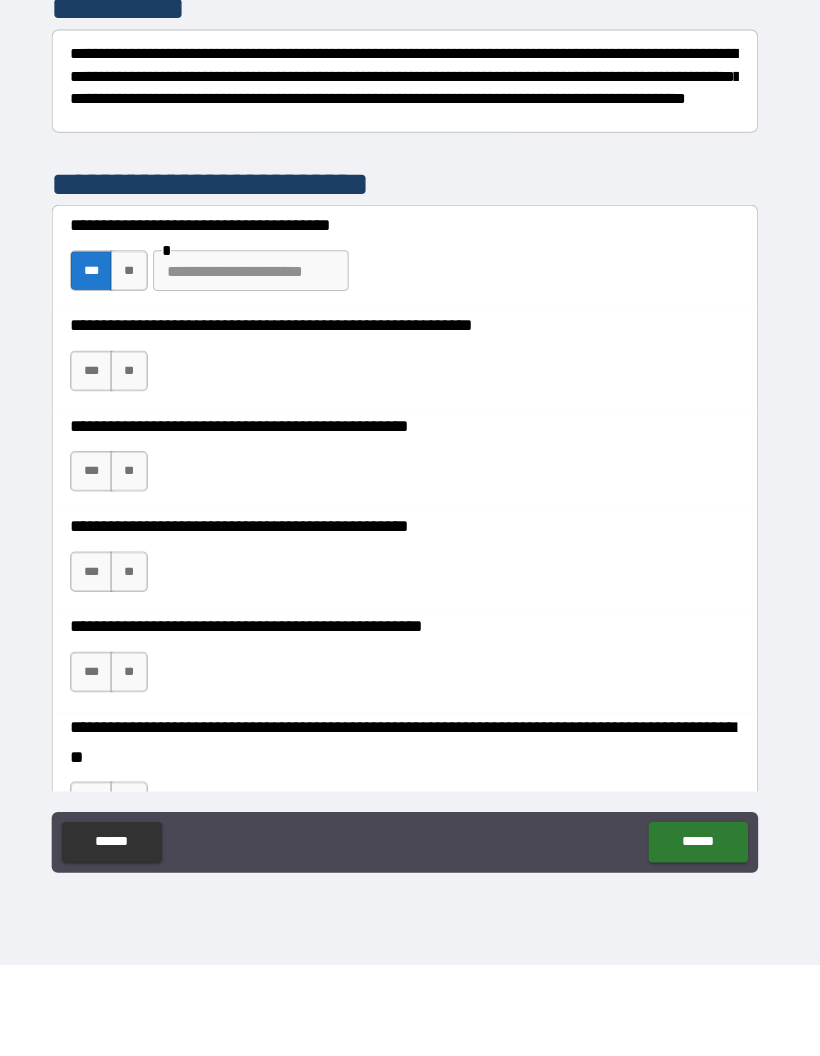 click on "**" at bounding box center [138, 470] 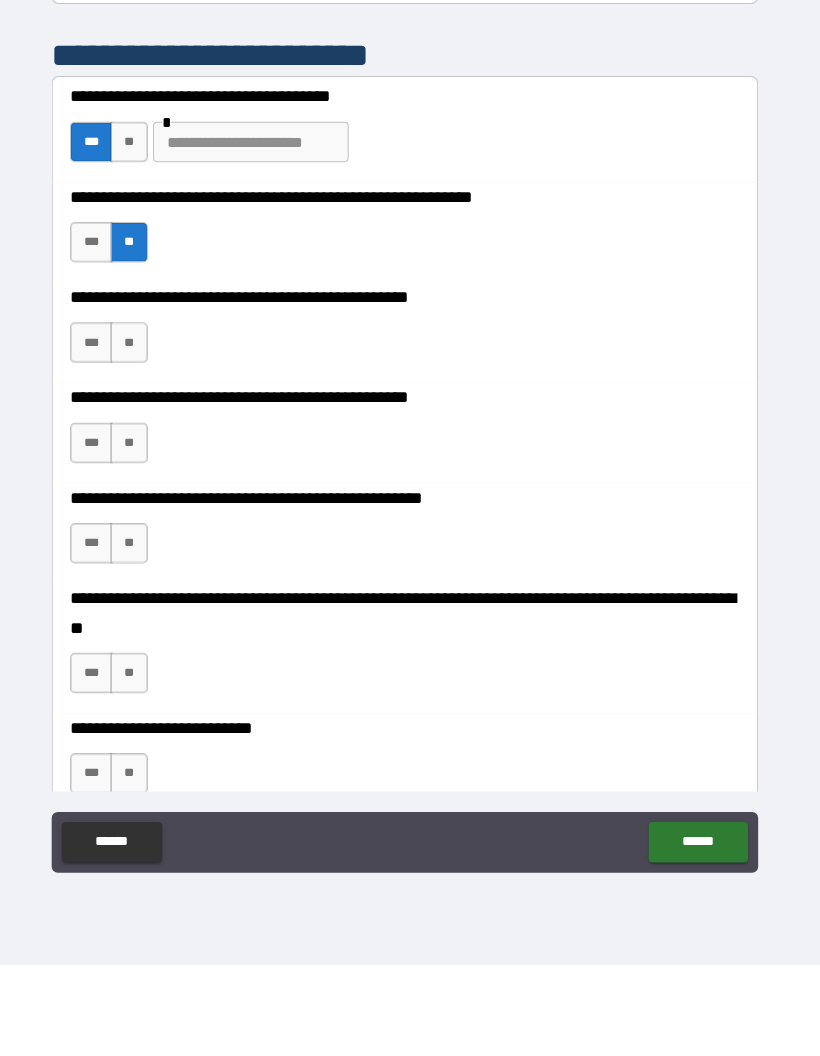 scroll, scrollTop: 321, scrollLeft: 0, axis: vertical 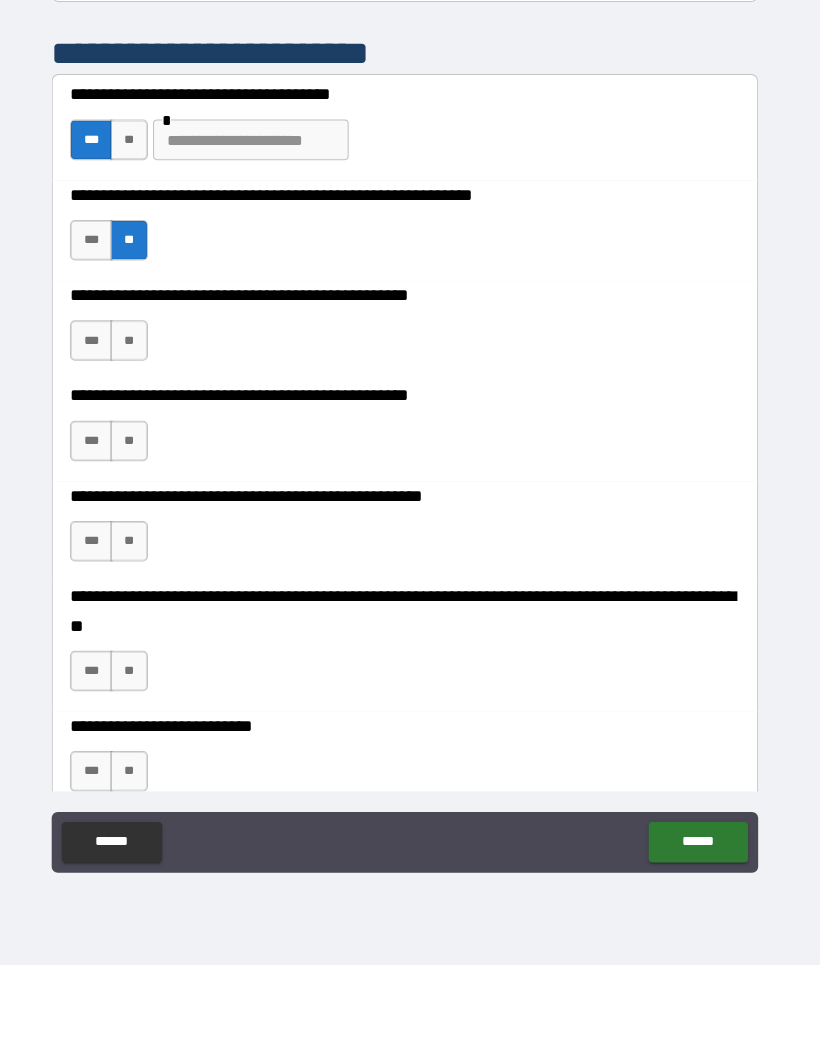 click on "**" at bounding box center (138, 440) 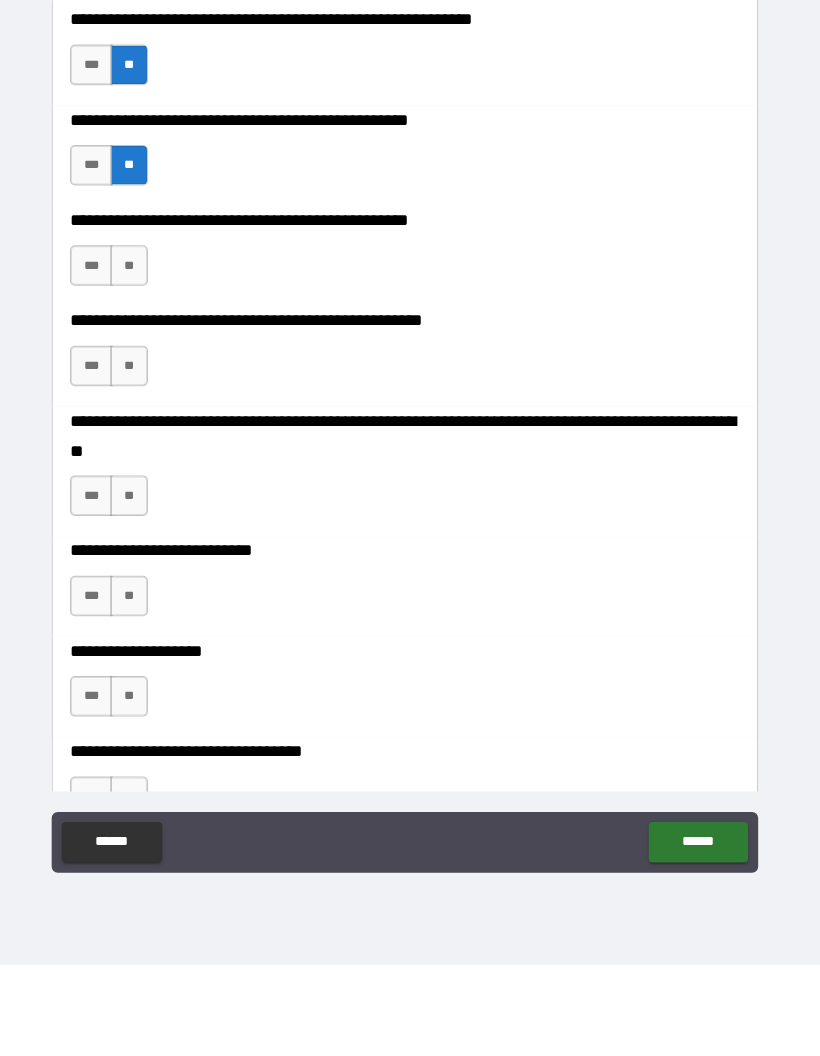 scroll, scrollTop: 496, scrollLeft: 0, axis: vertical 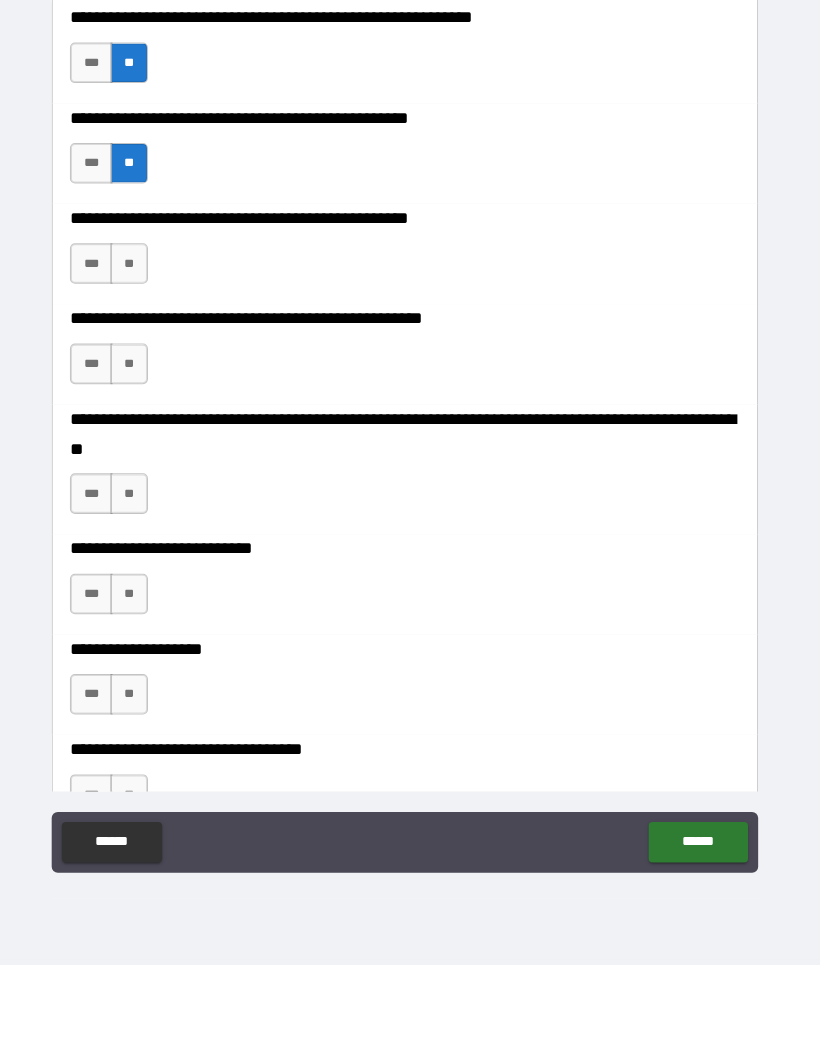 click on "***" at bounding box center [101, 364] 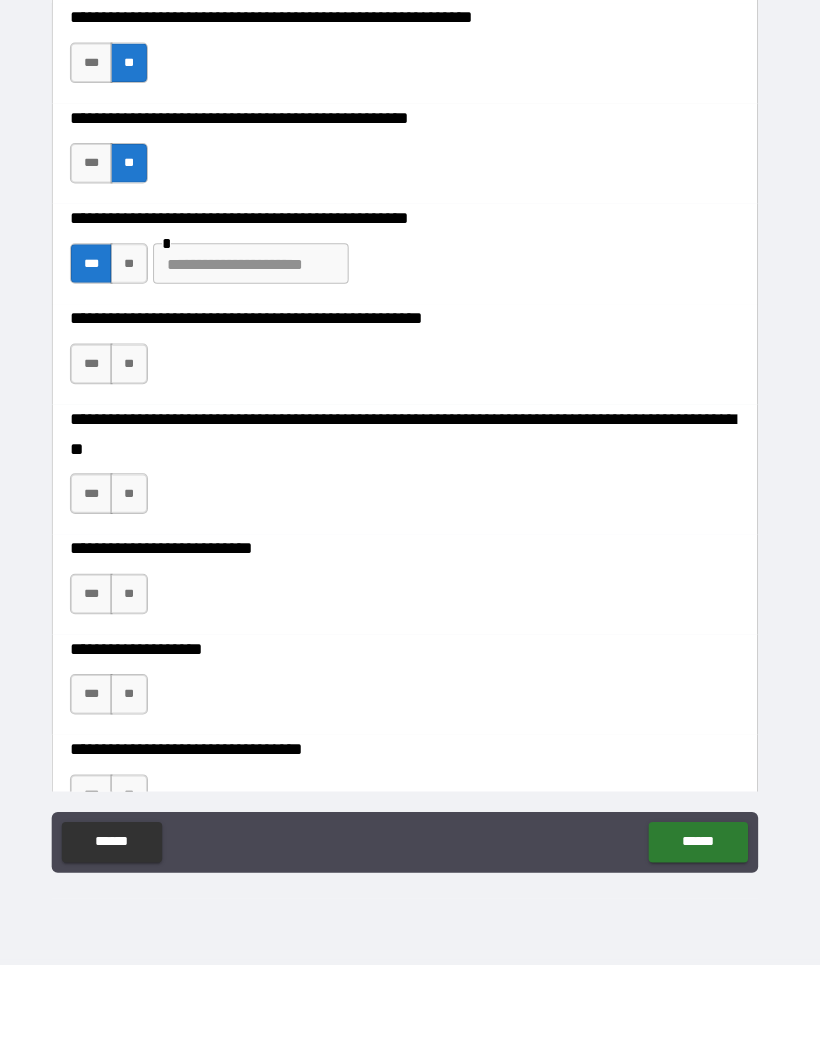 click on "**" at bounding box center (138, 463) 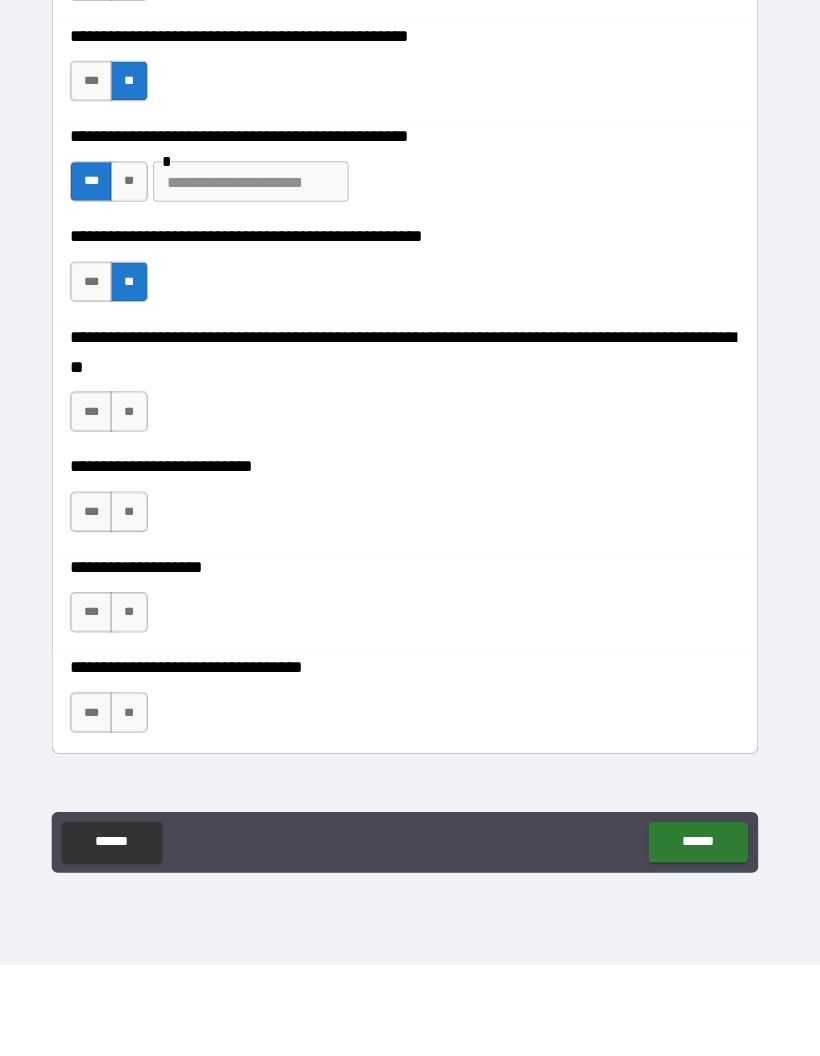 scroll, scrollTop: 579, scrollLeft: 0, axis: vertical 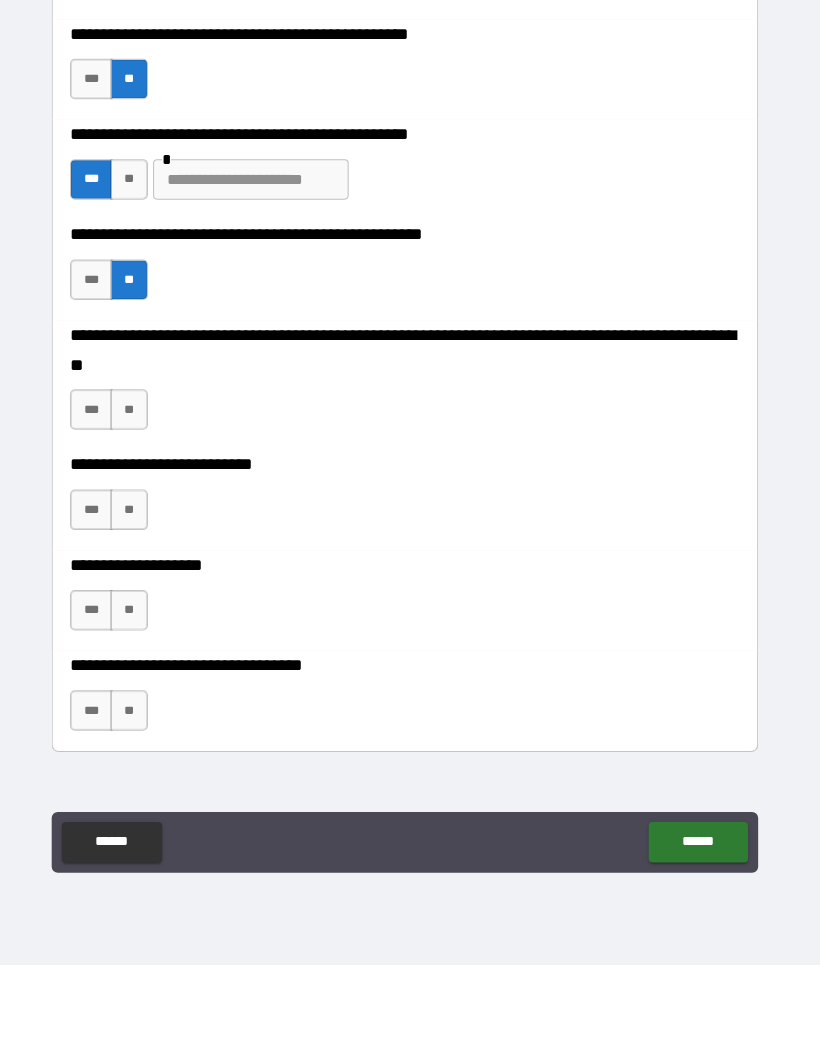 click on "**" at bounding box center [138, 508] 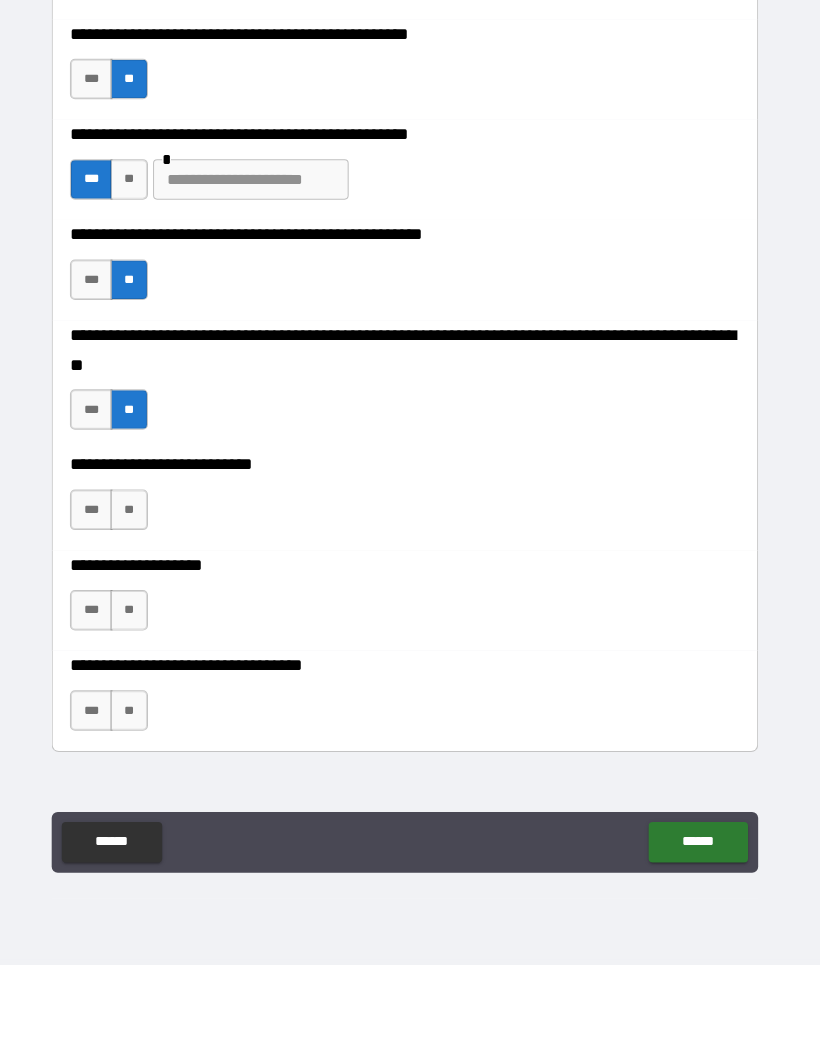 click on "**" at bounding box center (138, 607) 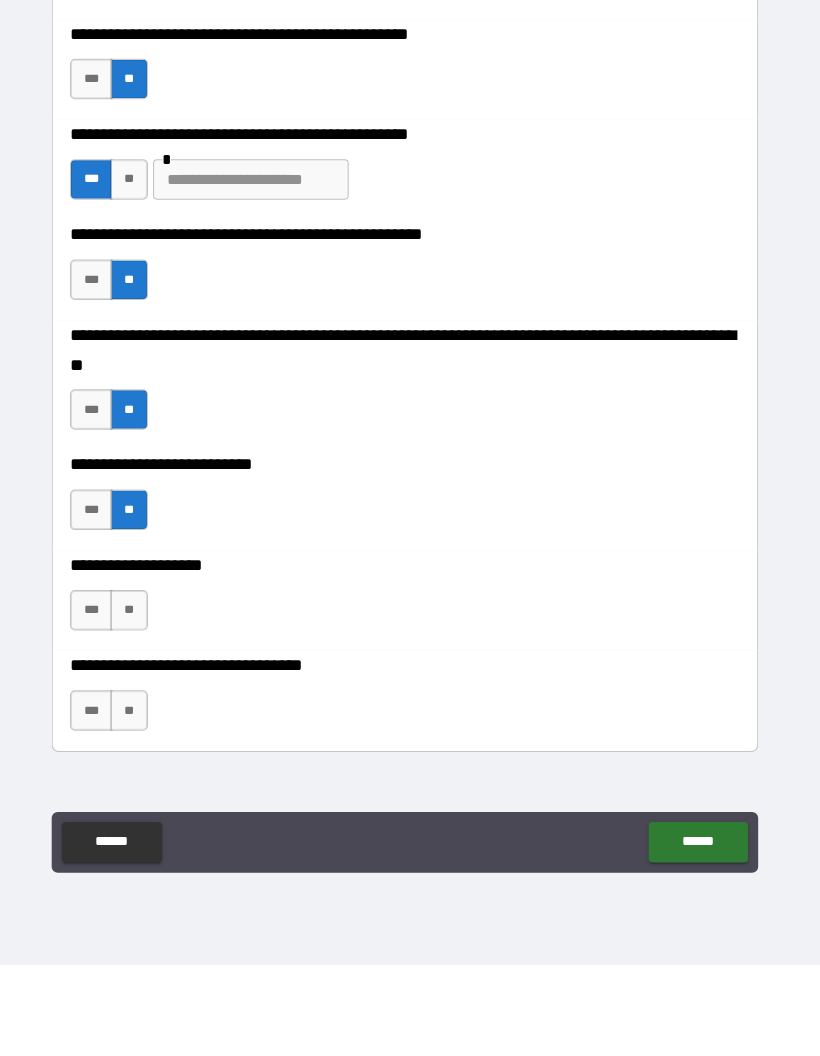 click on "**" at bounding box center (138, 706) 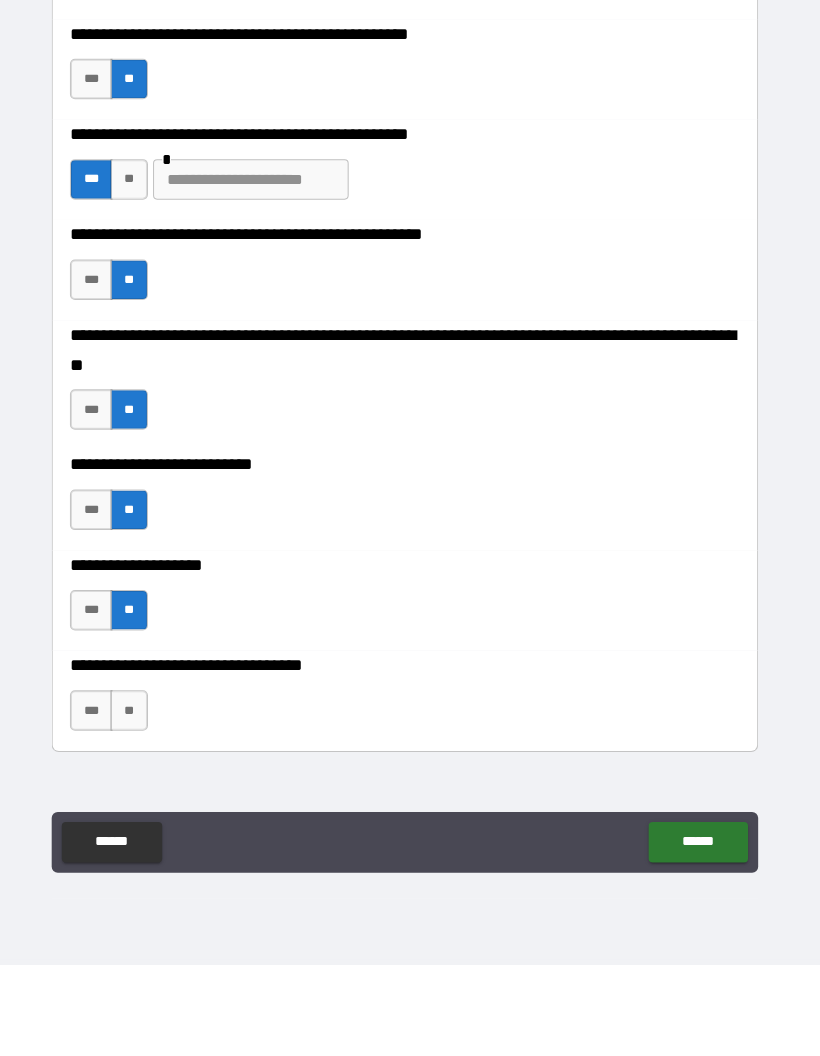 click on "**" at bounding box center [138, 805] 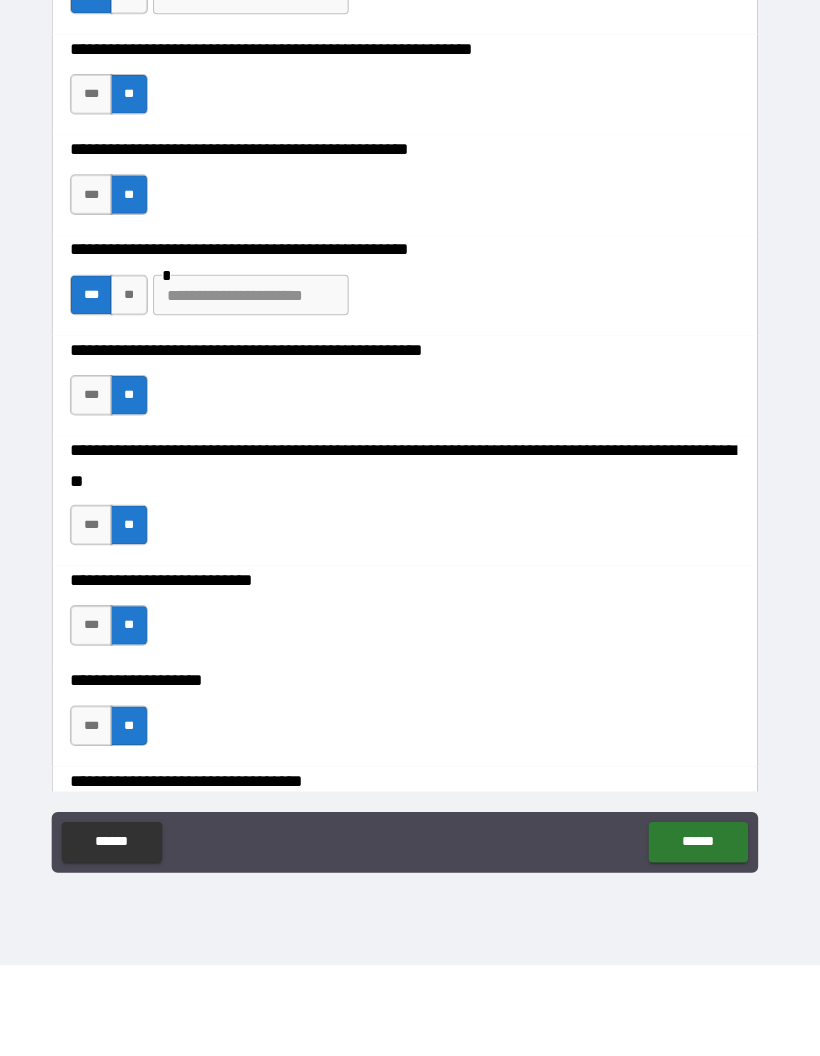 scroll, scrollTop: 468, scrollLeft: 0, axis: vertical 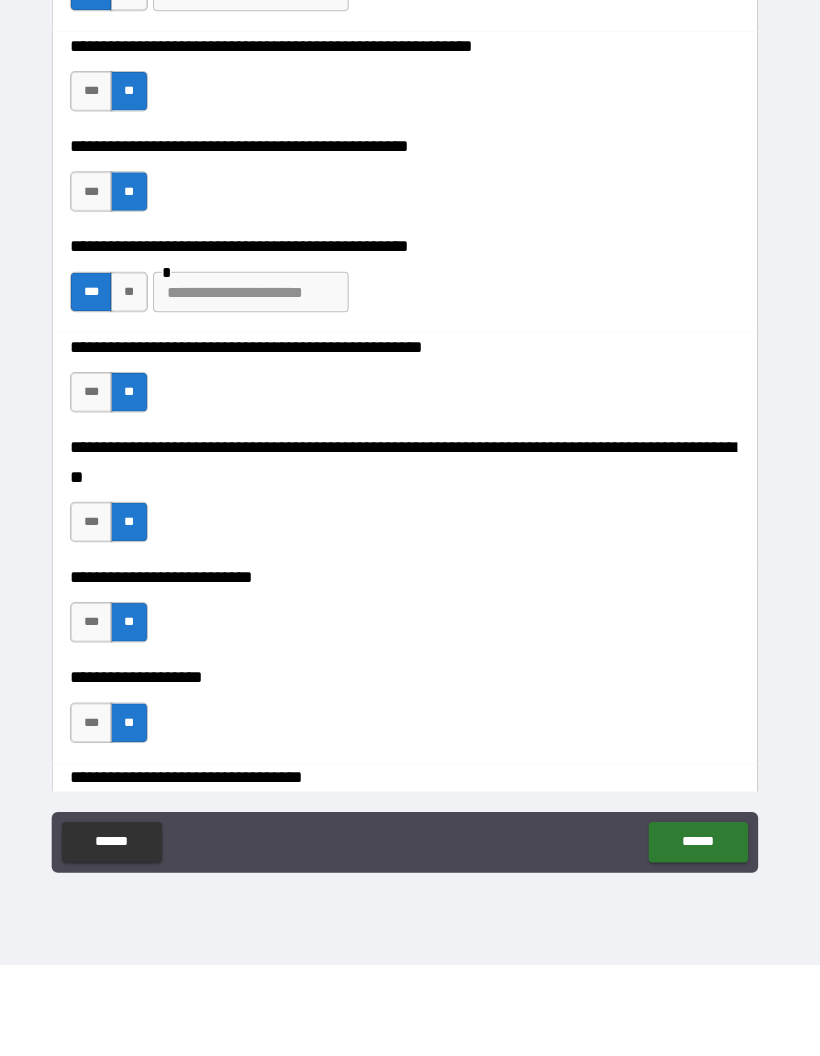 click at bounding box center (258, 392) 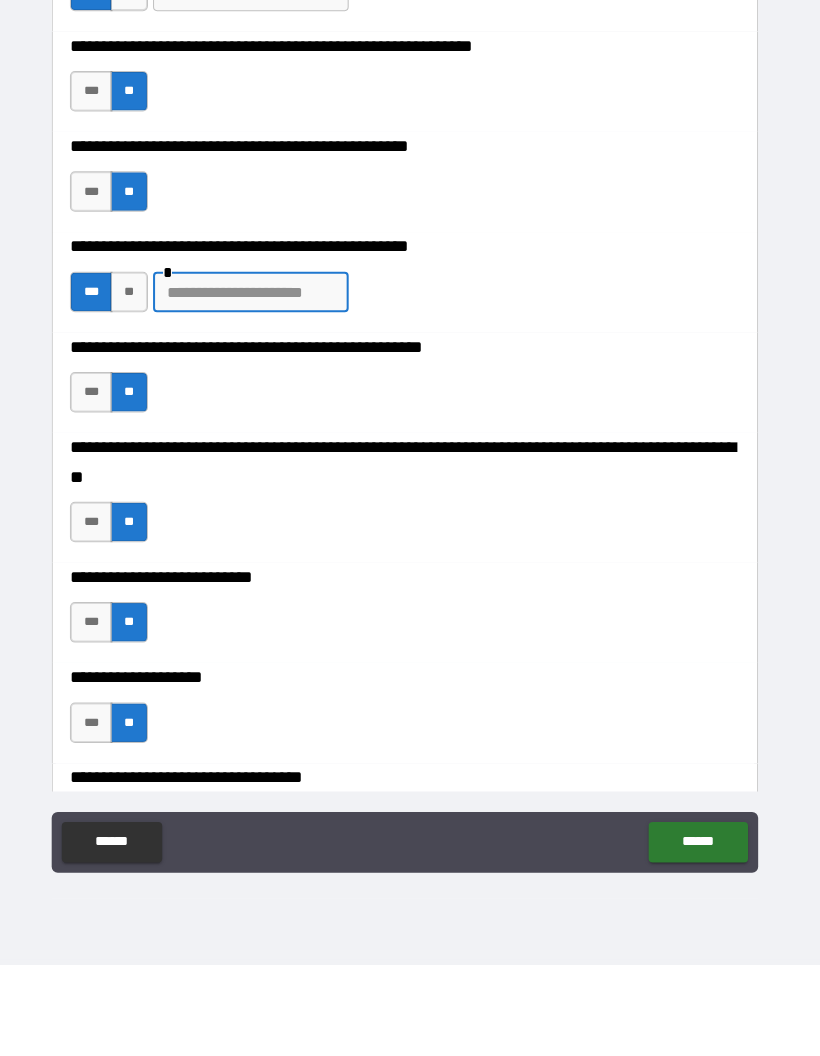 type on "*" 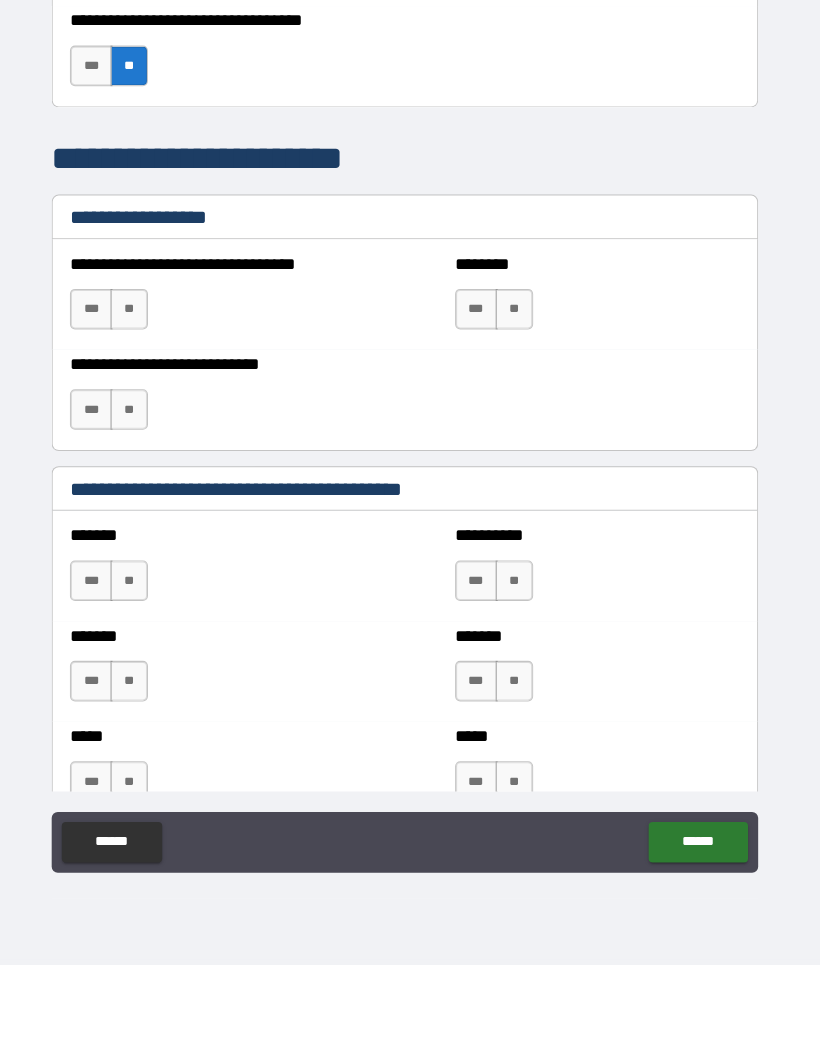 scroll, scrollTop: 1216, scrollLeft: 0, axis: vertical 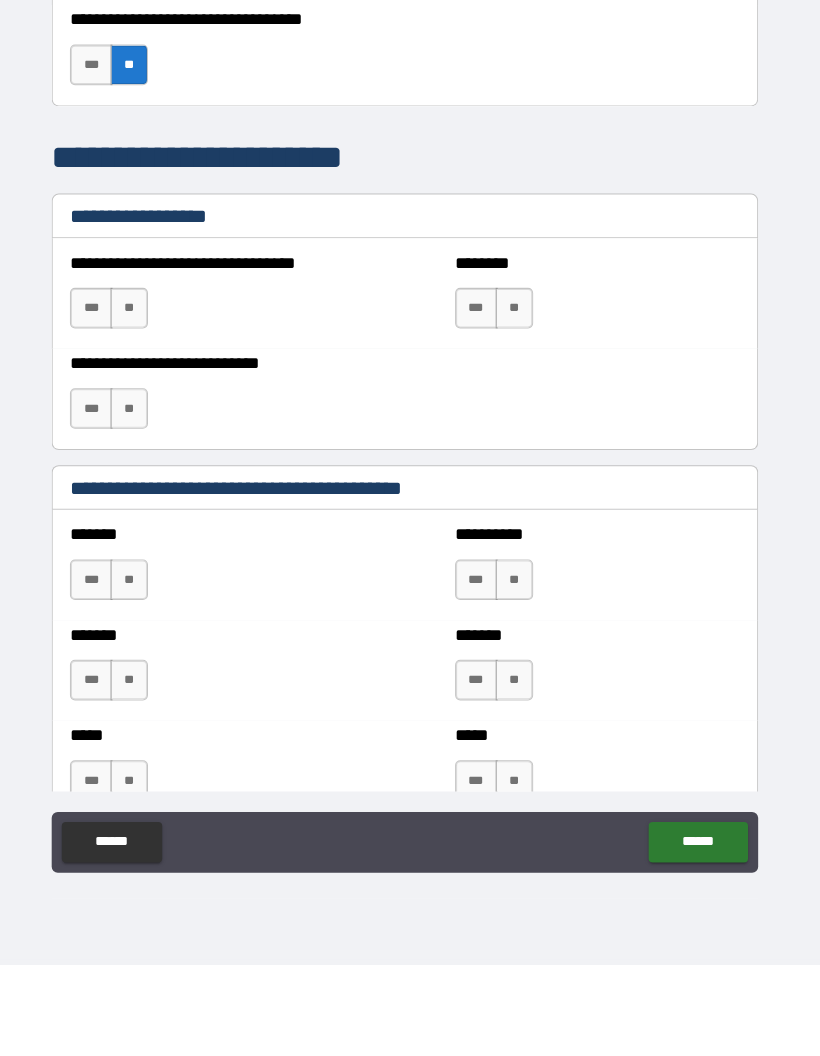 type on "**********" 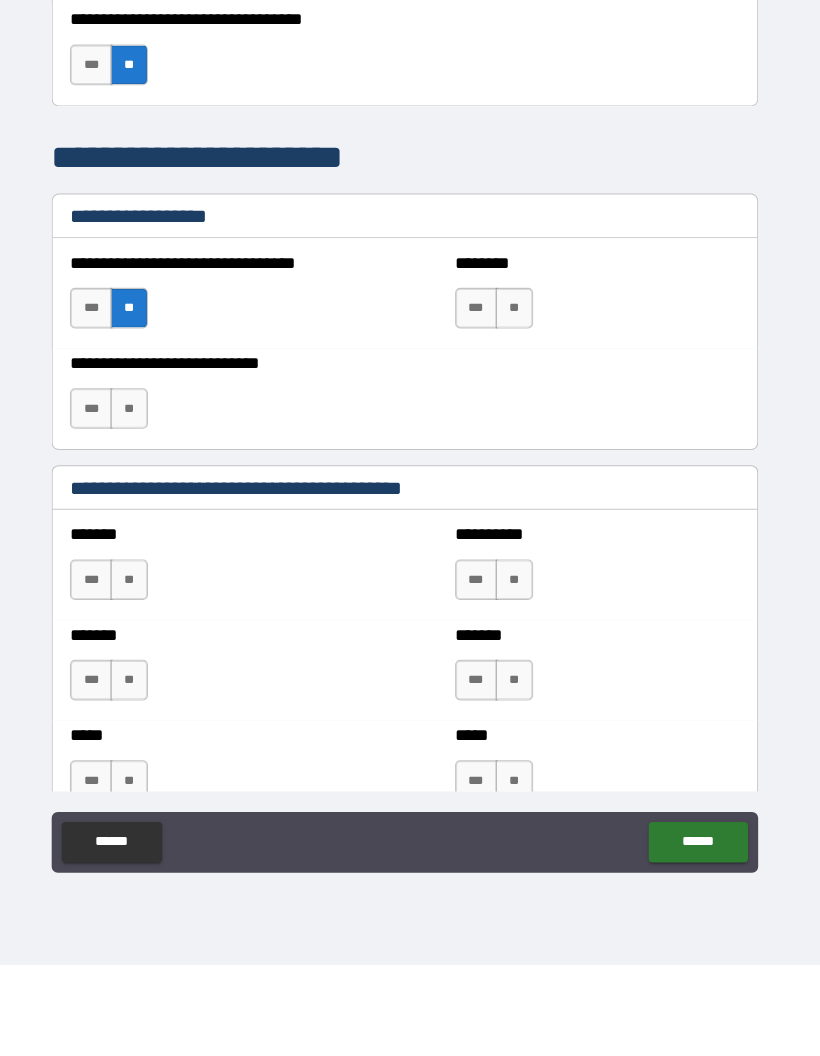 click on "**" at bounding box center (518, 408) 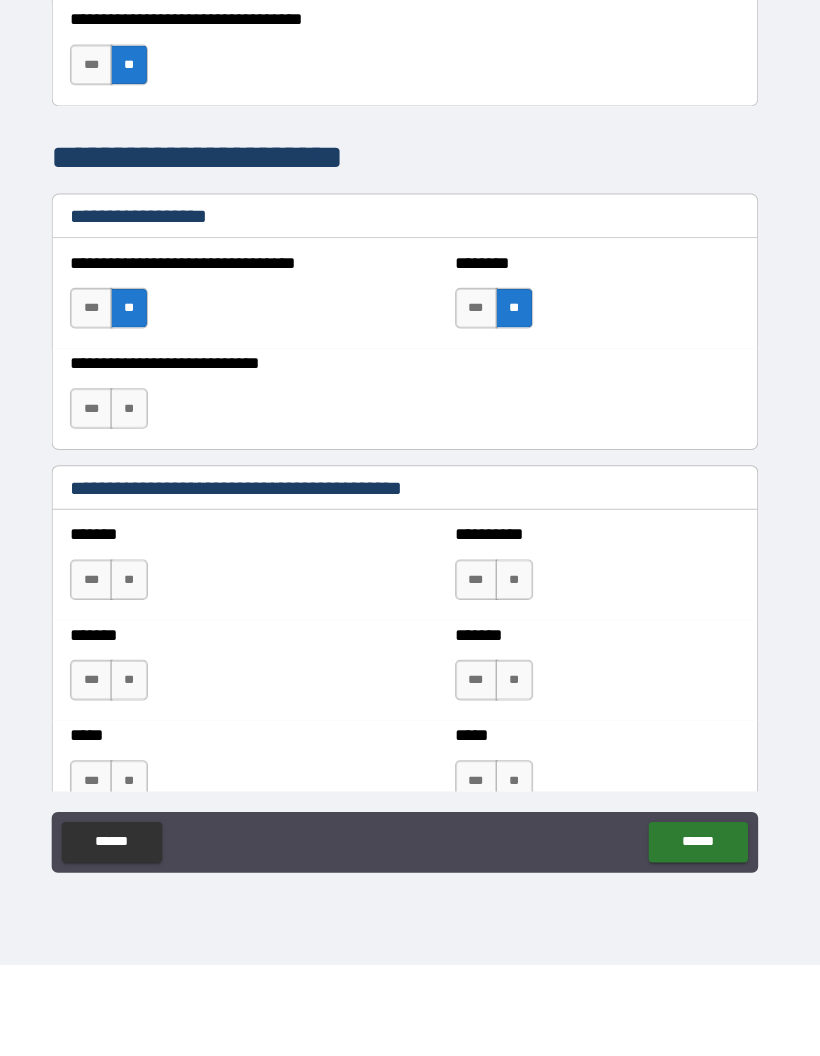 click on "**" at bounding box center (138, 507) 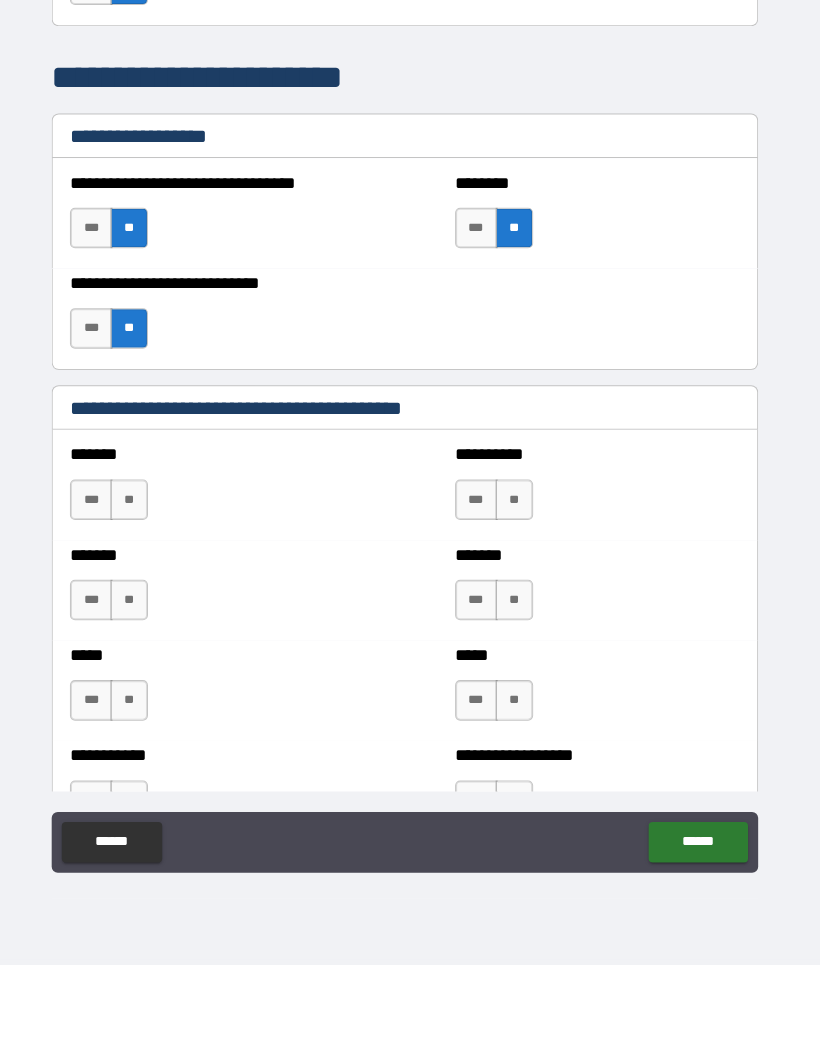 scroll, scrollTop: 1321, scrollLeft: 0, axis: vertical 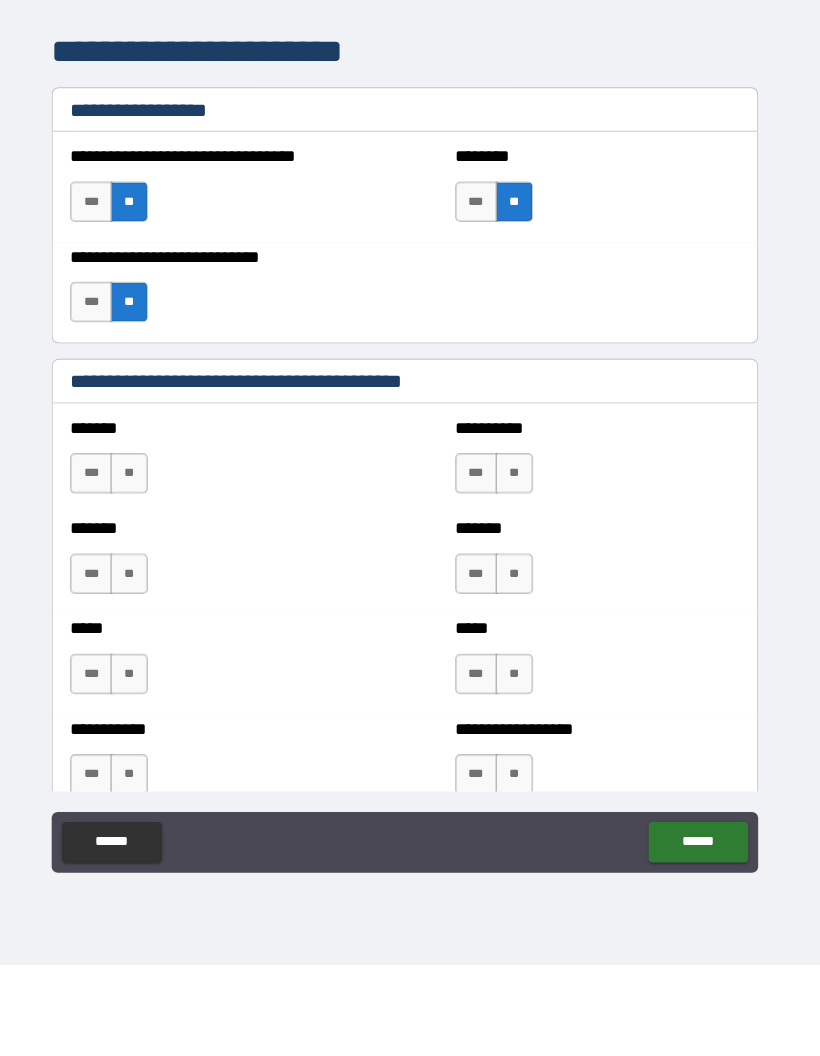 click on "**" at bounding box center [138, 571] 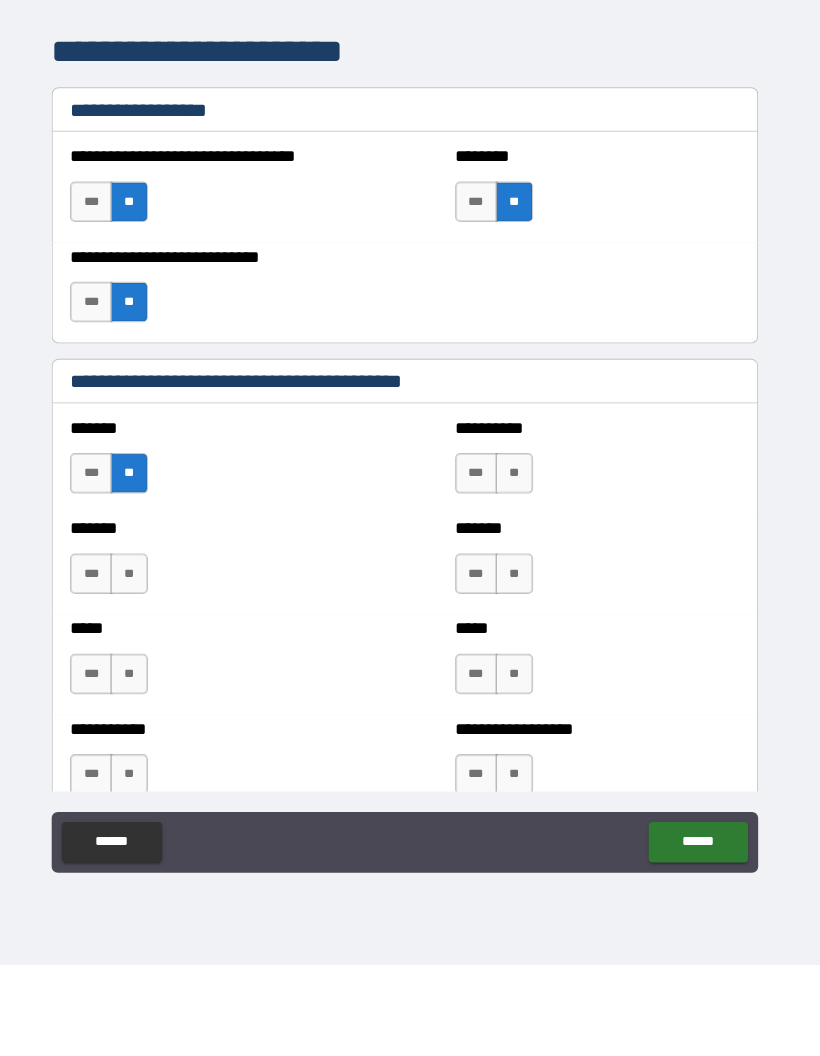 click on "**" at bounding box center [138, 670] 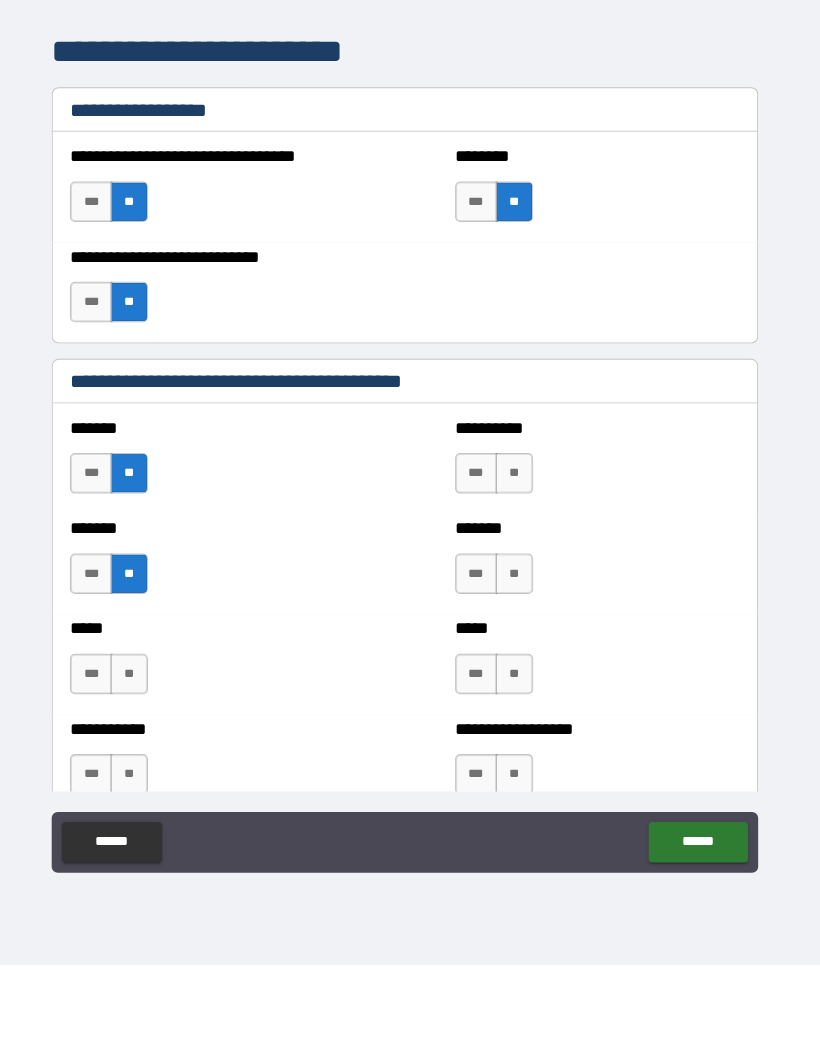 click on "**" at bounding box center (518, 571) 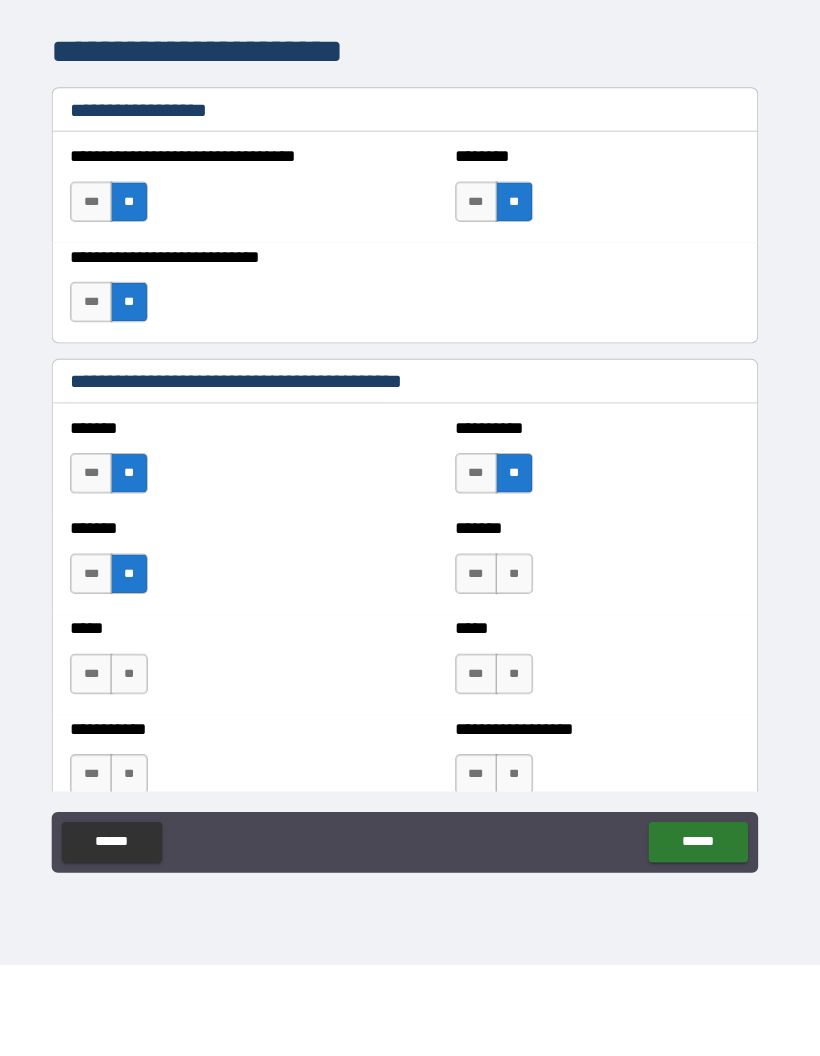 click on "**" at bounding box center [518, 670] 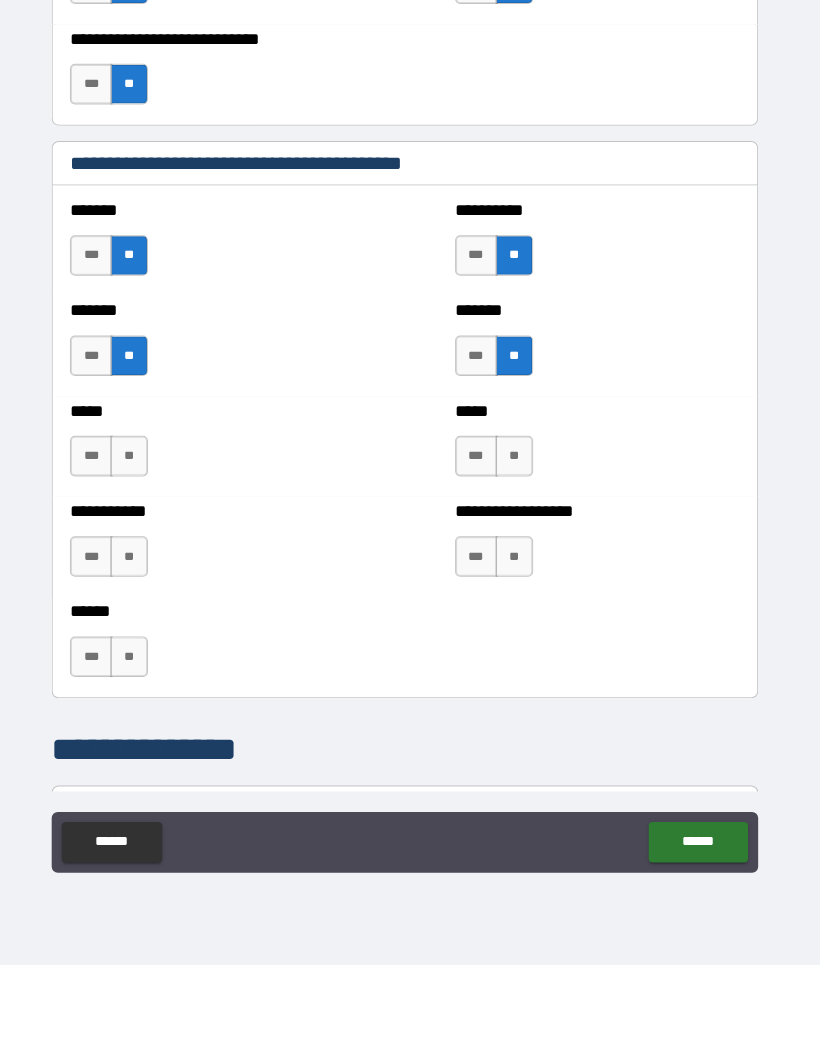 scroll, scrollTop: 1583, scrollLeft: 0, axis: vertical 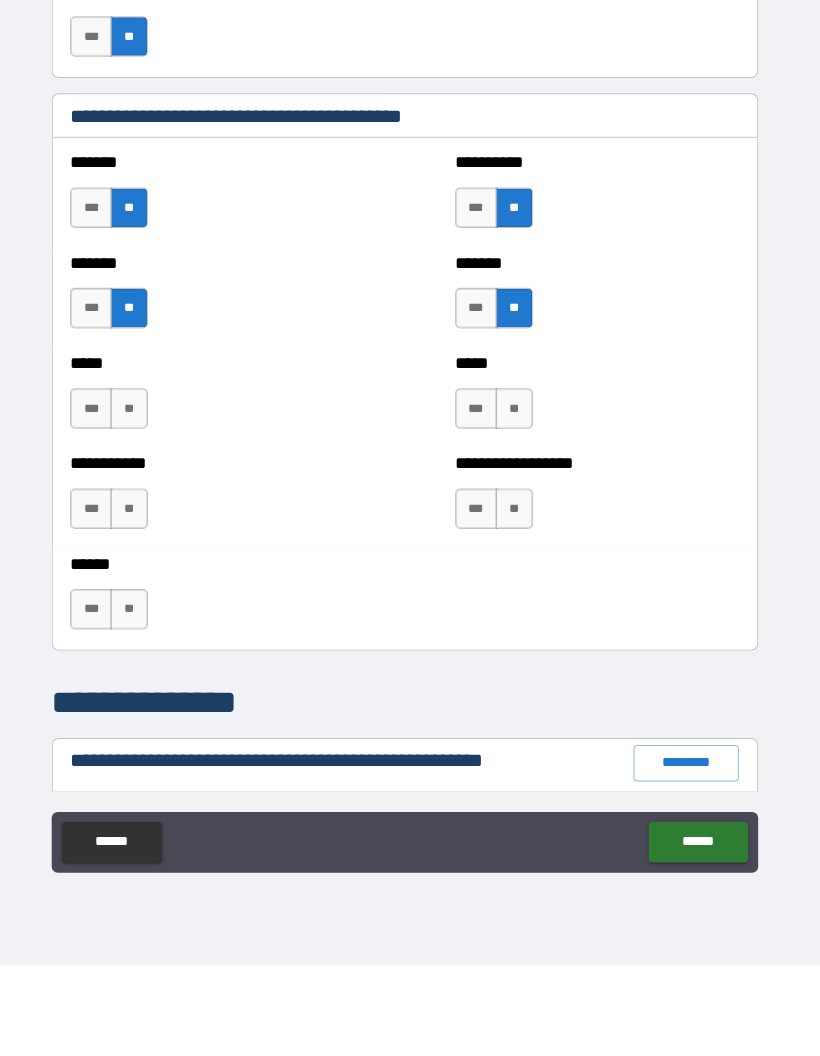 click on "**" at bounding box center [518, 507] 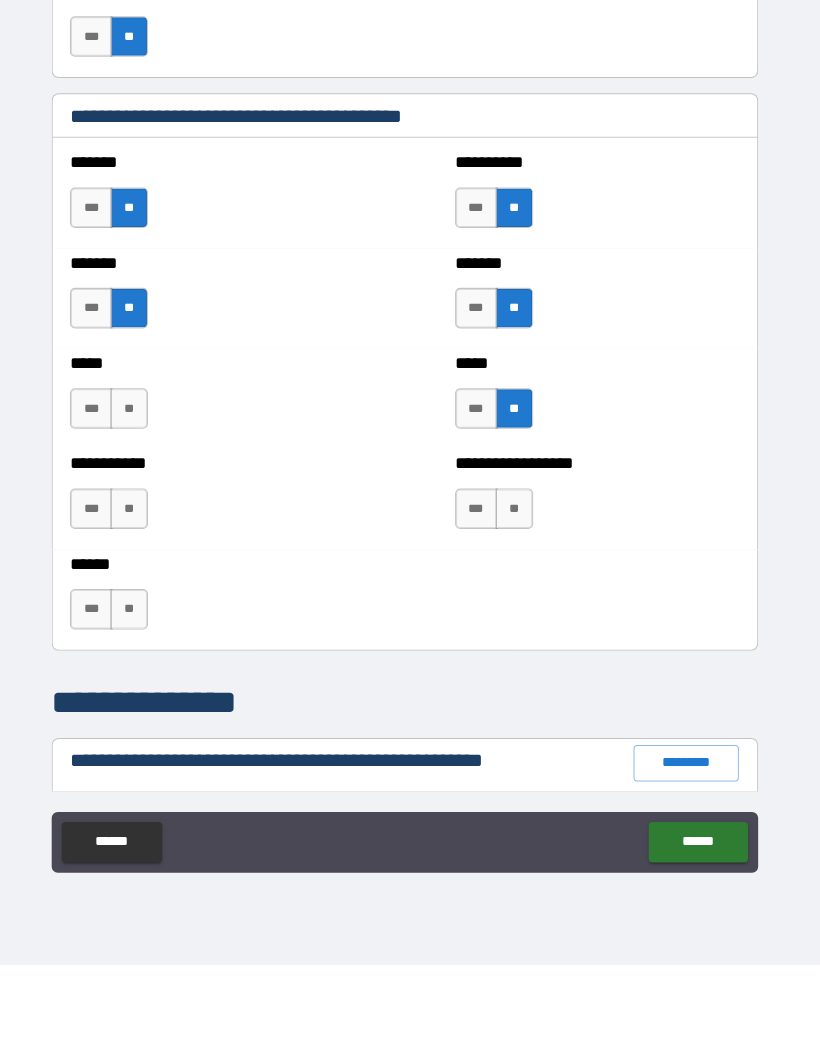 click on "**" at bounding box center (518, 606) 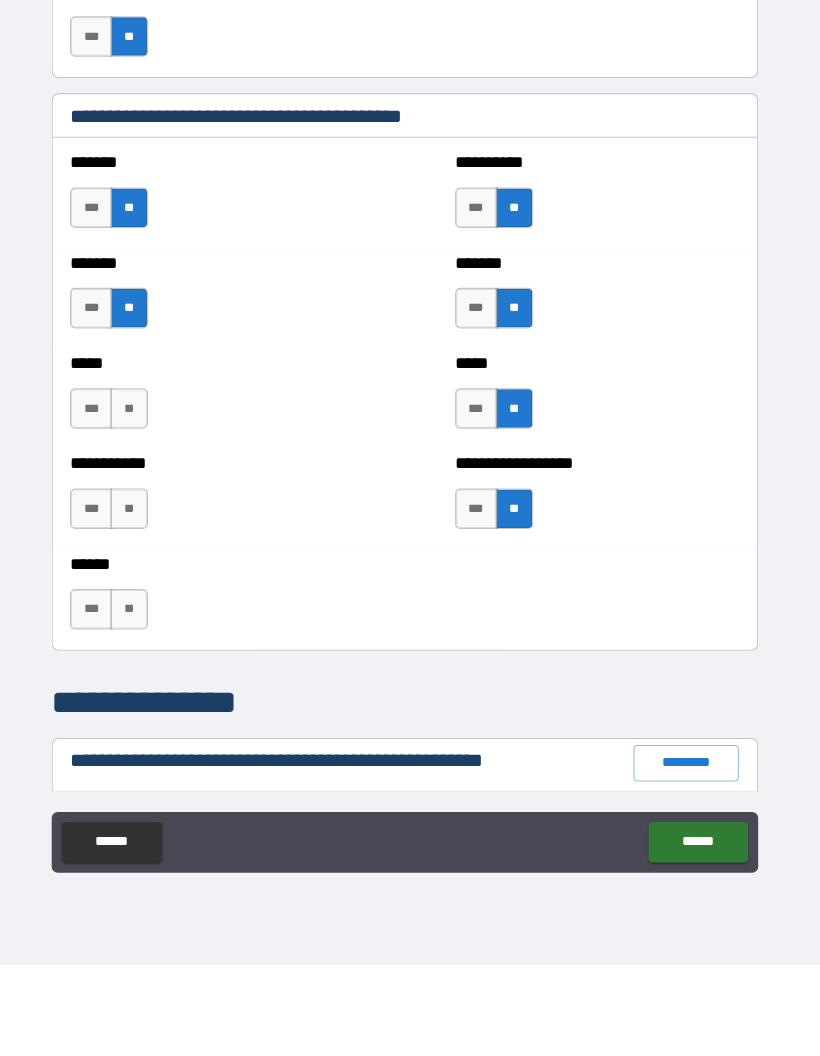 click on "**" at bounding box center [138, 705] 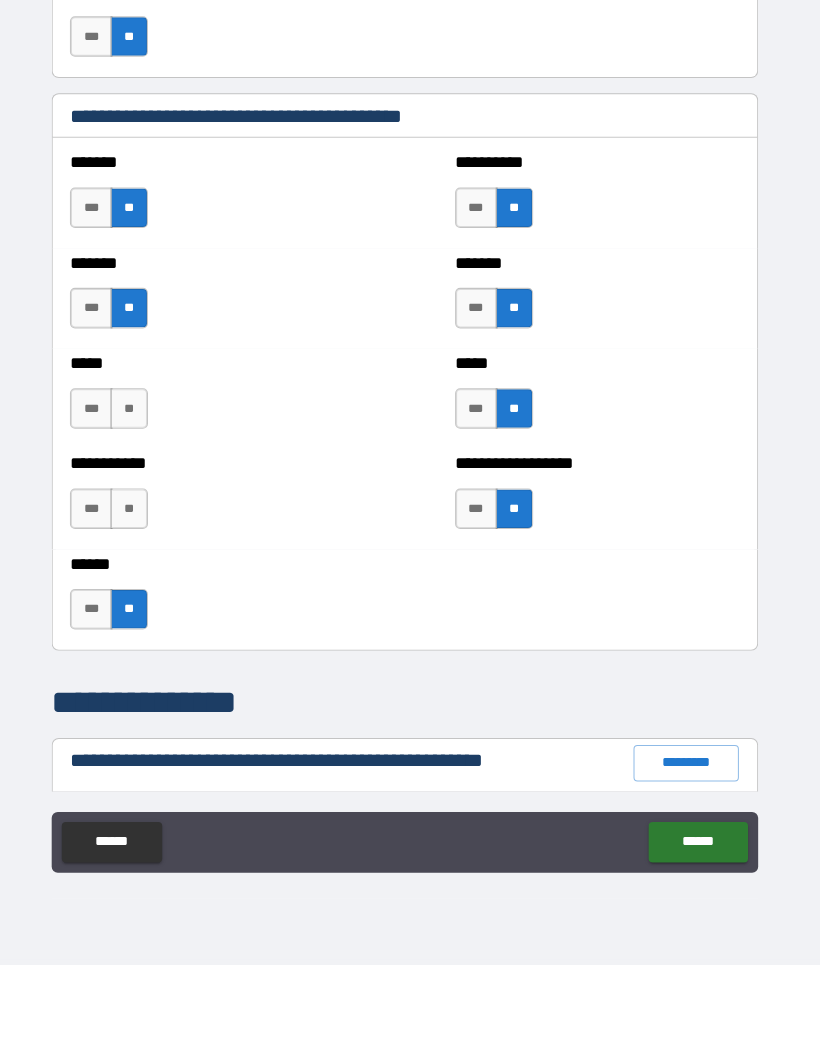 click on "**" at bounding box center [138, 507] 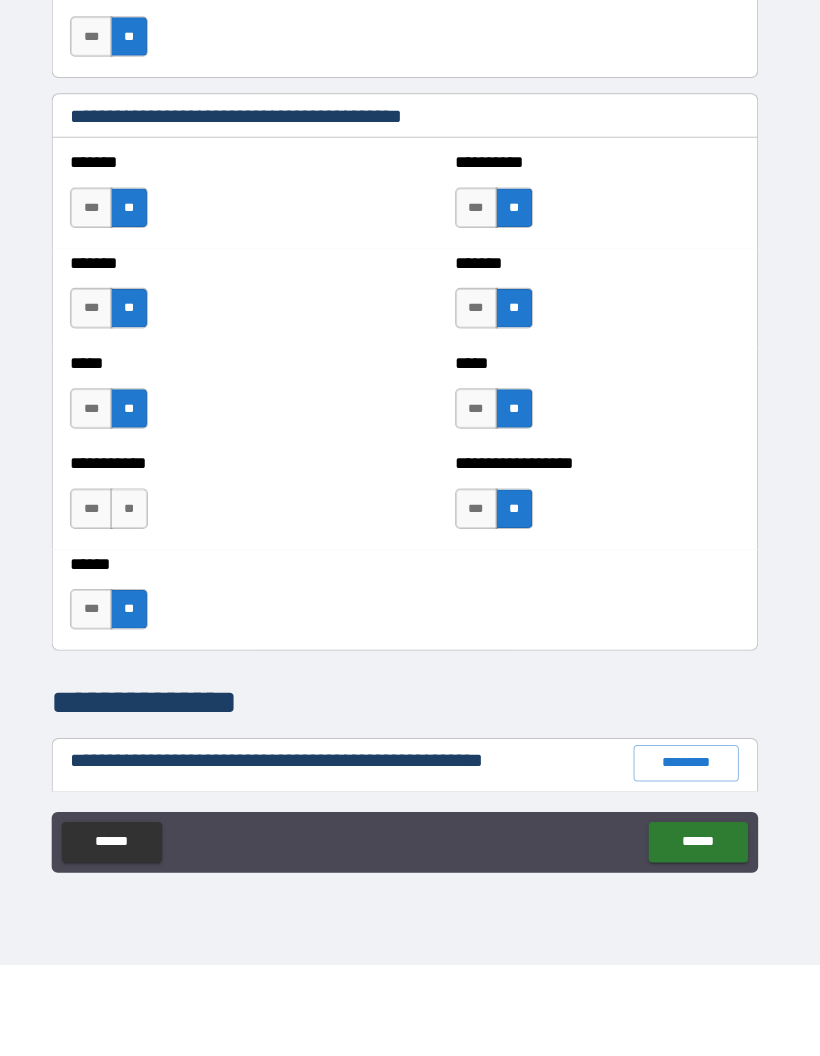 click on "**" at bounding box center [138, 606] 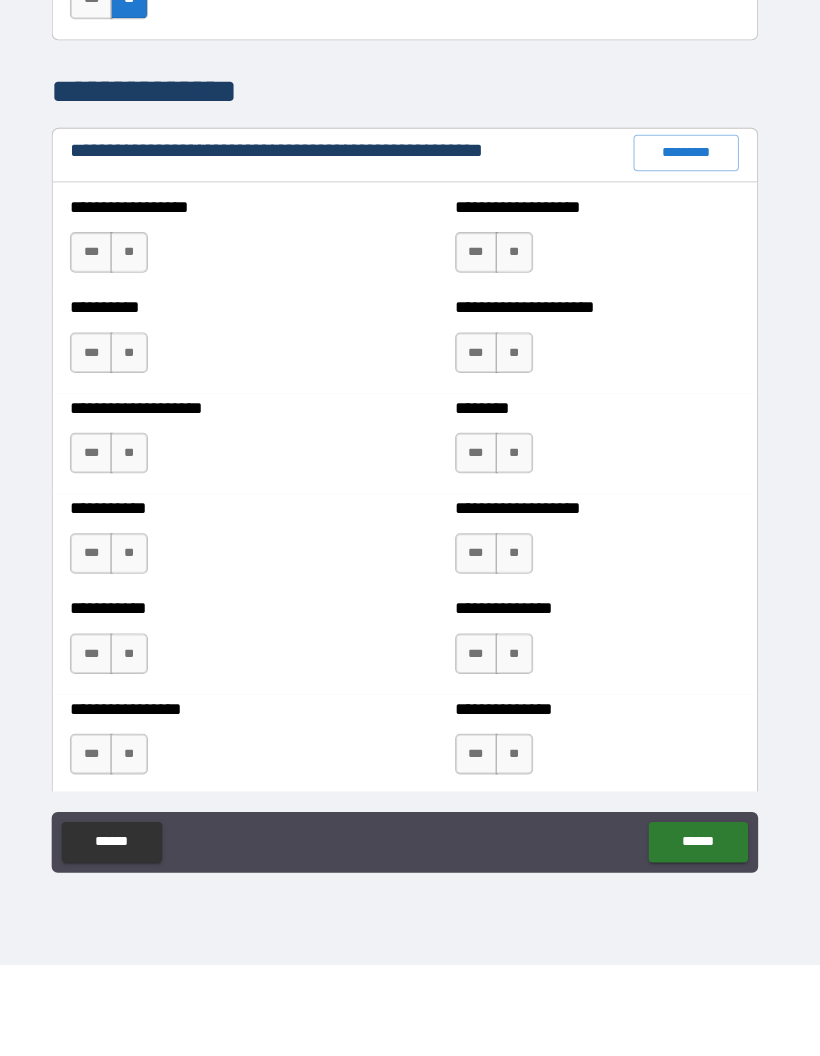 scroll, scrollTop: 2186, scrollLeft: 0, axis: vertical 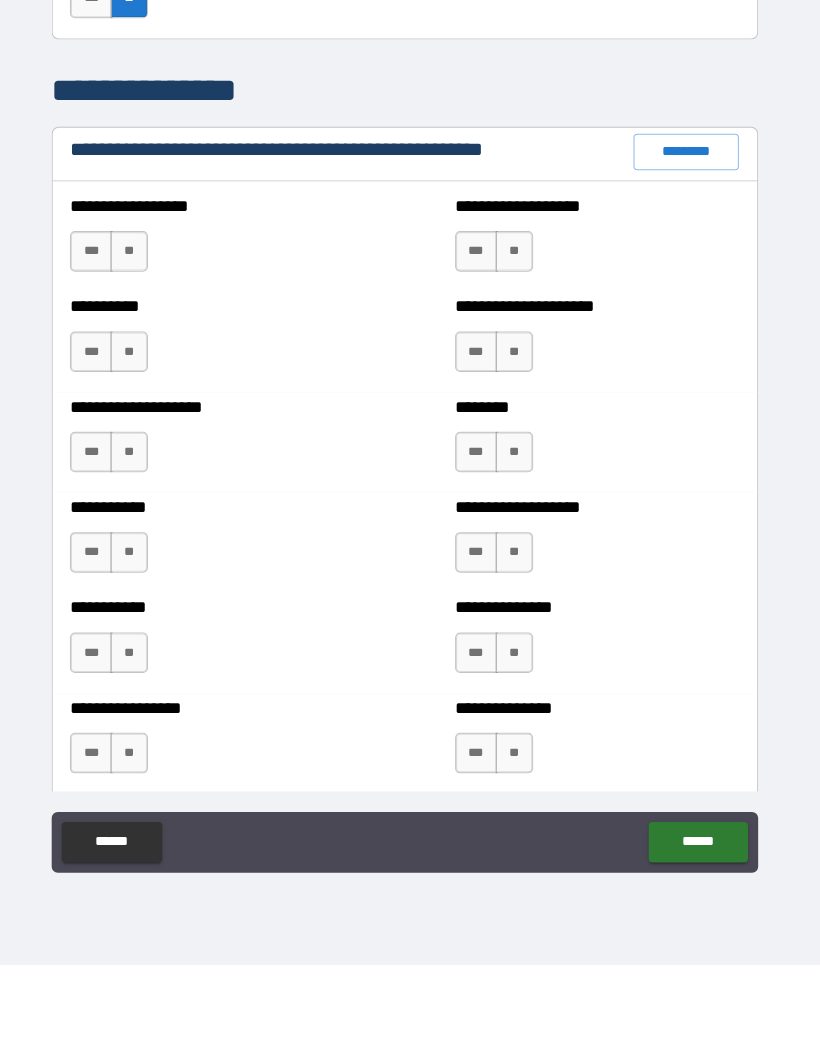 click on "**" at bounding box center [518, 352] 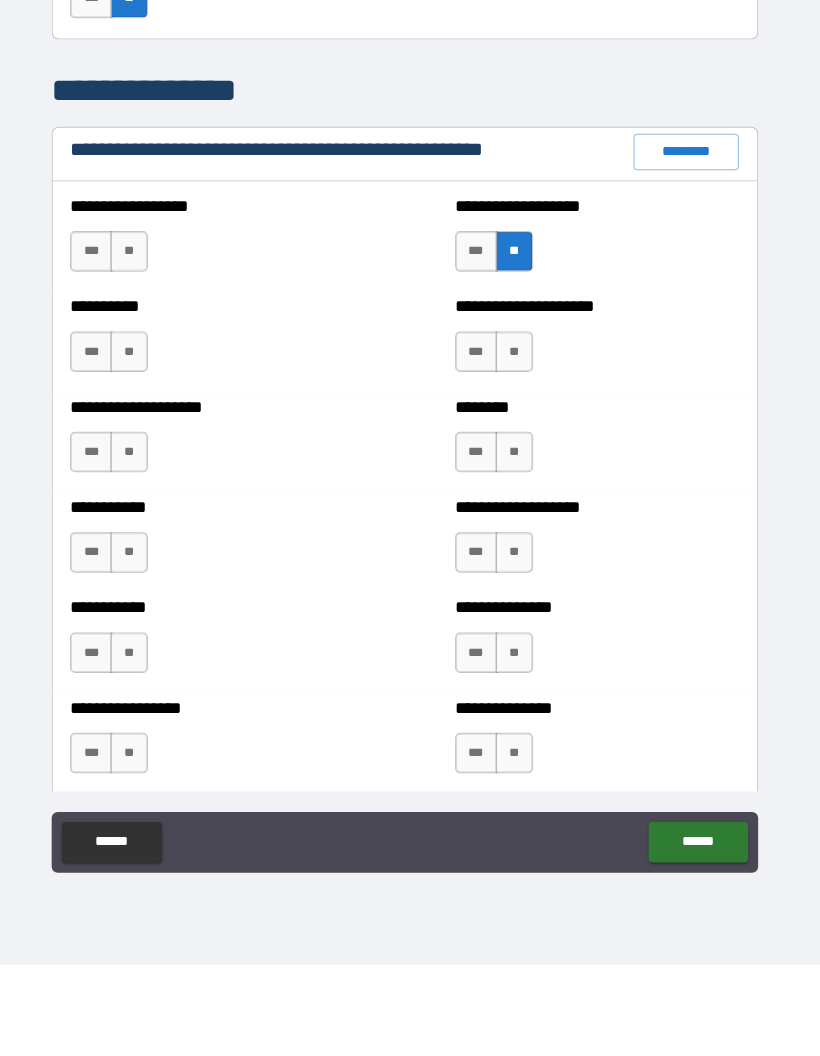 click on "**" at bounding box center (138, 352) 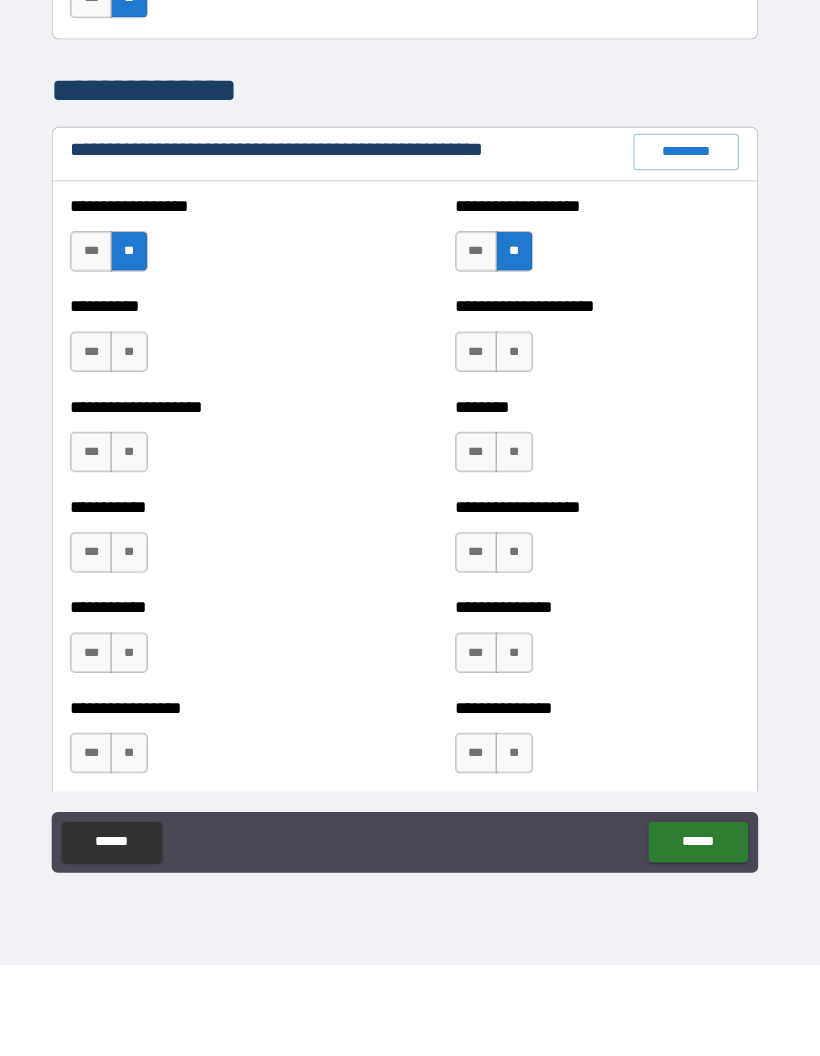 click on "**" at bounding box center (138, 451) 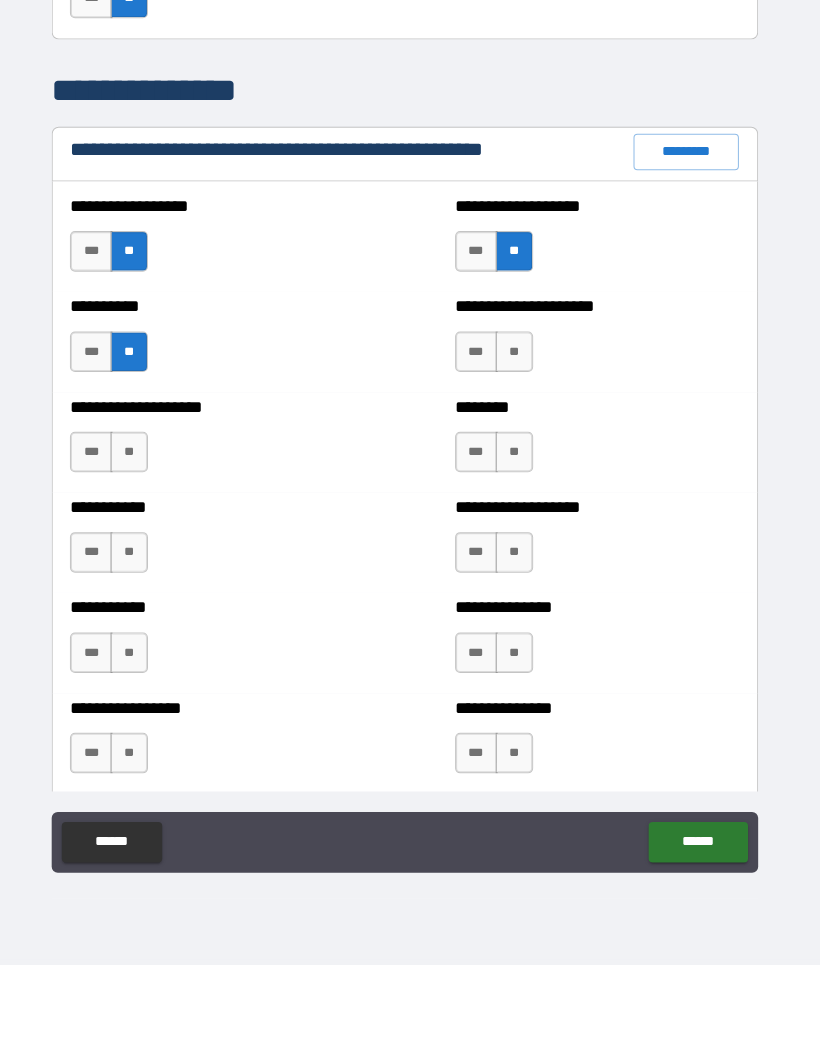 click on "**" at bounding box center (138, 550) 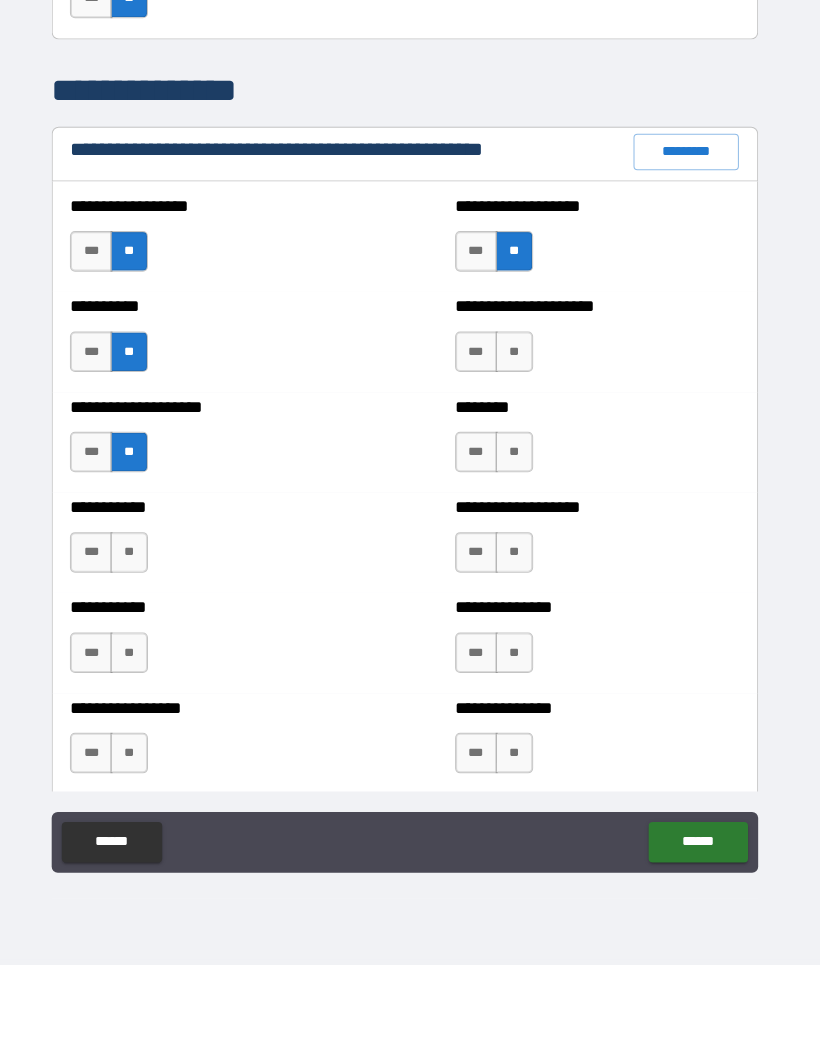 click on "**" at bounding box center (138, 649) 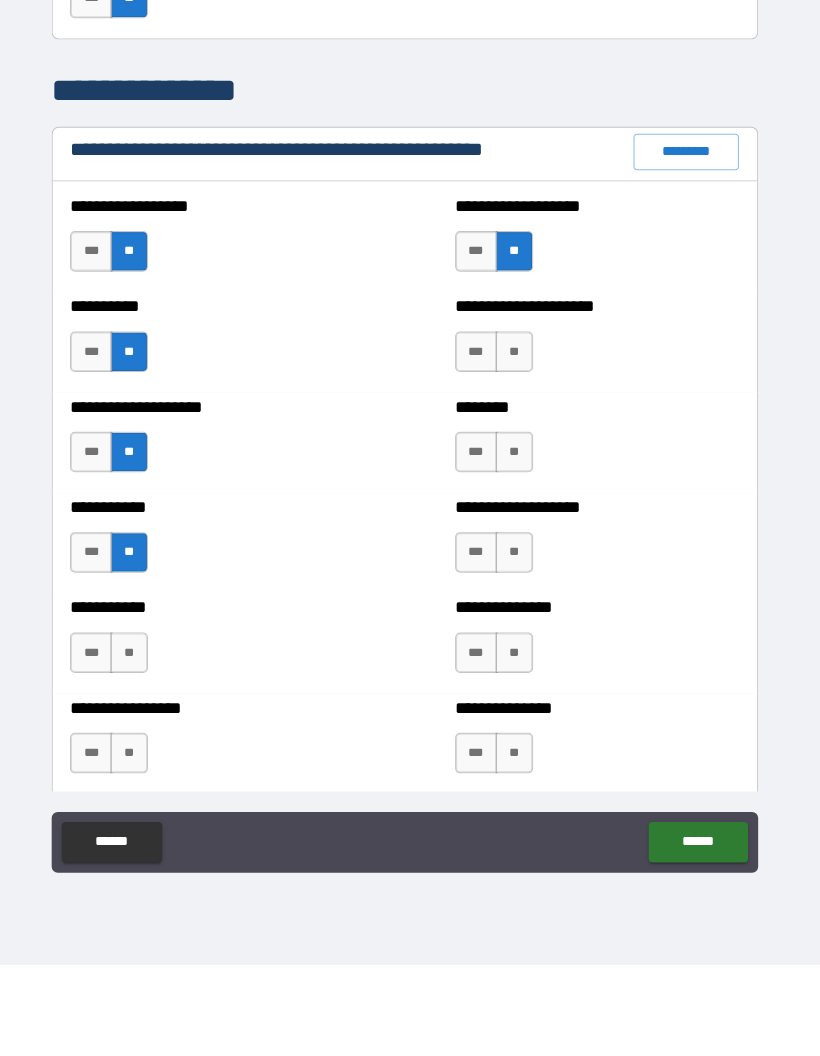 click on "**" at bounding box center (138, 847) 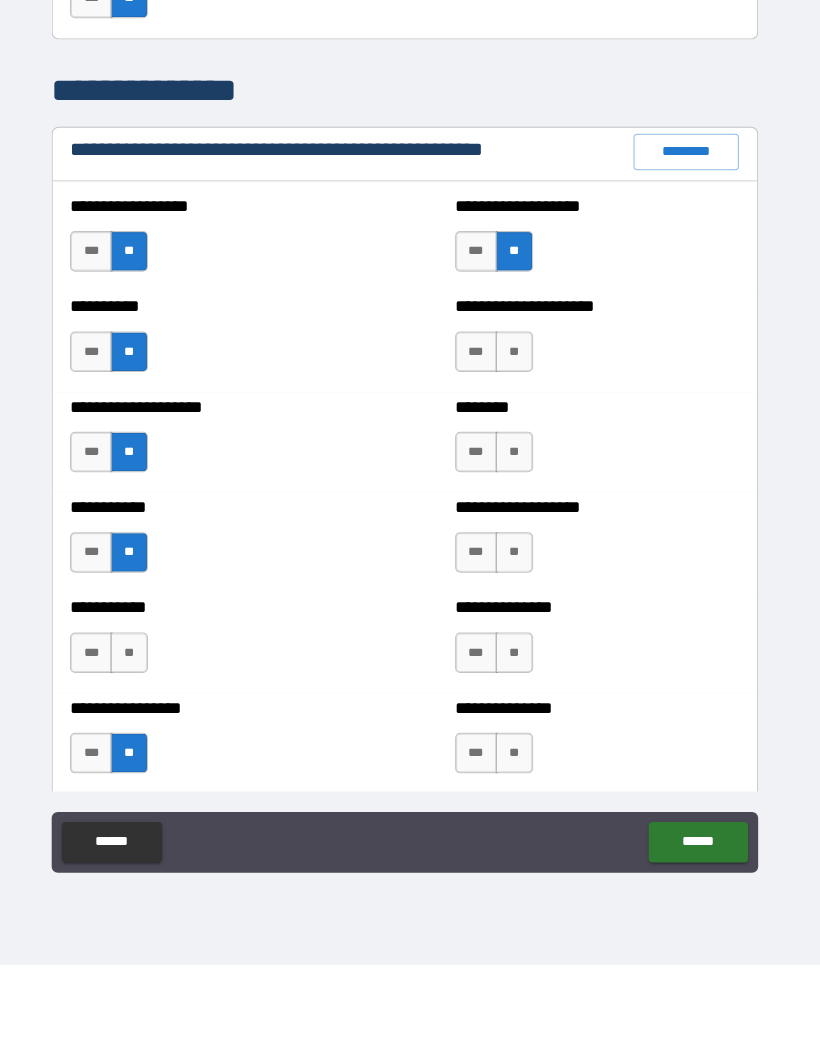 click on "**" at bounding box center [138, 748] 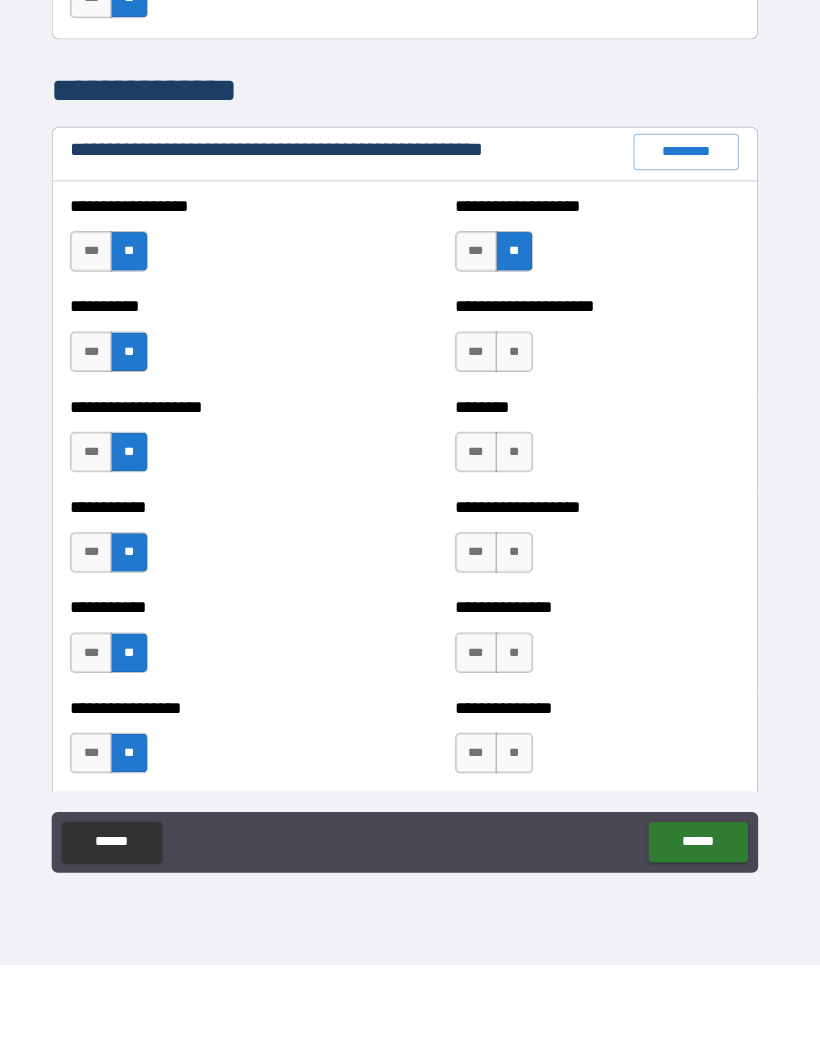 click on "**" at bounding box center (518, 451) 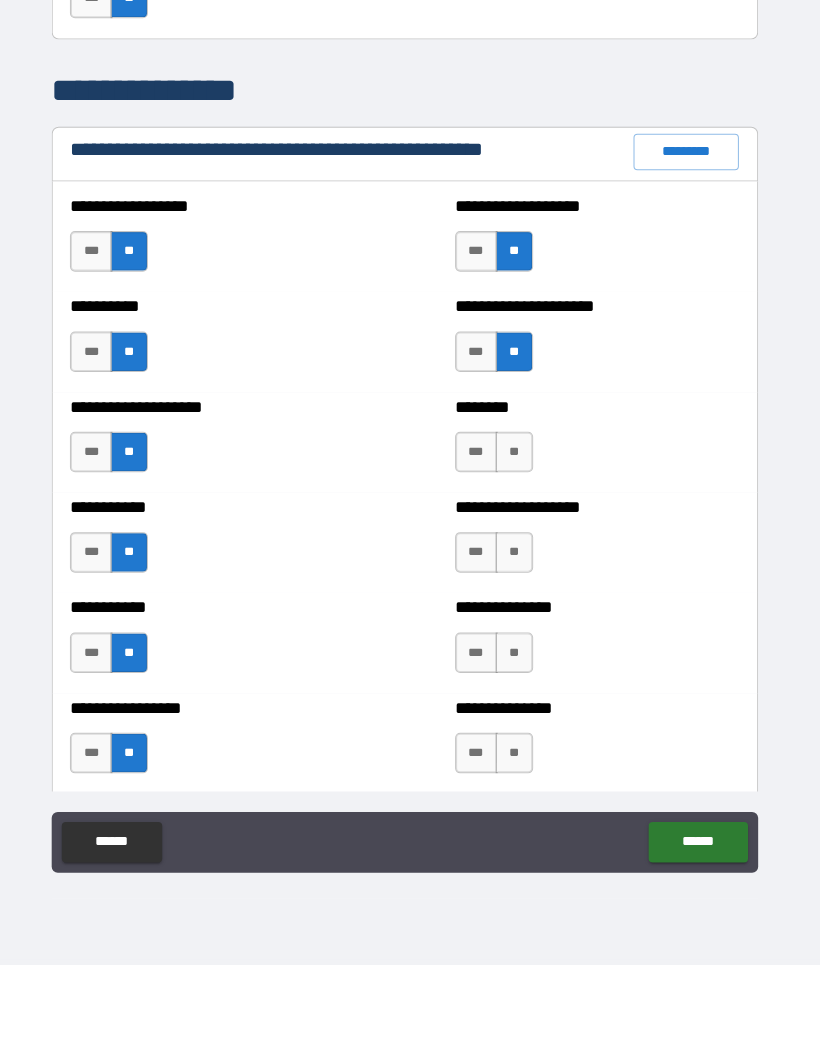 click on "**" at bounding box center (518, 550) 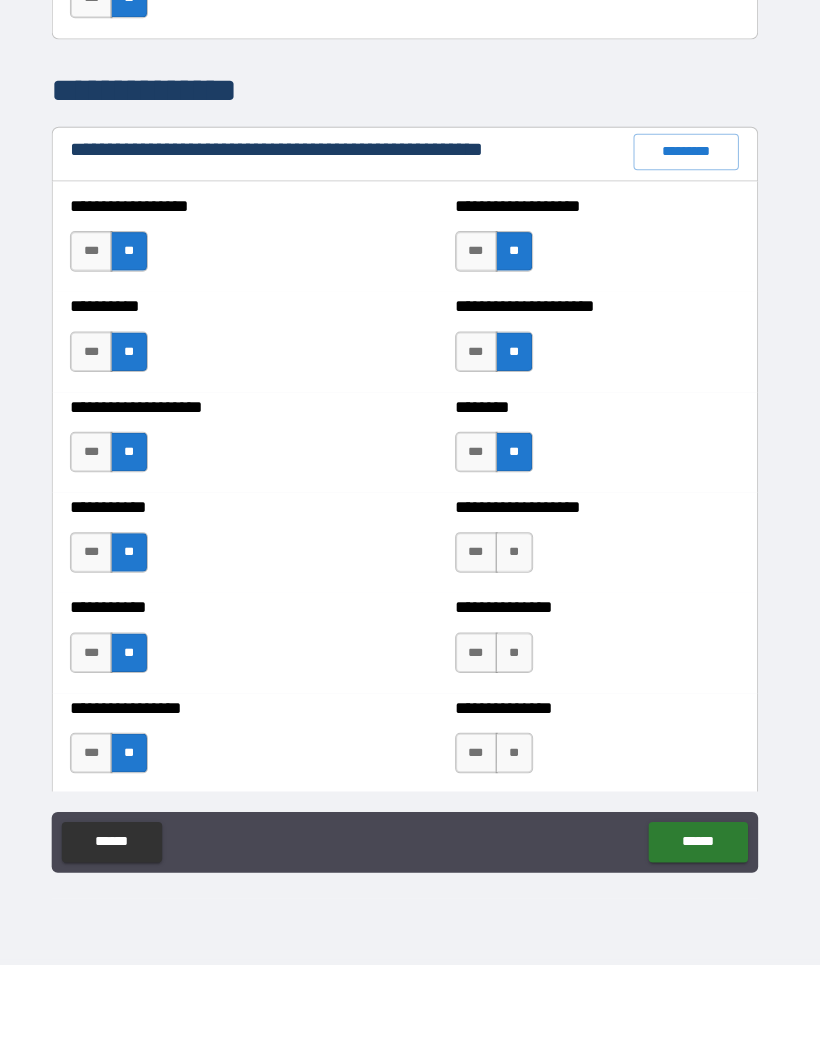 click on "**" at bounding box center [518, 649] 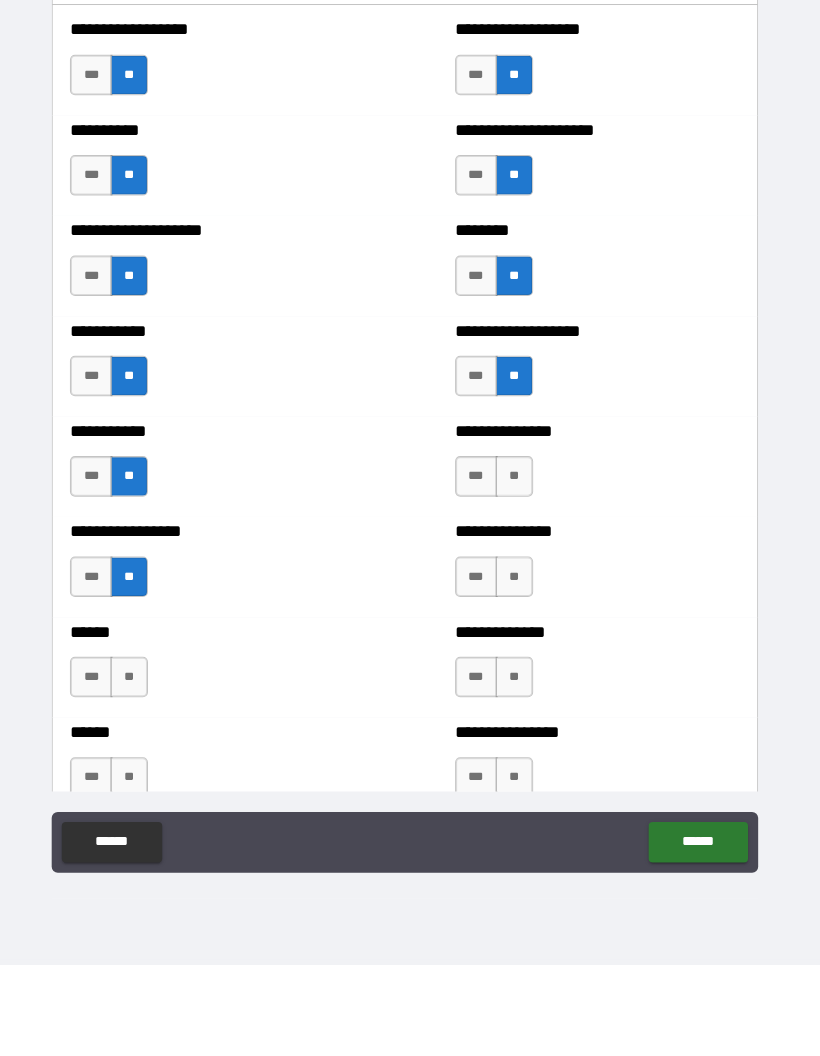 scroll, scrollTop: 2370, scrollLeft: 0, axis: vertical 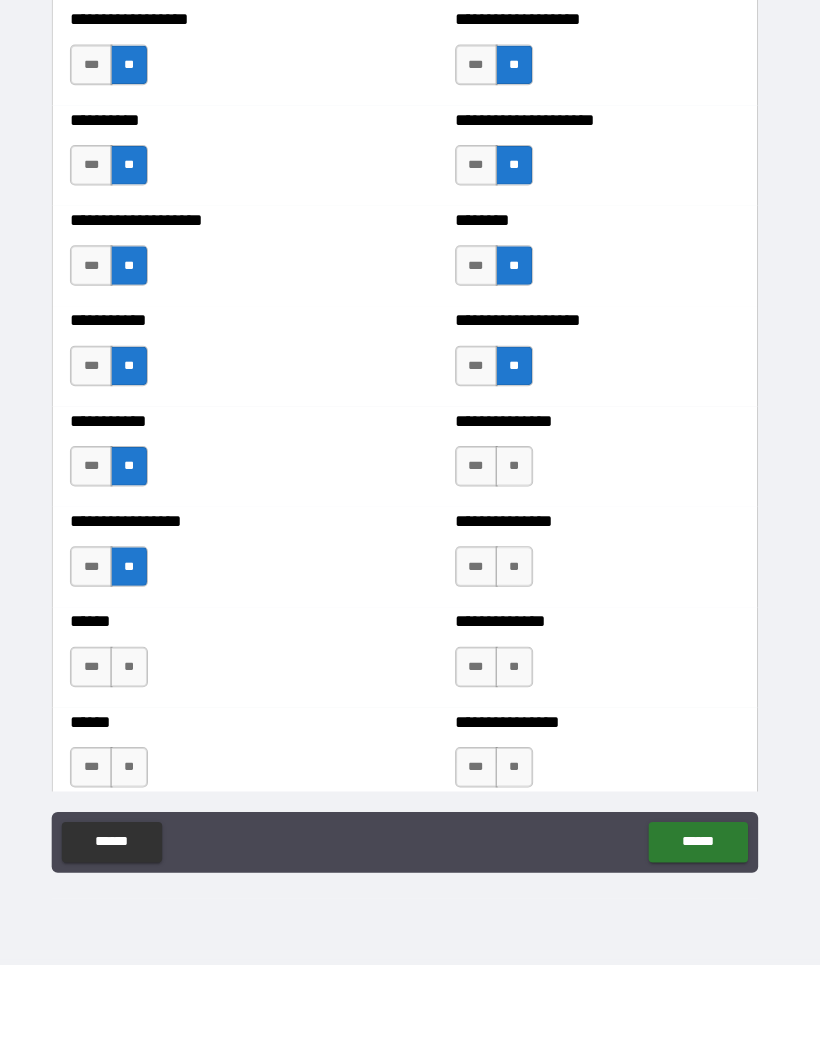 click on "**" at bounding box center [518, 564] 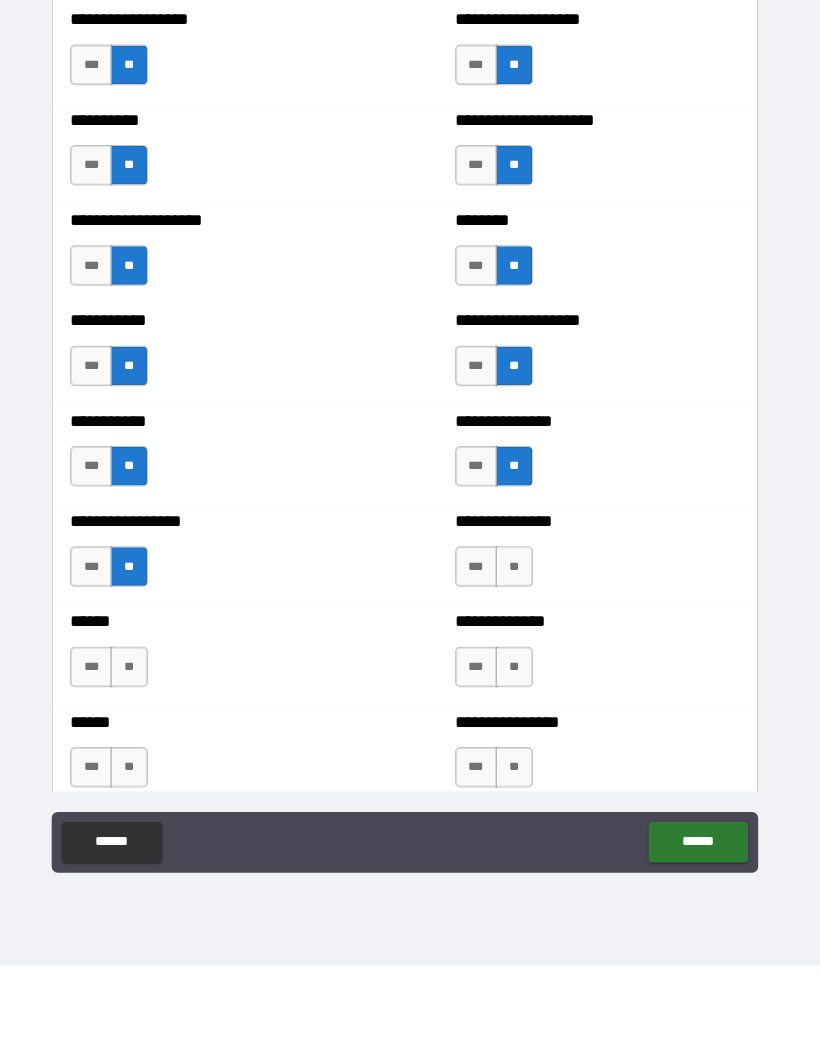 click on "**" at bounding box center [518, 663] 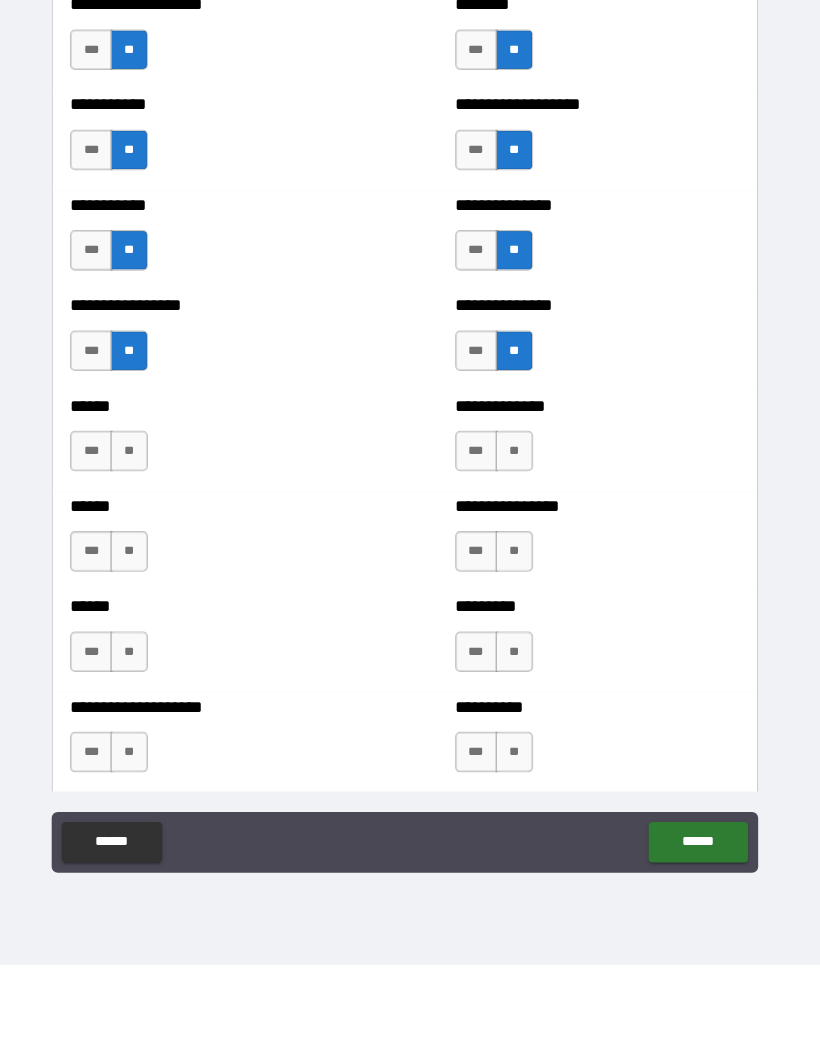 scroll, scrollTop: 2671, scrollLeft: 0, axis: vertical 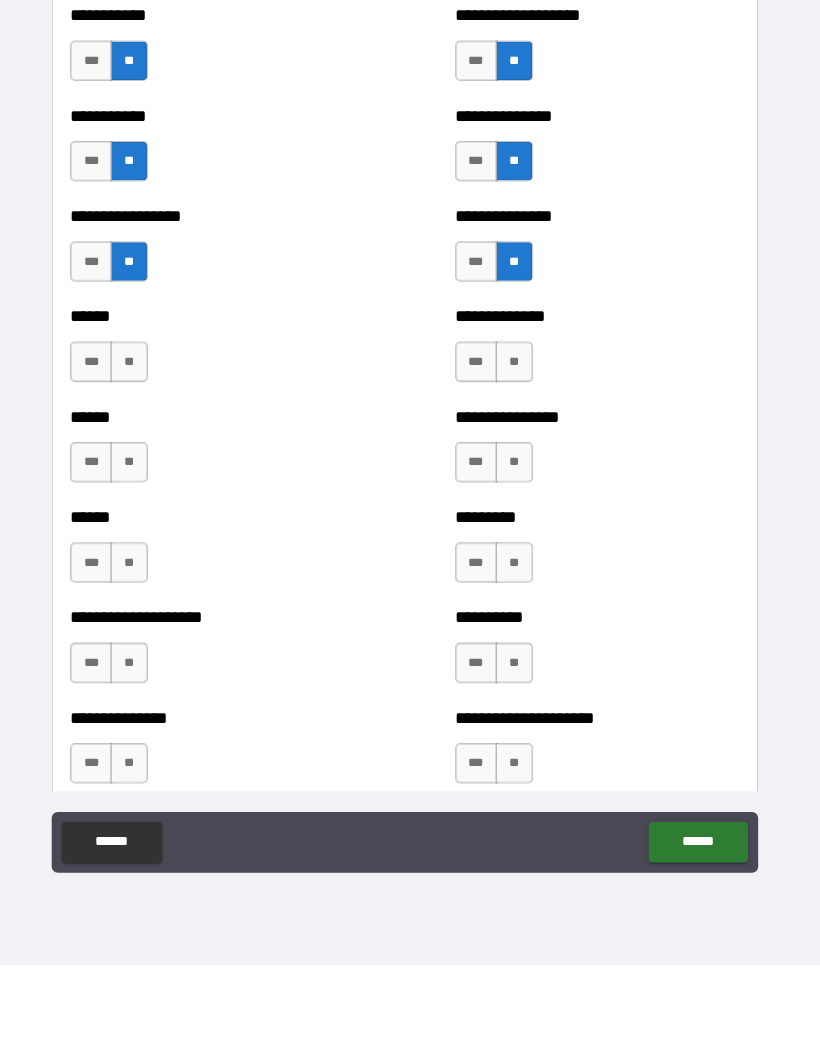 click on "**" at bounding box center [518, 461] 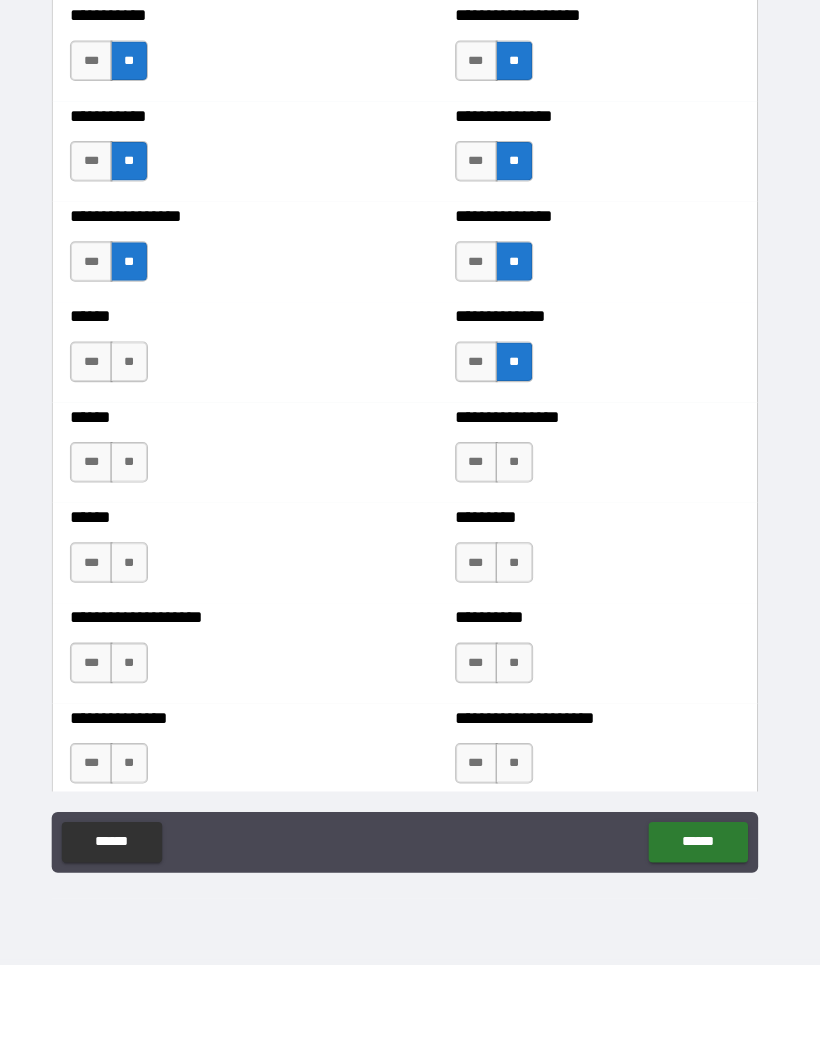 click on "**" at bounding box center [138, 461] 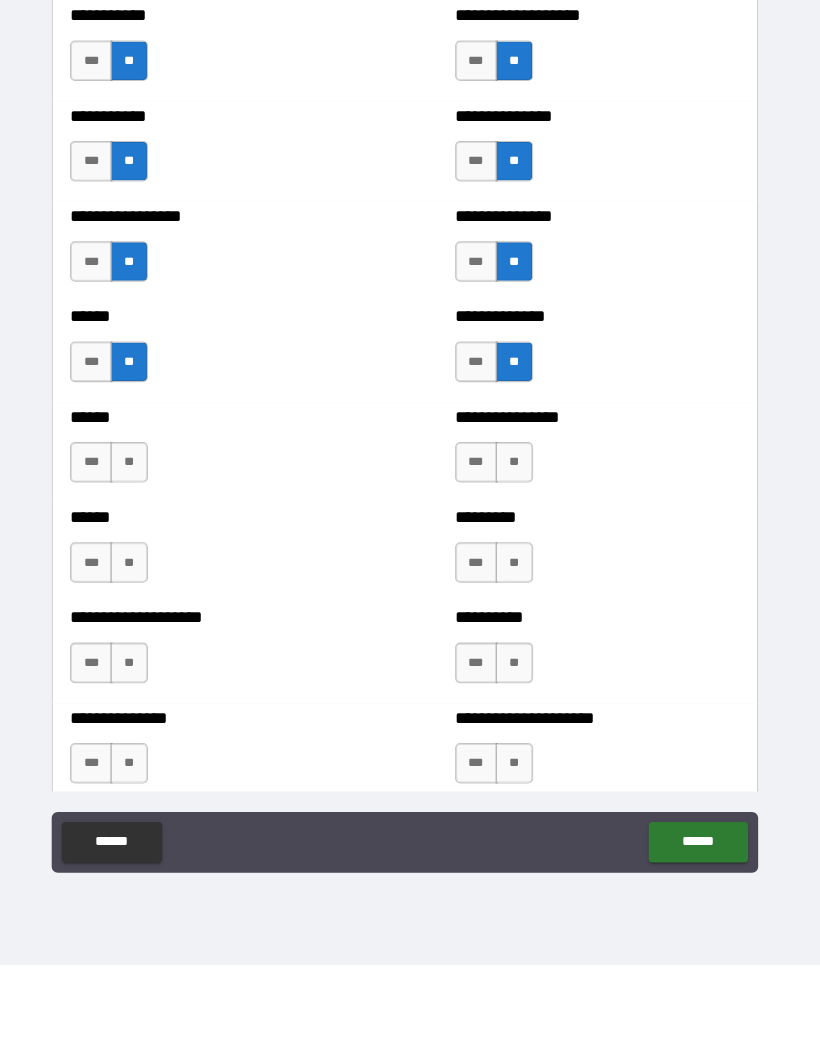 click on "**" at bounding box center [138, 560] 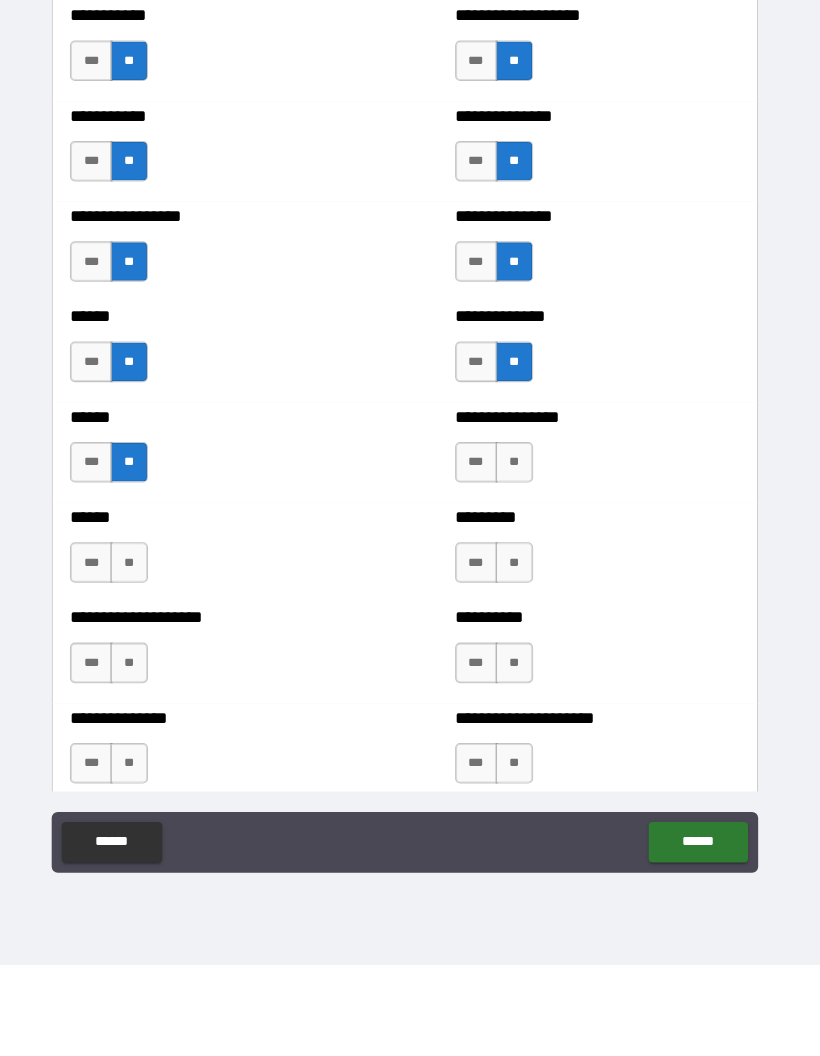 click on "**" at bounding box center (138, 659) 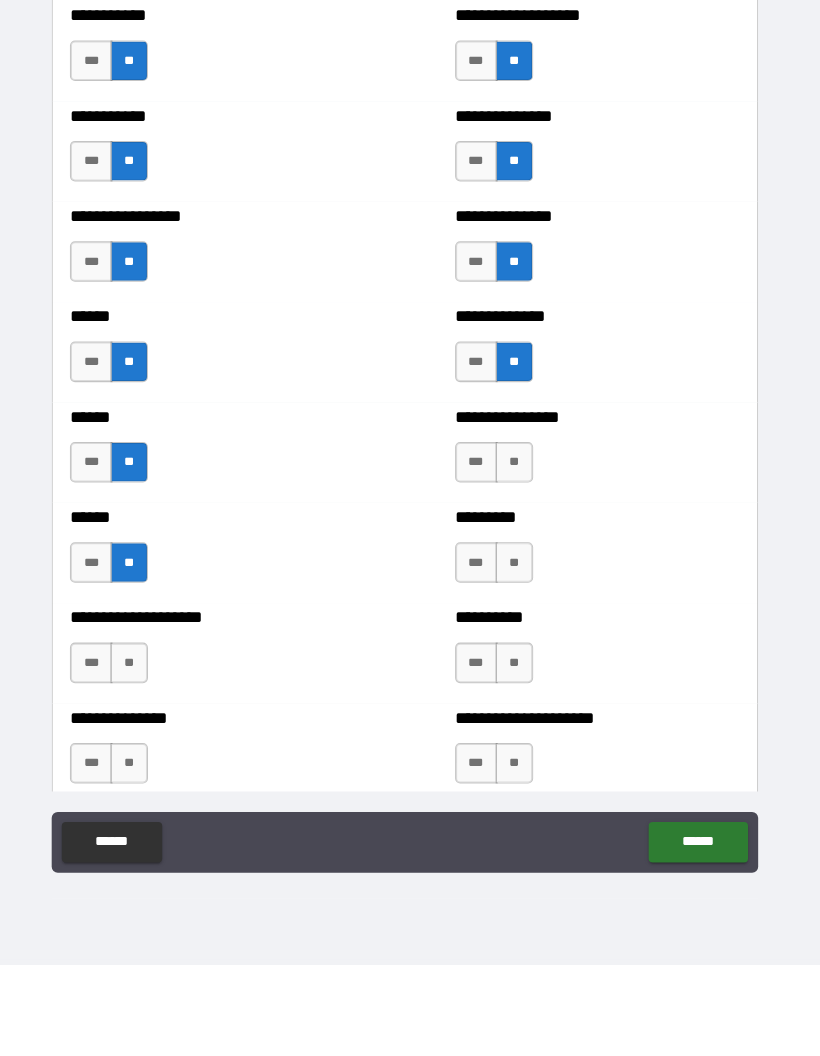 click on "**" at bounding box center (138, 758) 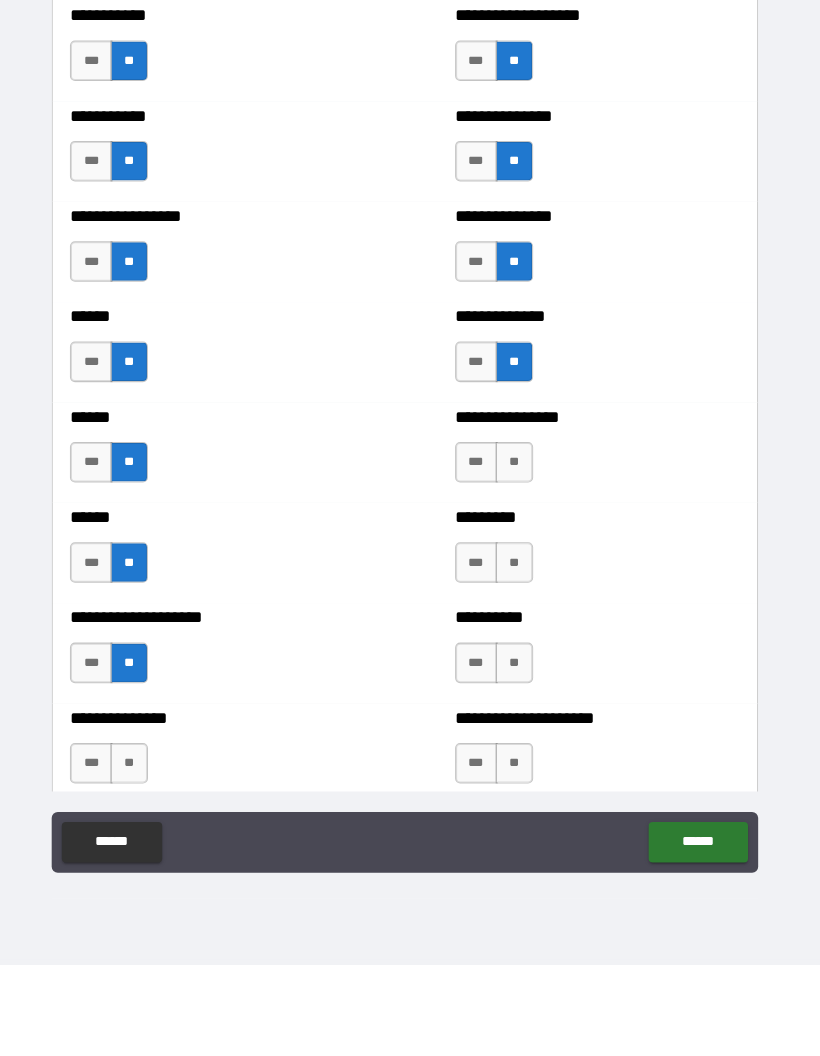 click on "**" at bounding box center (138, 857) 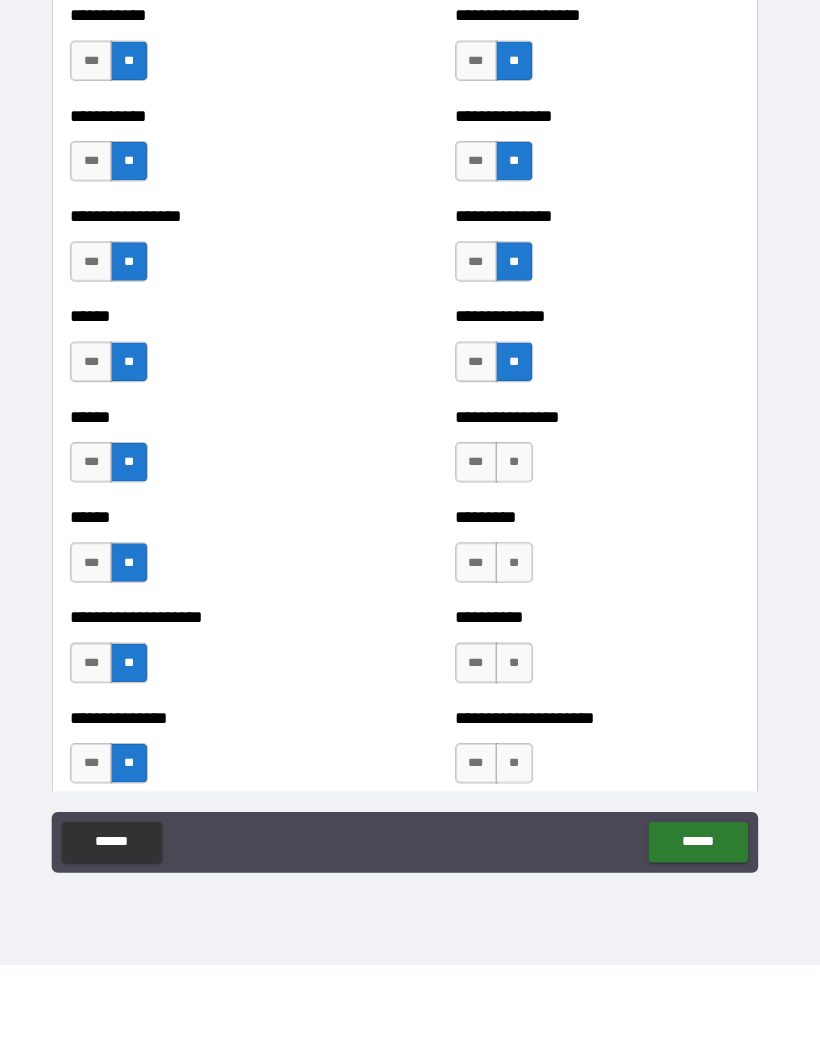 click on "**" at bounding box center (518, 560) 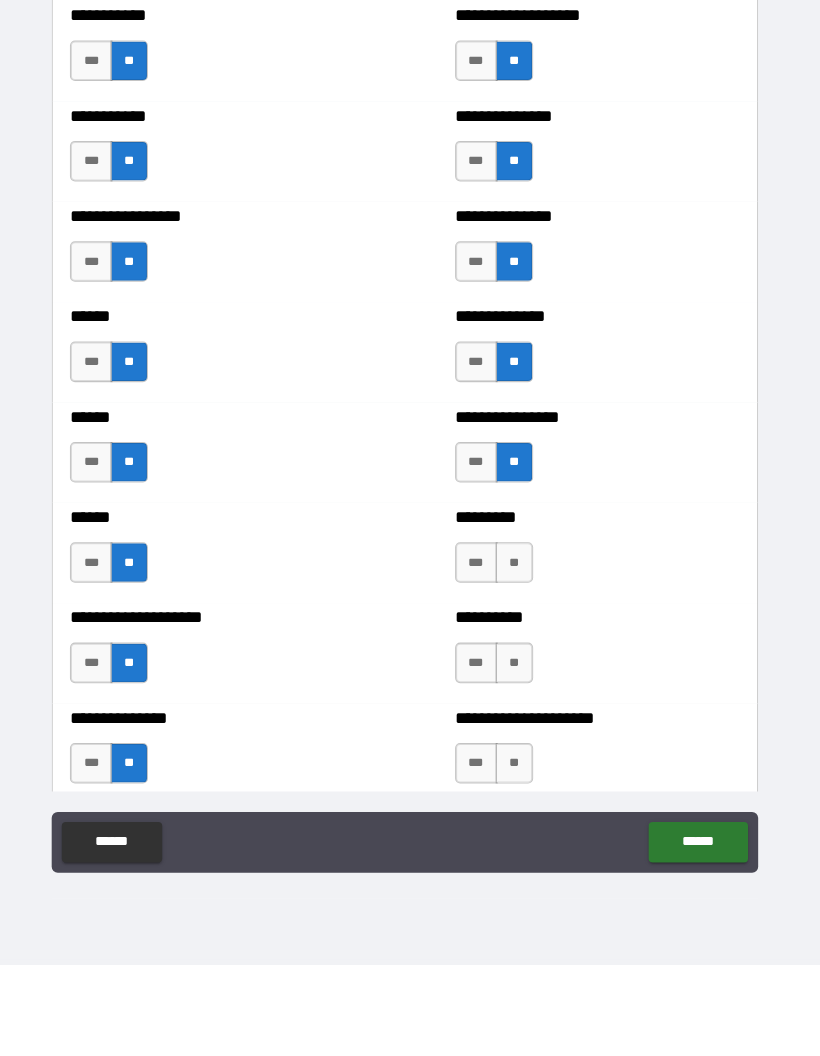 click on "**" at bounding box center (518, 659) 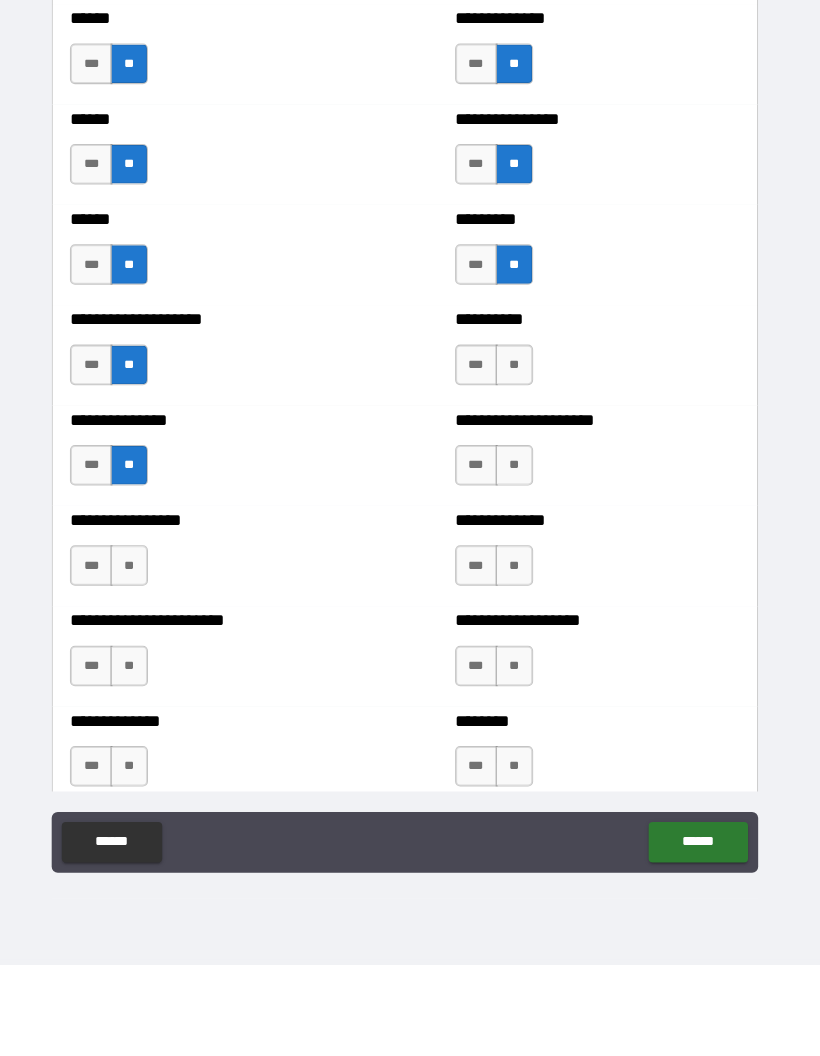 scroll, scrollTop: 2983, scrollLeft: 0, axis: vertical 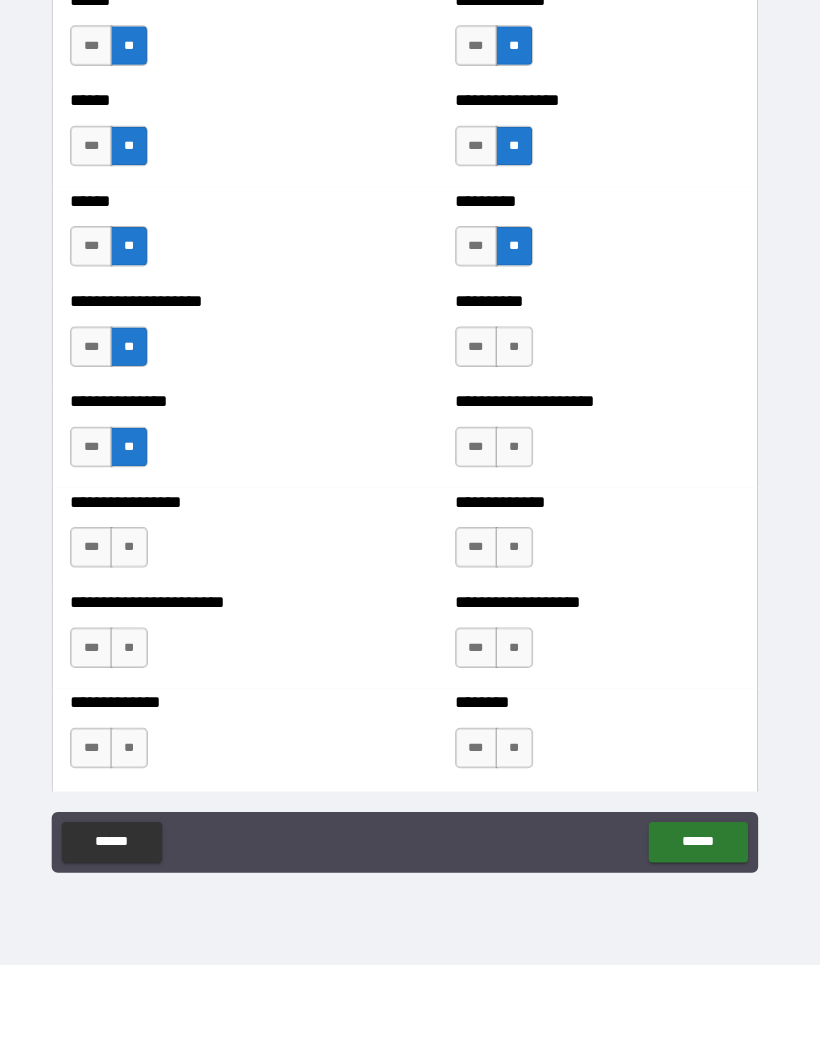 click on "**" at bounding box center (518, 545) 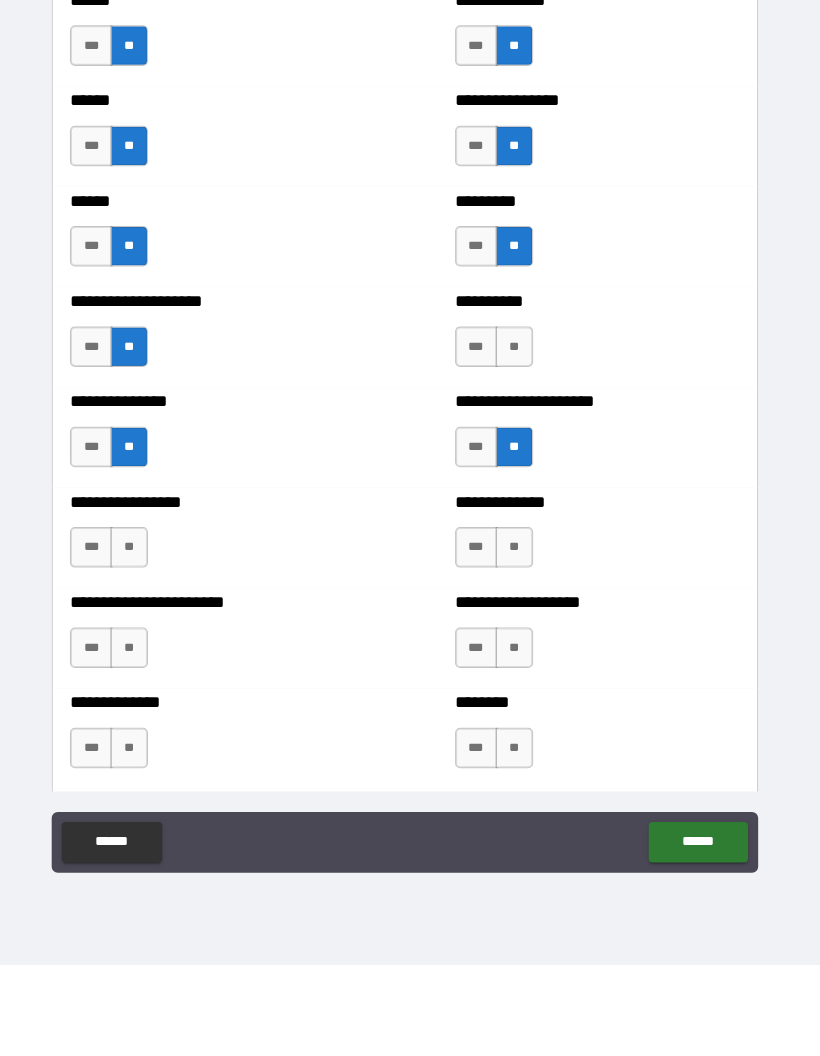 click on "**" at bounding box center [518, 446] 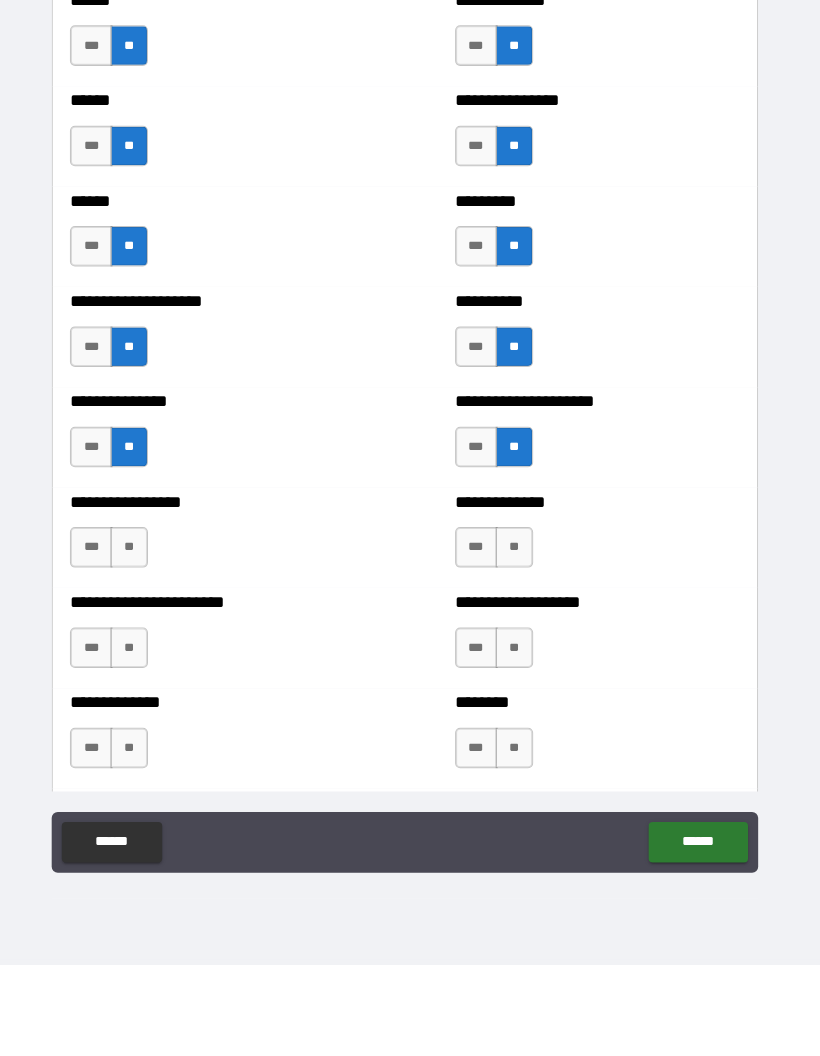 click on "**" at bounding box center (138, 644) 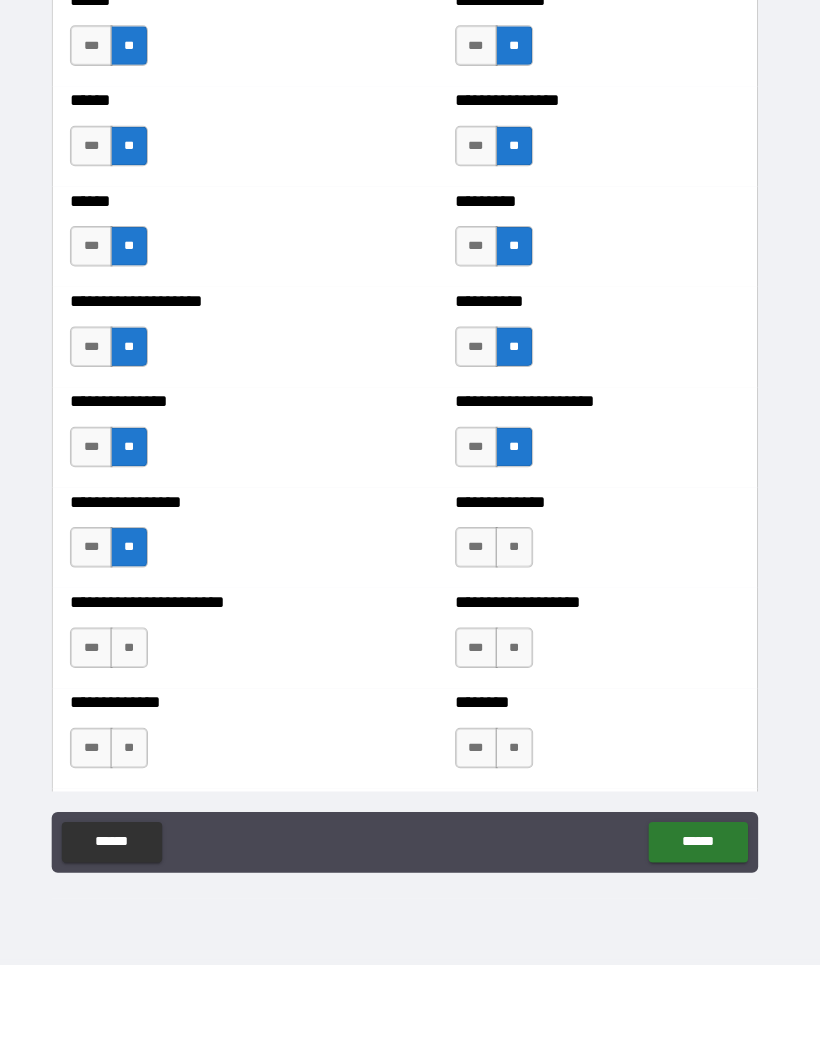 click on "**" at bounding box center (138, 743) 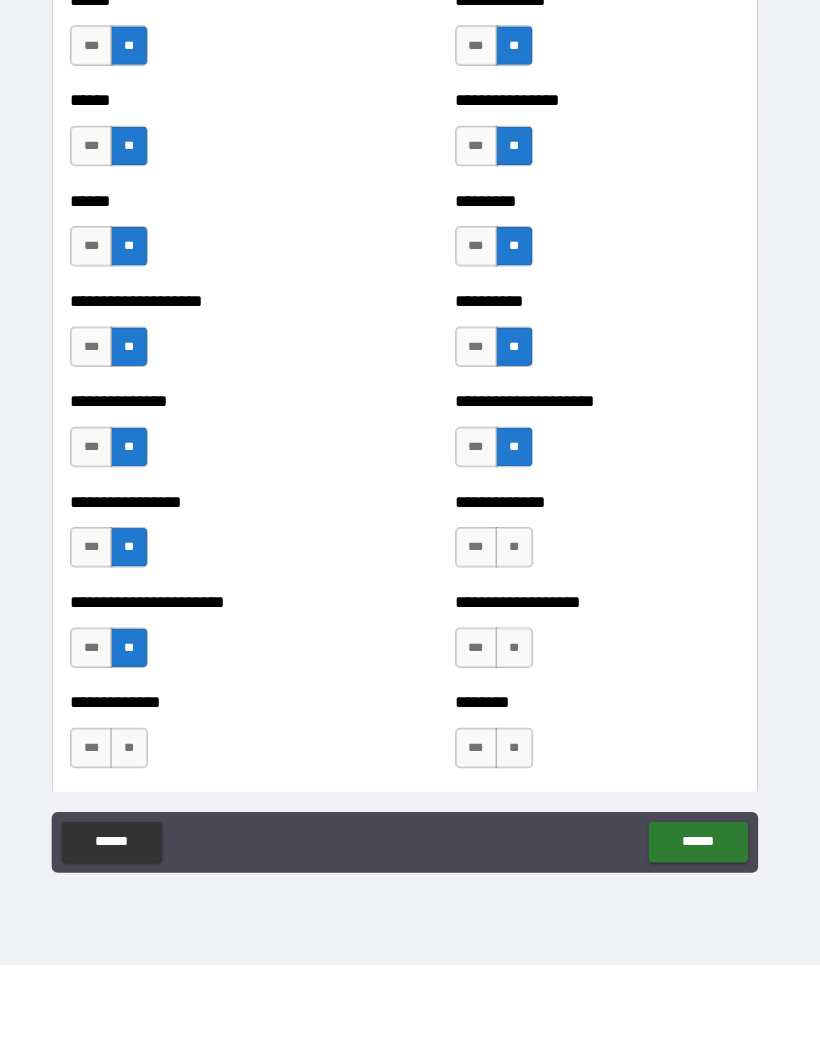 click on "**" at bounding box center (518, 644) 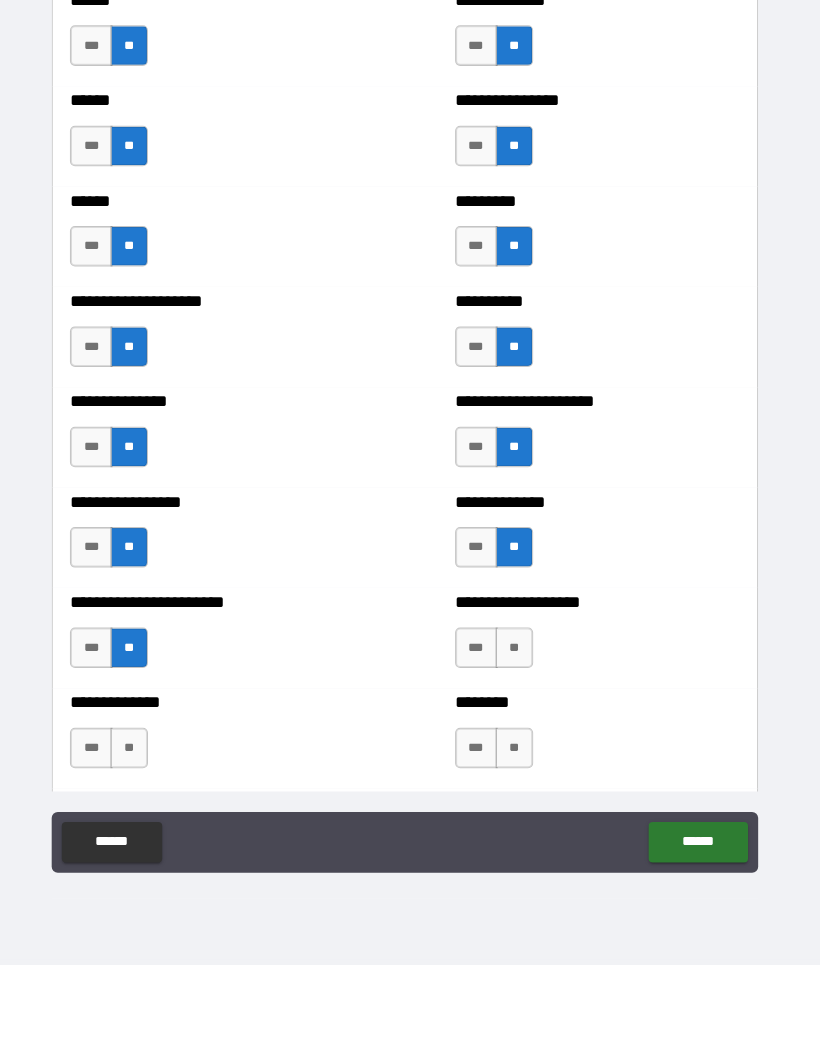 click on "**" at bounding box center (518, 743) 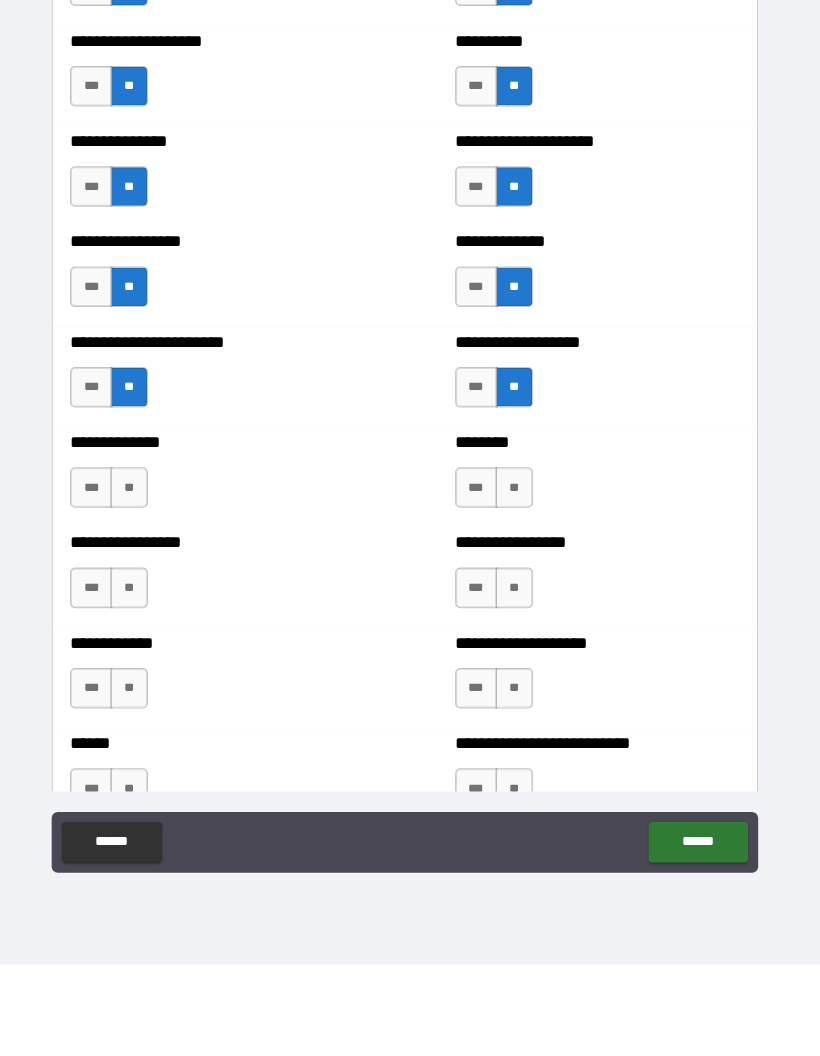 scroll, scrollTop: 3272, scrollLeft: 0, axis: vertical 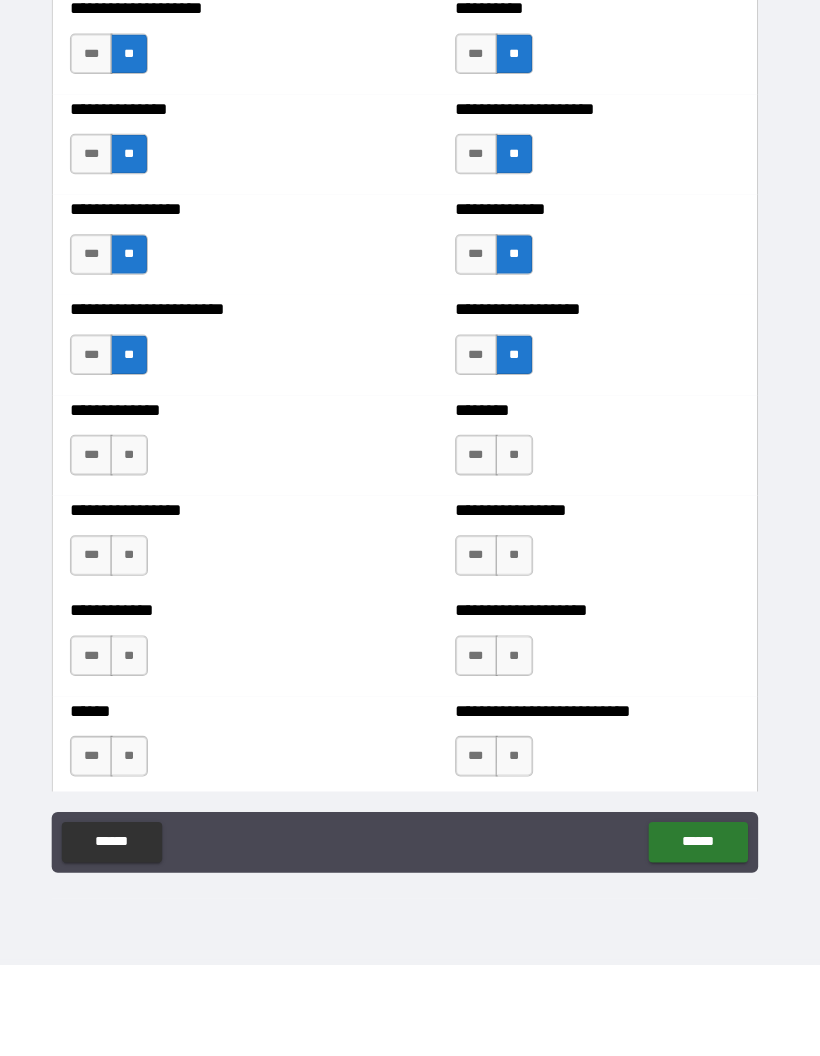 click on "**" at bounding box center (518, 553) 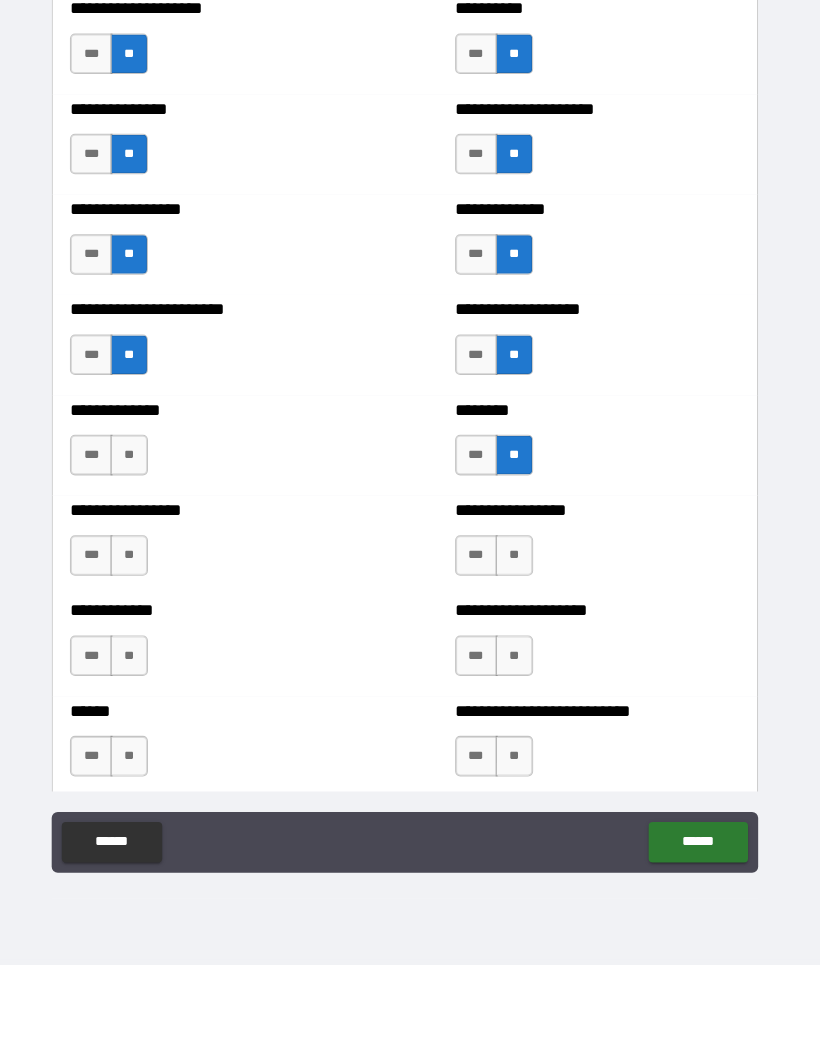 click on "**" at bounding box center [138, 553] 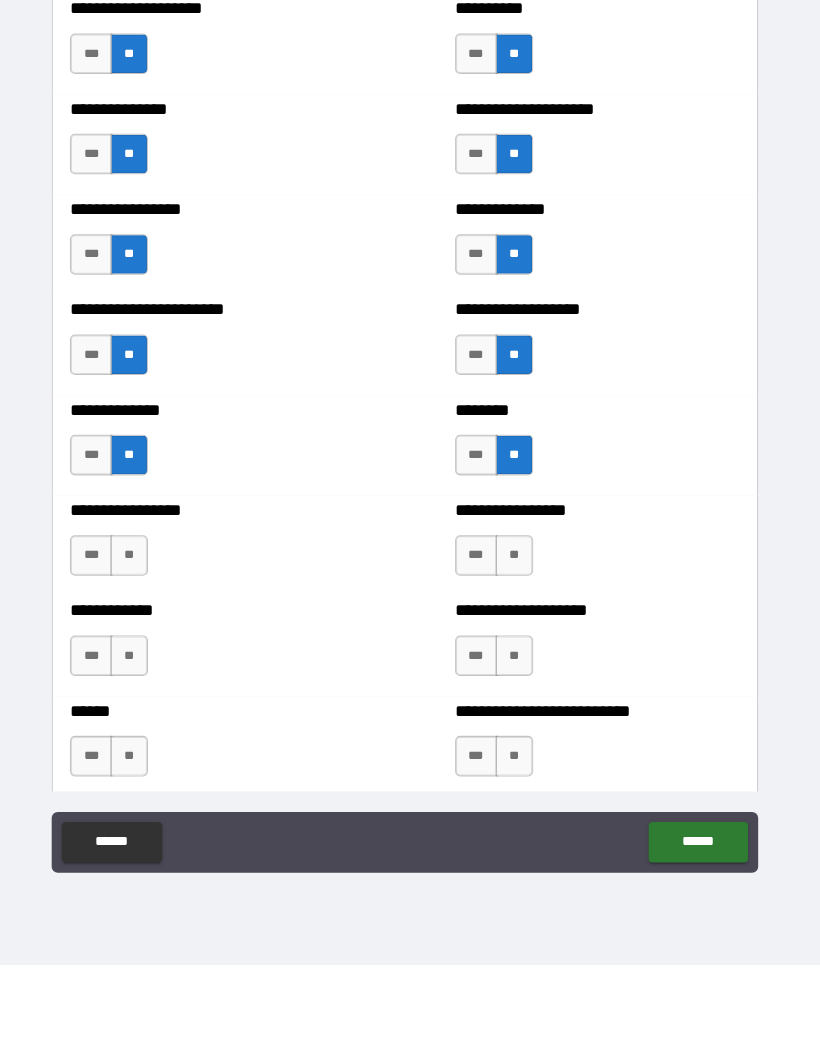 click on "**" at bounding box center (138, 652) 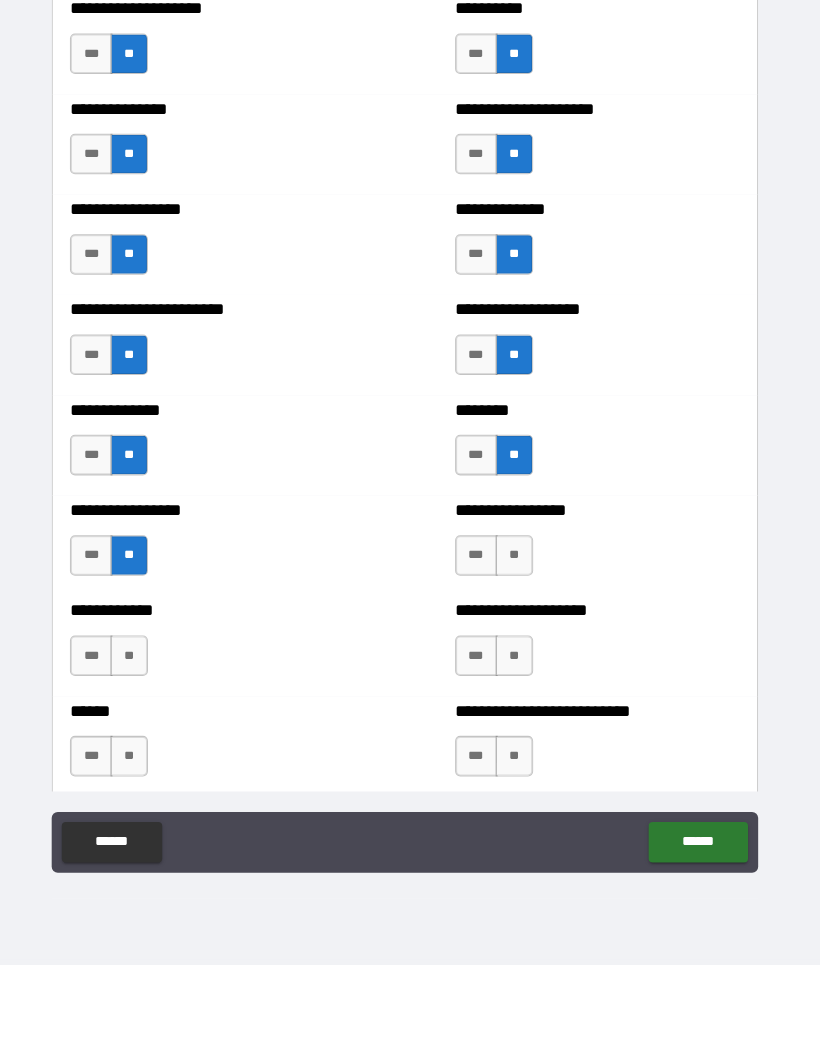 click on "**" at bounding box center (138, 751) 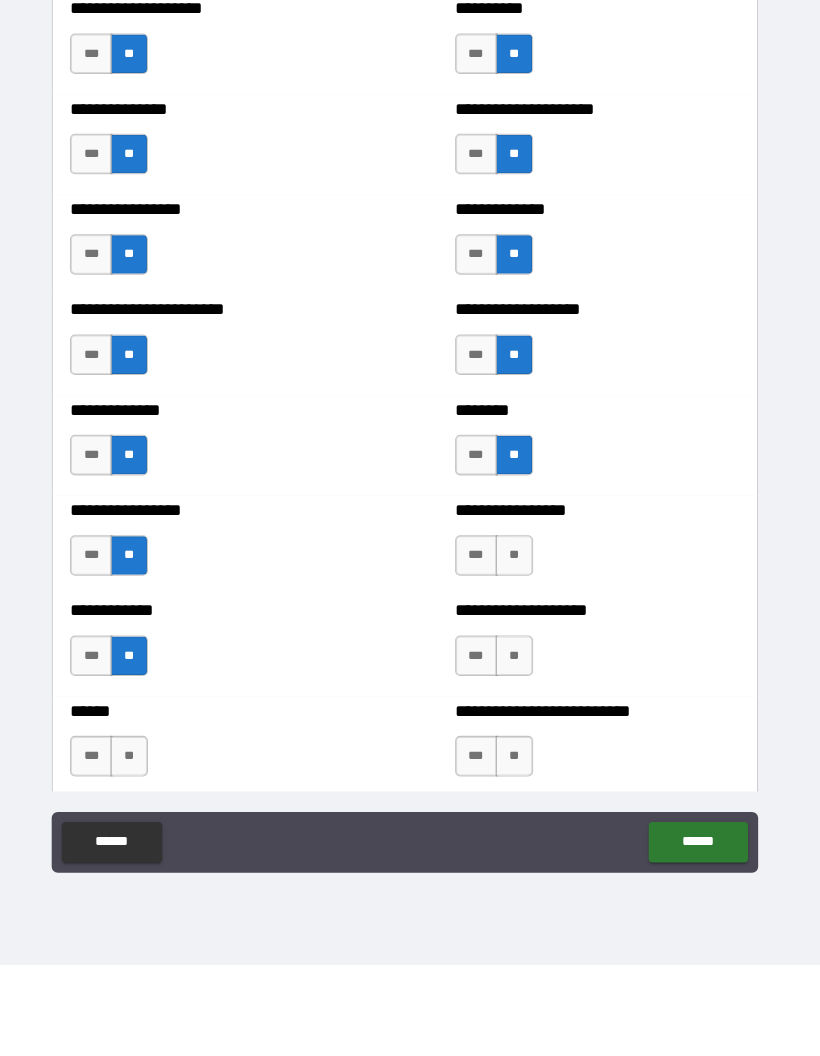 click on "**" at bounding box center [518, 652] 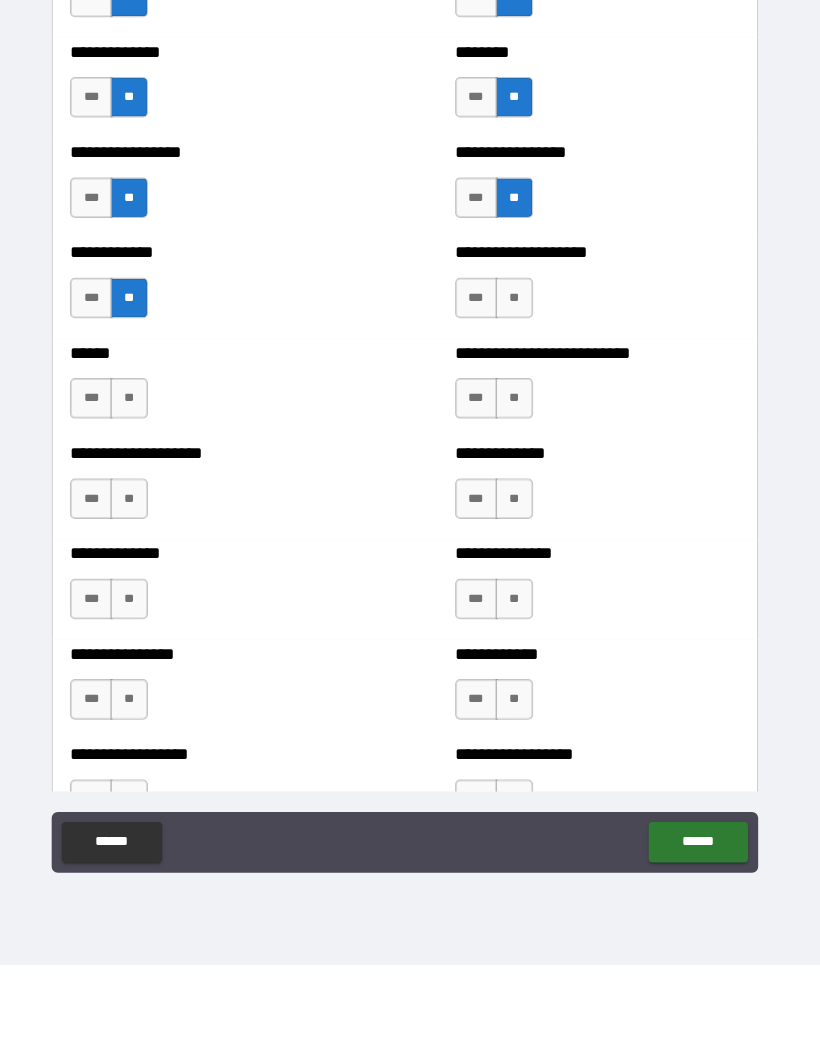 scroll, scrollTop: 3626, scrollLeft: 0, axis: vertical 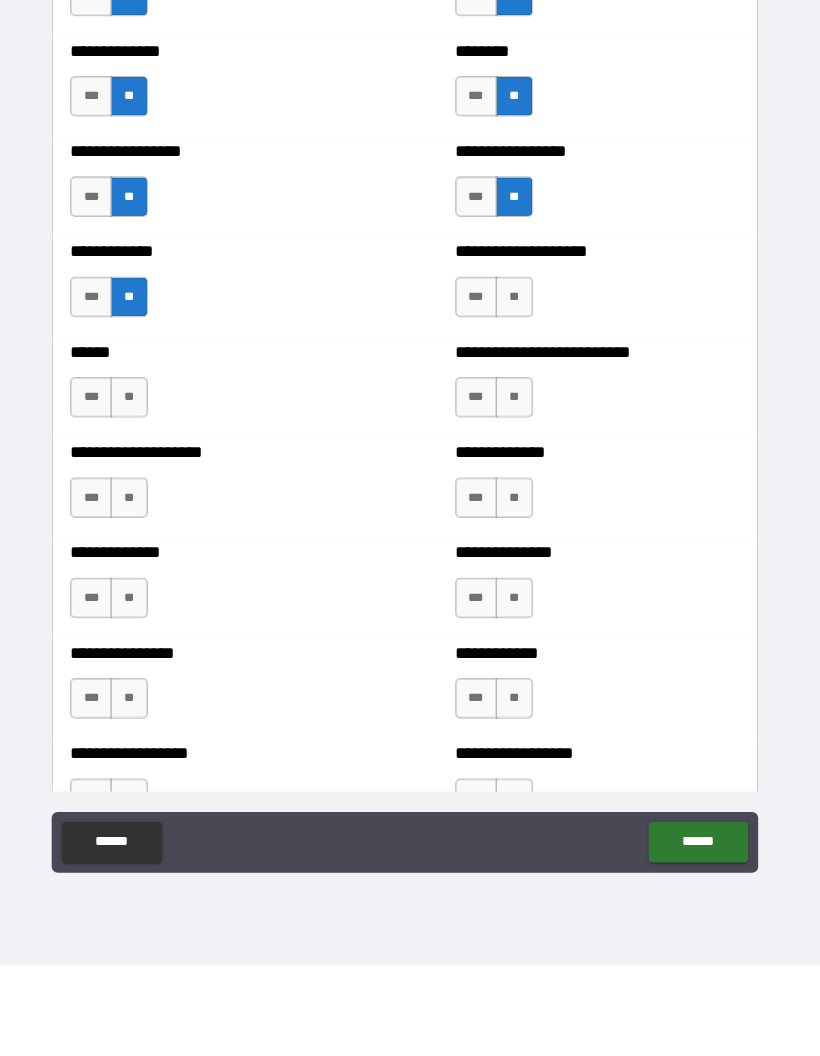 click on "**" at bounding box center [518, 397] 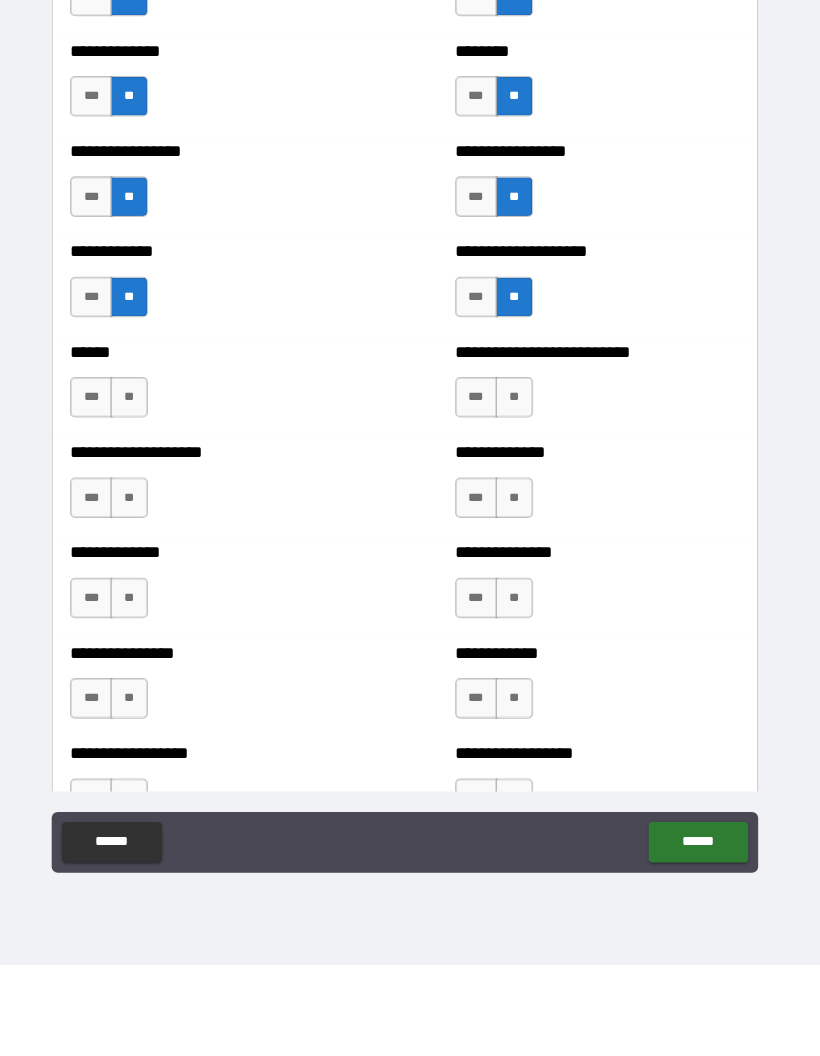click on "***" at bounding box center (101, 496) 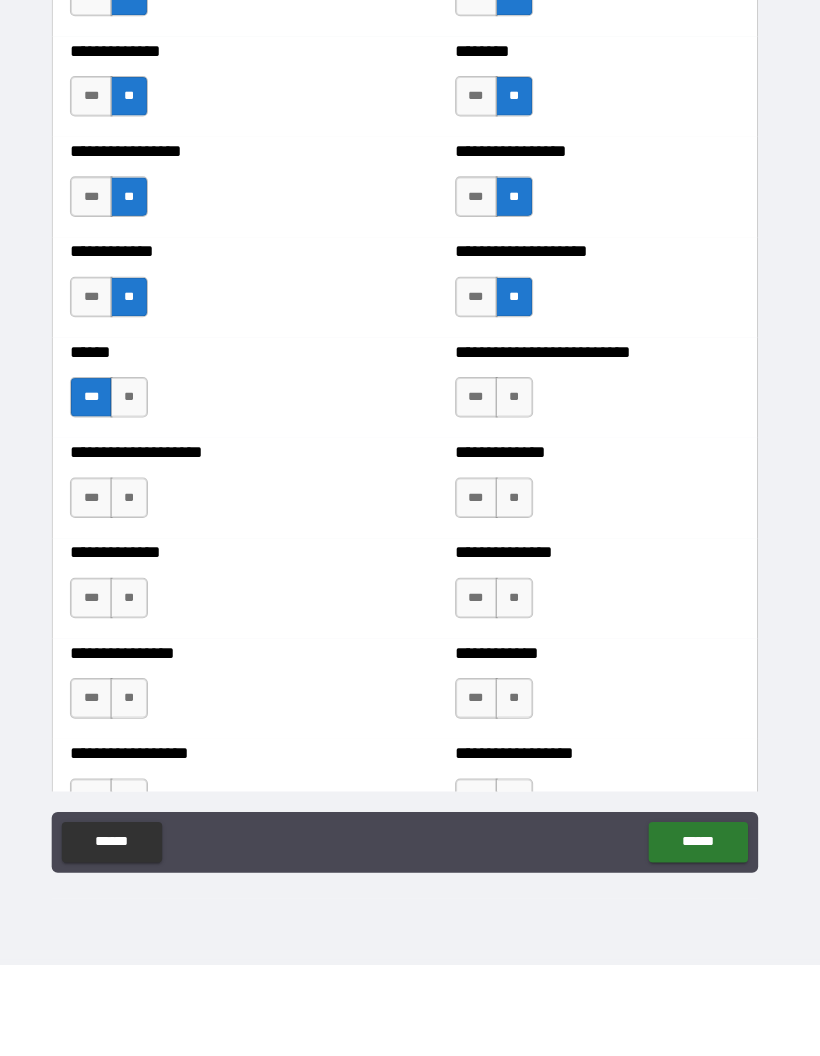 click on "**" at bounding box center [518, 496] 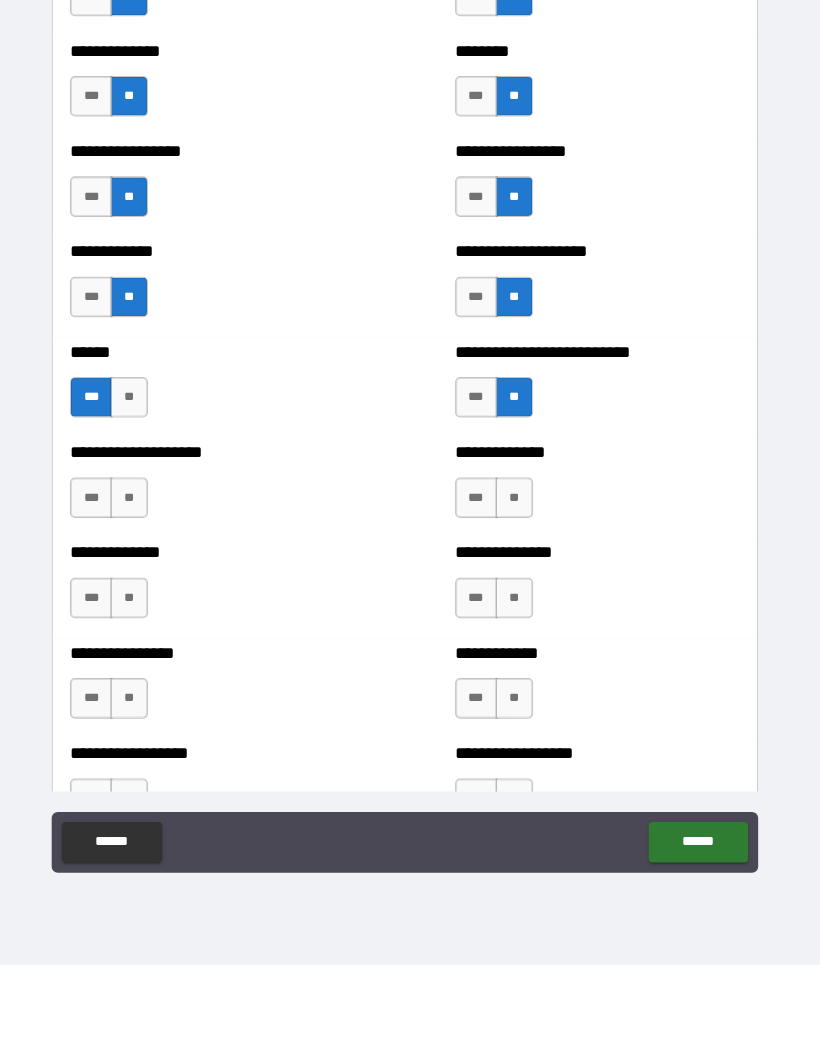 click on "**" at bounding box center (518, 595) 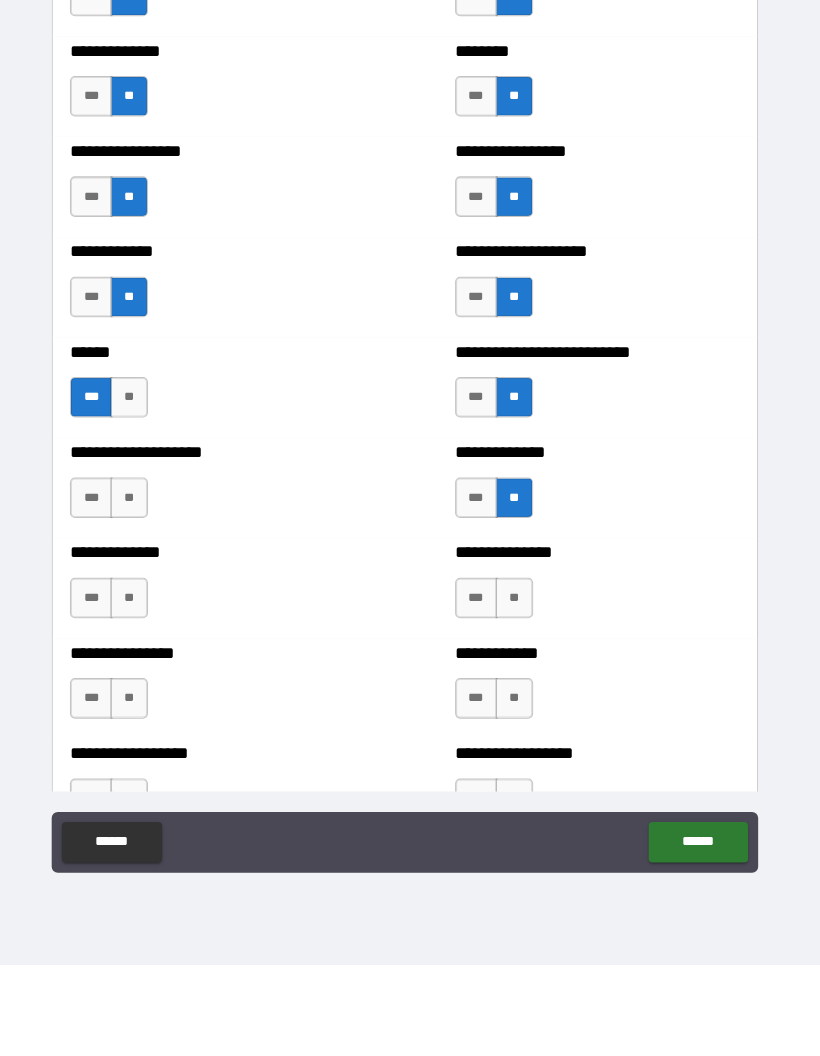click on "**" at bounding box center [138, 595] 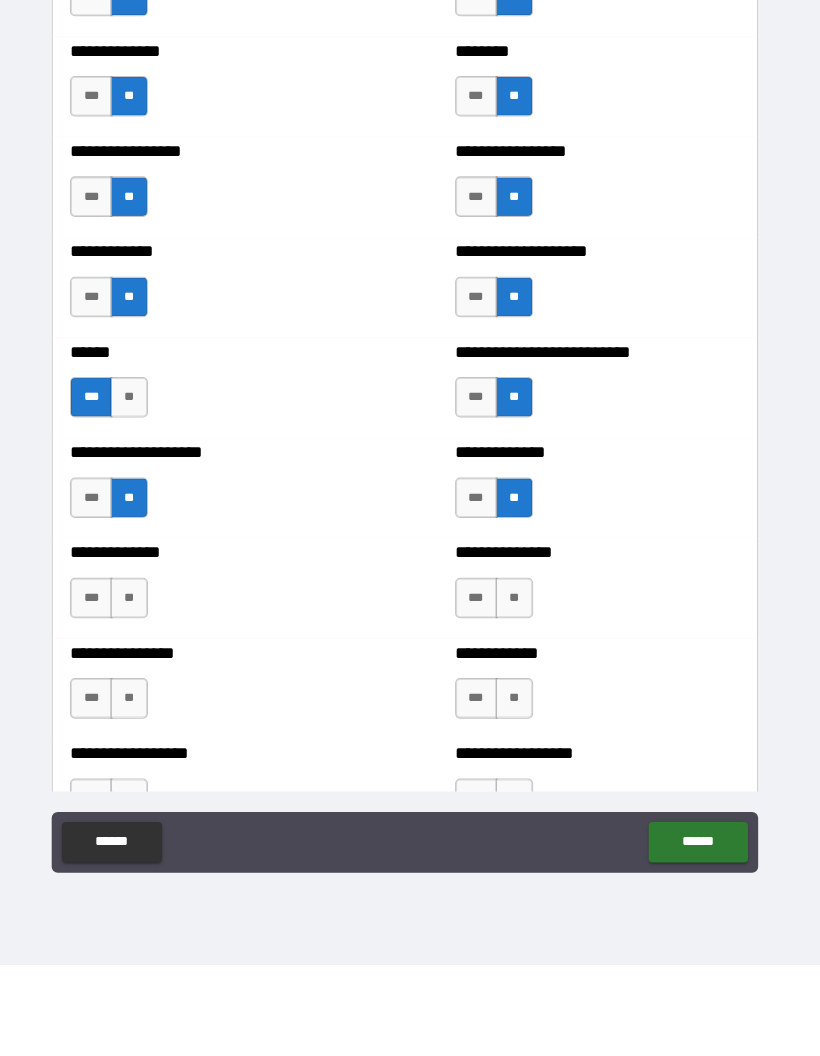 click on "**" at bounding box center [138, 694] 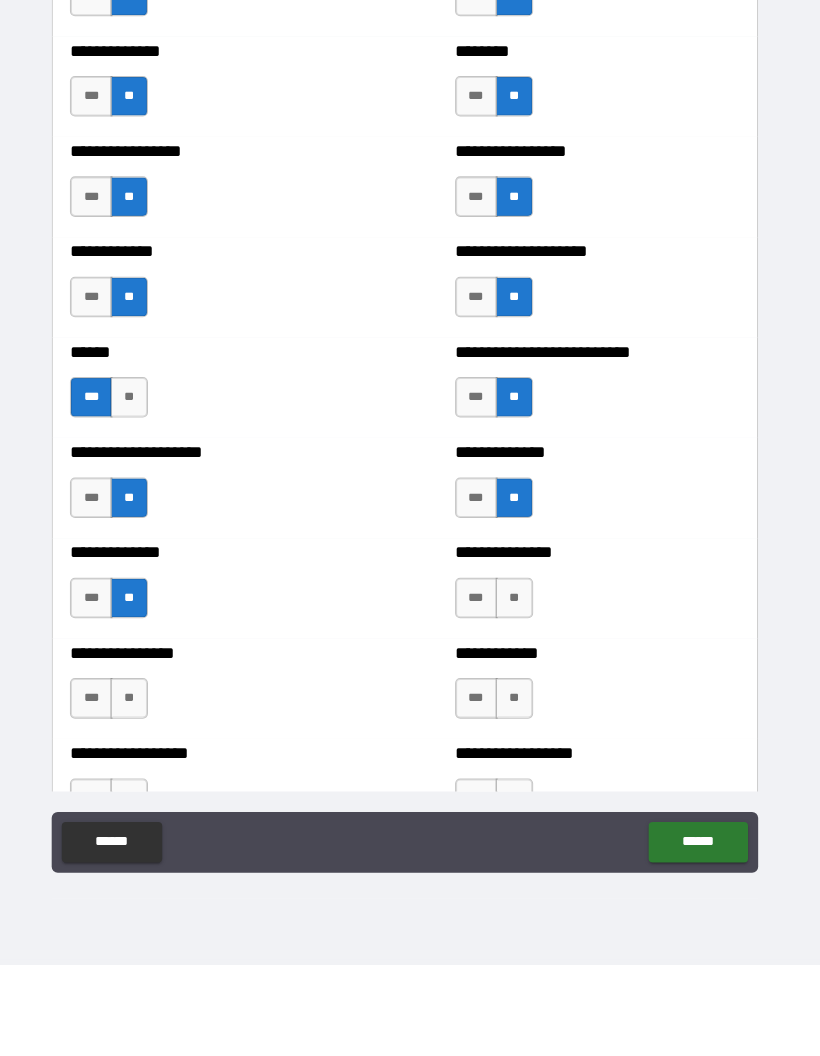 click on "**" at bounding box center (138, 793) 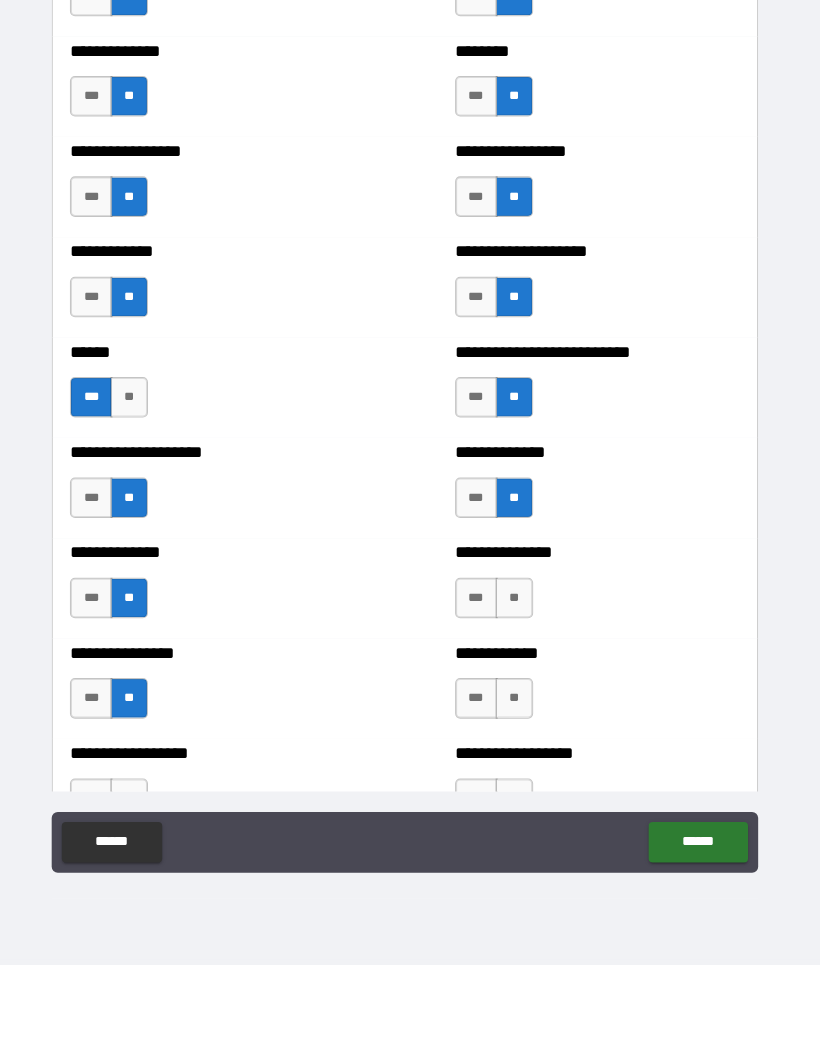 click on "**" at bounding box center [518, 694] 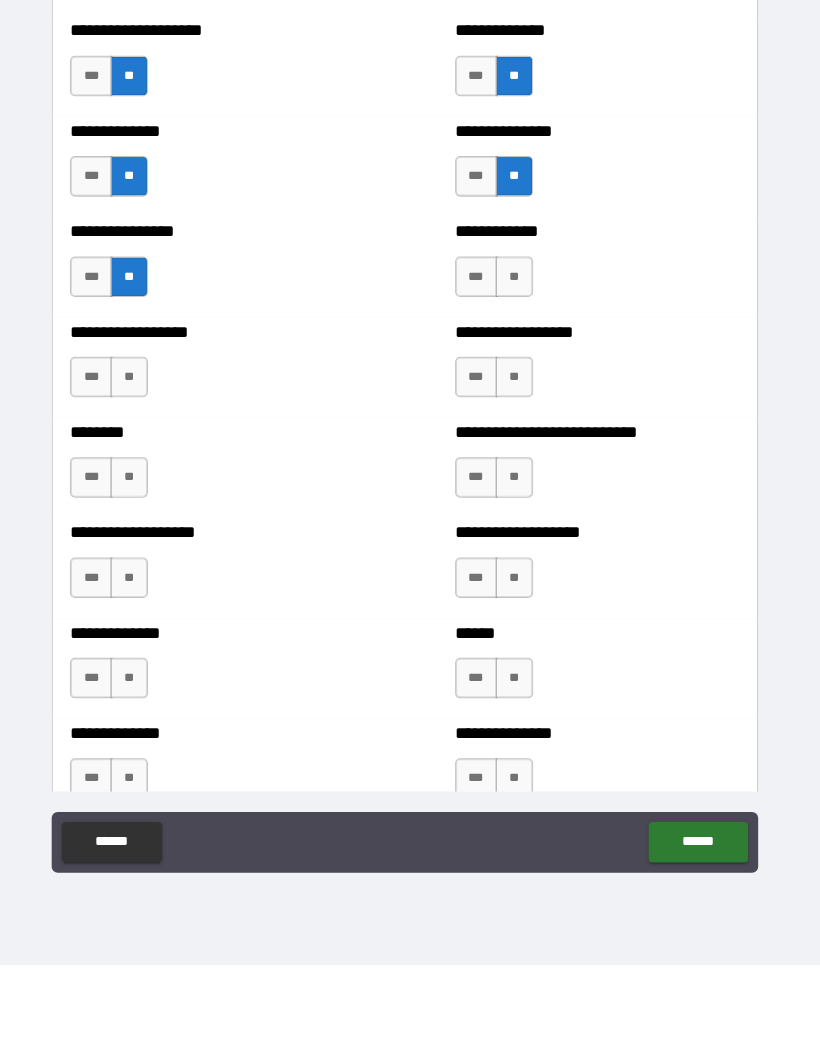 scroll, scrollTop: 4046, scrollLeft: 0, axis: vertical 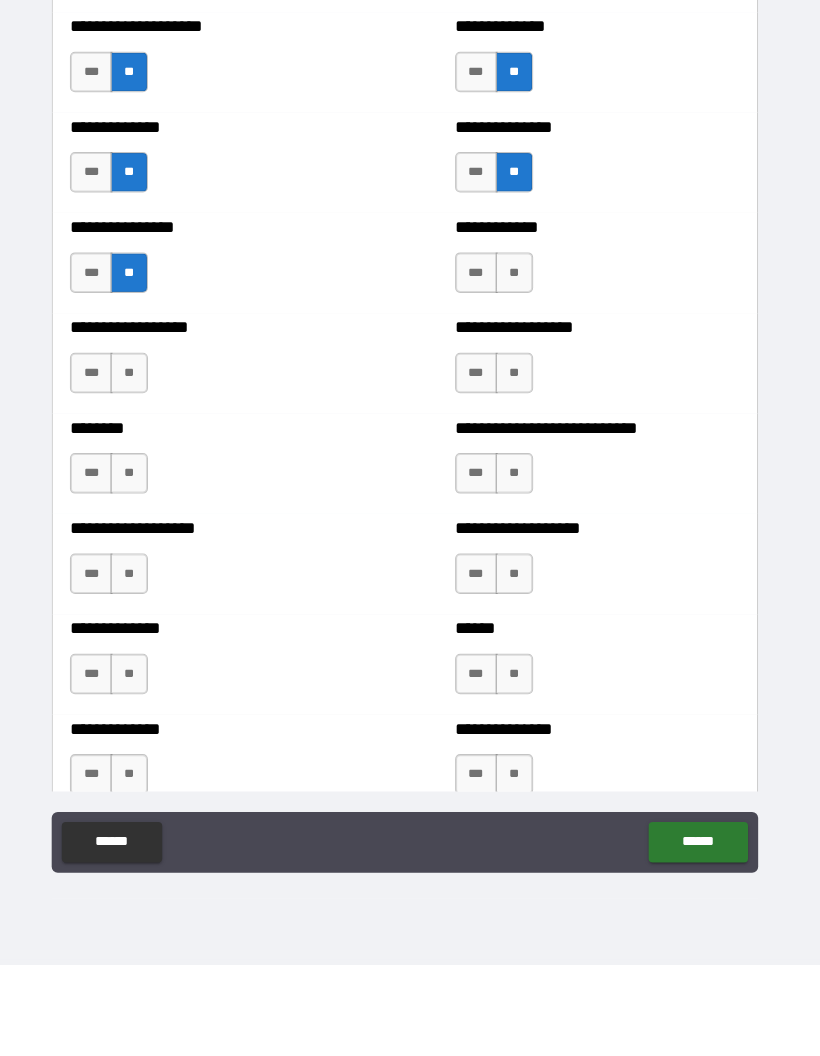 click on "**" at bounding box center [518, 373] 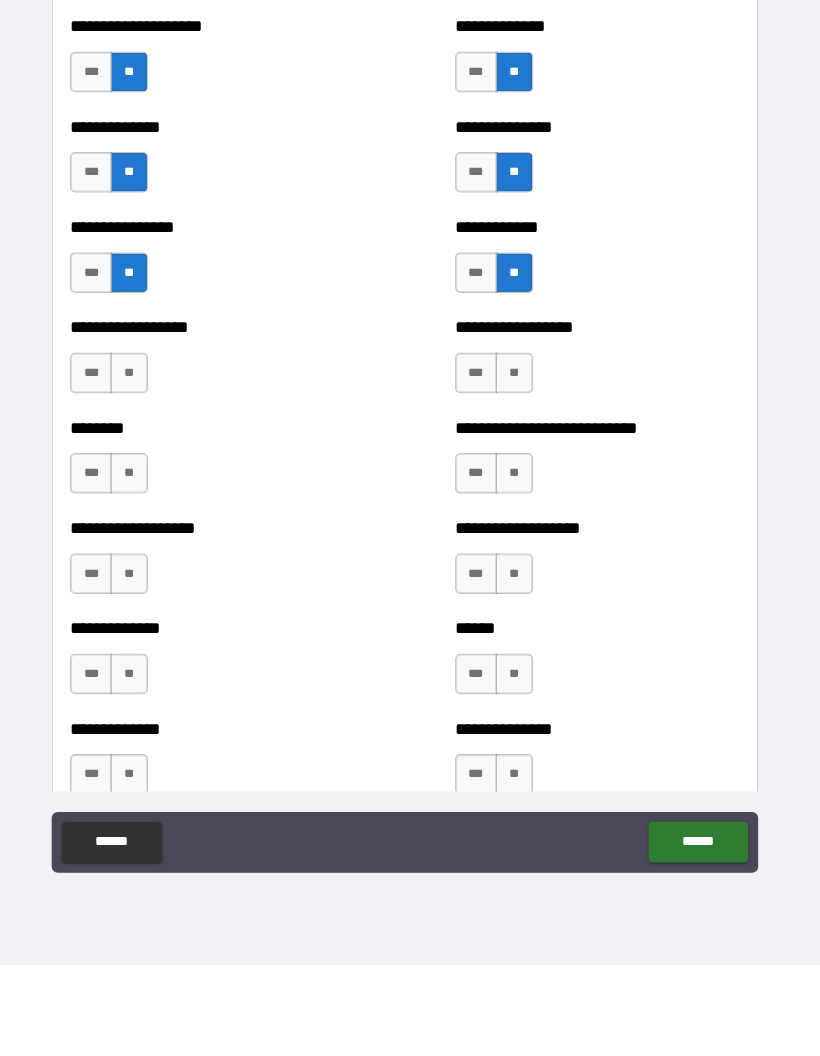 click on "**" at bounding box center (138, 472) 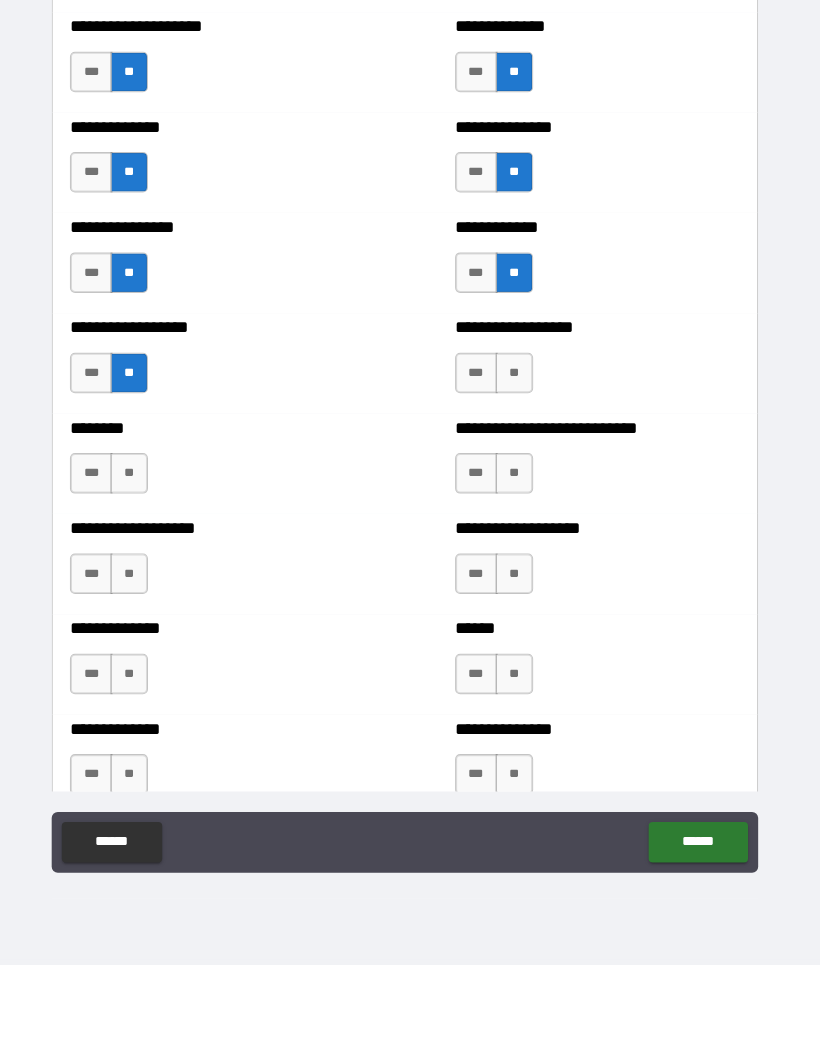 click on "**" at bounding box center (138, 571) 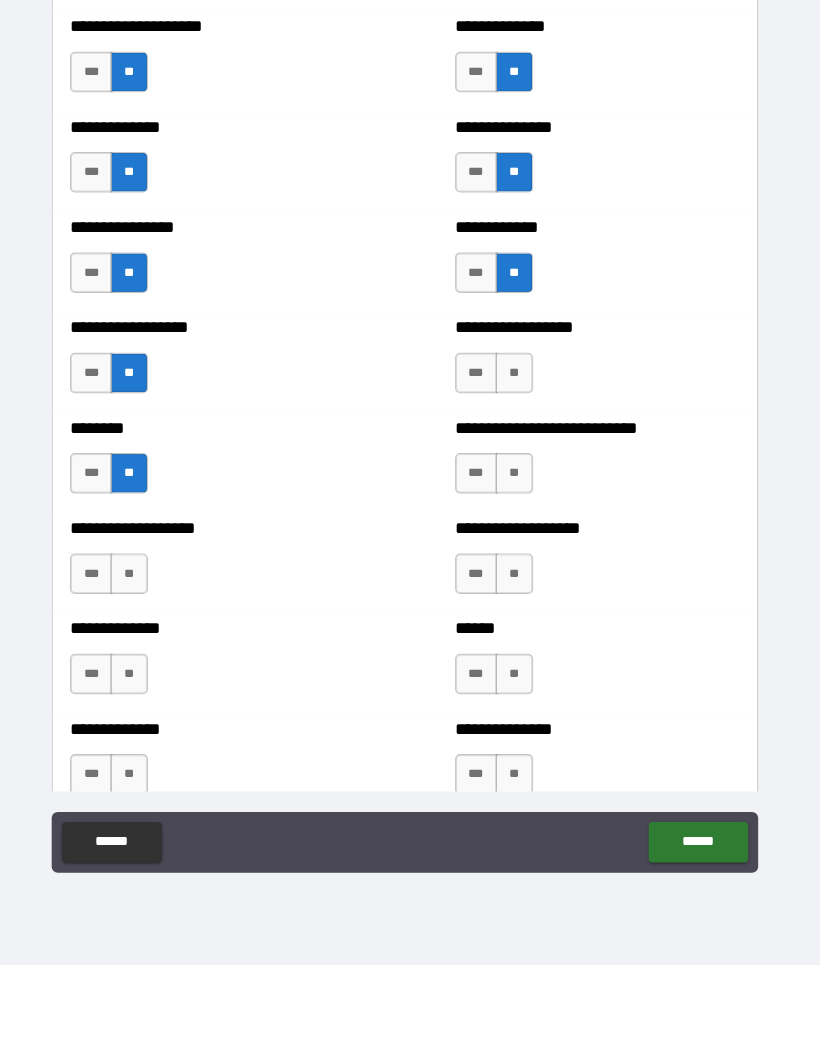 click on "**" at bounding box center (138, 670) 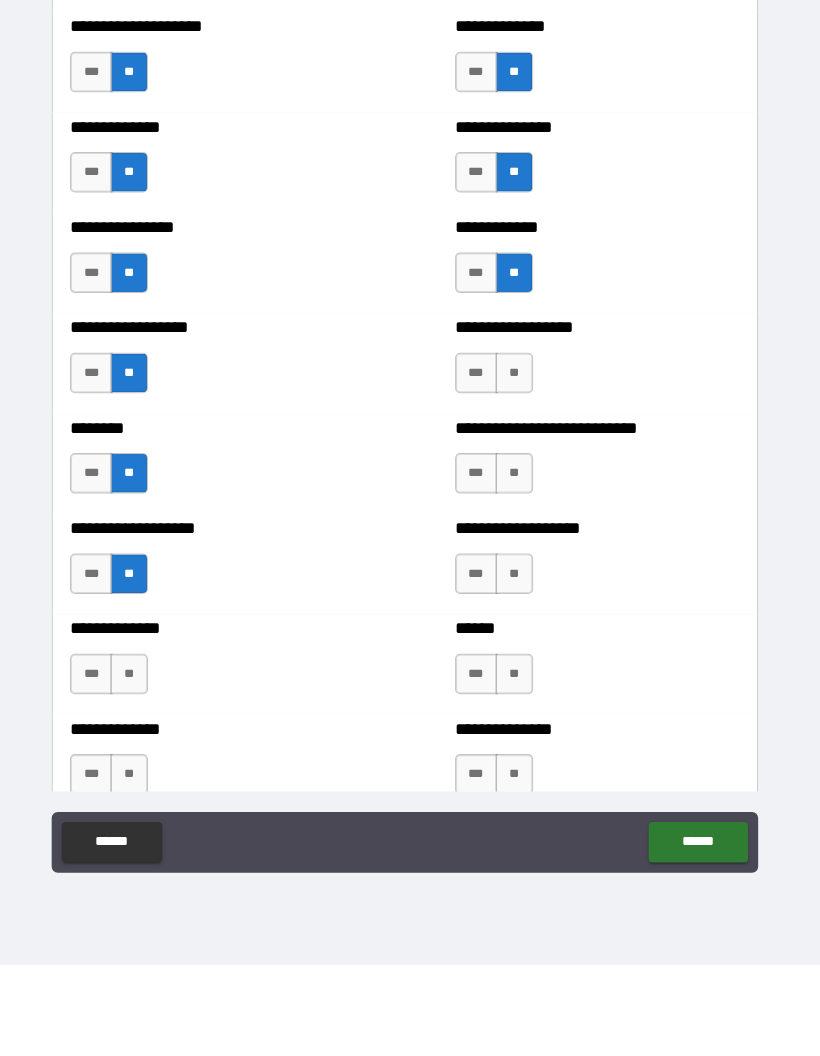 click on "**" at bounding box center (138, 769) 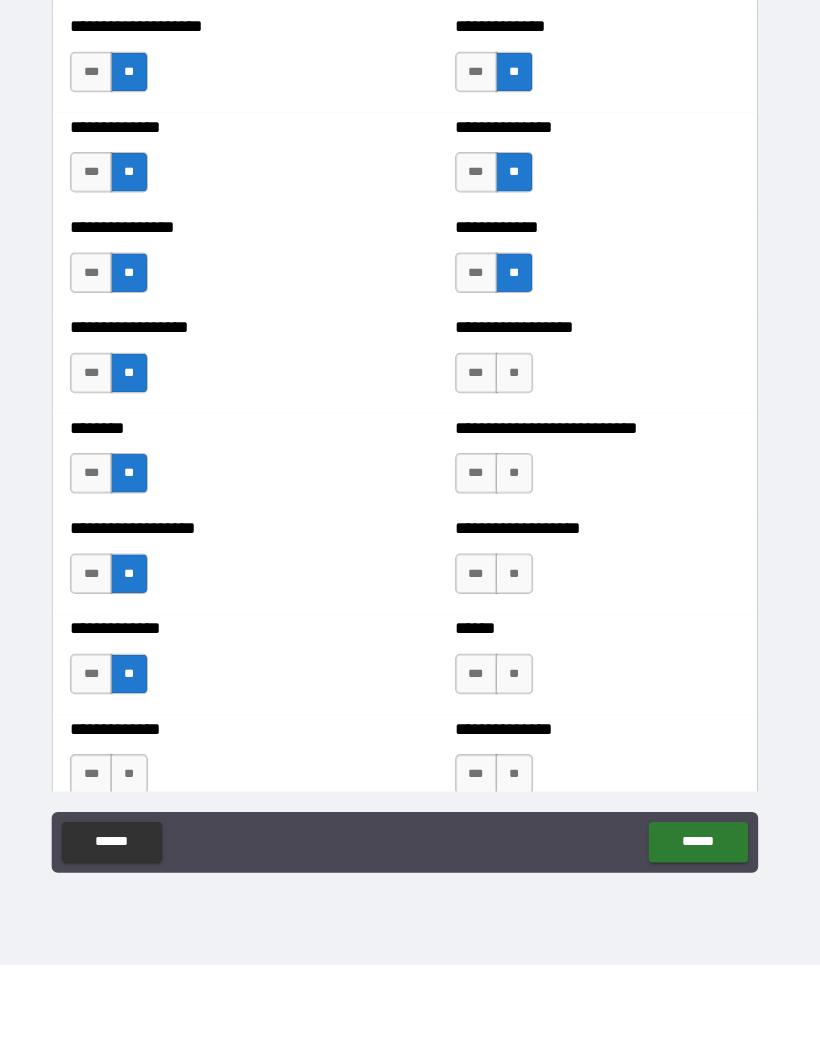 click on "**" at bounding box center [518, 472] 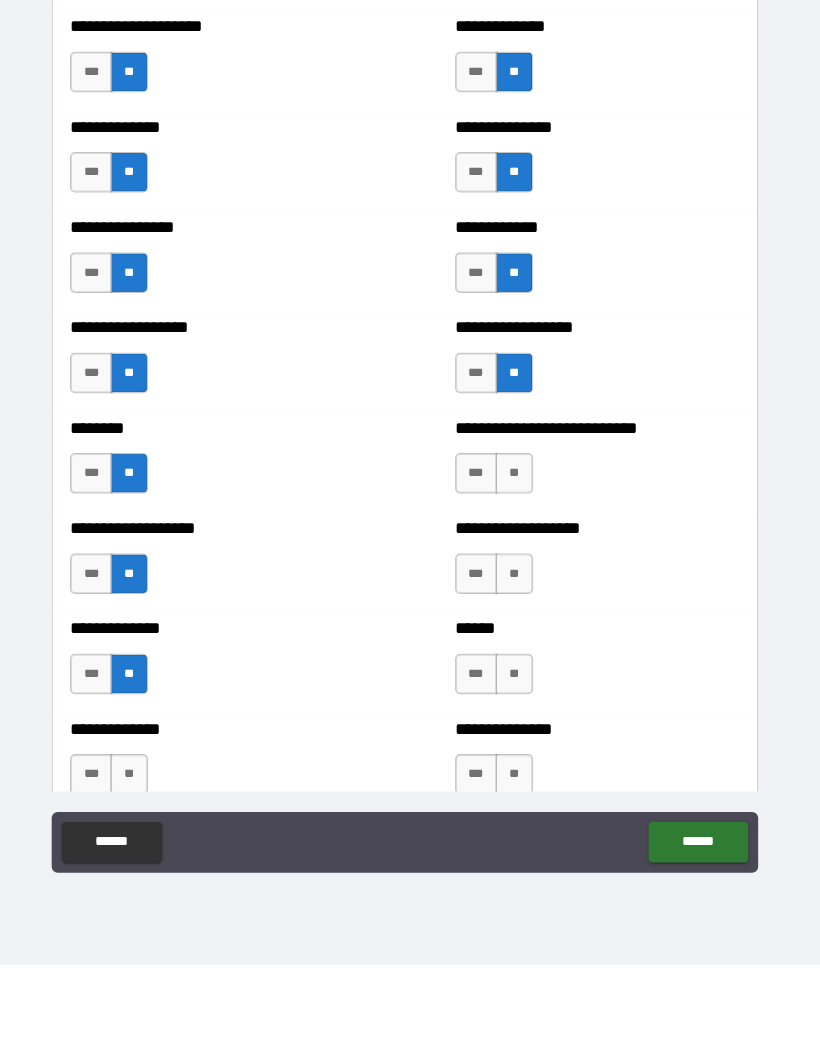 click on "**" at bounding box center [518, 571] 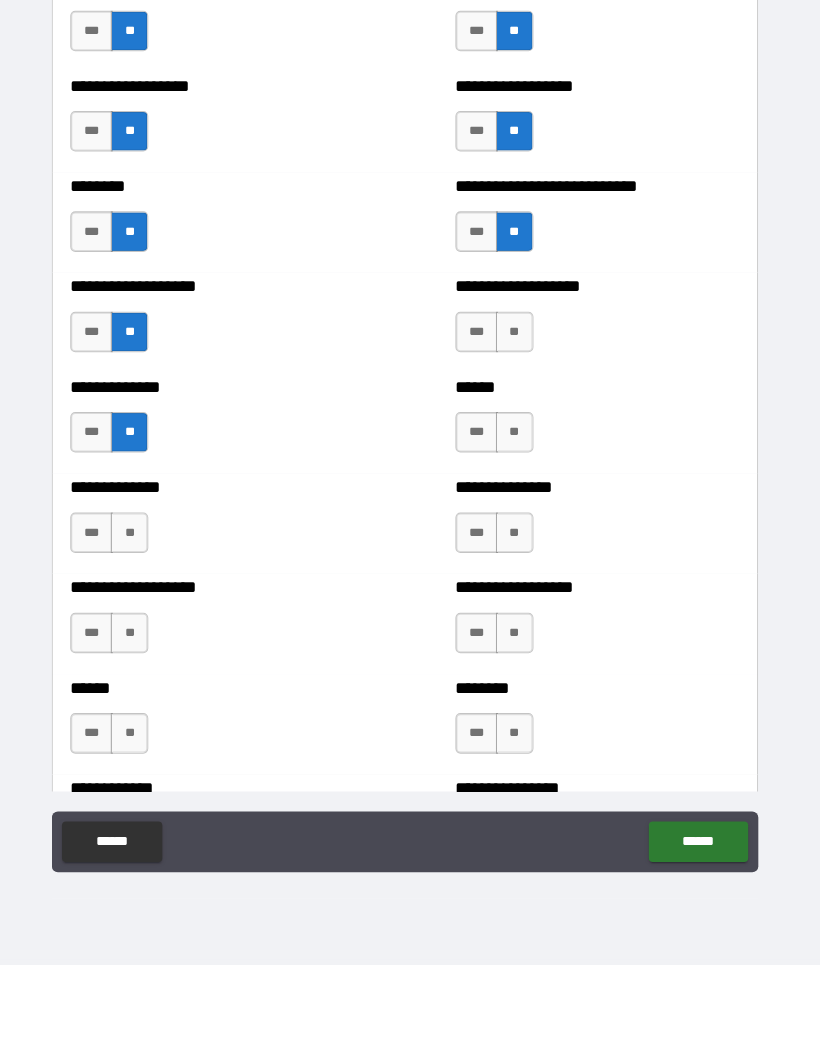 scroll, scrollTop: 4340, scrollLeft: 0, axis: vertical 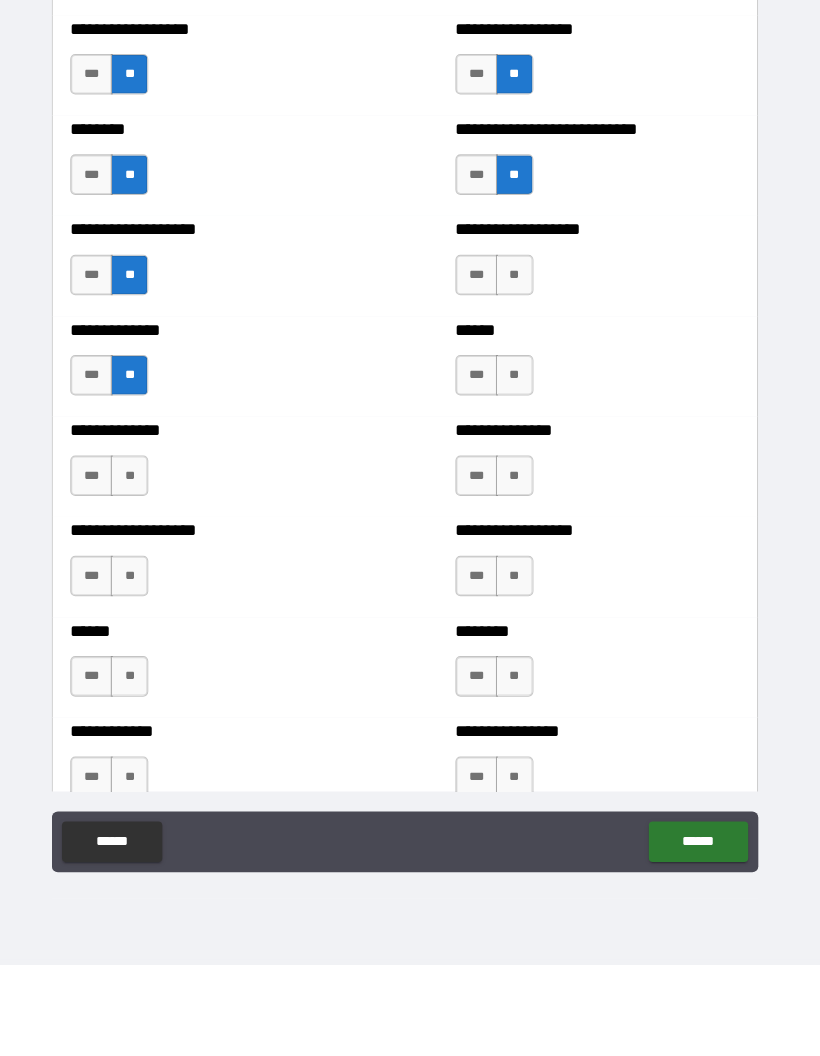 click on "**" at bounding box center (518, 376) 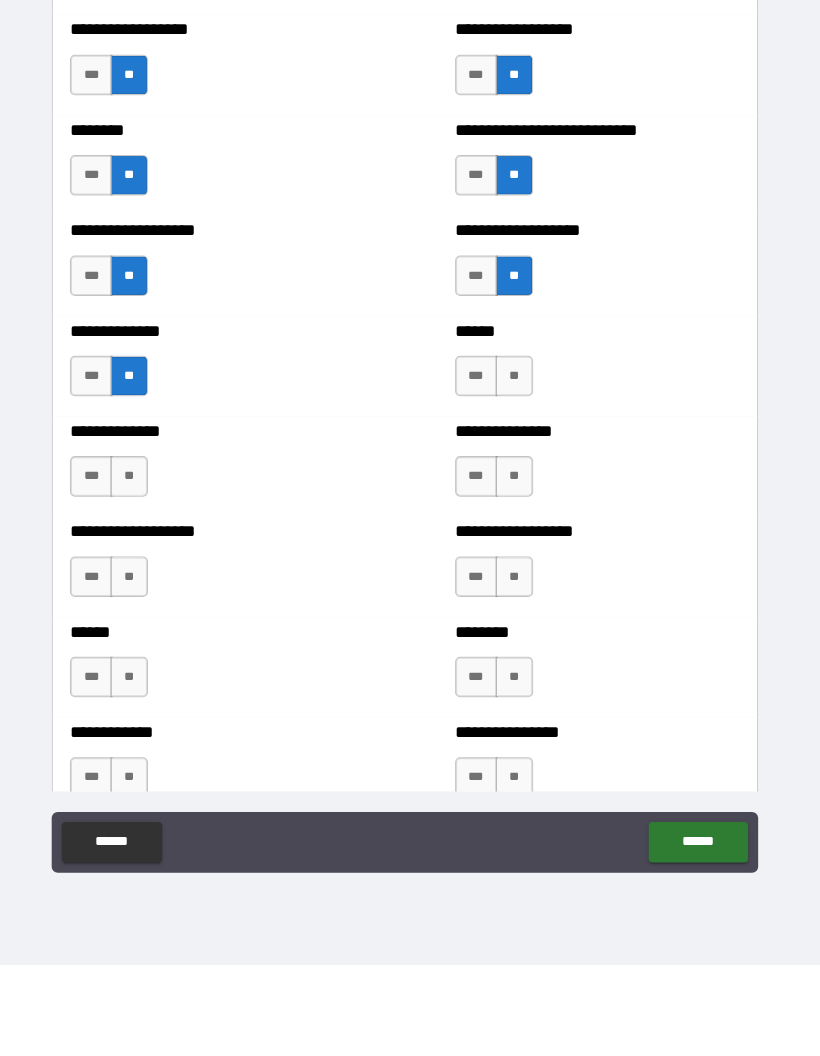 click on "**" at bounding box center (518, 475) 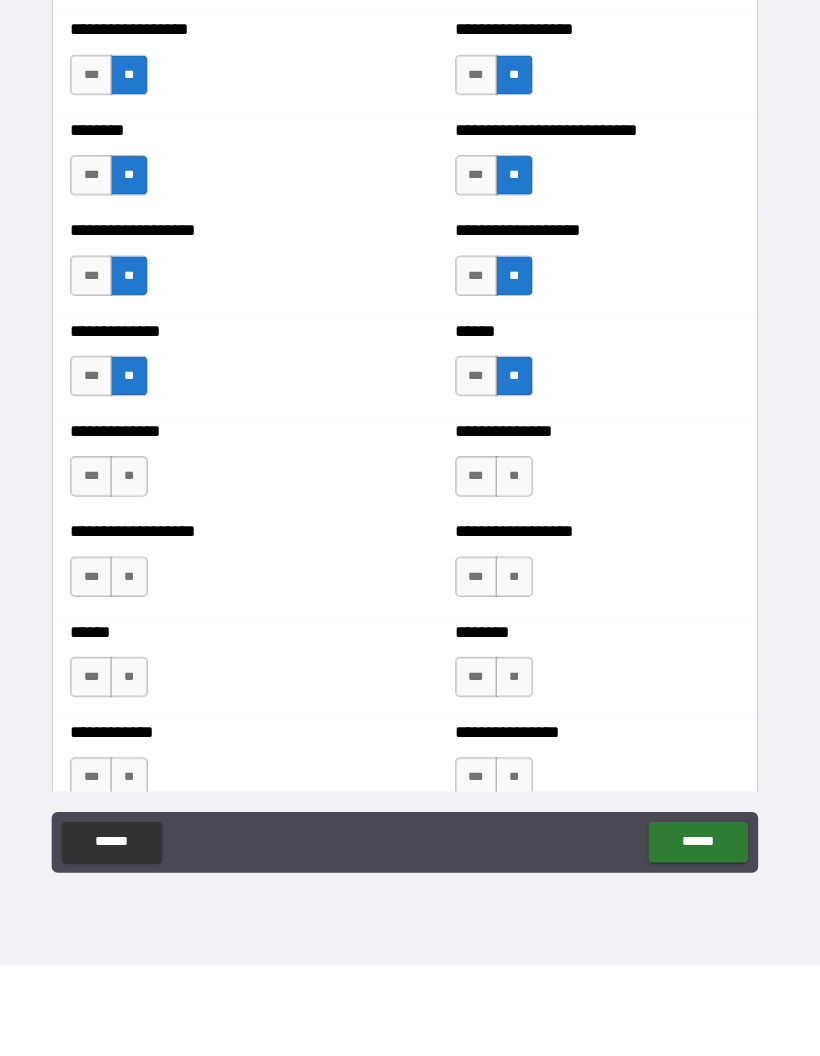 click on "**" at bounding box center [518, 574] 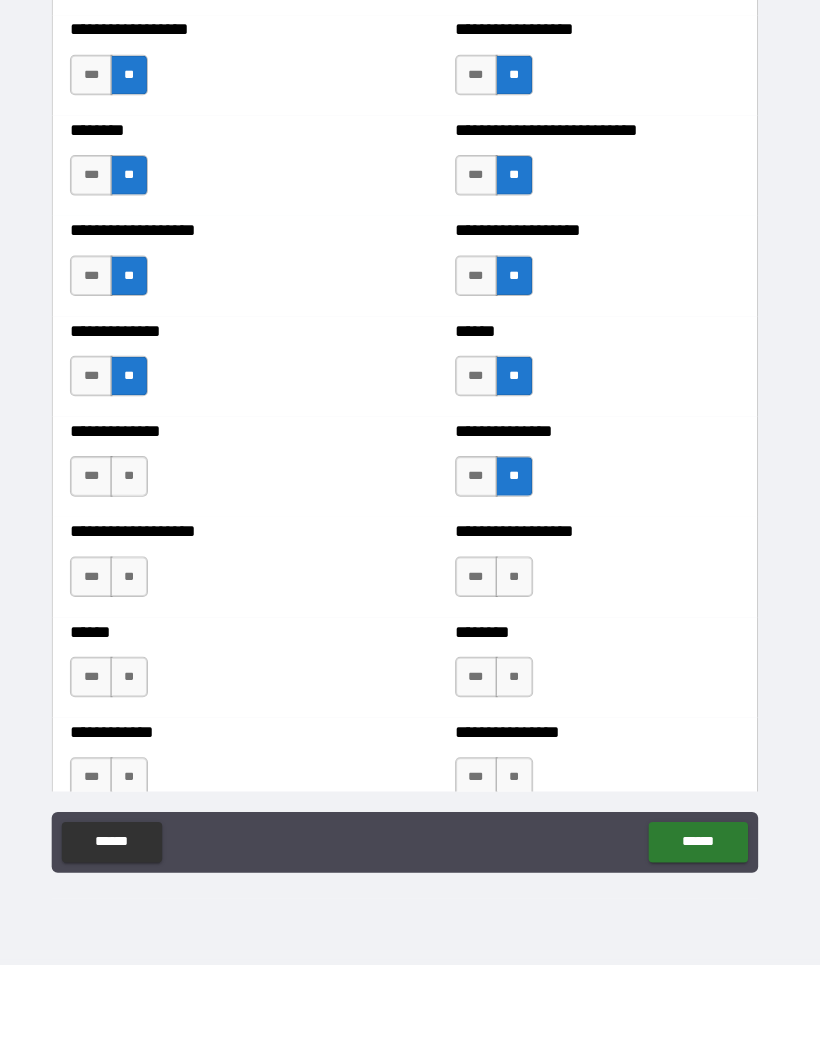 click on "**" at bounding box center (518, 673) 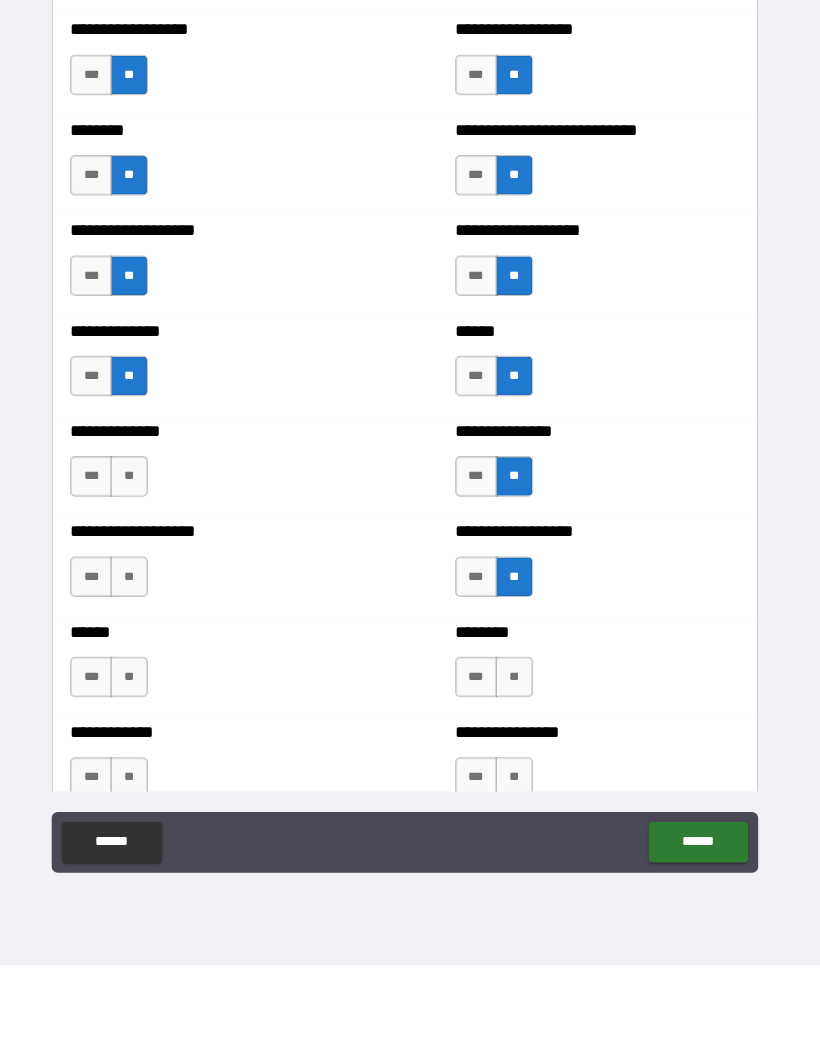 click on "**" at bounding box center [518, 772] 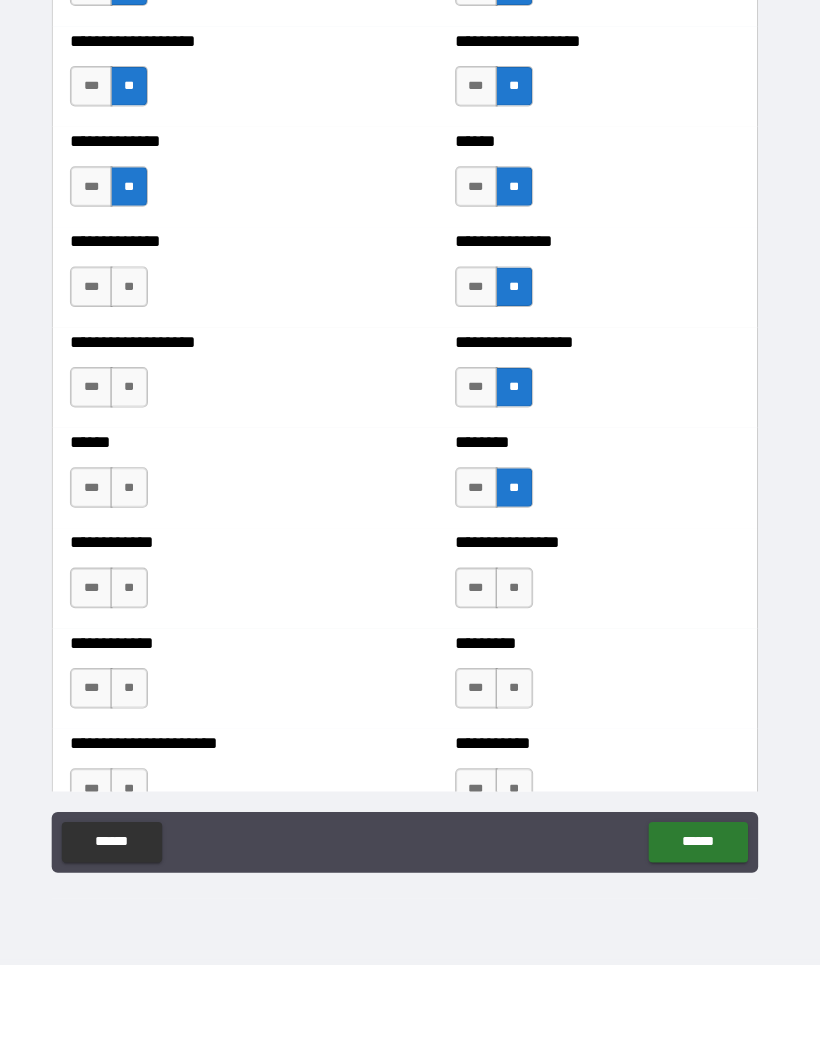 scroll, scrollTop: 4541, scrollLeft: 0, axis: vertical 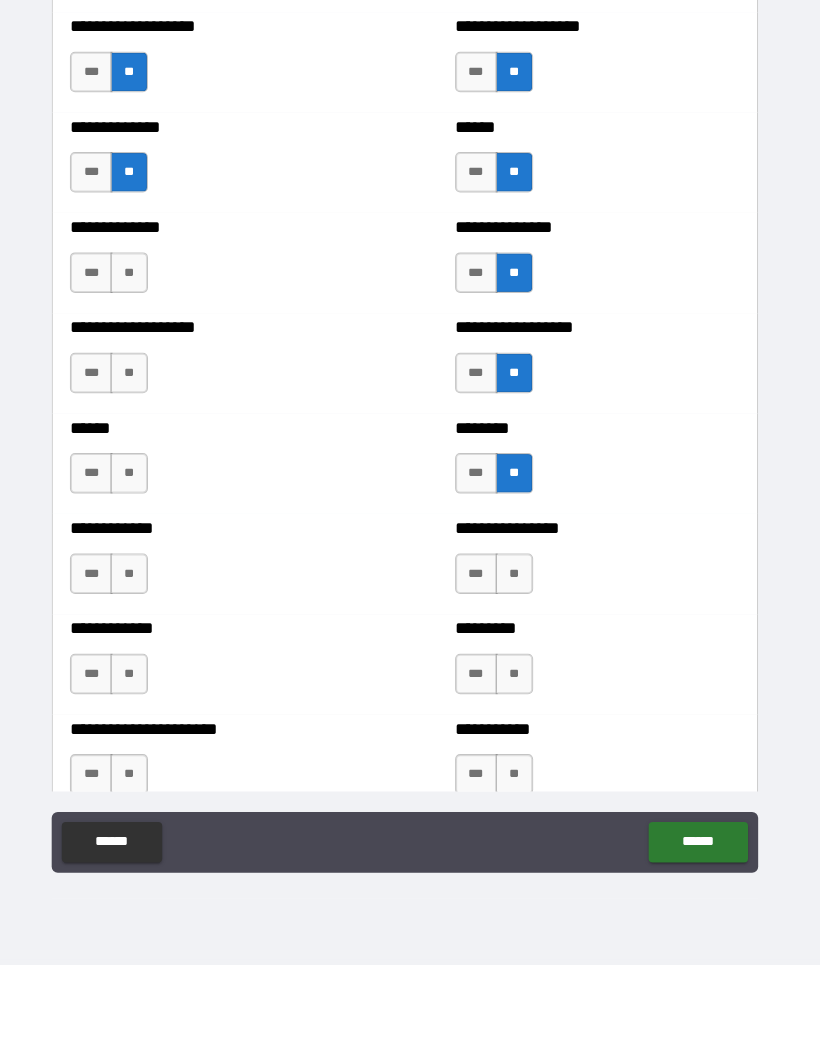 click on "***" at bounding box center (481, 670) 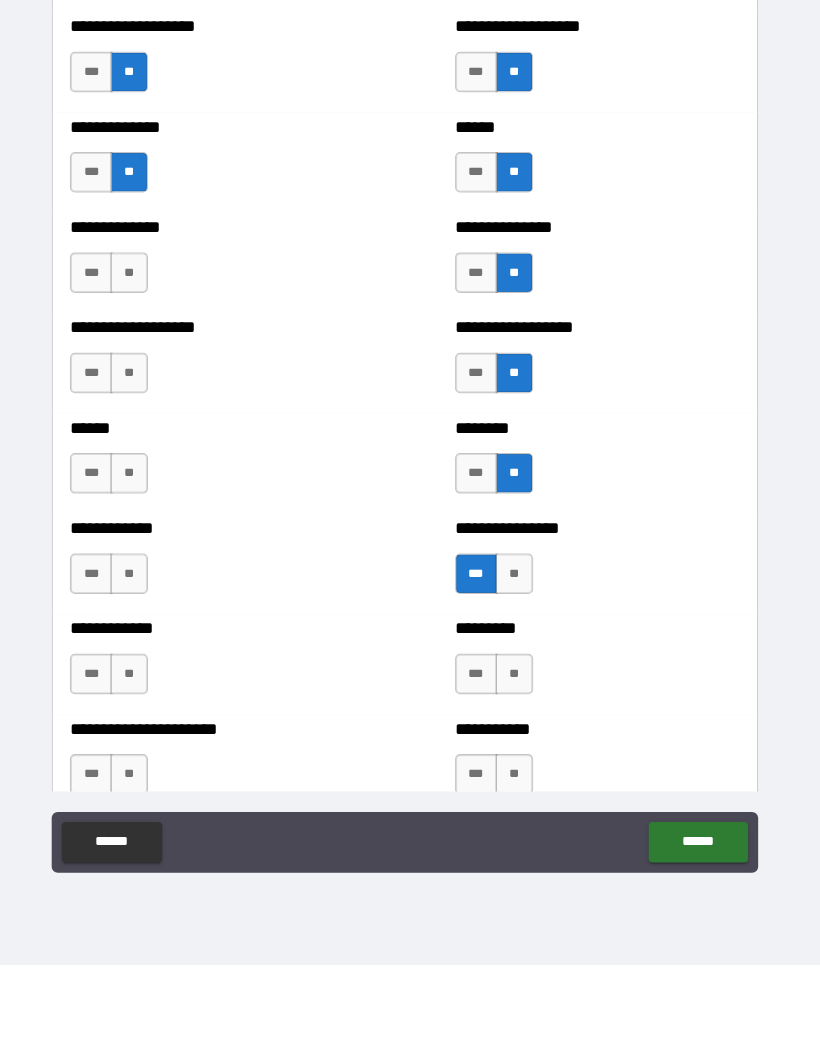 click on "**" at bounding box center (138, 373) 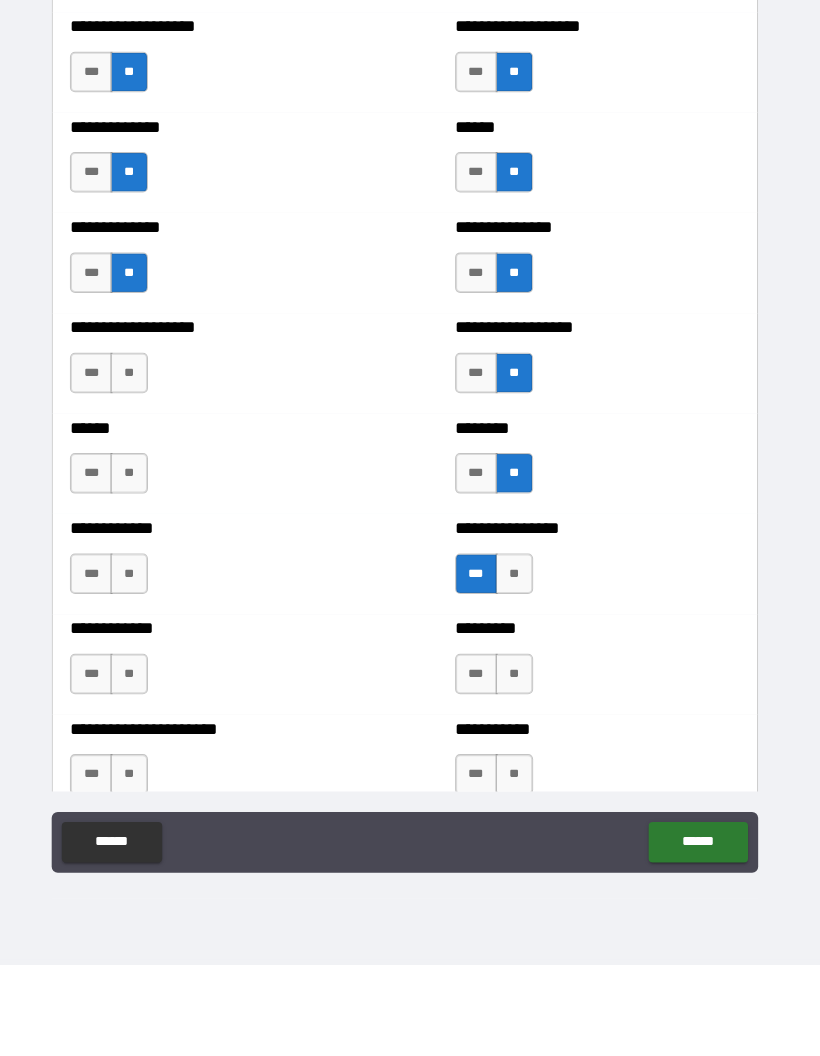 click on "**" at bounding box center (138, 472) 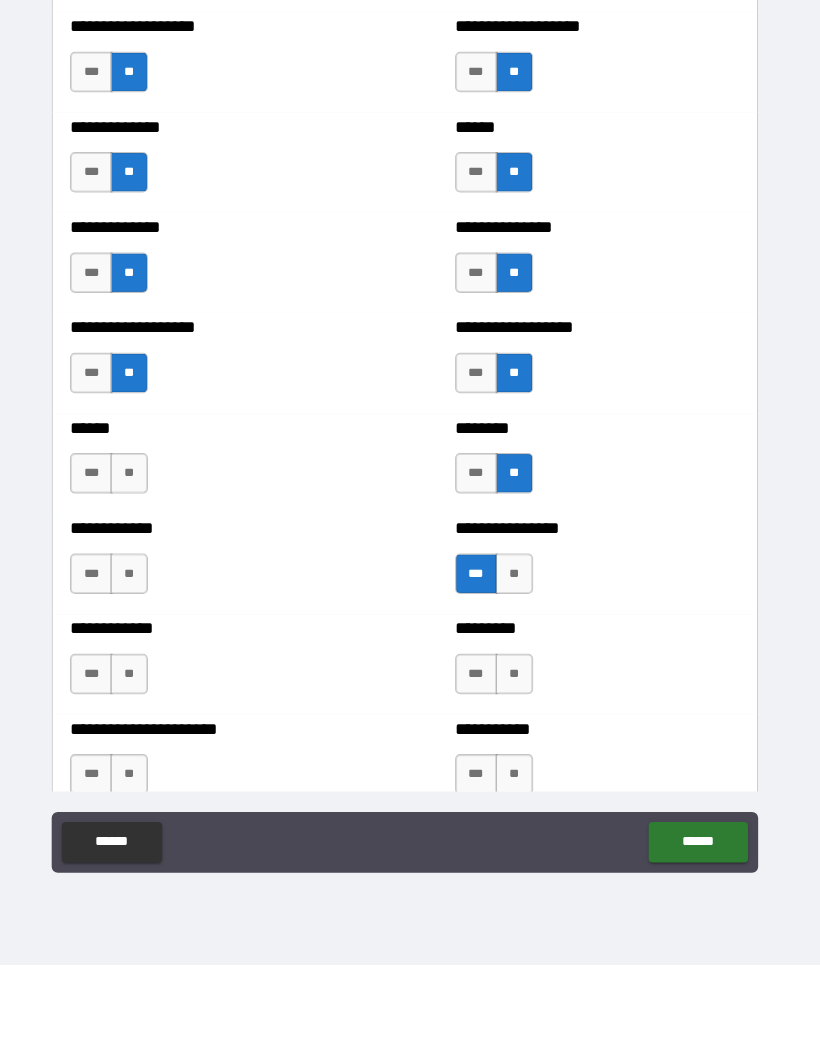 click on "**" at bounding box center (138, 571) 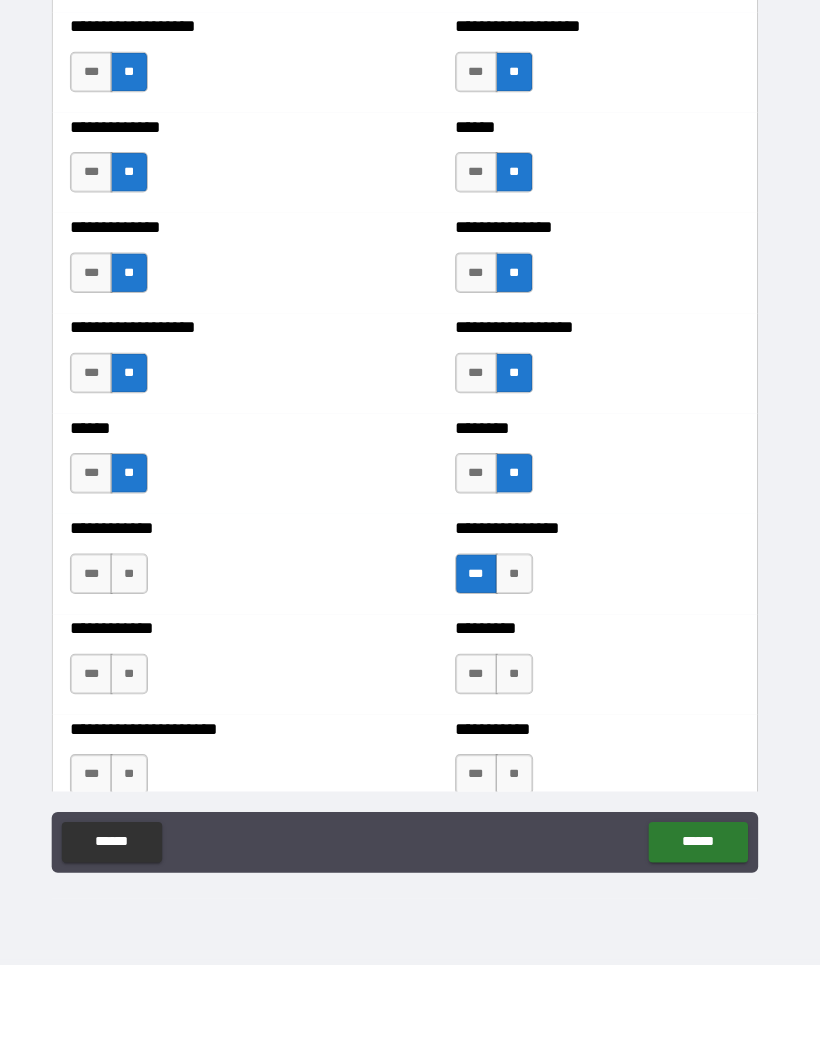 click on "**" at bounding box center [138, 670] 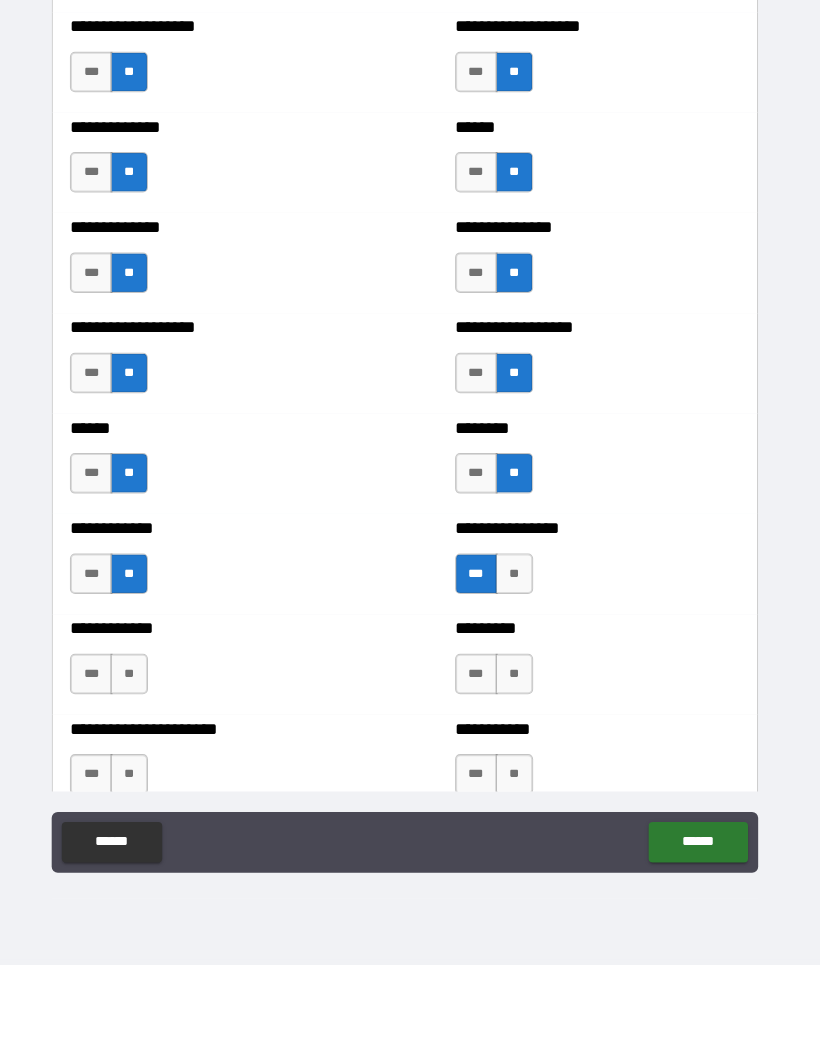 click on "**" at bounding box center [138, 769] 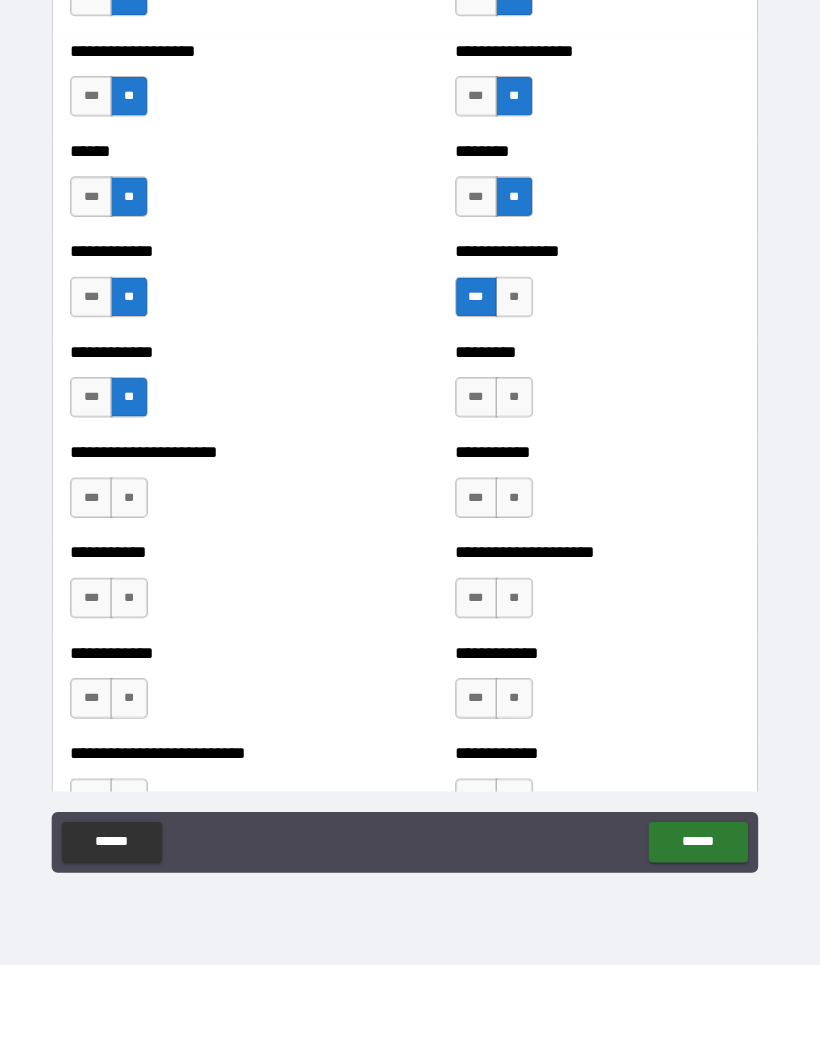 scroll, scrollTop: 4831, scrollLeft: 0, axis: vertical 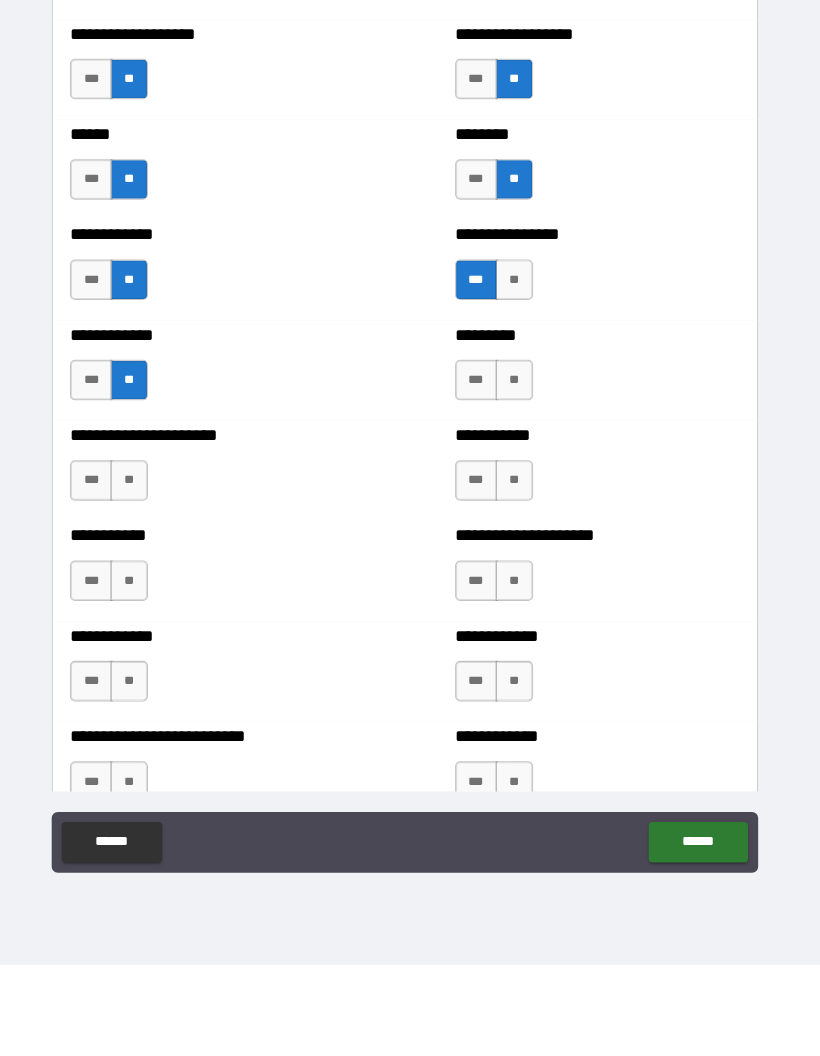 click on "**" at bounding box center (518, 479) 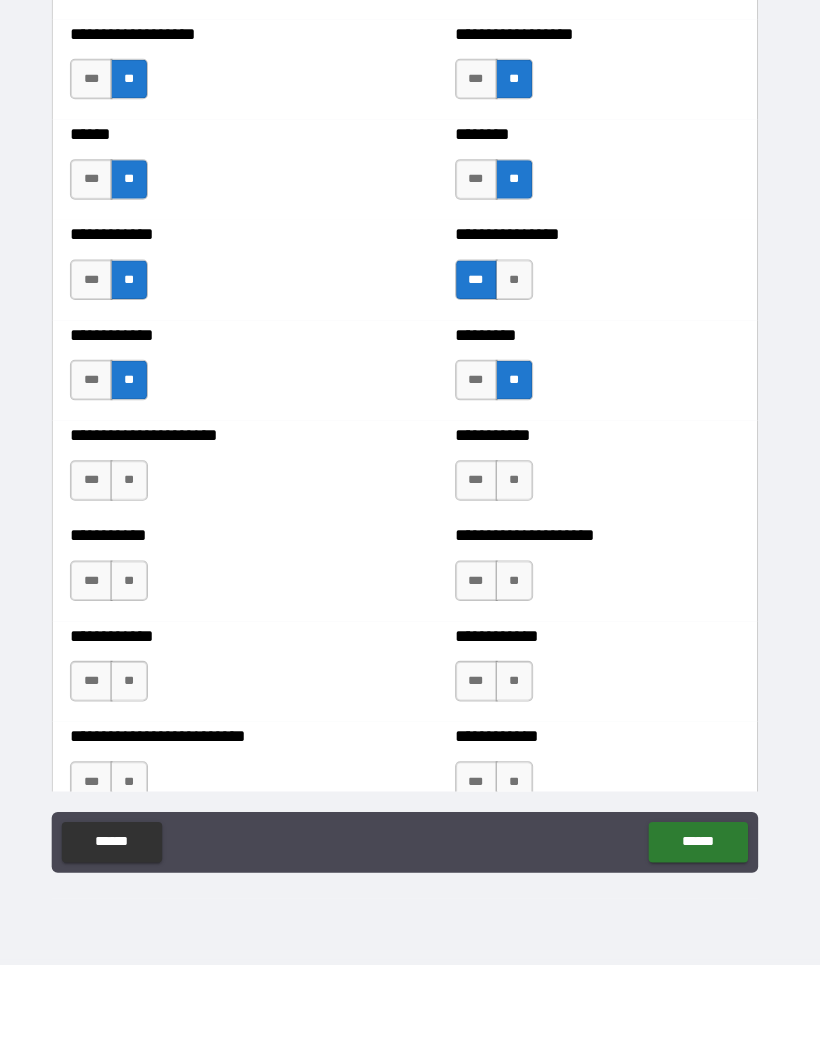 click on "**" at bounding box center [518, 578] 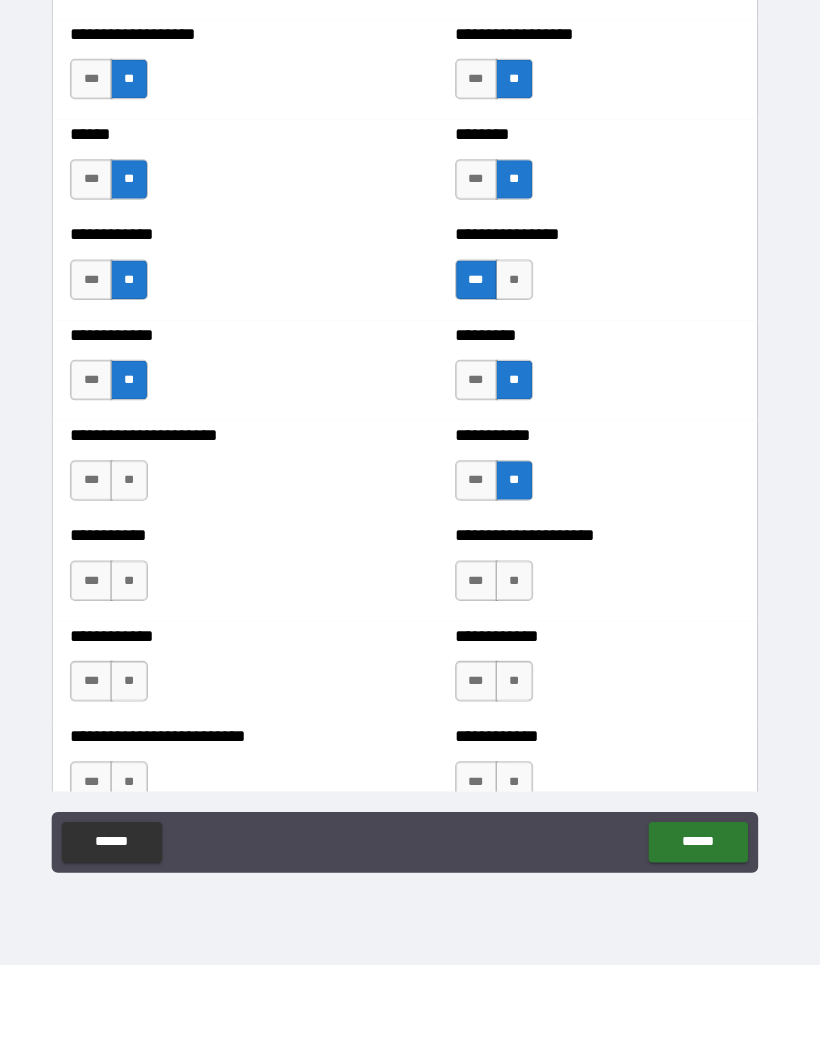 click on "**" at bounding box center [138, 578] 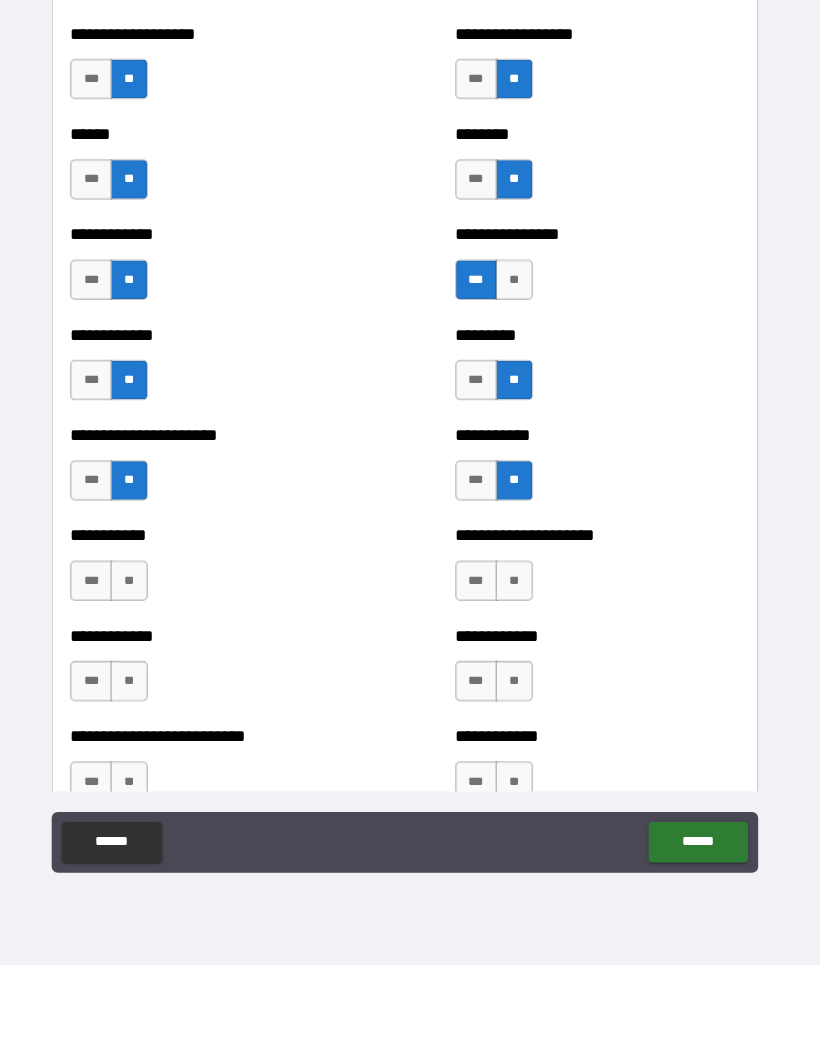 click on "**" at bounding box center (138, 677) 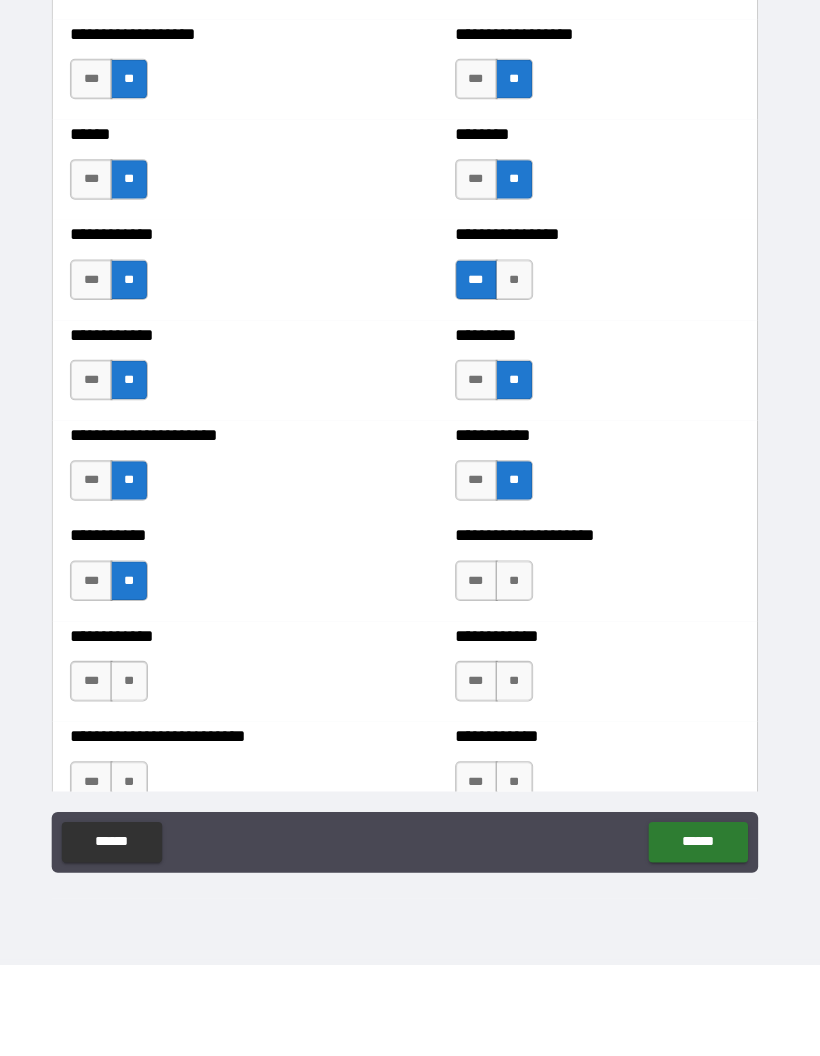 click on "**" at bounding box center [138, 776] 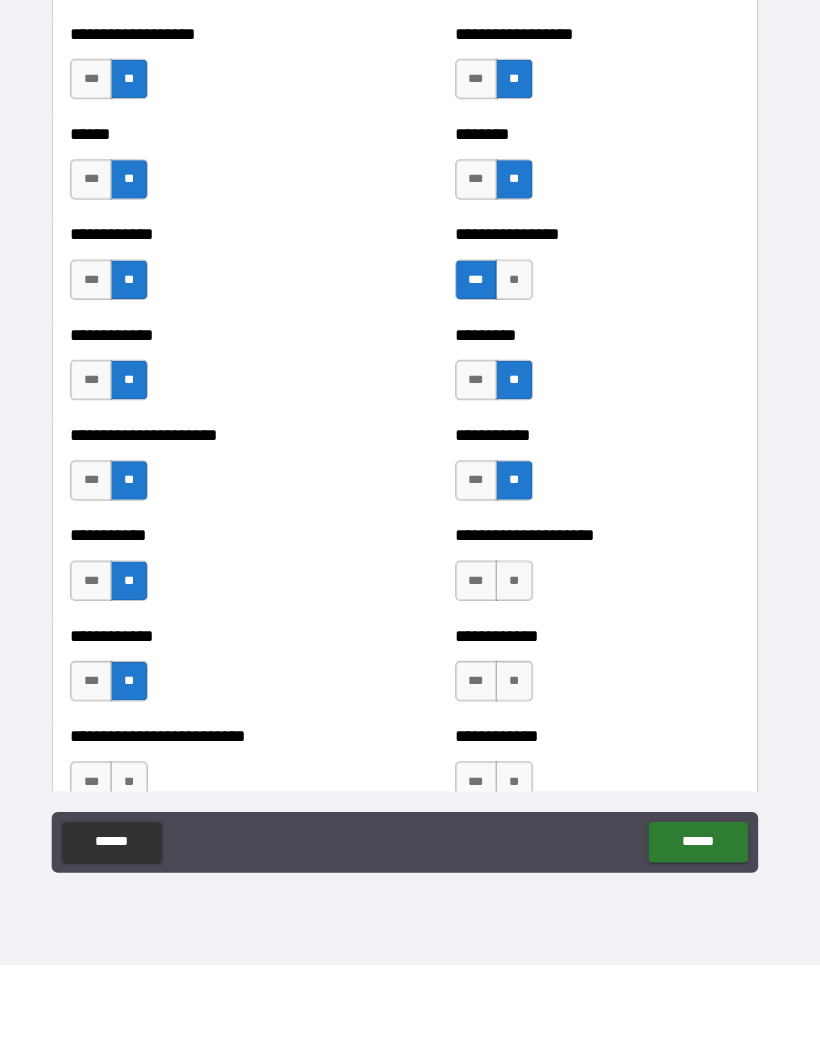 click on "**" at bounding box center [518, 677] 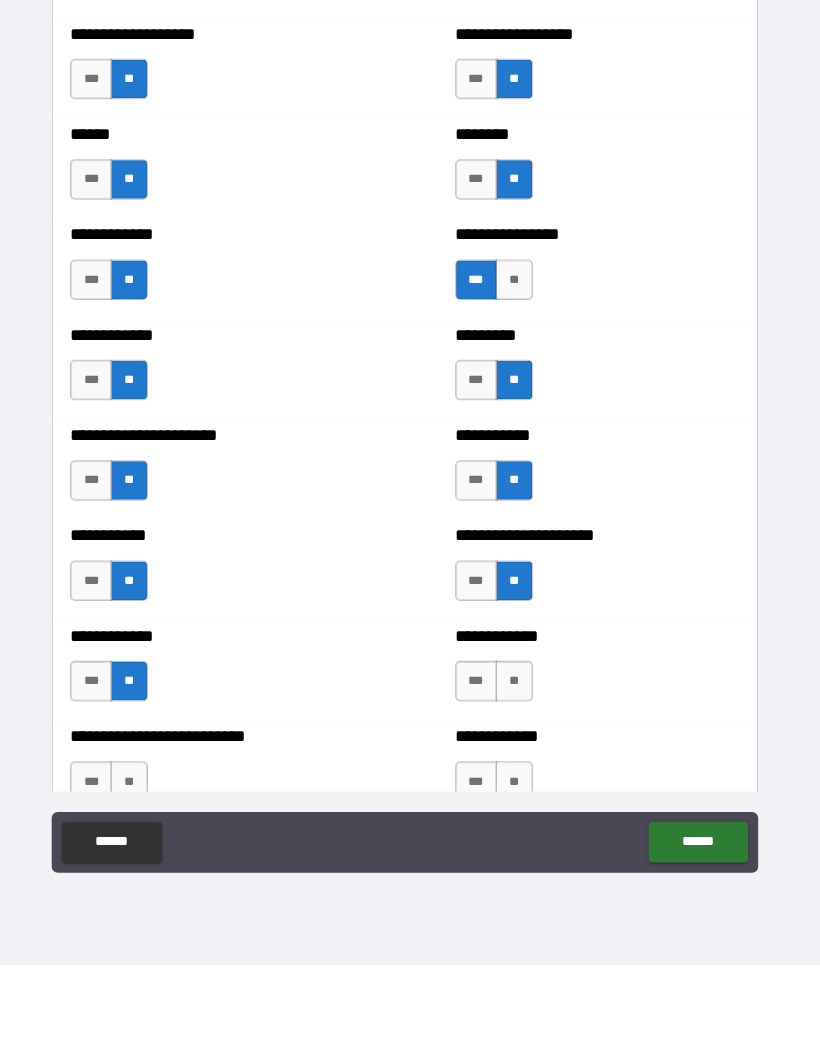 click on "**" at bounding box center (518, 776) 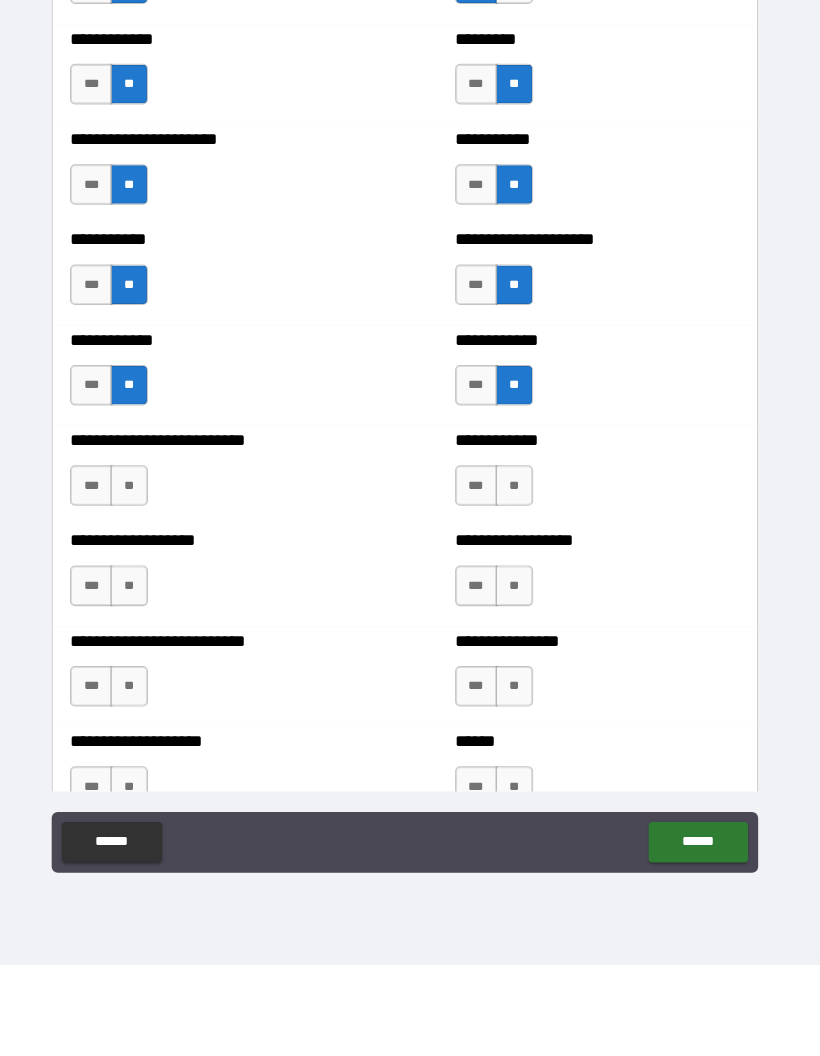 scroll, scrollTop: 5157, scrollLeft: 0, axis: vertical 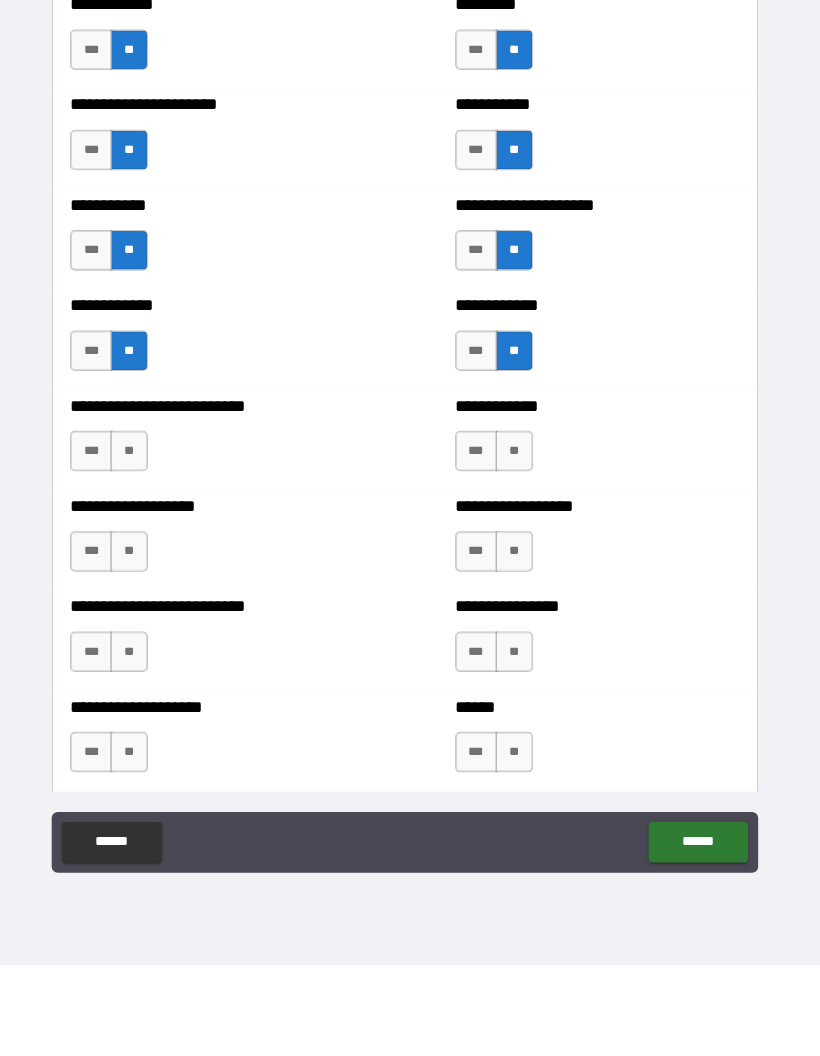 click on "**" at bounding box center [138, 549] 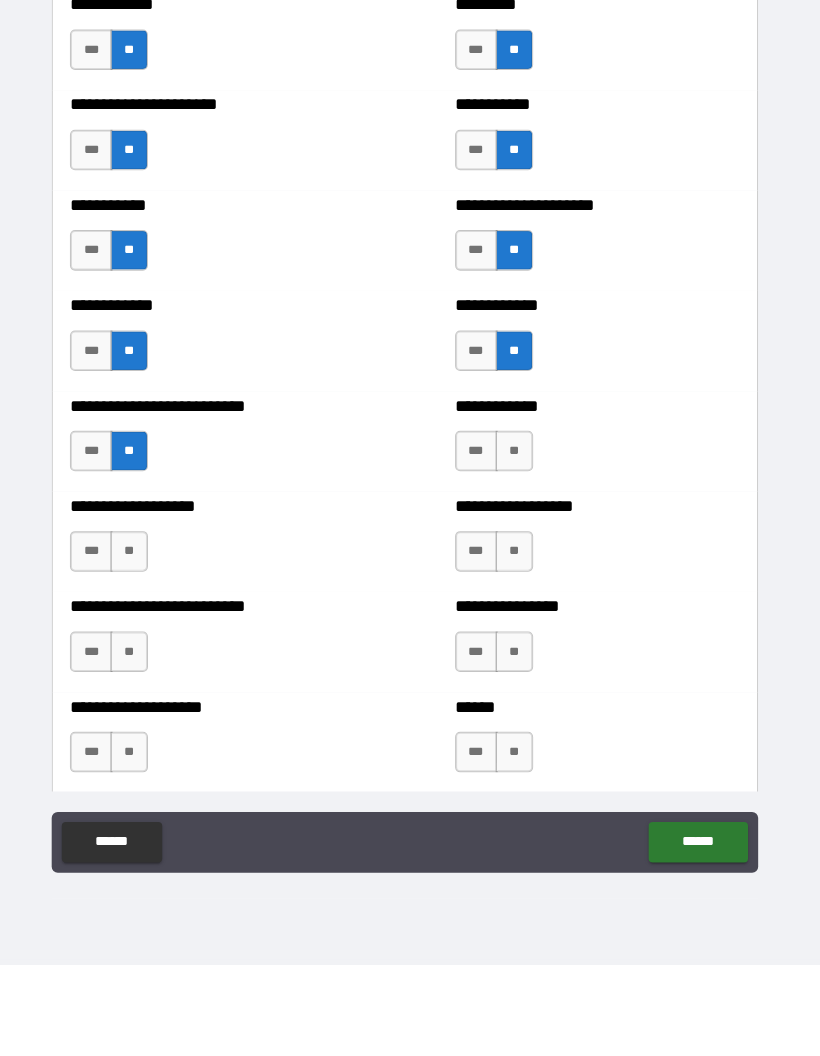 click on "**" at bounding box center [138, 648] 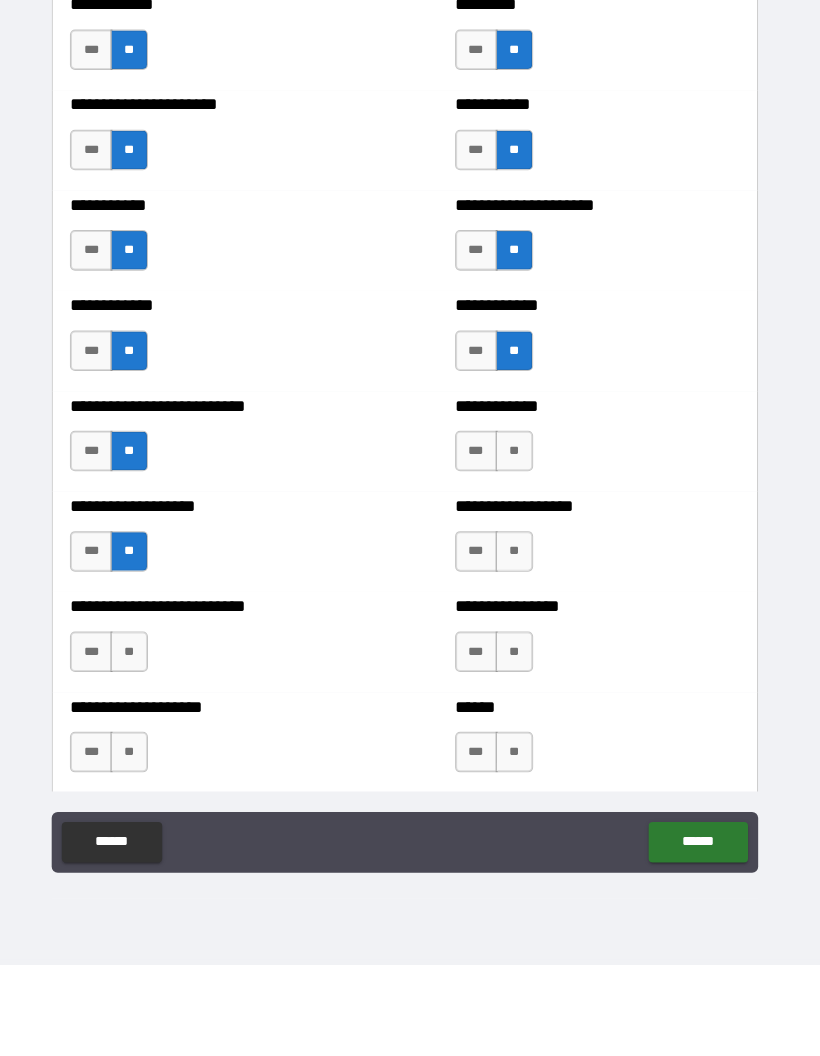 click on "**" at bounding box center (138, 747) 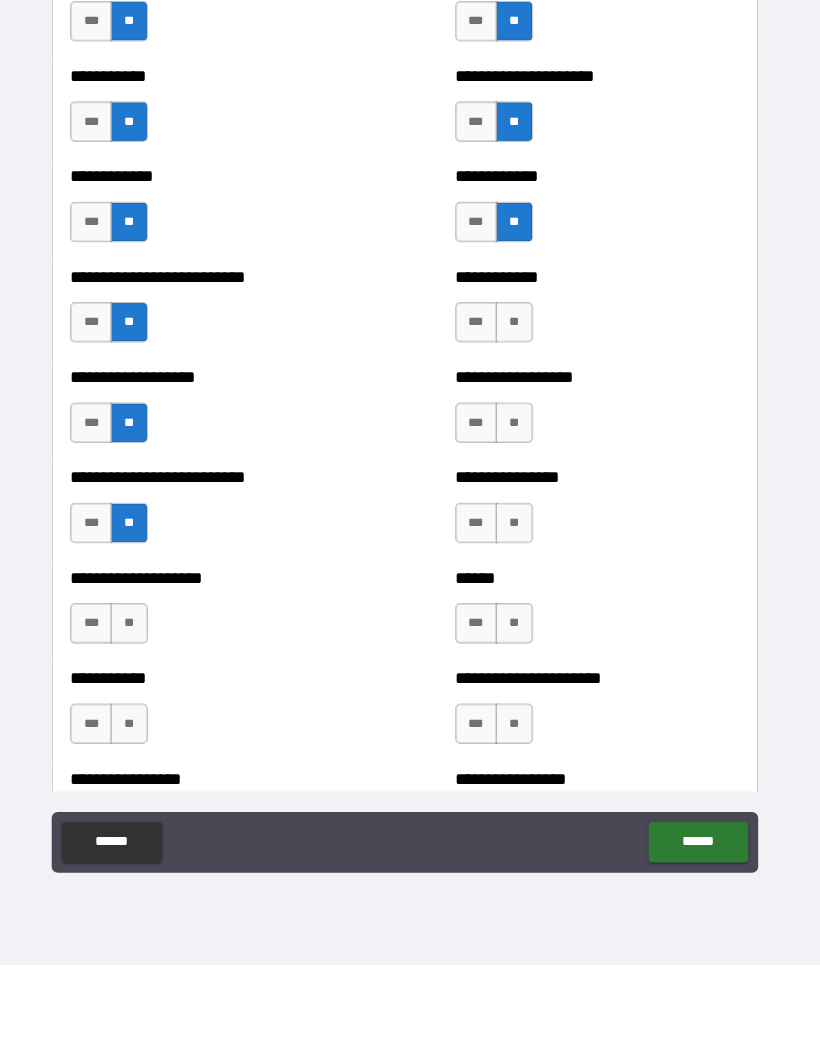 scroll, scrollTop: 5288, scrollLeft: 0, axis: vertical 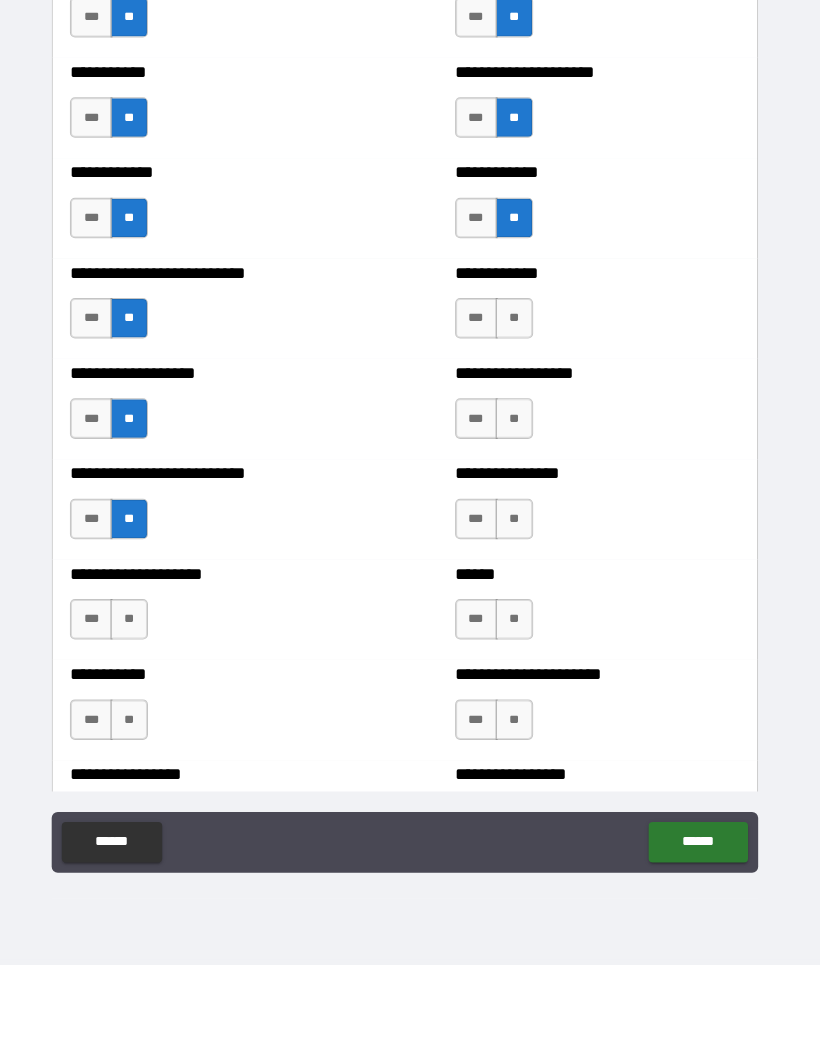 click on "**" at bounding box center [138, 715] 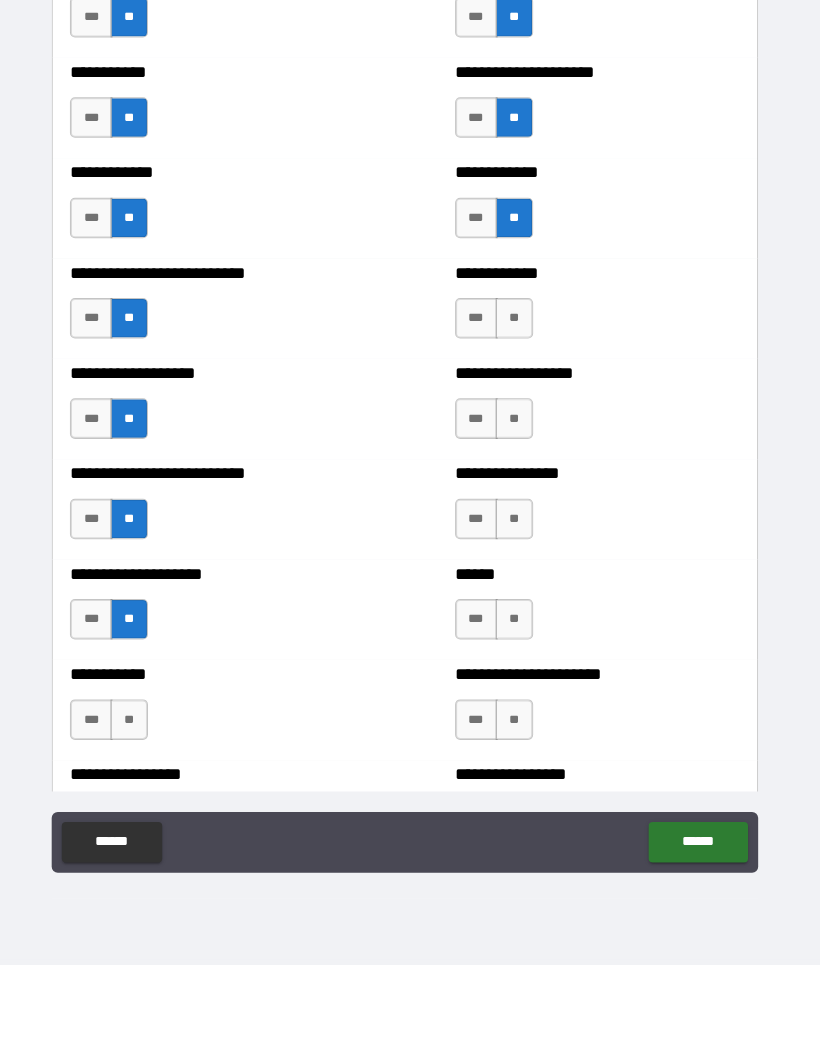 click on "**" at bounding box center (138, 814) 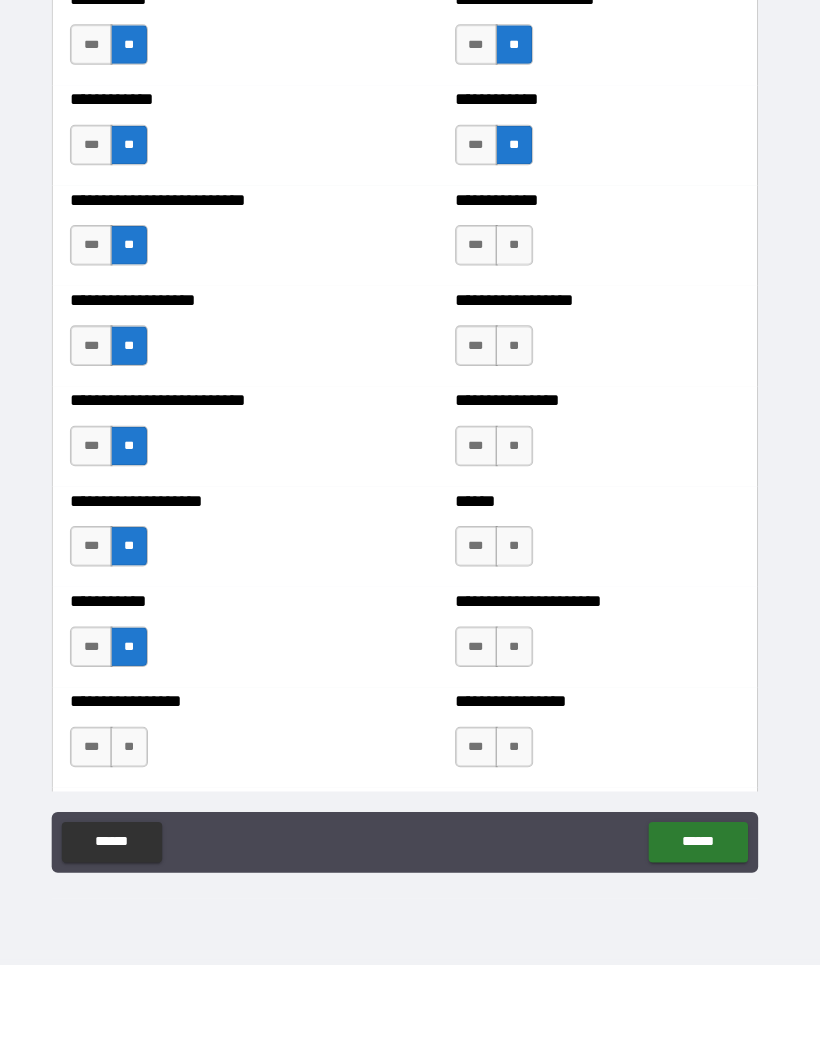 scroll, scrollTop: 5361, scrollLeft: 0, axis: vertical 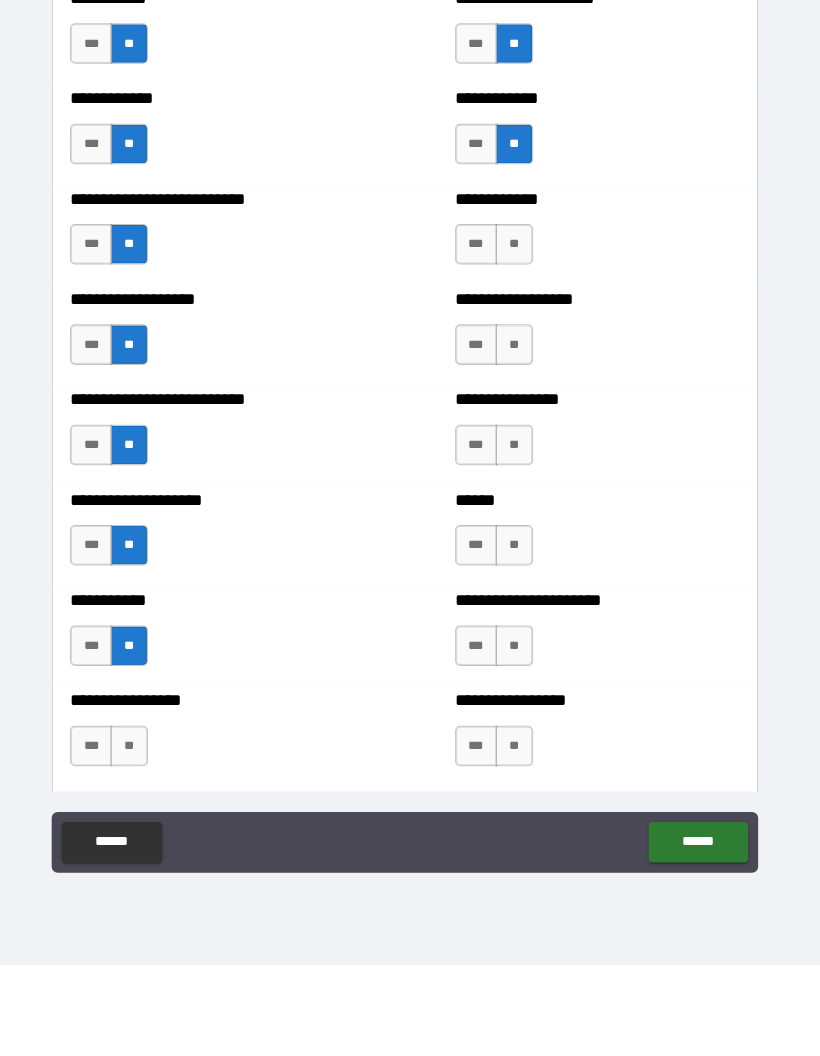 click on "**" at bounding box center [138, 840] 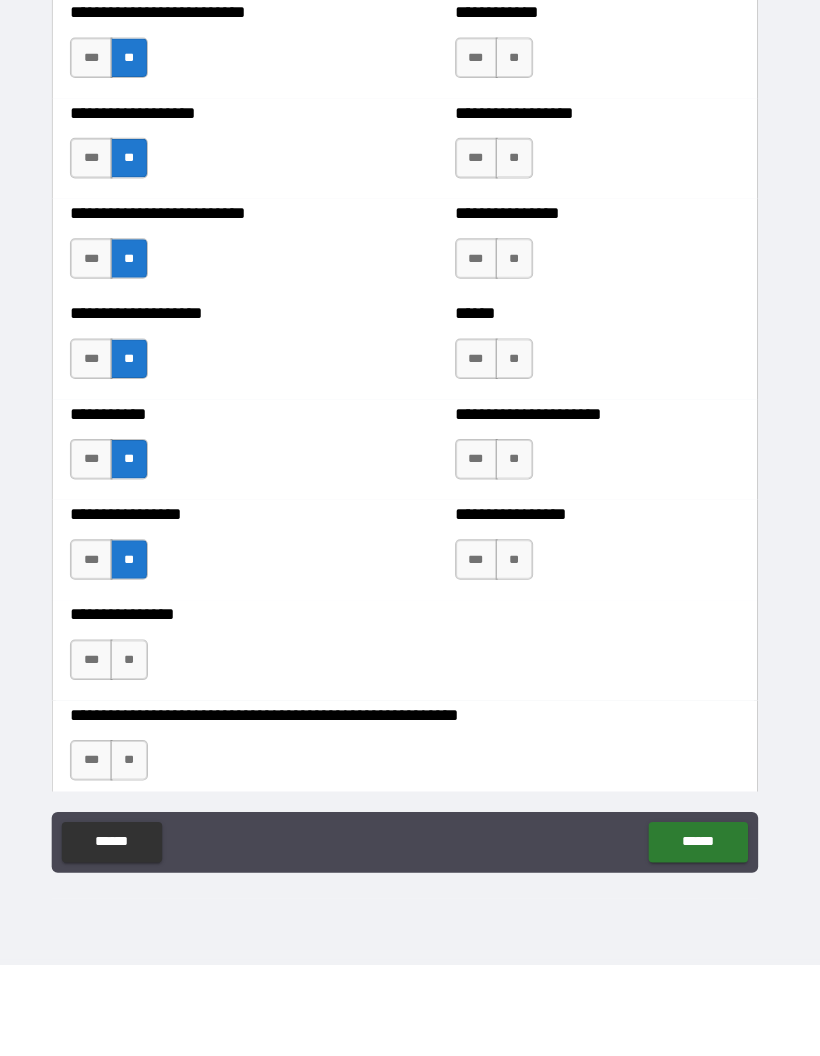 scroll, scrollTop: 5544, scrollLeft: 0, axis: vertical 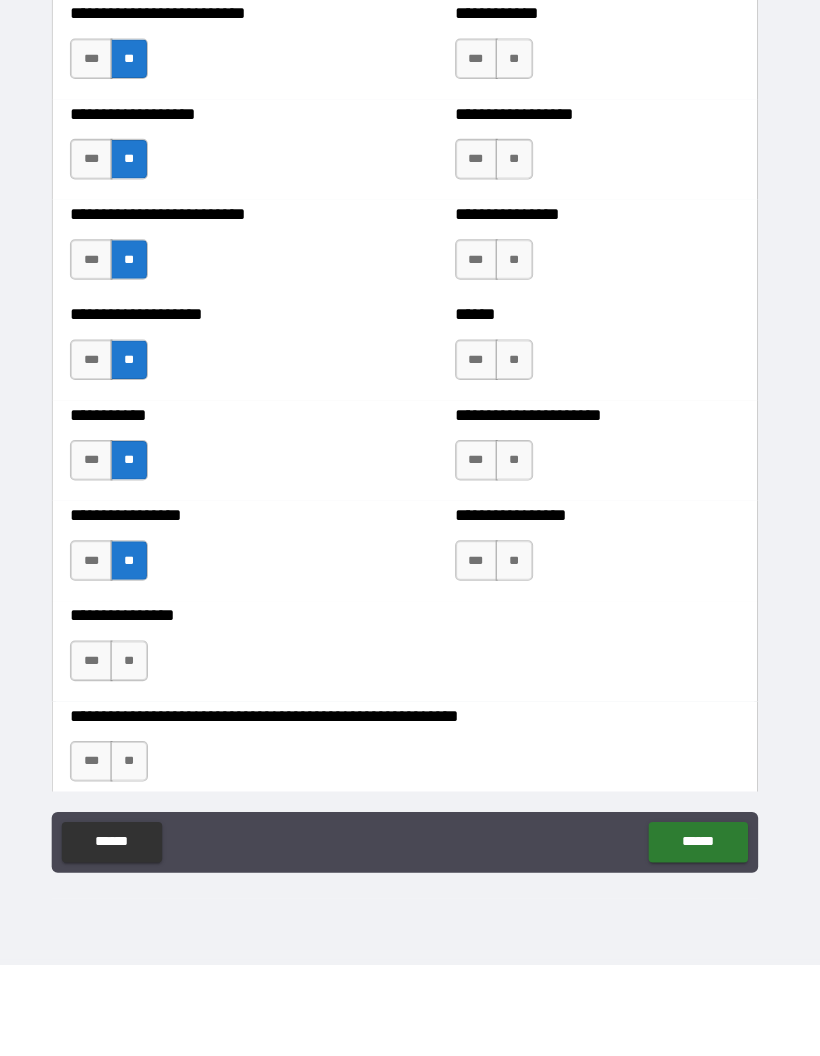 click on "**" at bounding box center (138, 756) 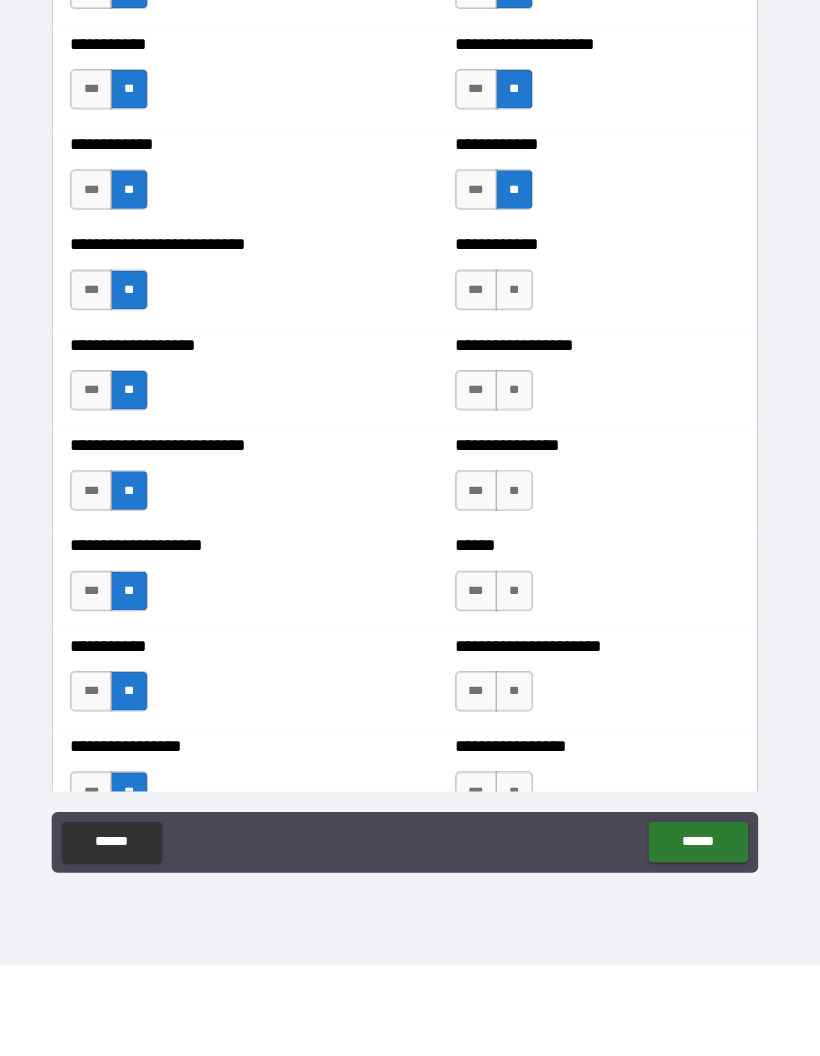 scroll, scrollTop: 5293, scrollLeft: 0, axis: vertical 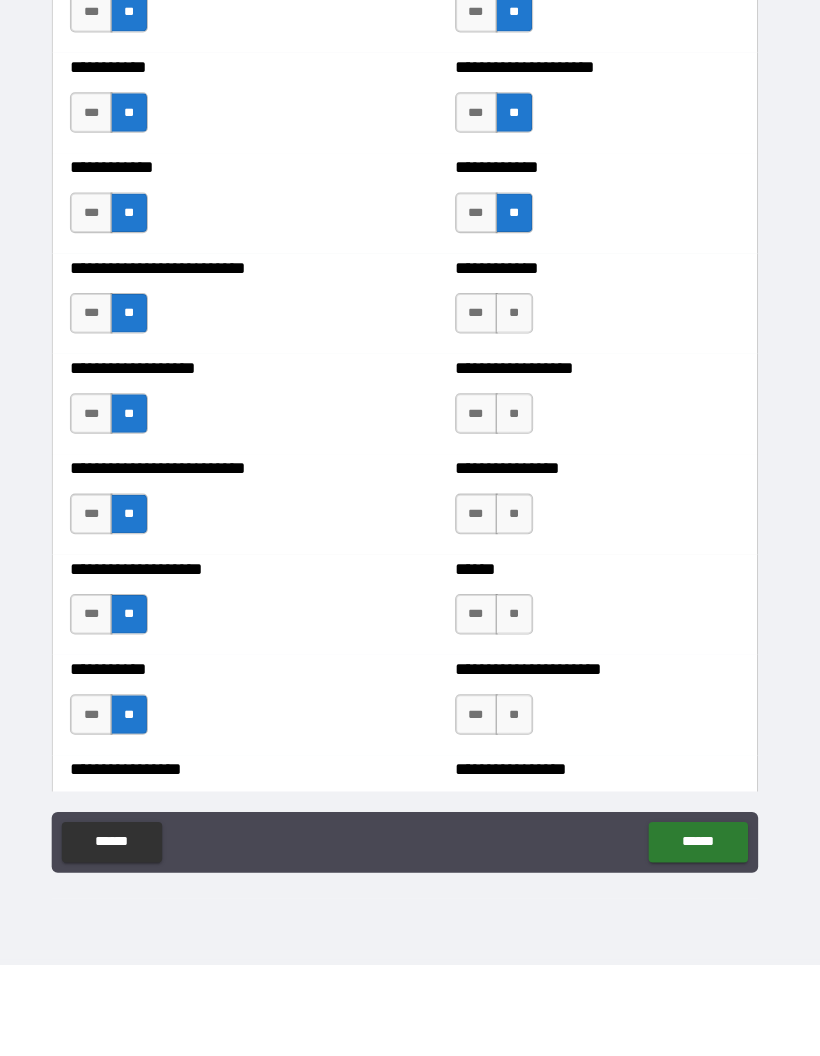 click on "**" at bounding box center (518, 413) 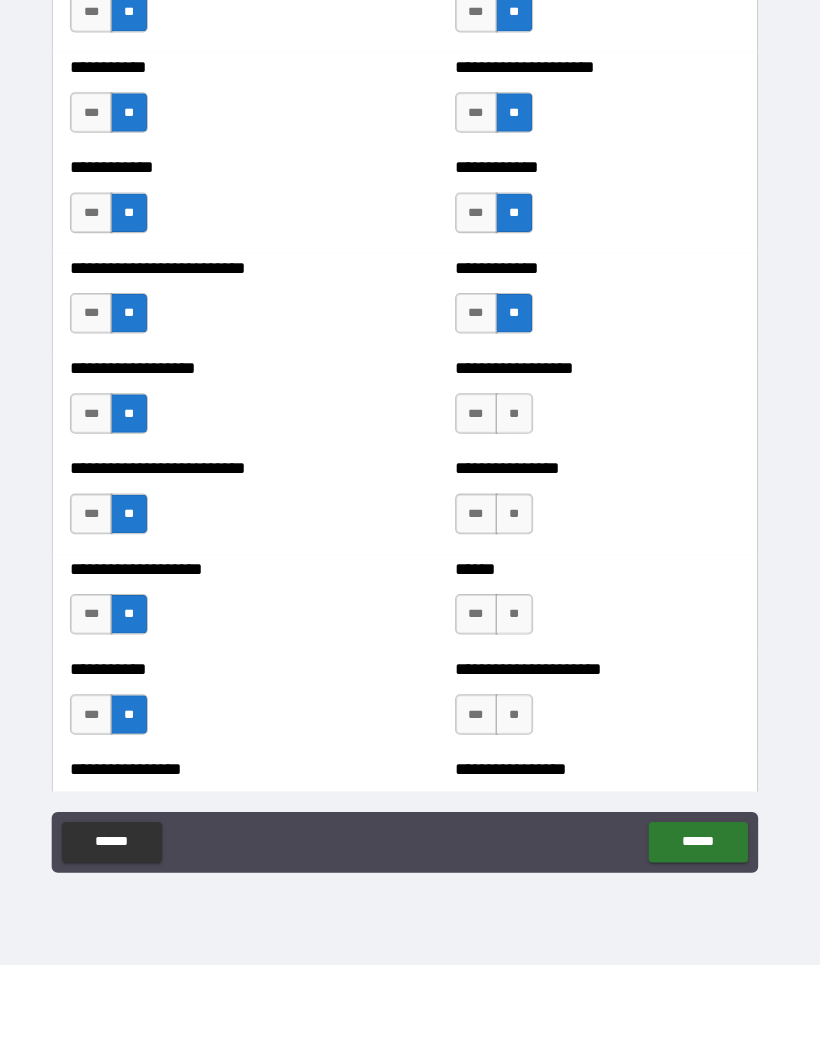 click on "**" at bounding box center [518, 512] 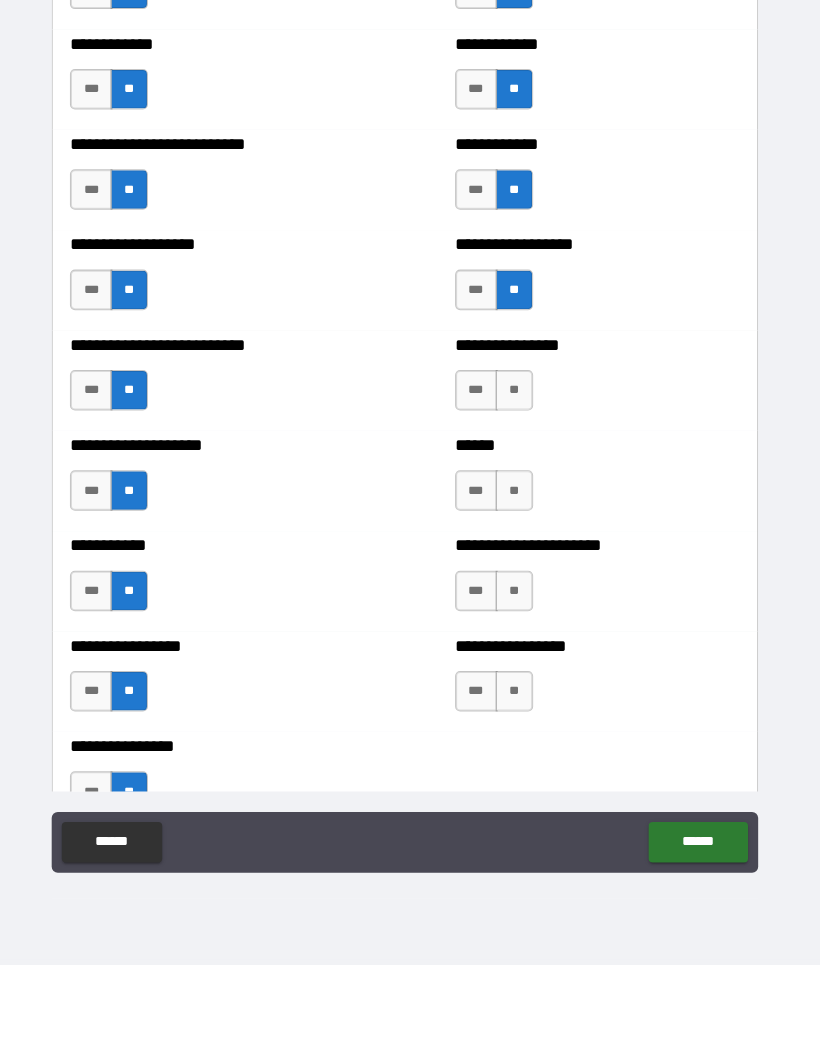 scroll, scrollTop: 5436, scrollLeft: 0, axis: vertical 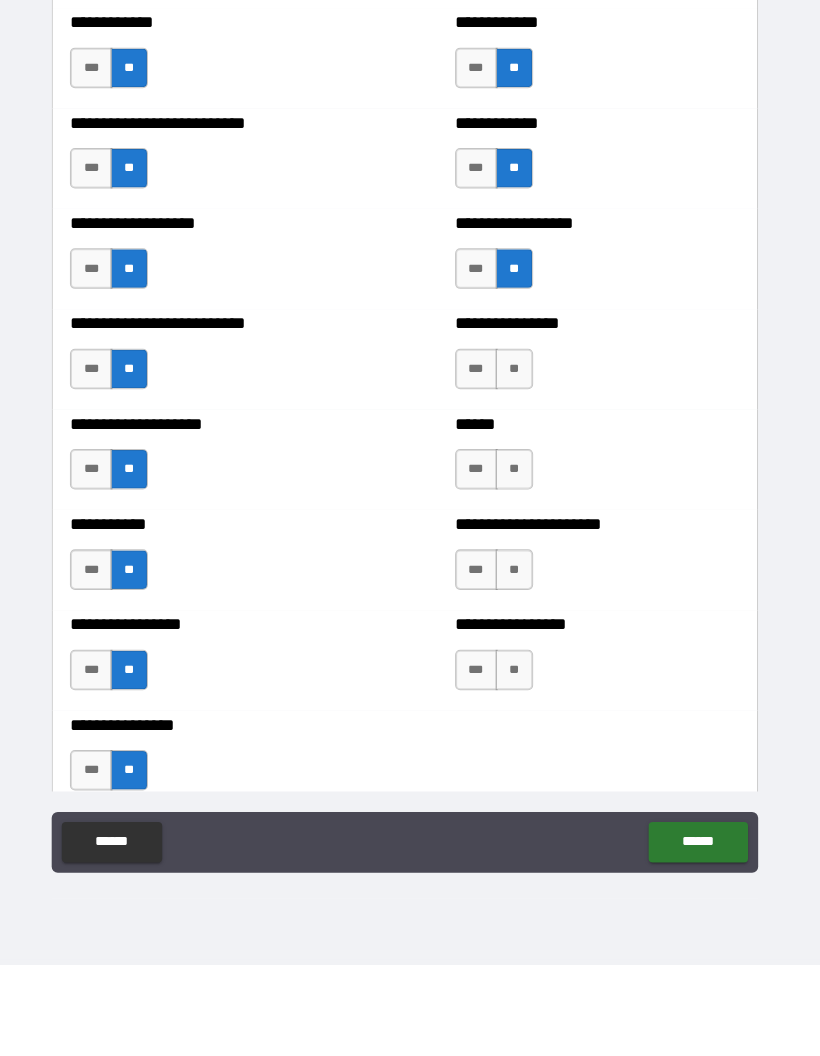 click on "**" at bounding box center (518, 468) 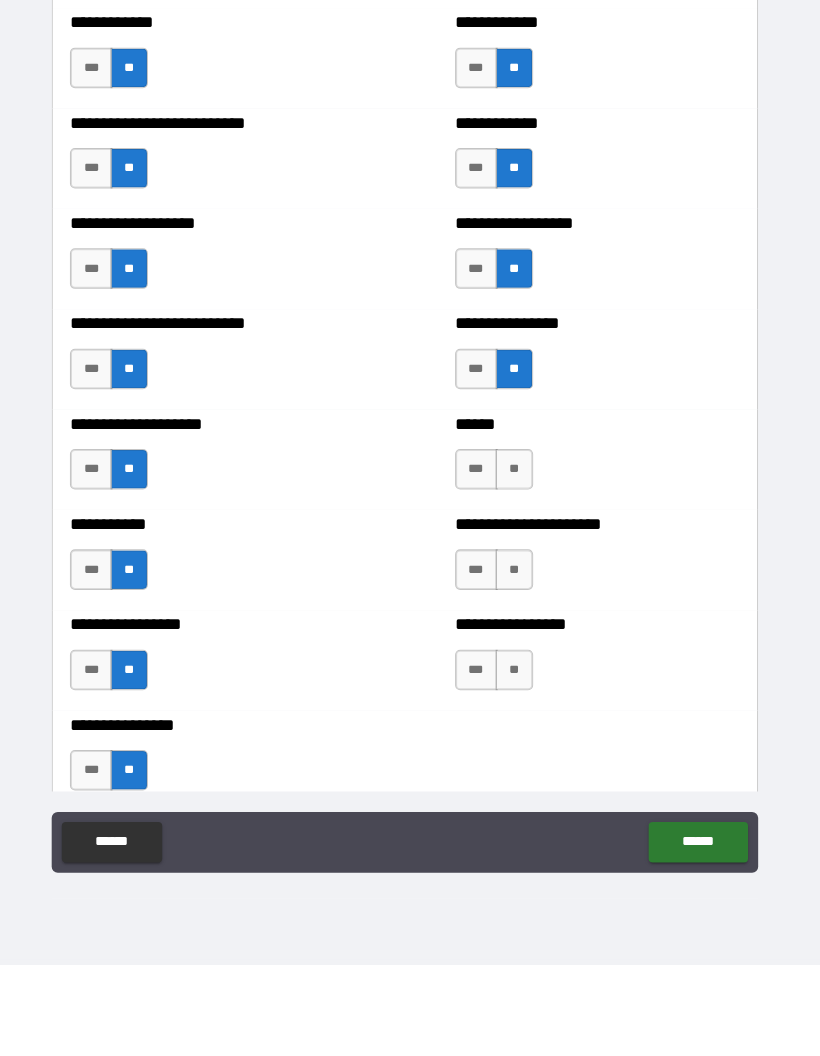 click on "**" at bounding box center [518, 567] 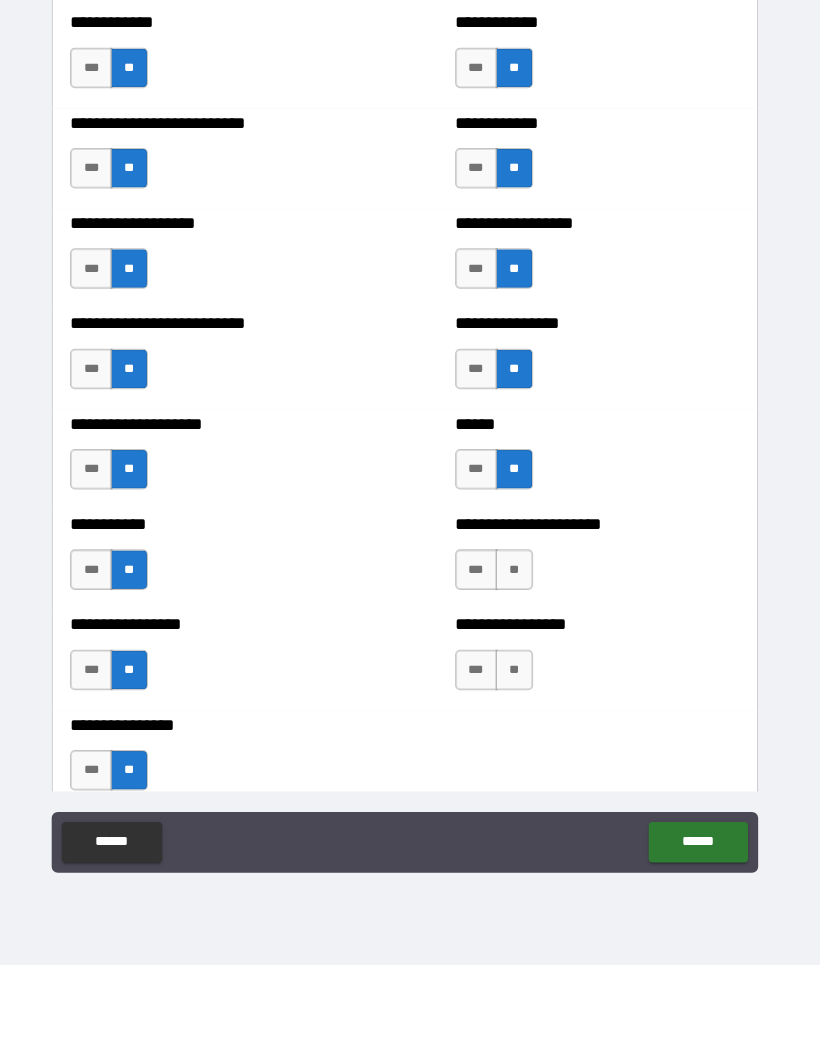 click on "**" at bounding box center (518, 666) 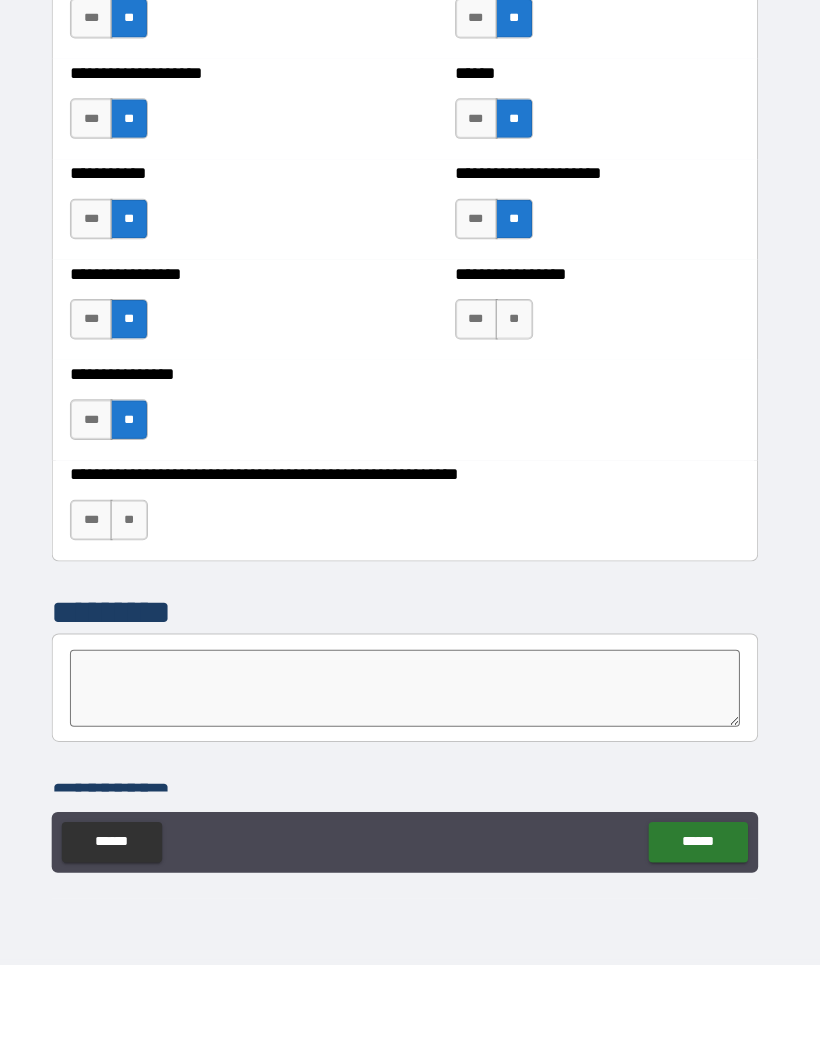 scroll, scrollTop: 5793, scrollLeft: 0, axis: vertical 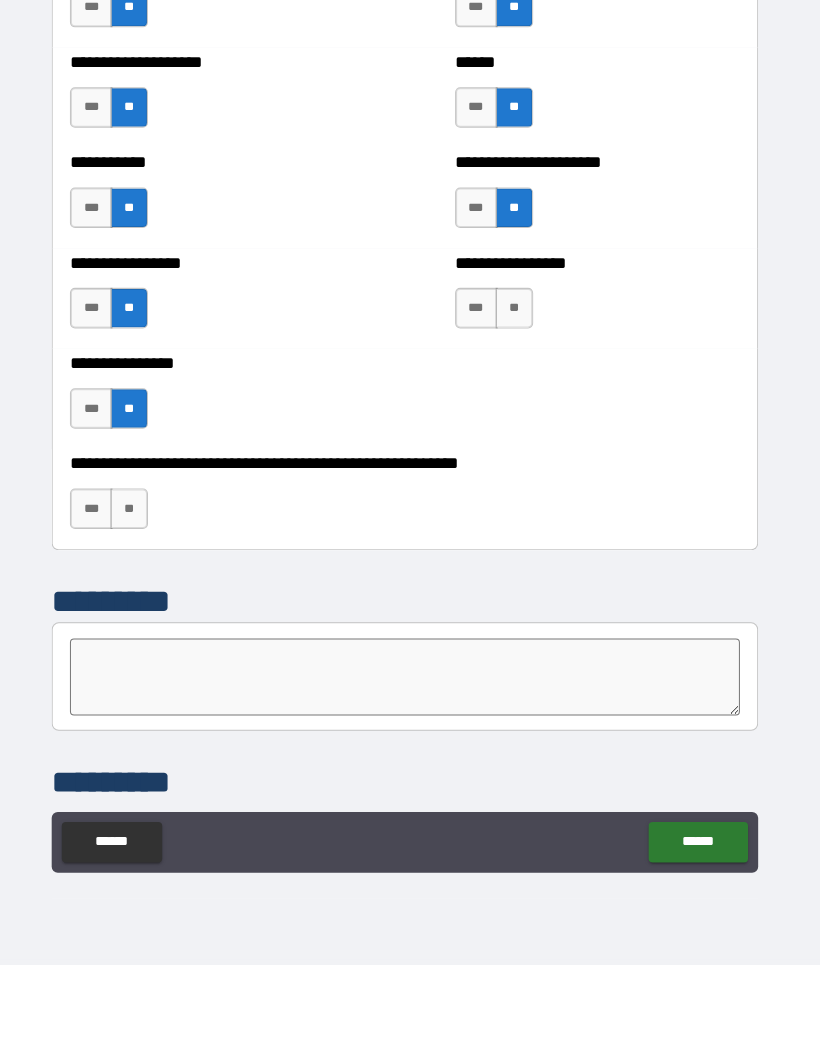 click on "**" at bounding box center [518, 408] 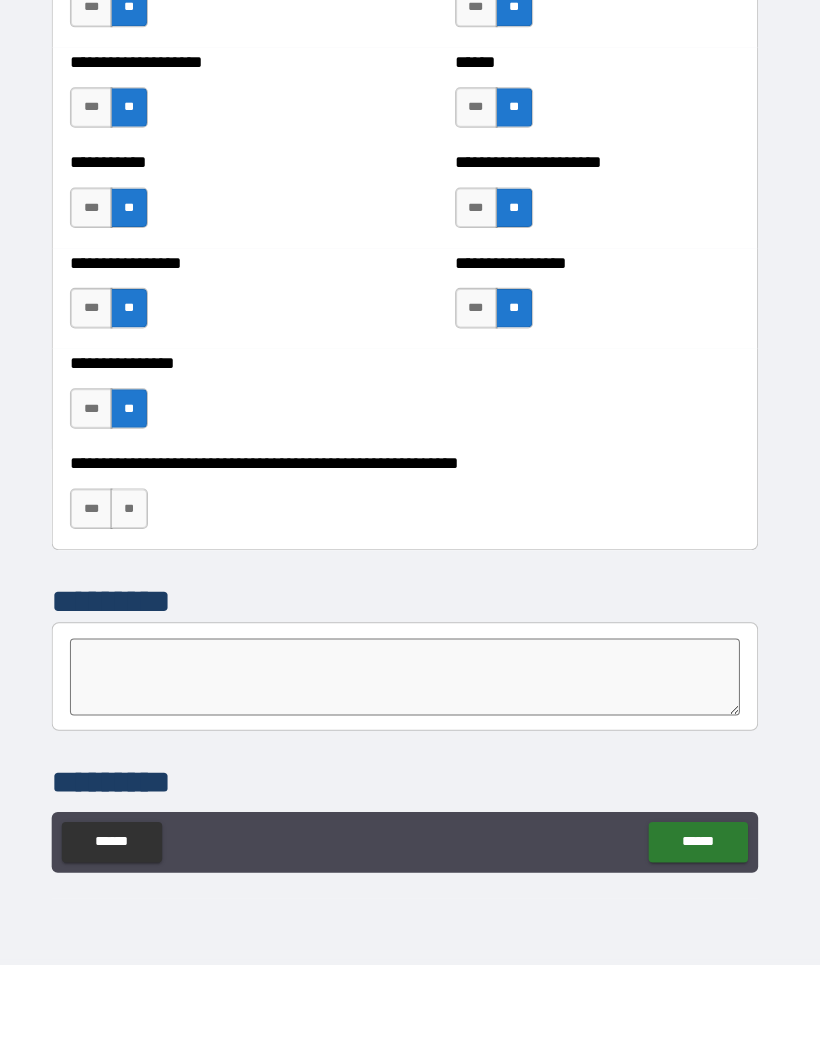 click on "***" at bounding box center (101, 606) 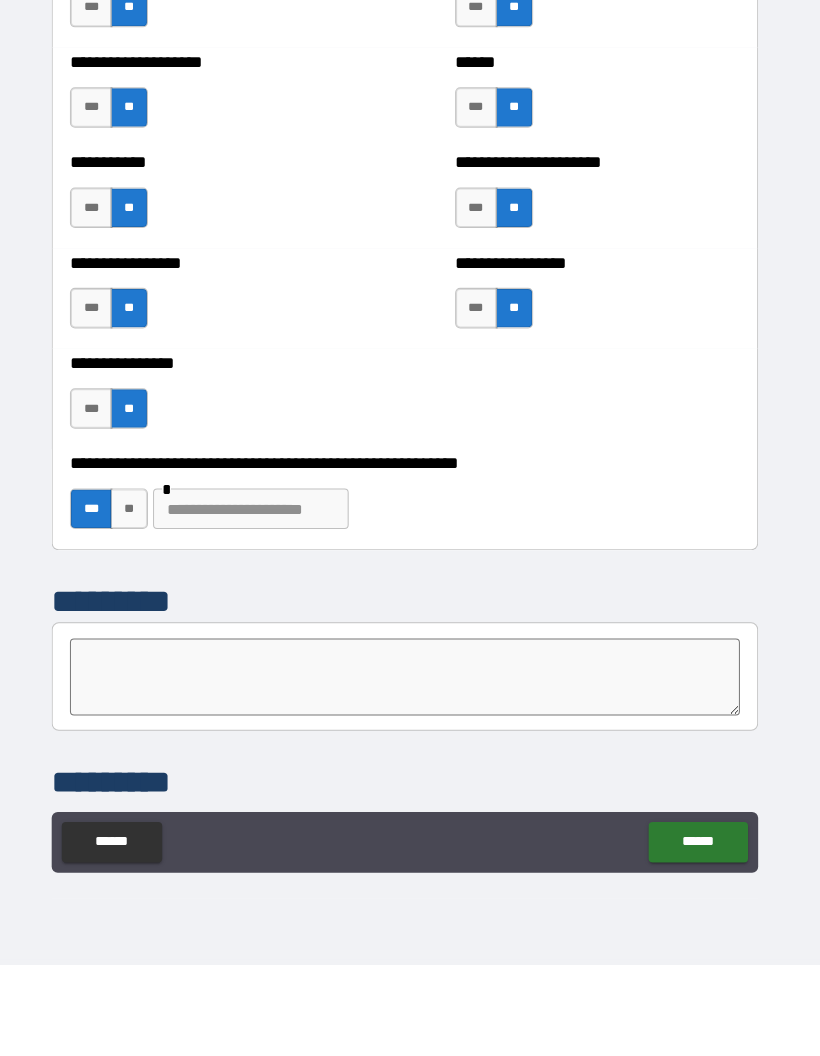 click at bounding box center (258, 606) 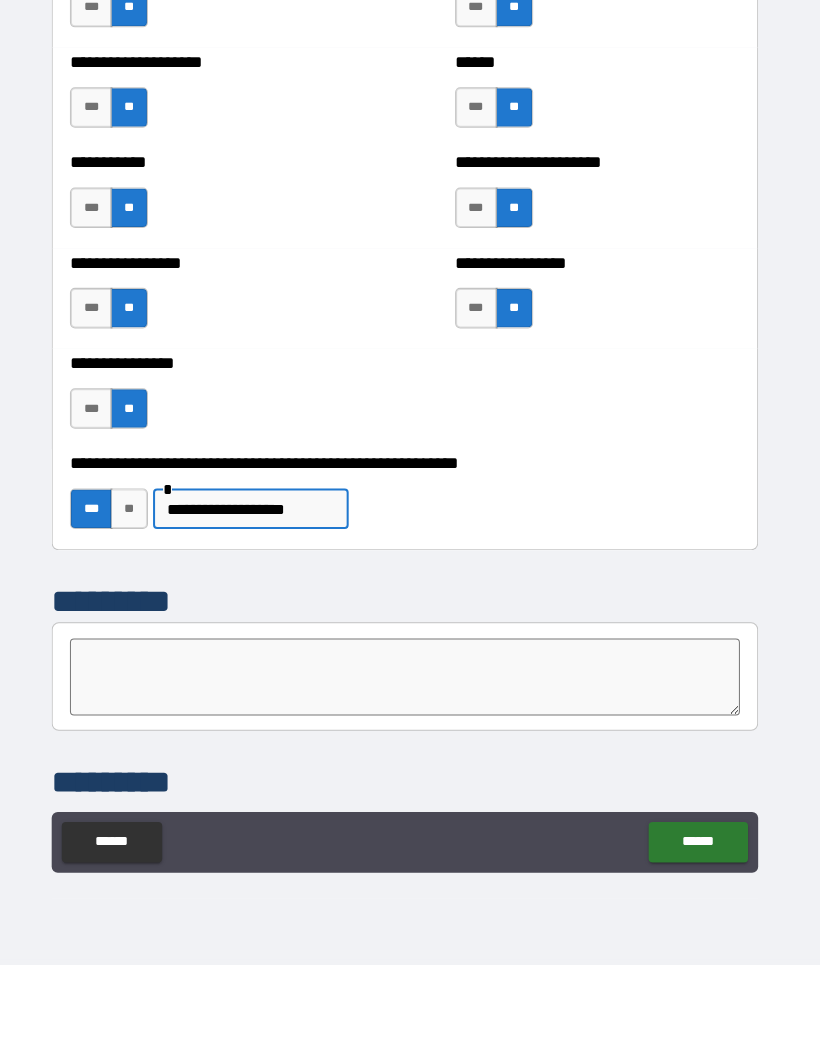 click on "**********" at bounding box center [410, 596] 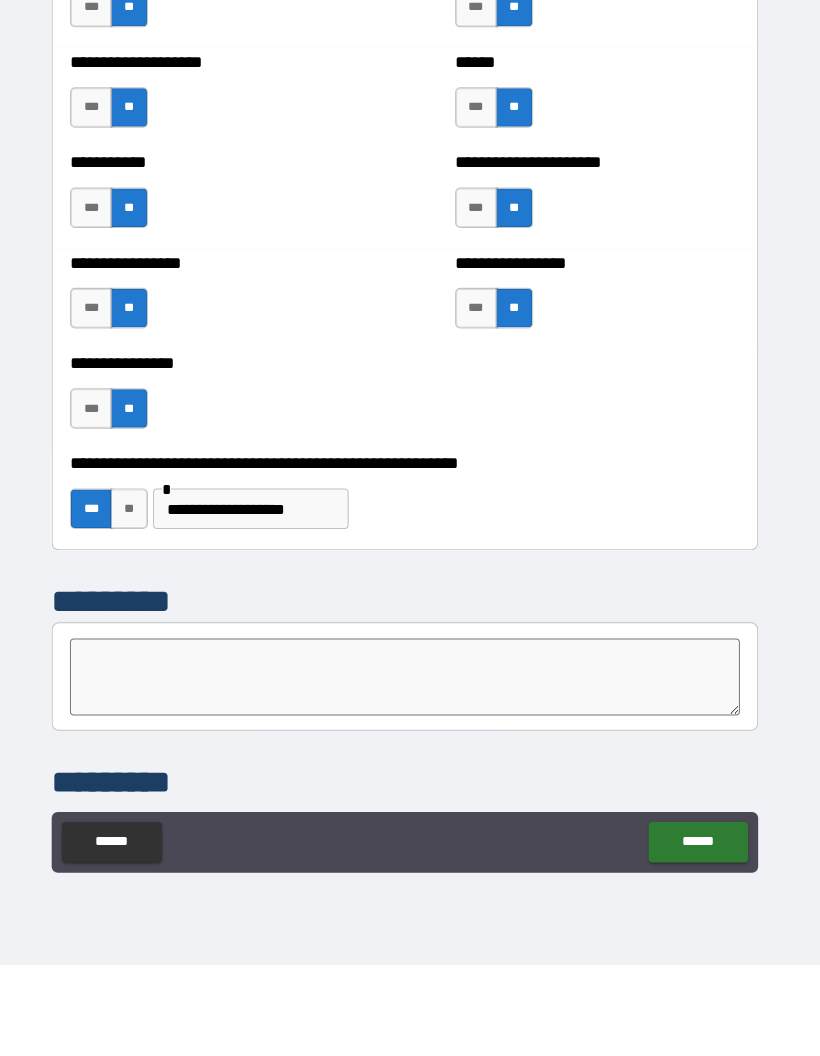 click on "**********" at bounding box center [258, 606] 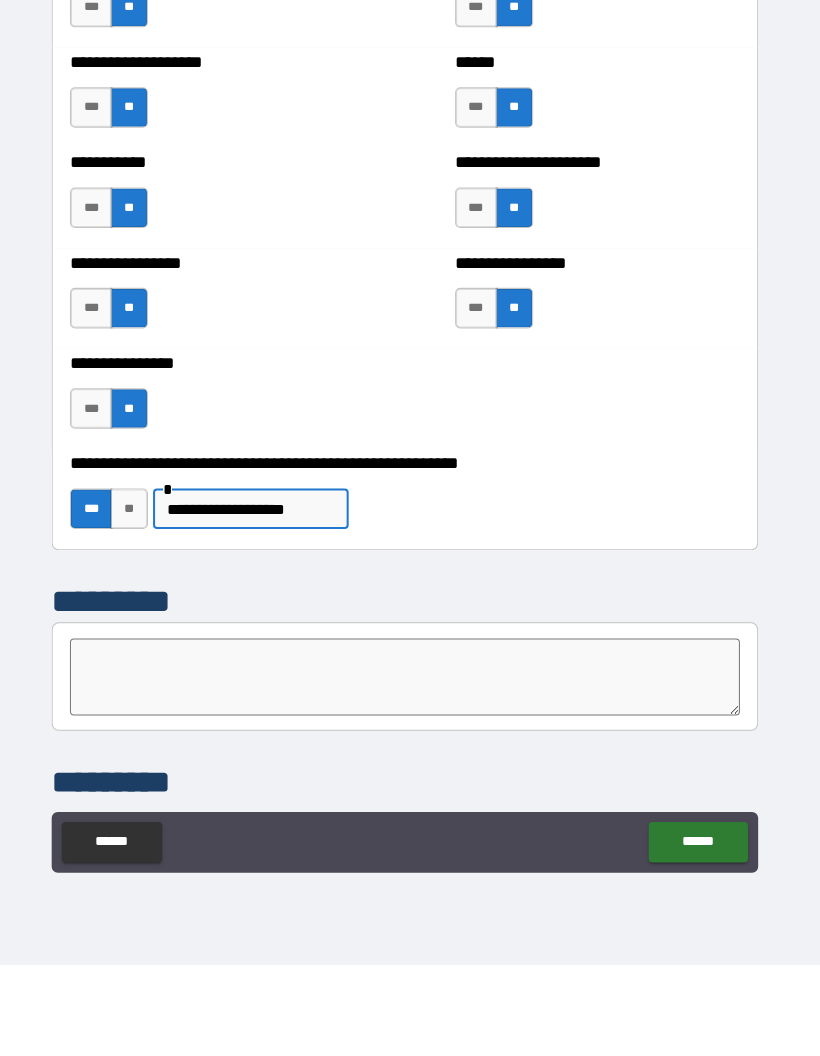 click on "**********" at bounding box center (258, 606) 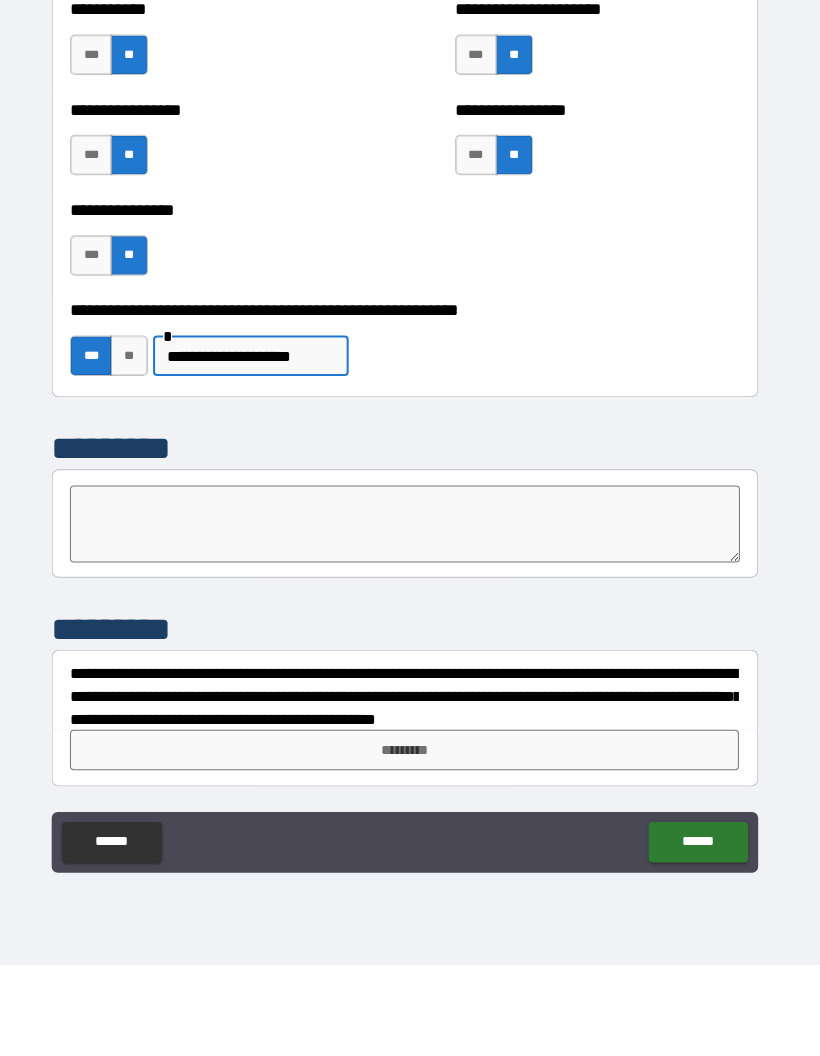 scroll, scrollTop: 5944, scrollLeft: 0, axis: vertical 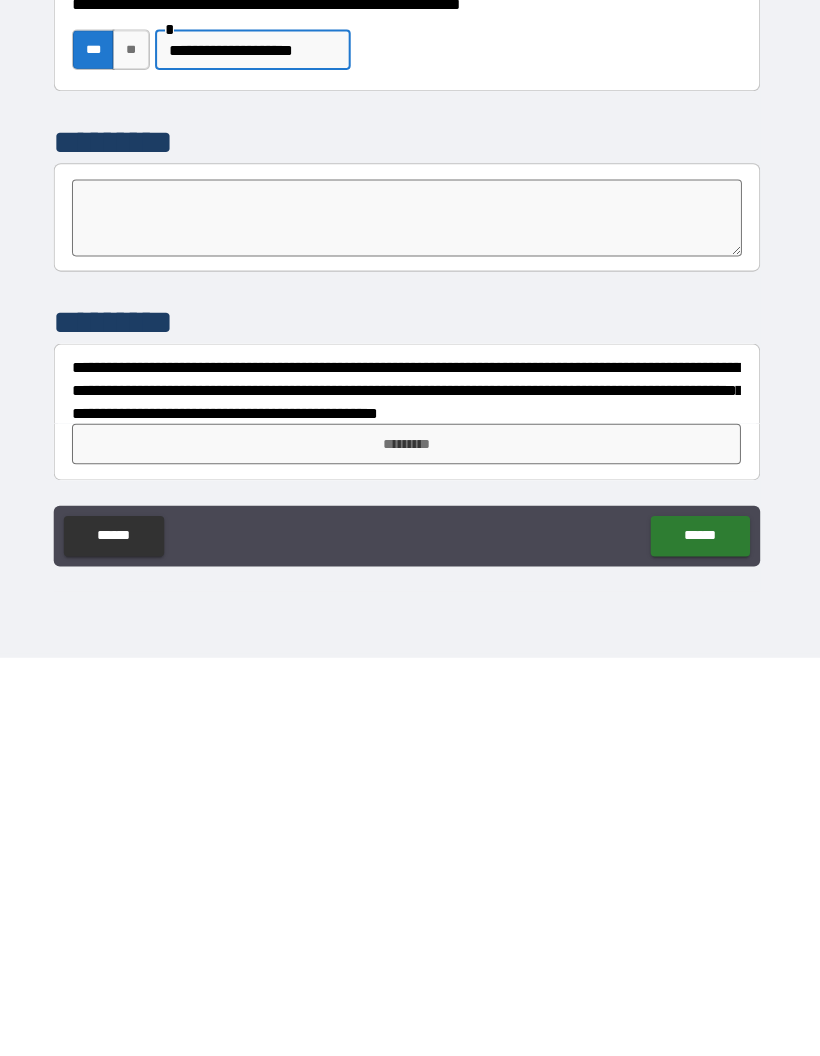 type on "**********" 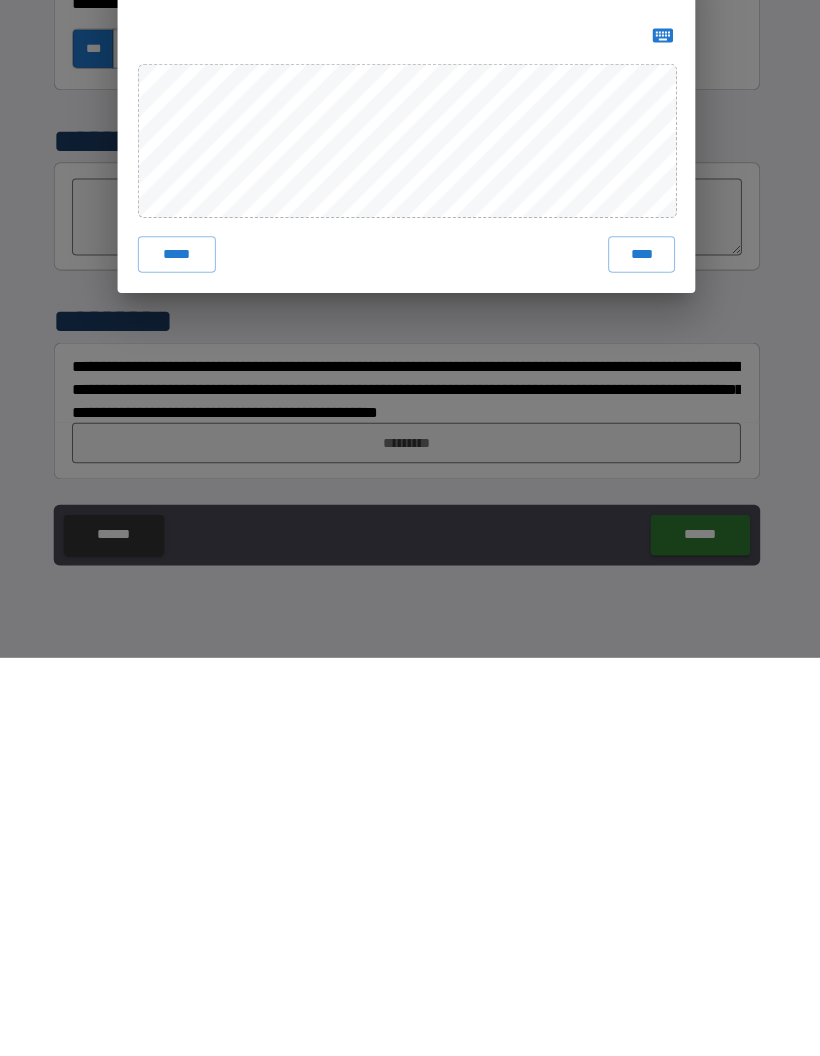scroll, scrollTop: 79, scrollLeft: 0, axis: vertical 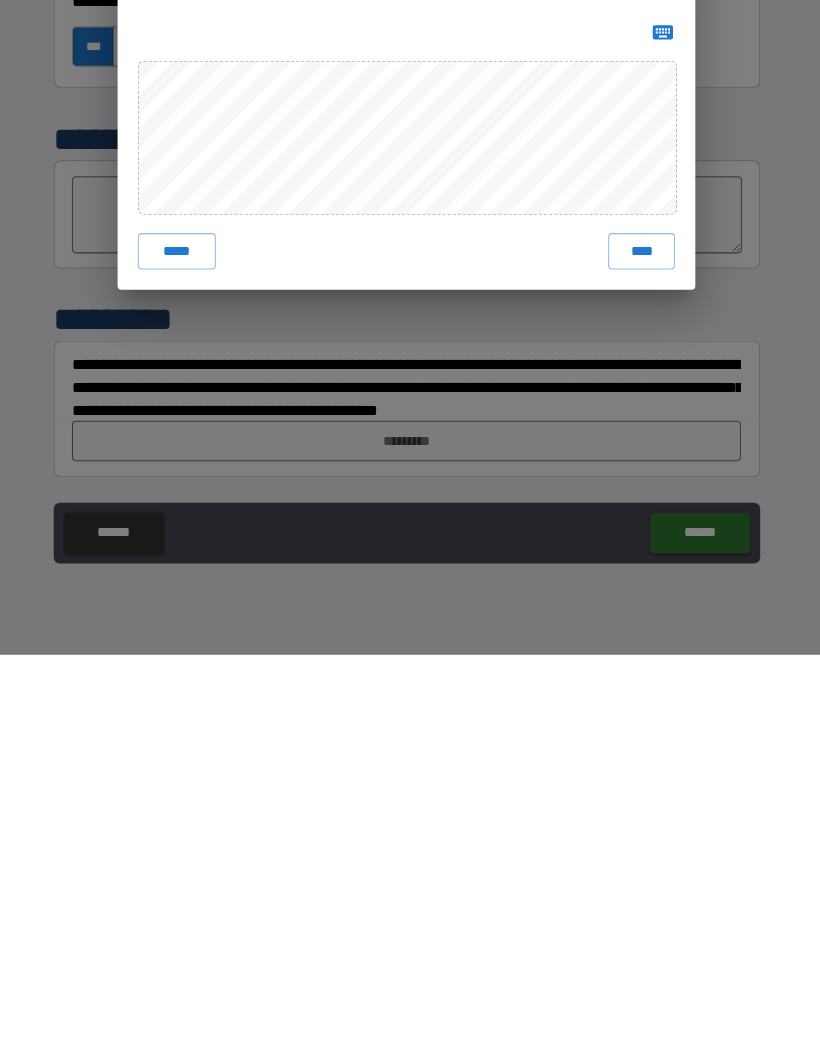 click on "****" at bounding box center (642, 658) 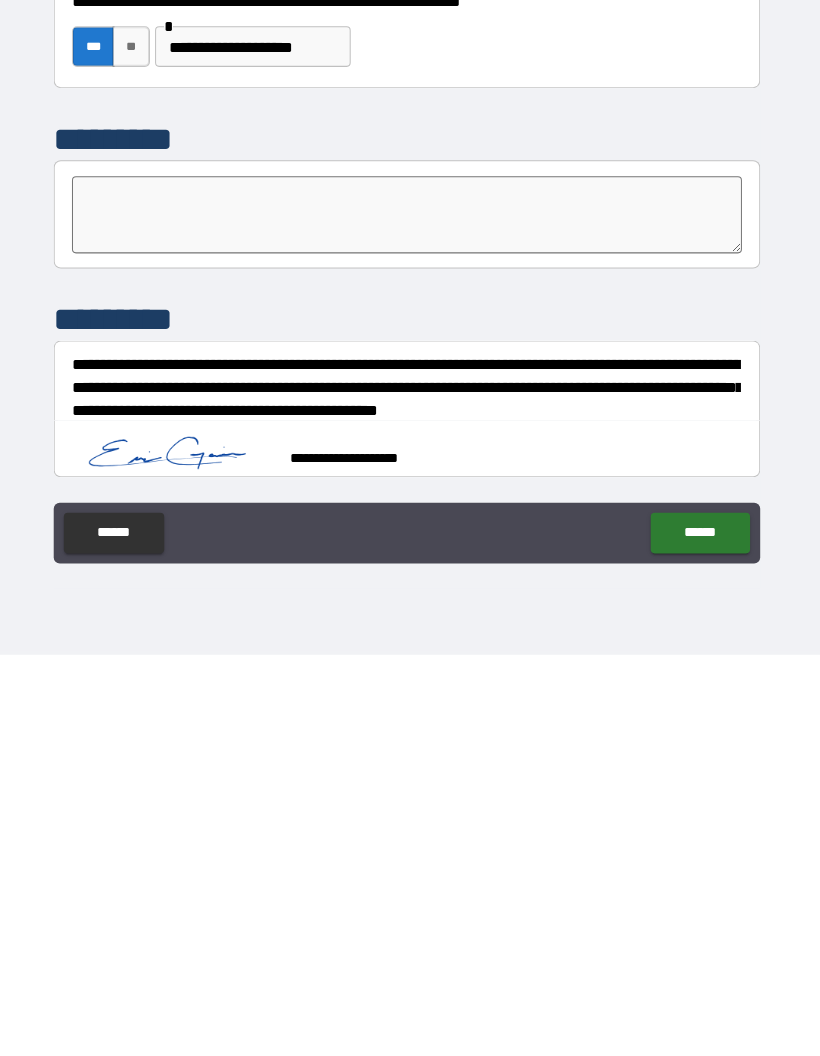 scroll, scrollTop: 80, scrollLeft: 0, axis: vertical 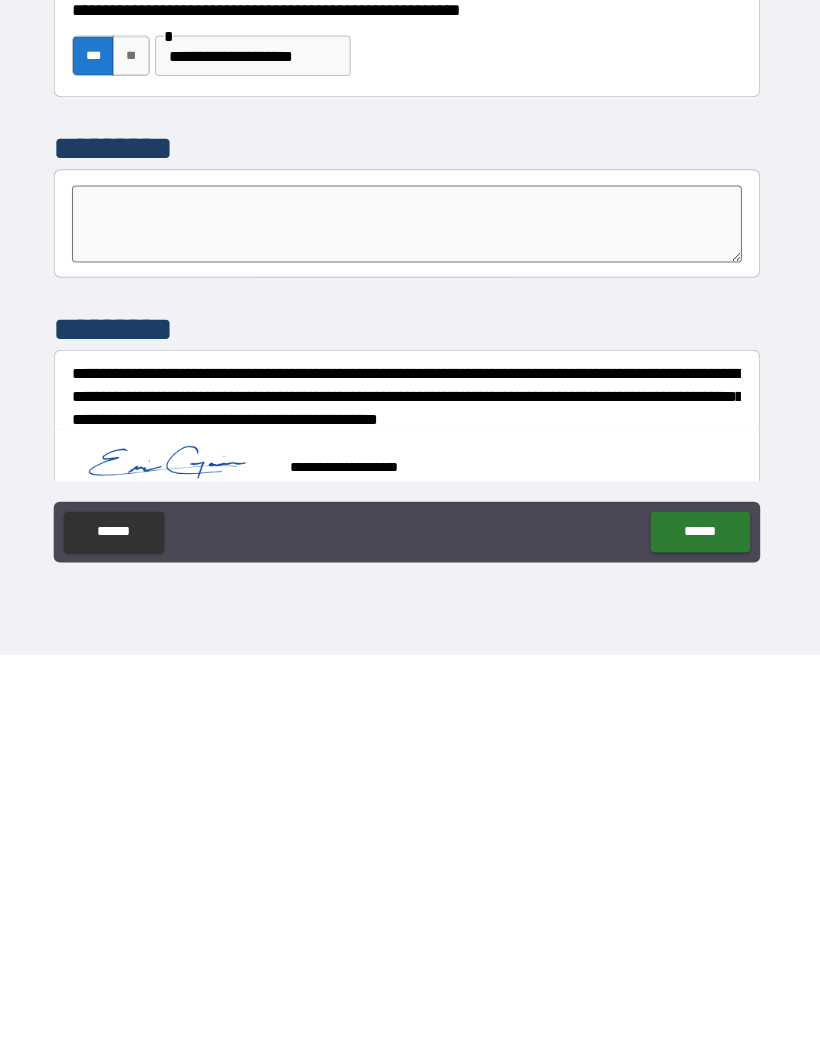 click on "******" at bounding box center (699, 935) 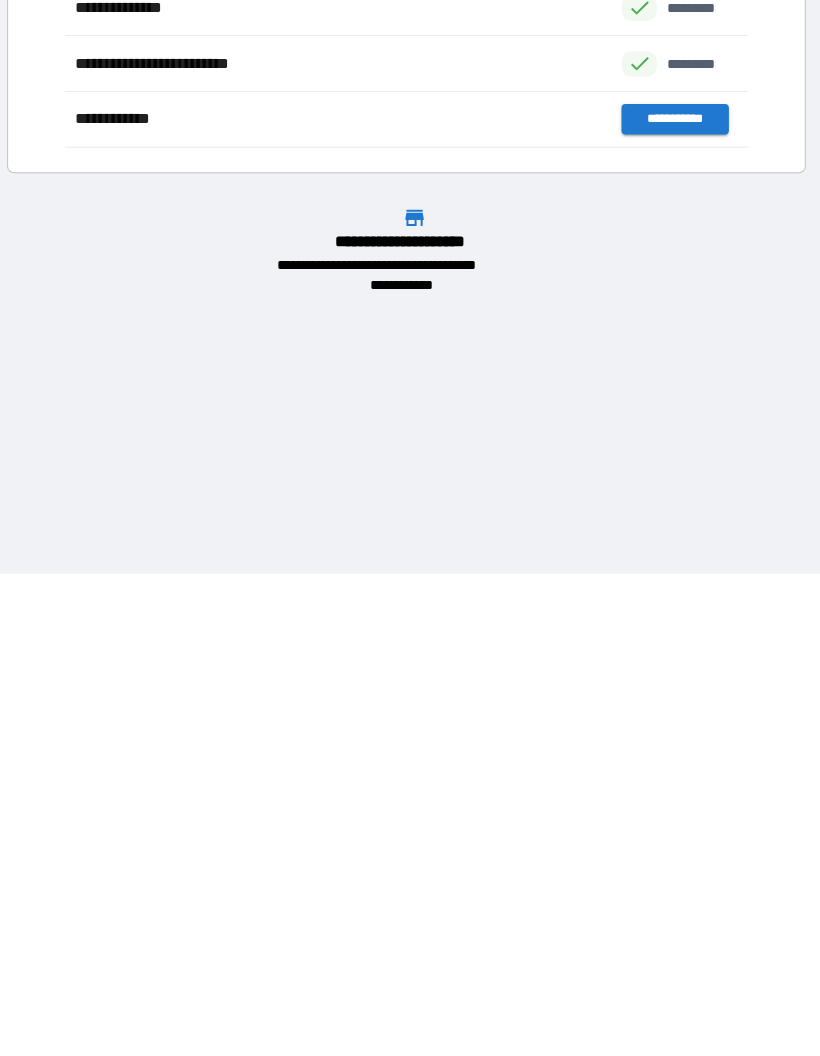 scroll, scrollTop: 1, scrollLeft: 1, axis: both 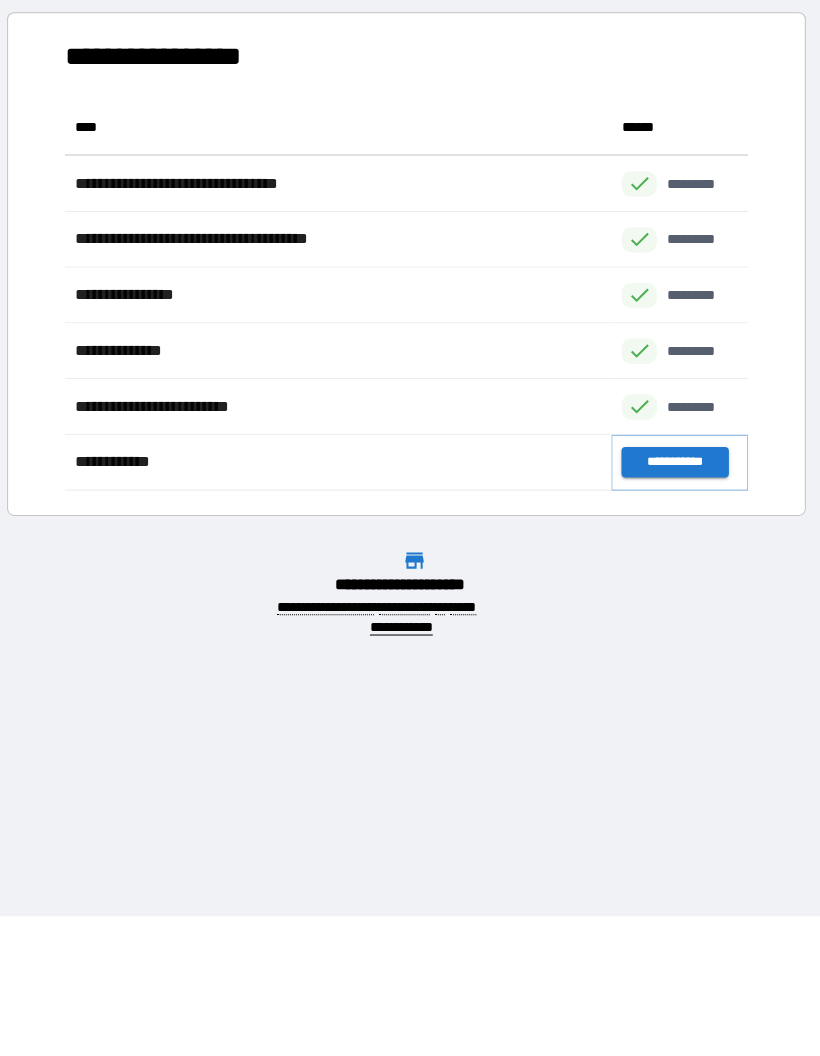 click on "**********" at bounding box center (674, 528) 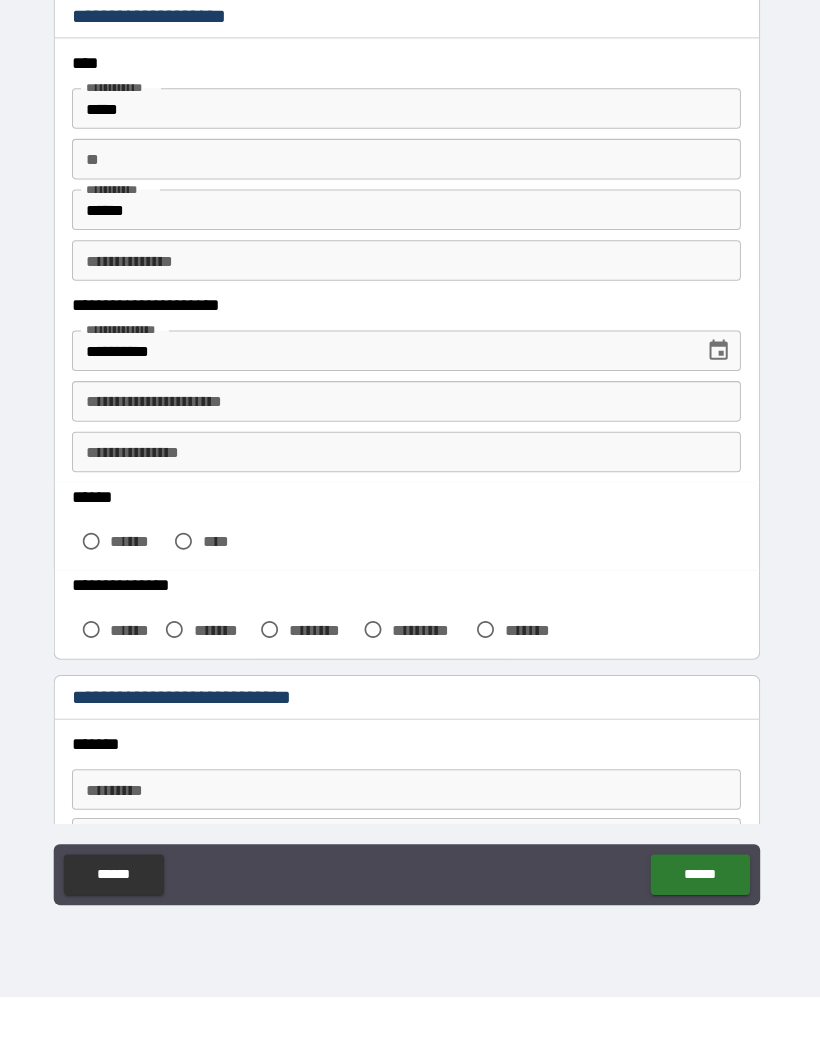 click on "**" at bounding box center (410, 229) 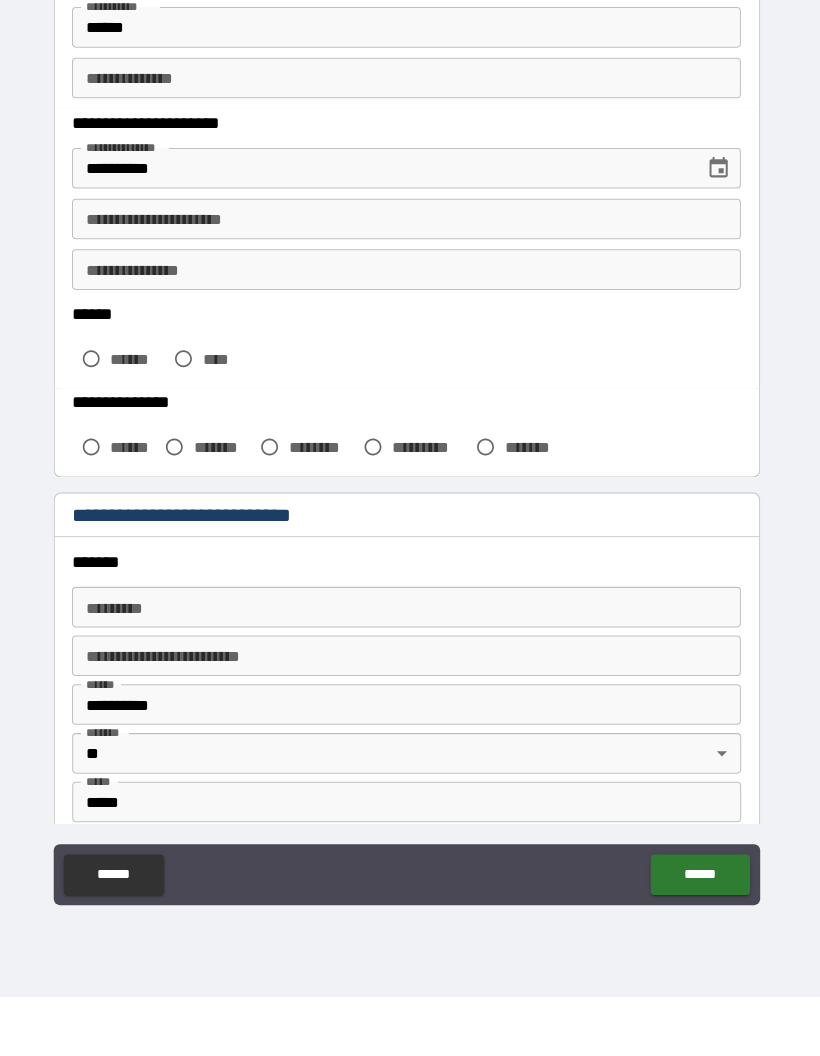 scroll, scrollTop: 202, scrollLeft: 0, axis: vertical 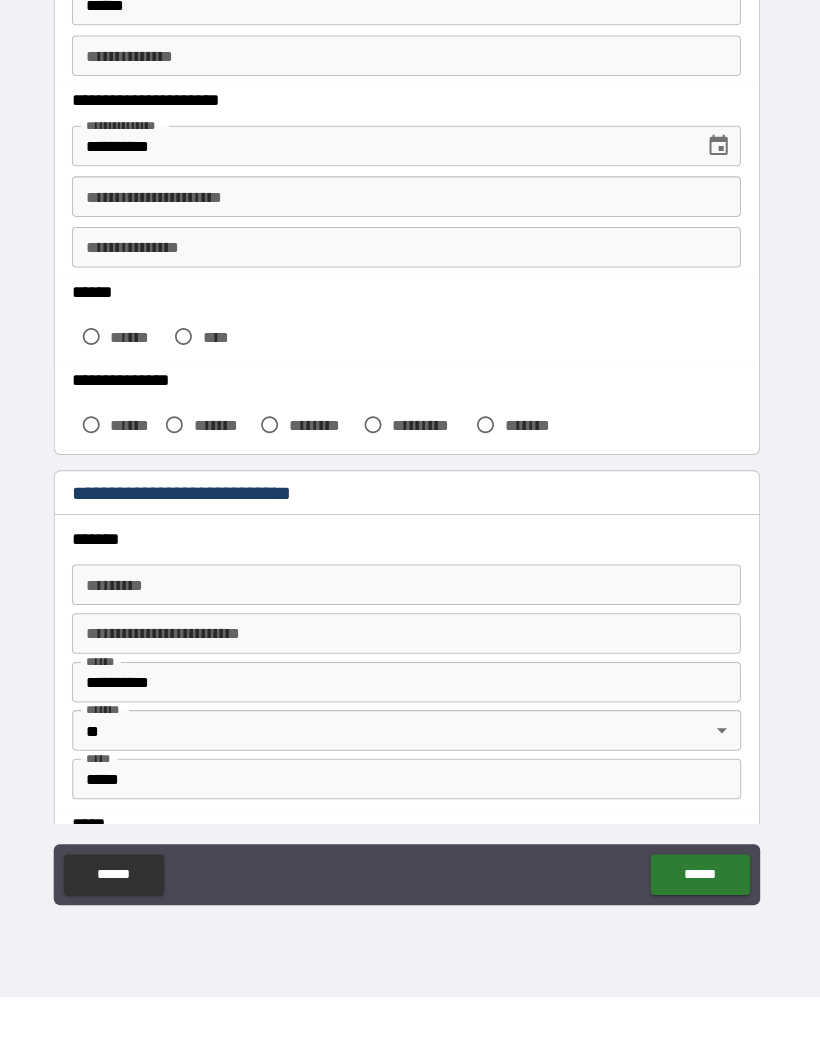 type on "*" 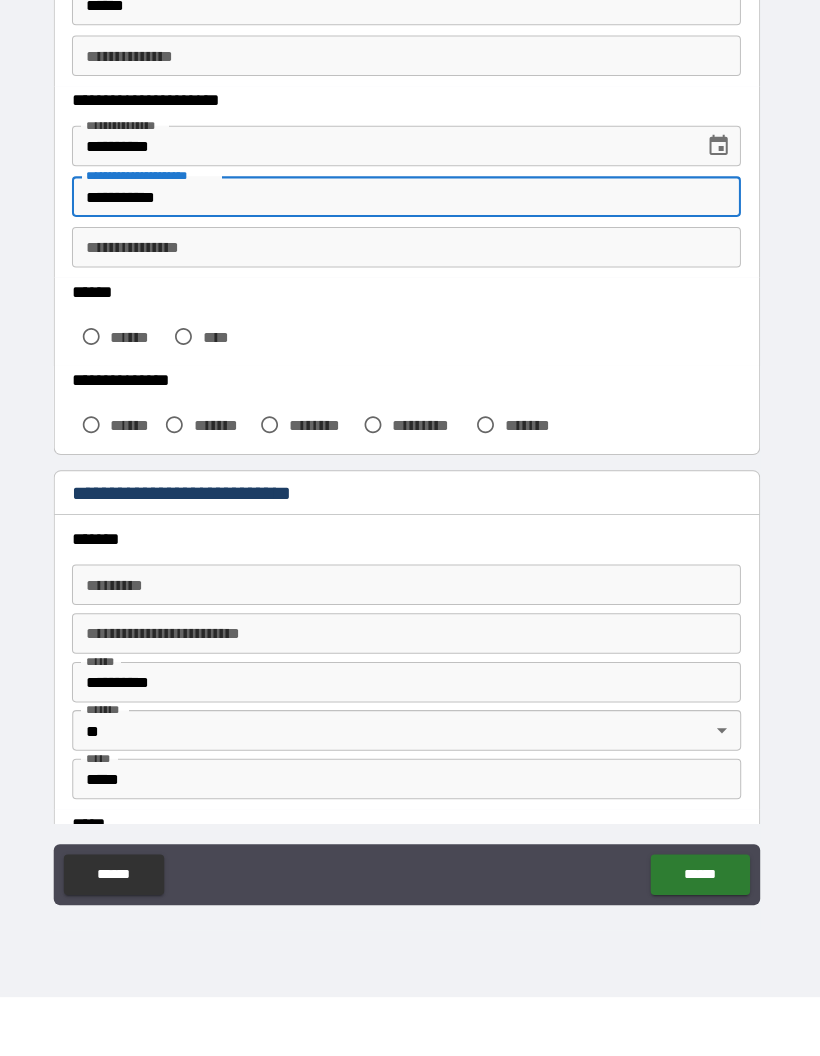 type on "**********" 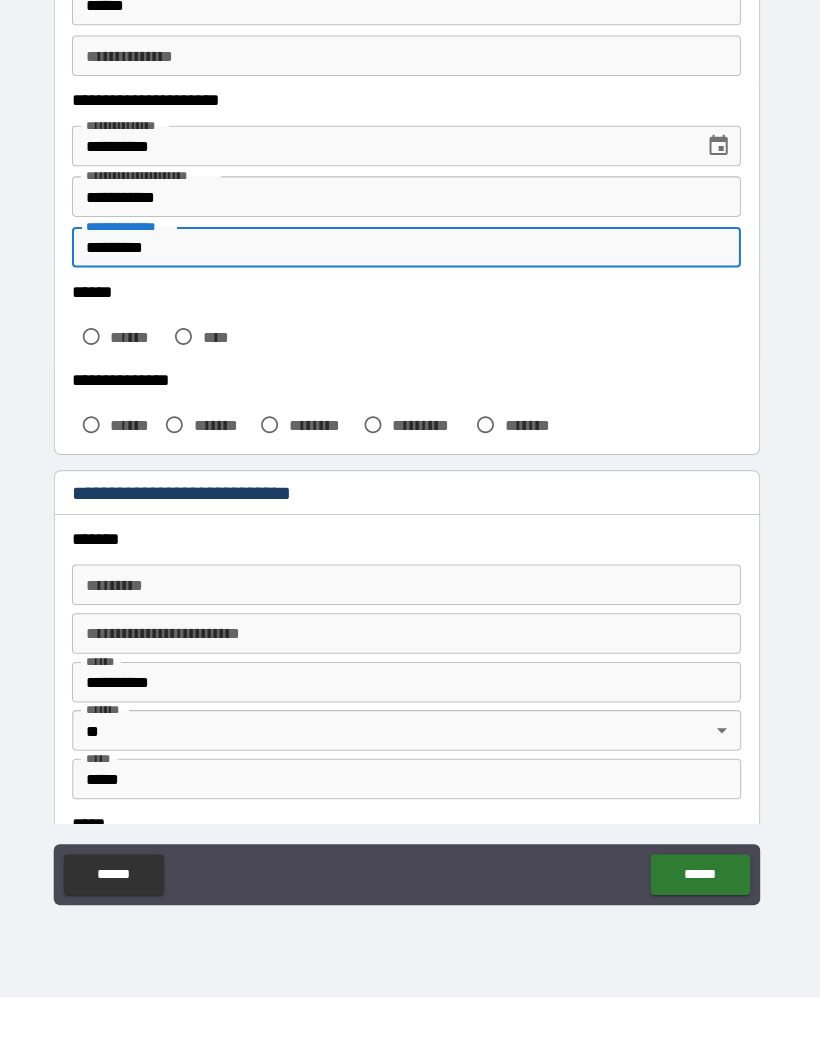 type on "*********" 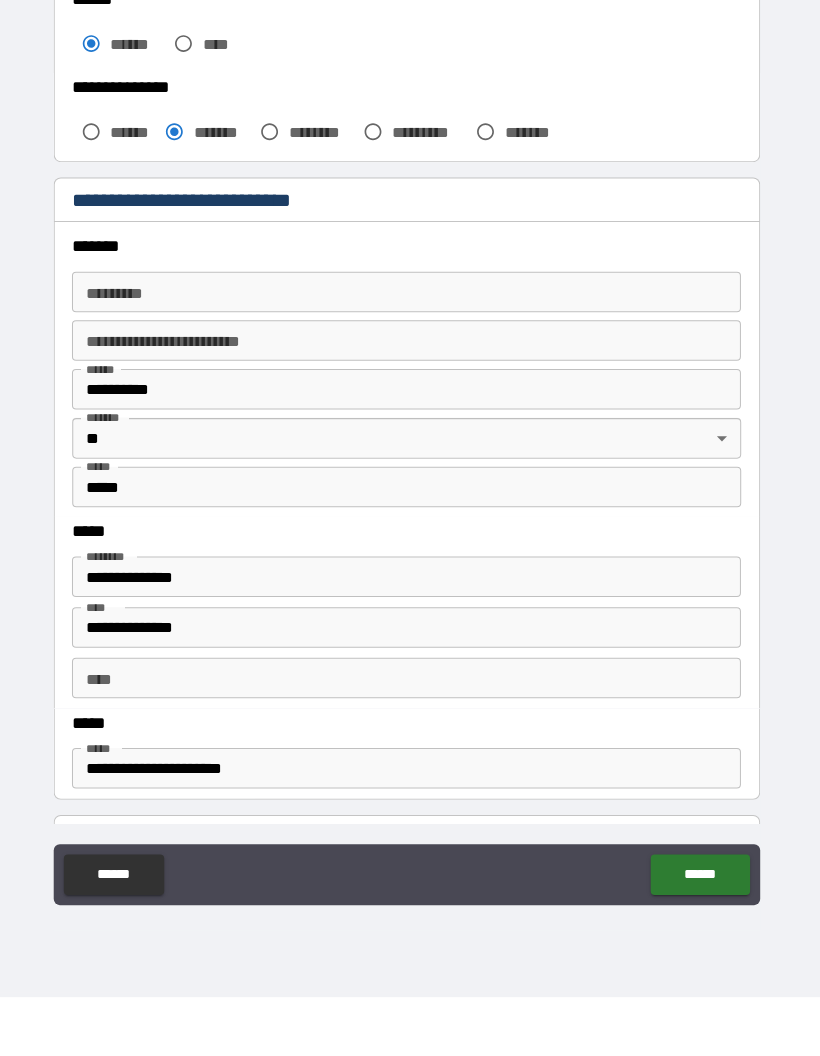 scroll, scrollTop: 492, scrollLeft: 0, axis: vertical 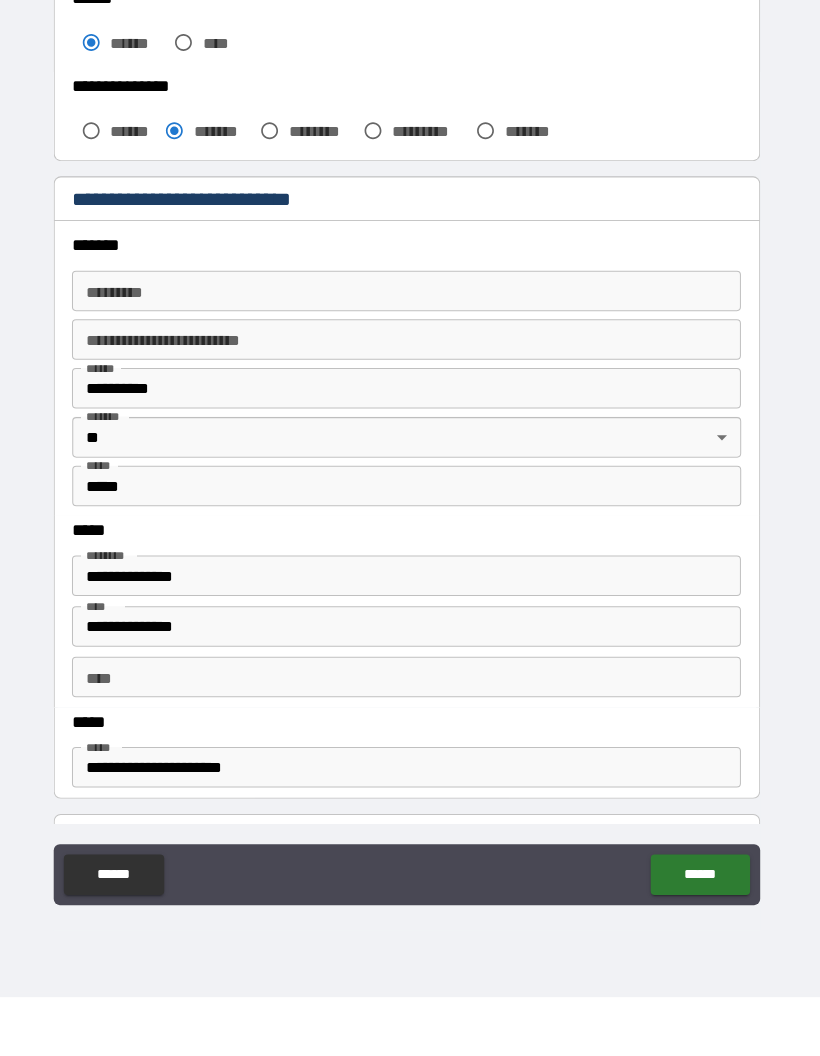 click on "*******   *" at bounding box center (410, 359) 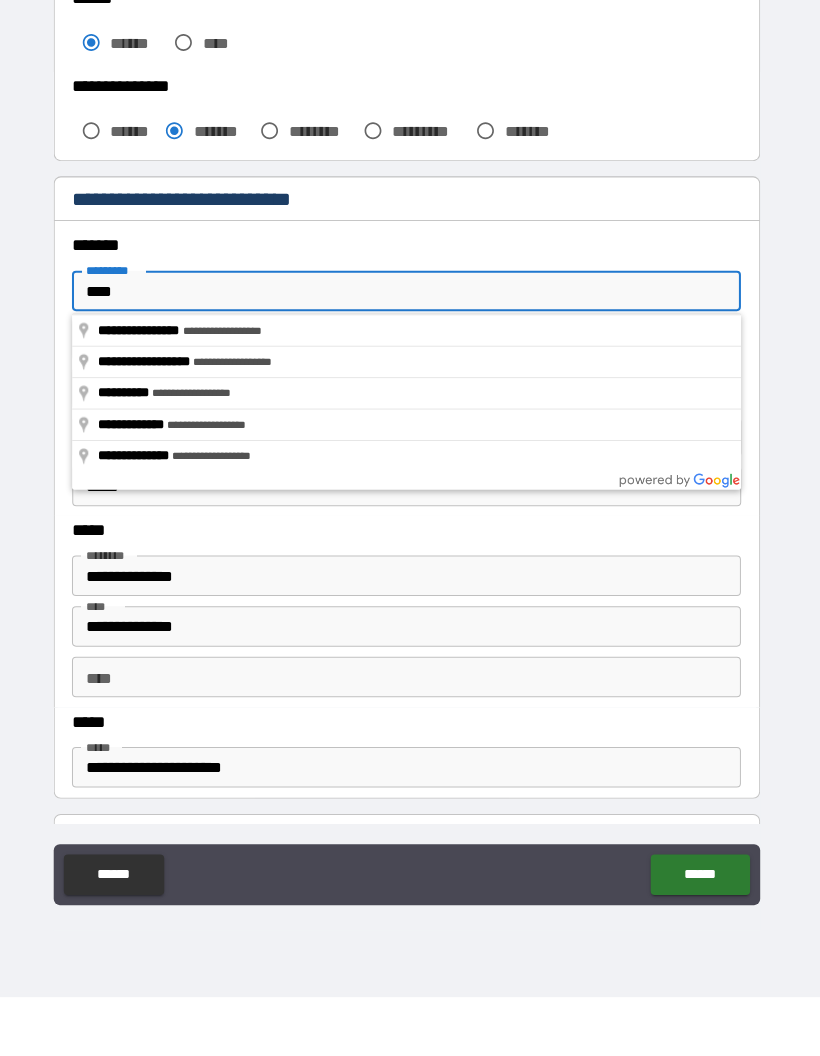 type on "*****" 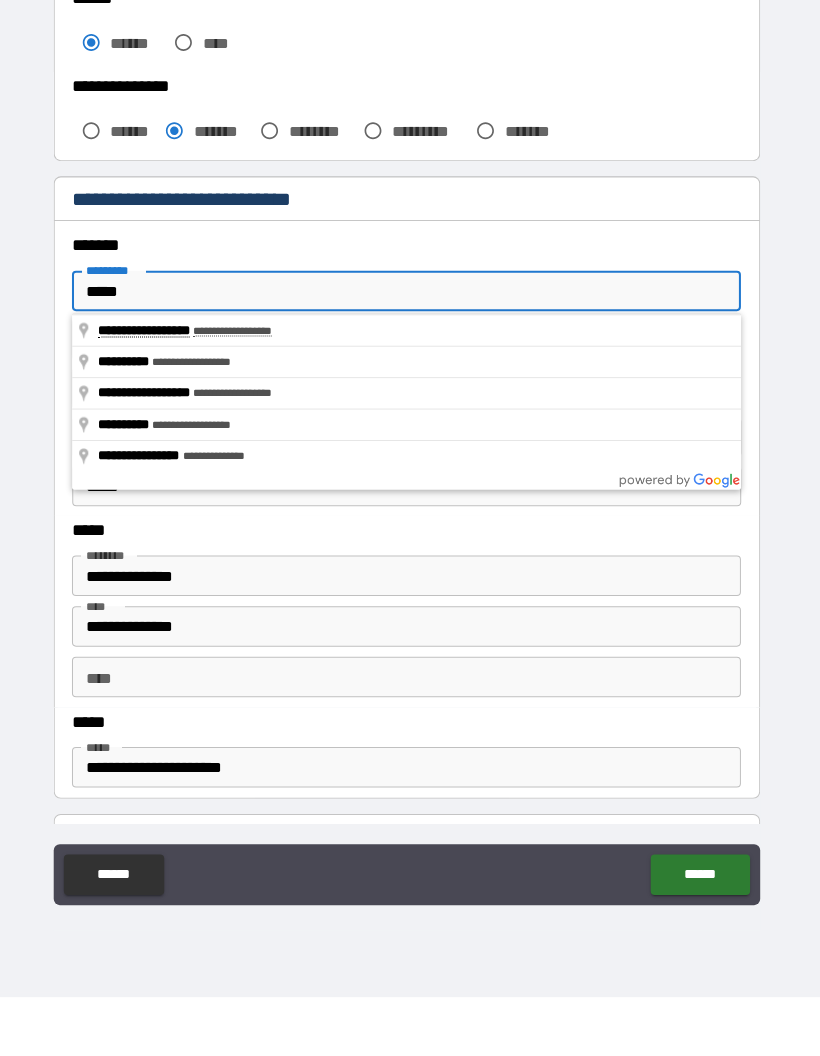 type on "*****" 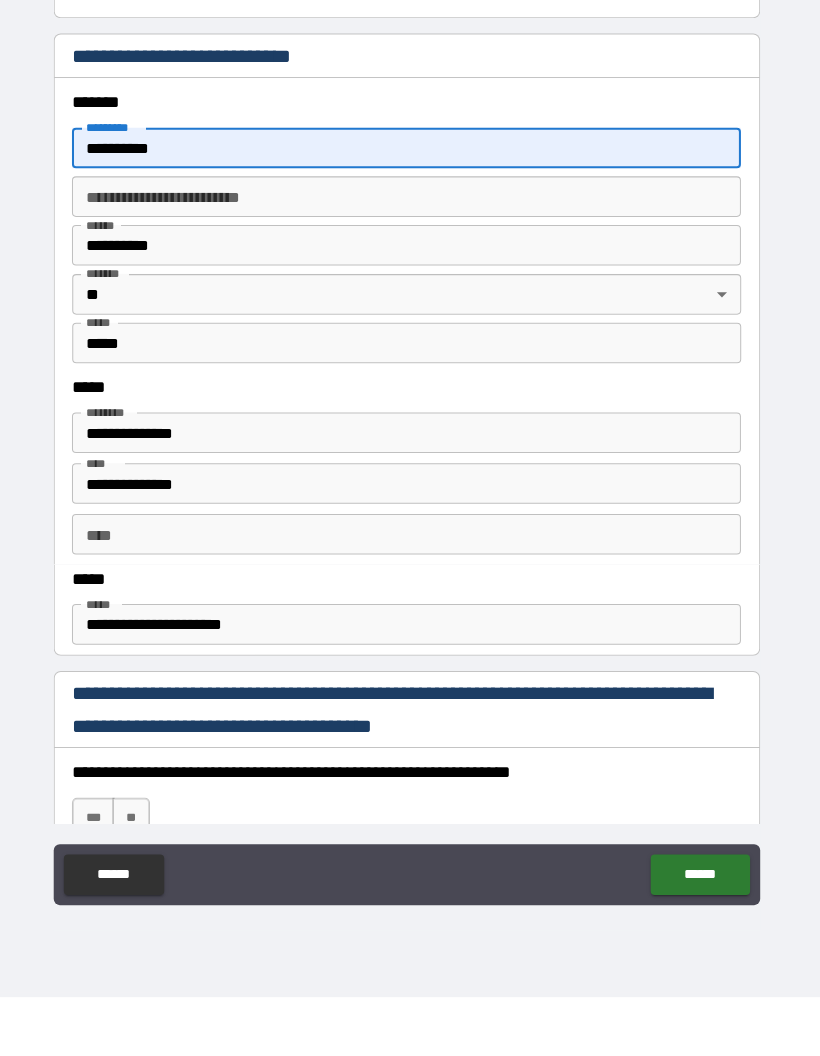 scroll, scrollTop: 640, scrollLeft: 0, axis: vertical 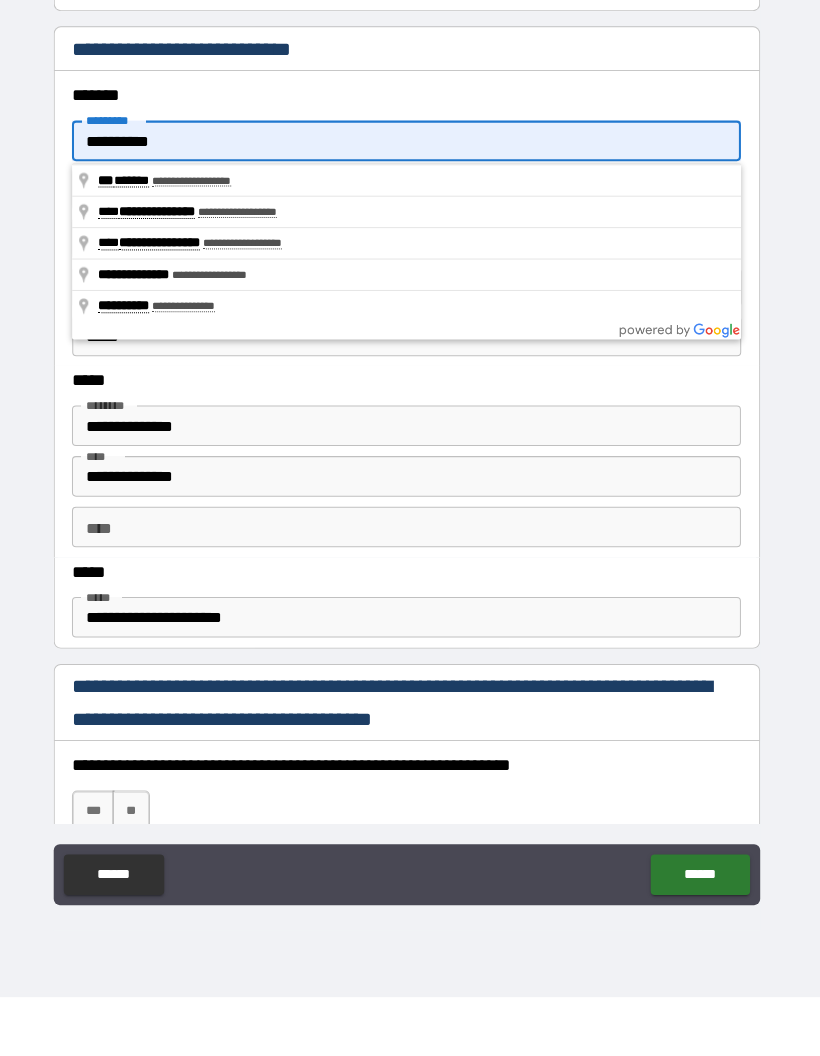 click on "**********" at bounding box center (410, 681) 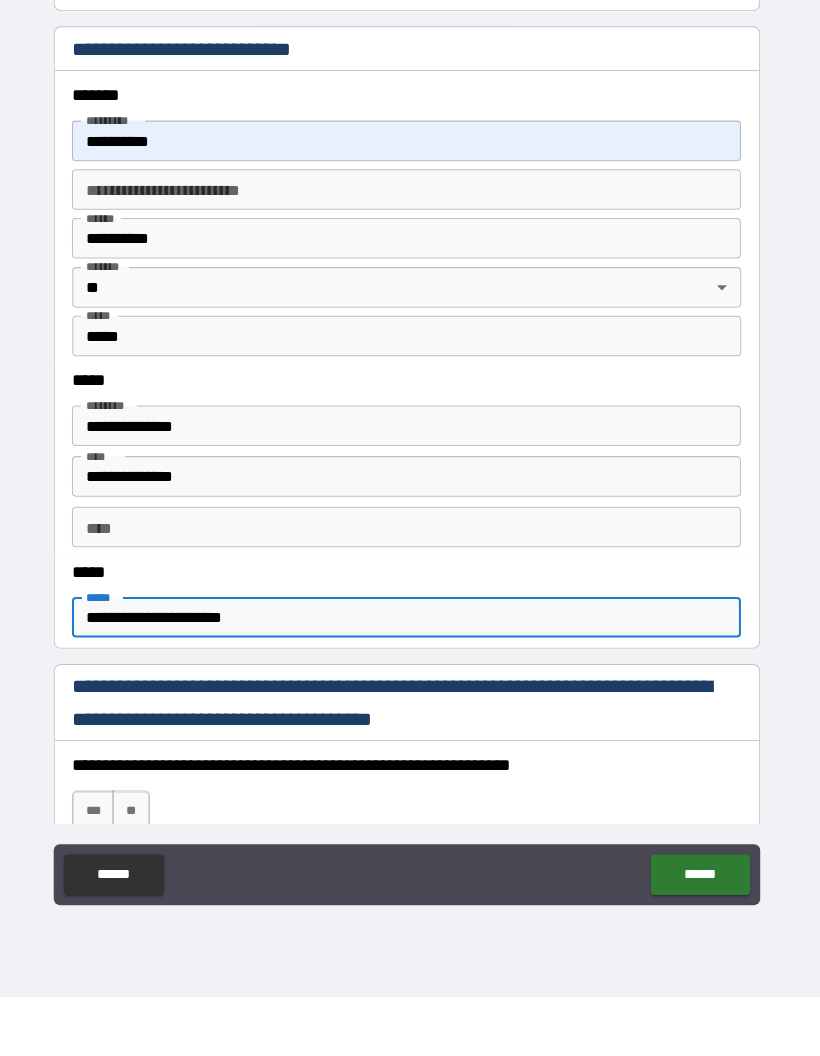 click on "**********" at bounding box center (410, 307) 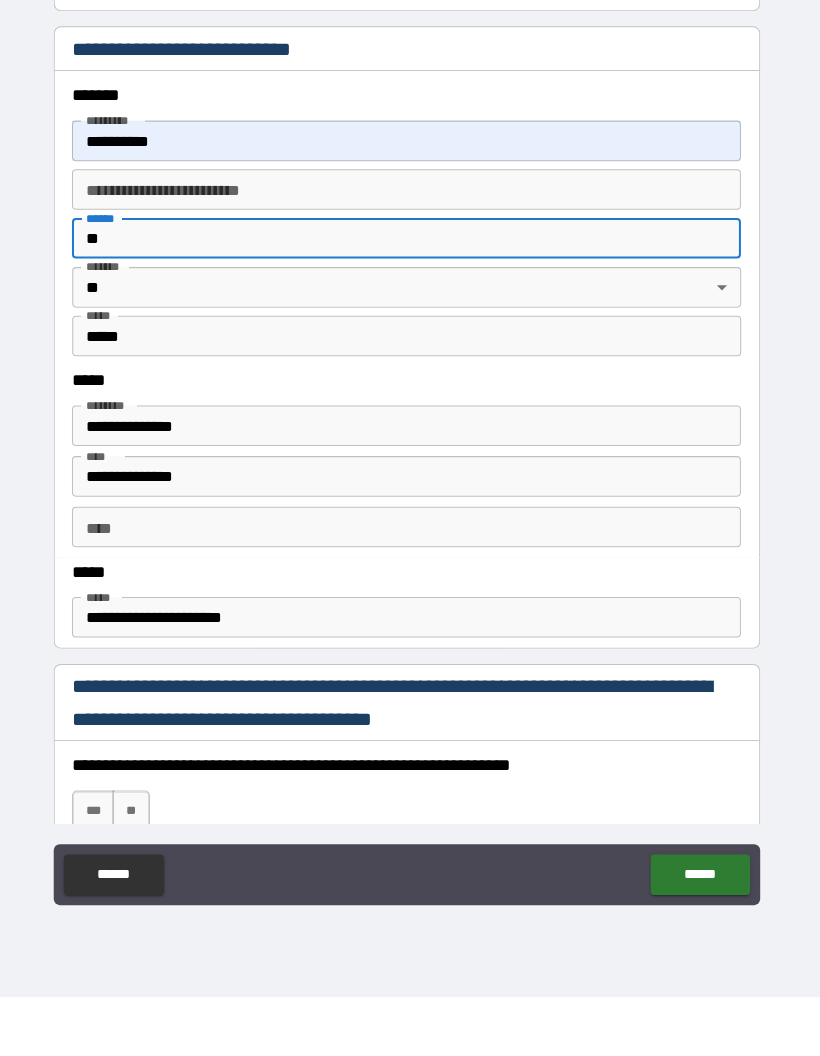 type on "*" 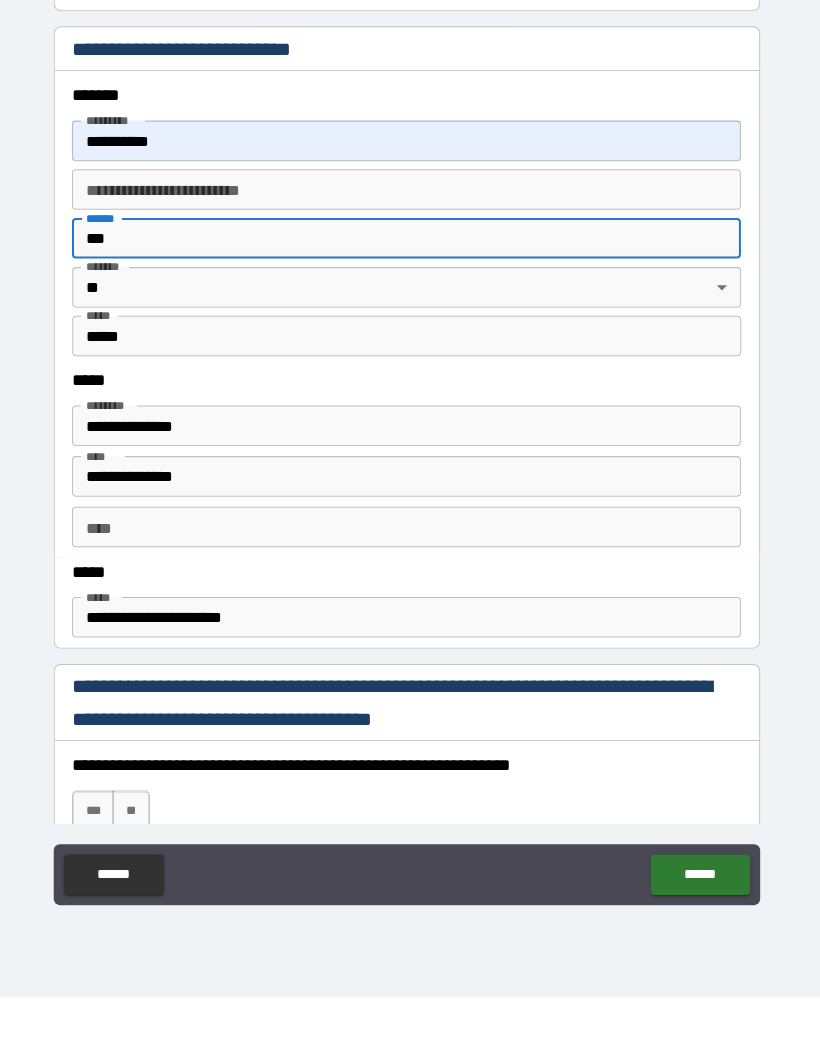 type on "*******" 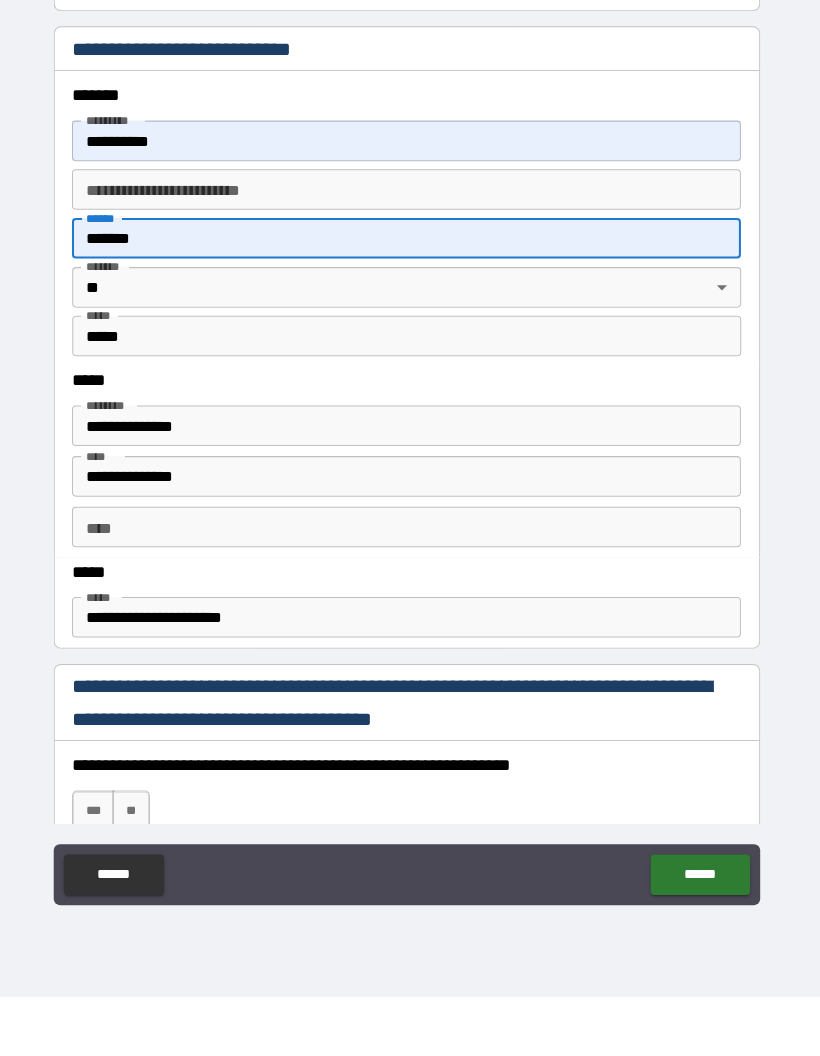 click on "*****" at bounding box center (410, 403) 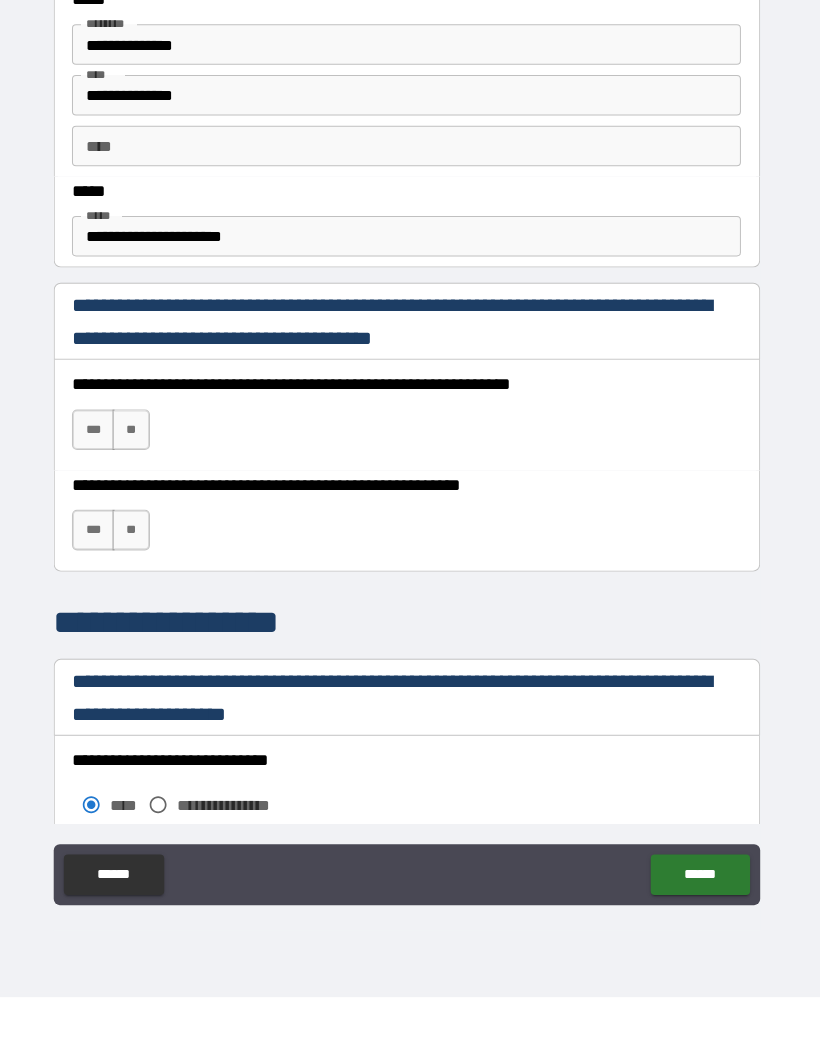 scroll, scrollTop: 1029, scrollLeft: 0, axis: vertical 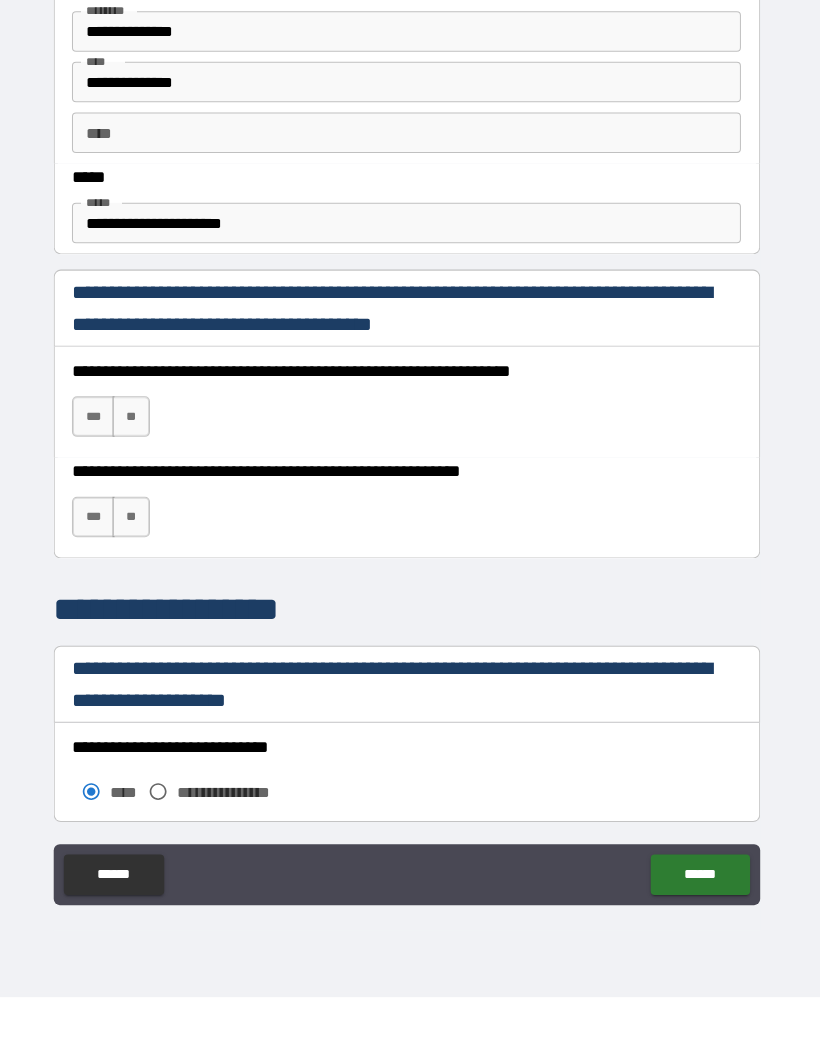 type on "*****" 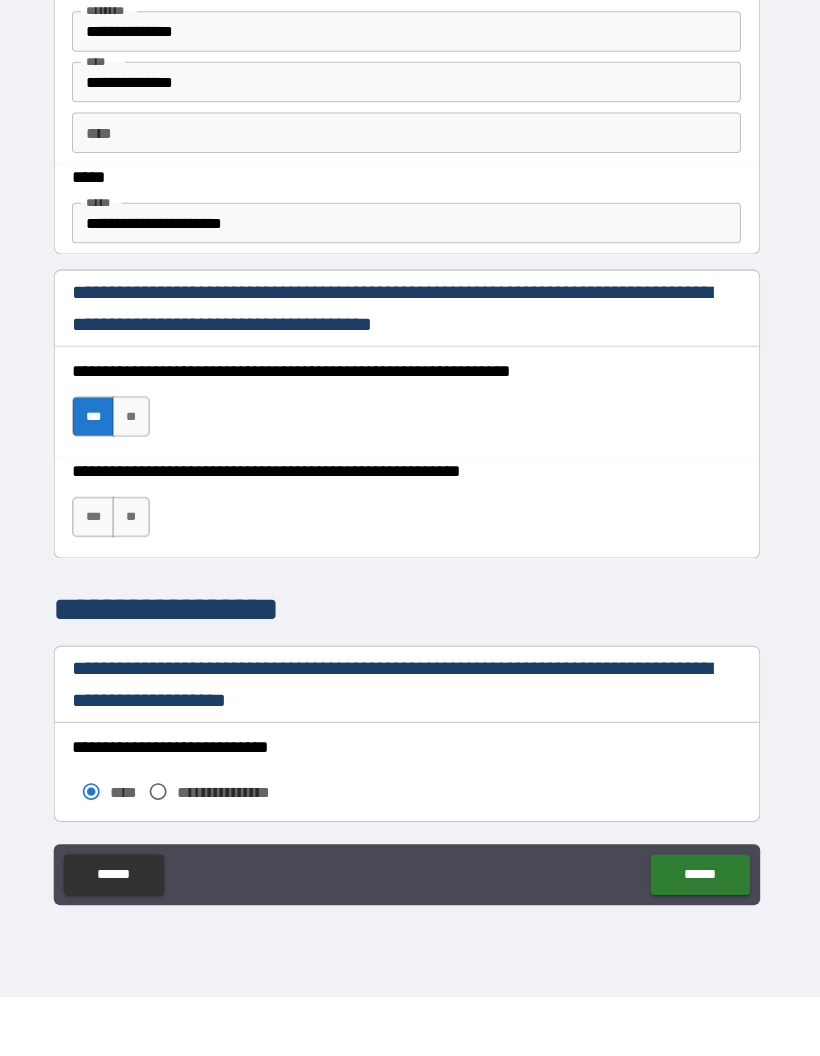 click on "***" at bounding box center (101, 582) 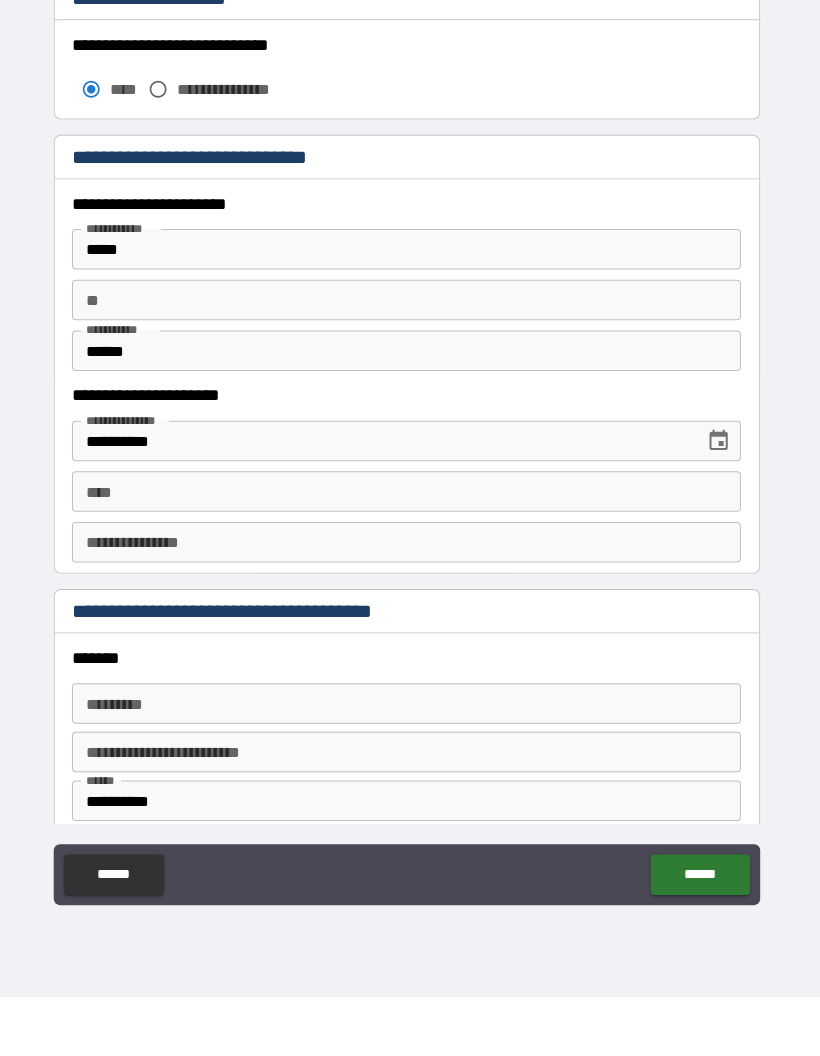 scroll, scrollTop: 1723, scrollLeft: 0, axis: vertical 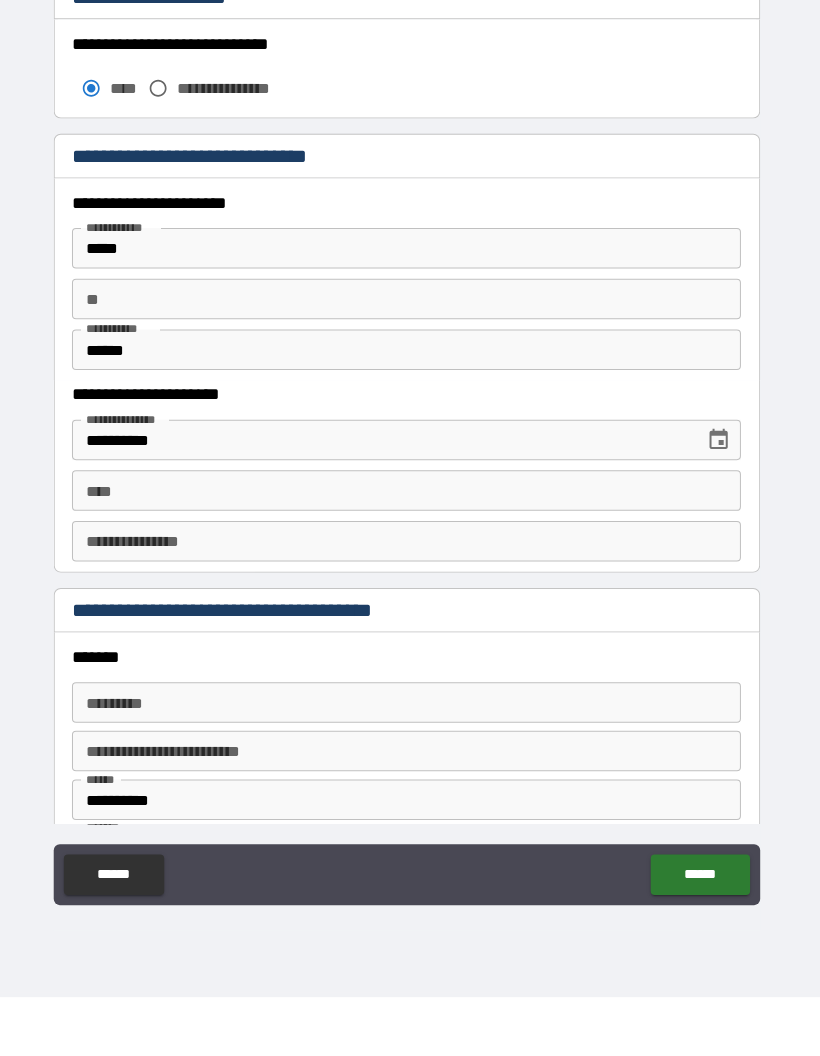 click on "**" at bounding box center [410, 367] 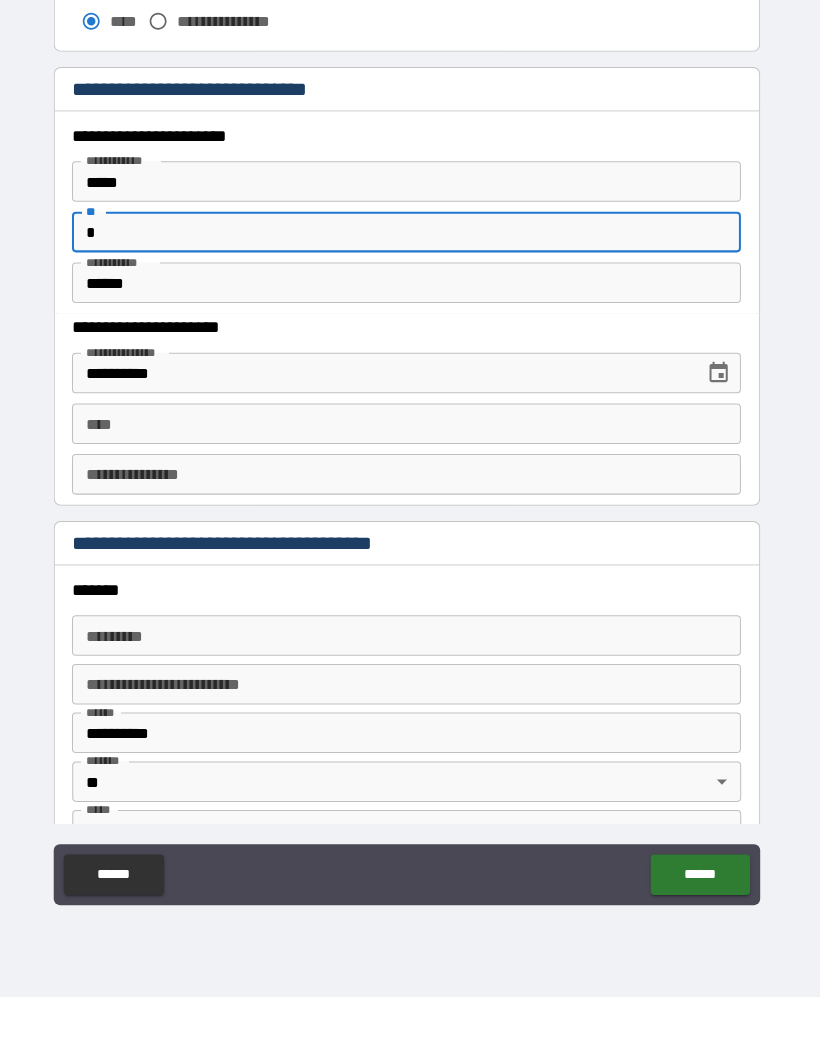 scroll, scrollTop: 1914, scrollLeft: 0, axis: vertical 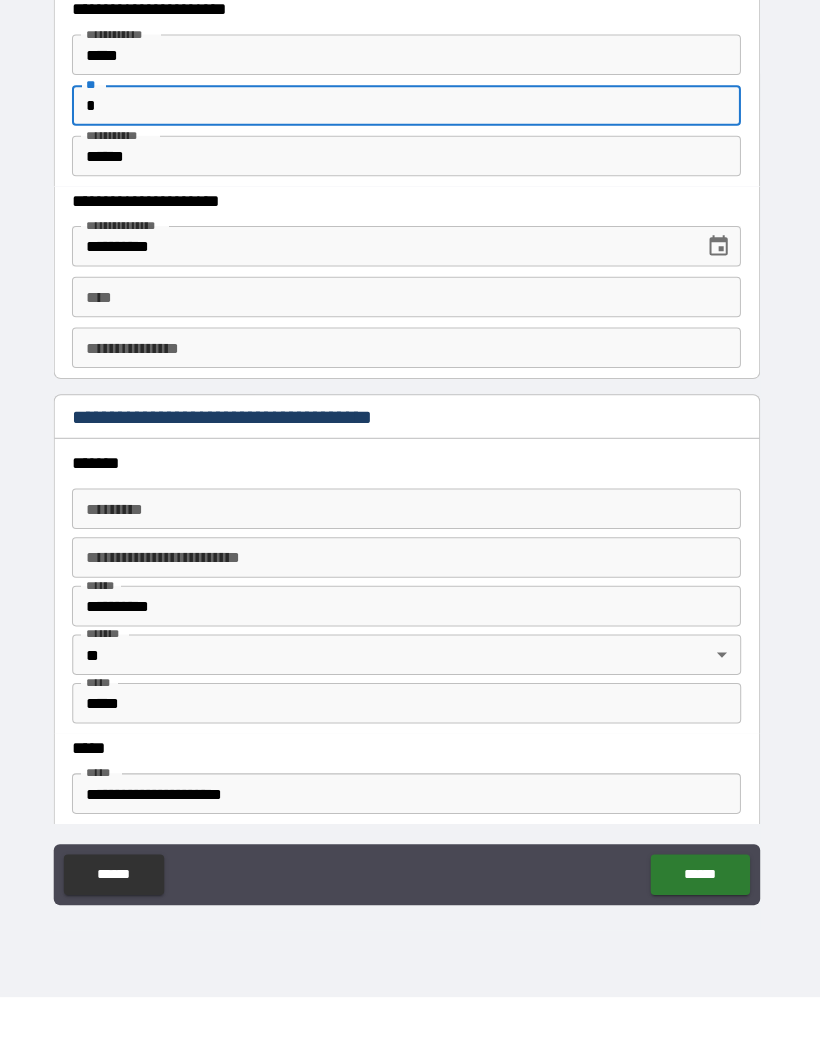 type on "*" 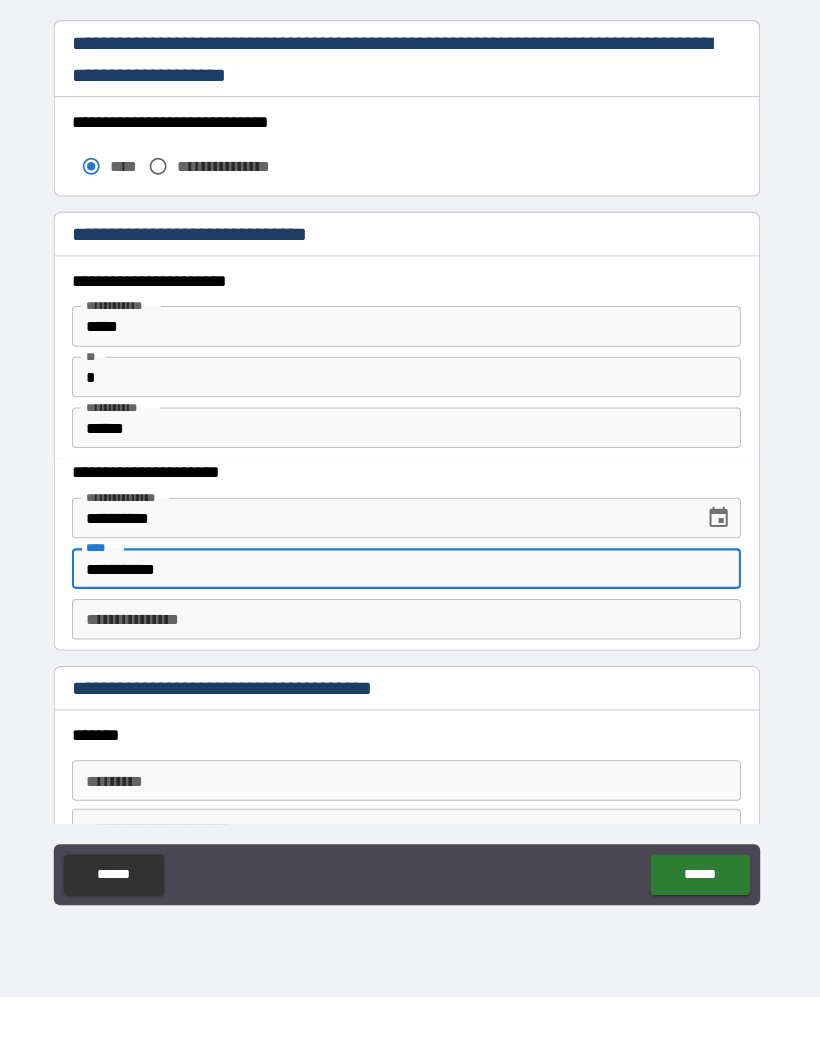 scroll, scrollTop: 1649, scrollLeft: 0, axis: vertical 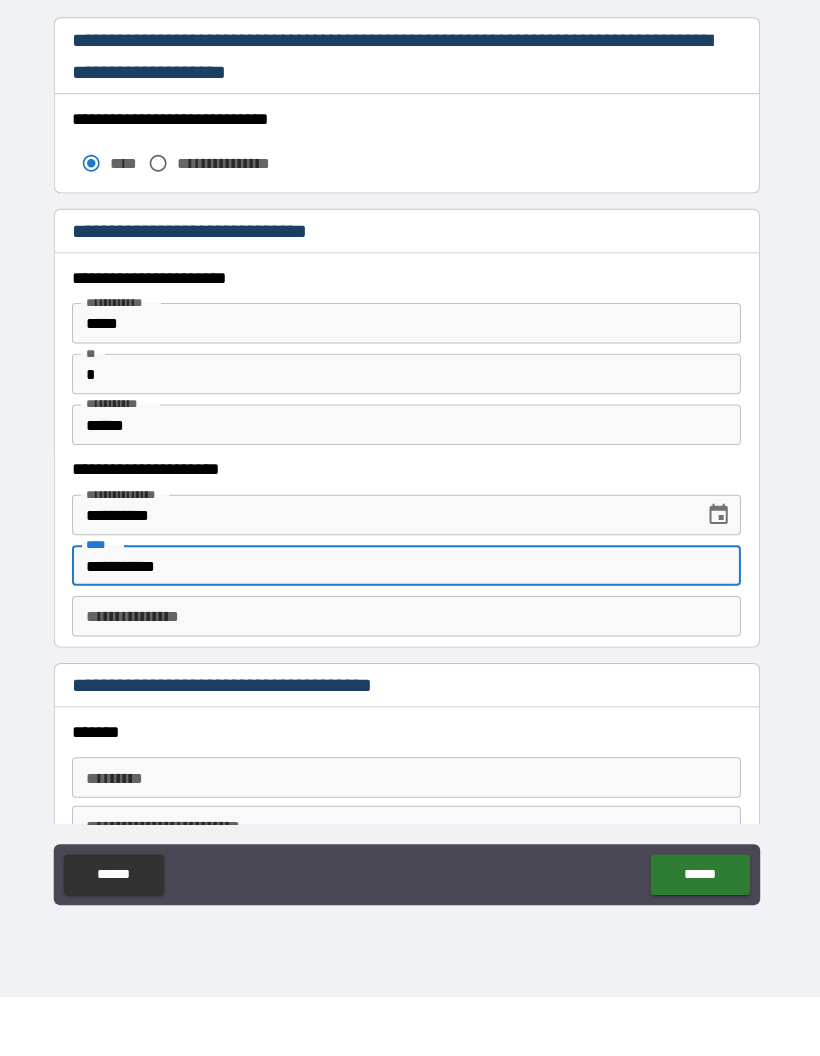 type on "**********" 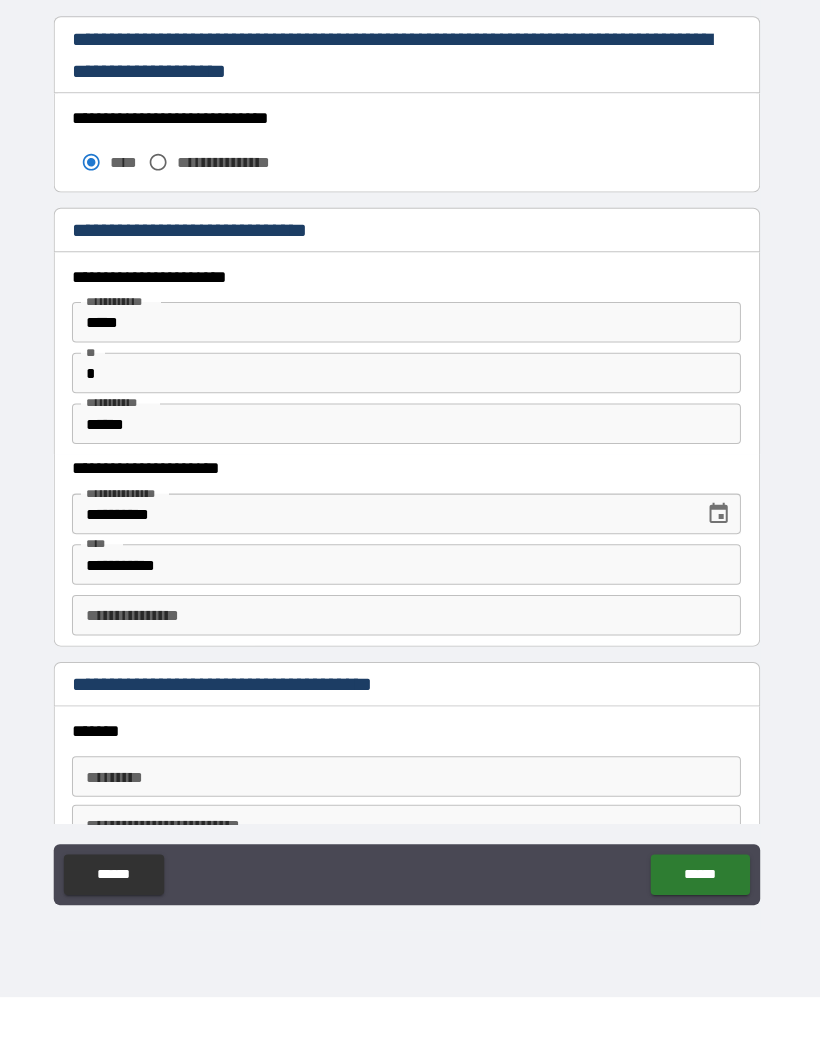 scroll, scrollTop: 1748, scrollLeft: 0, axis: vertical 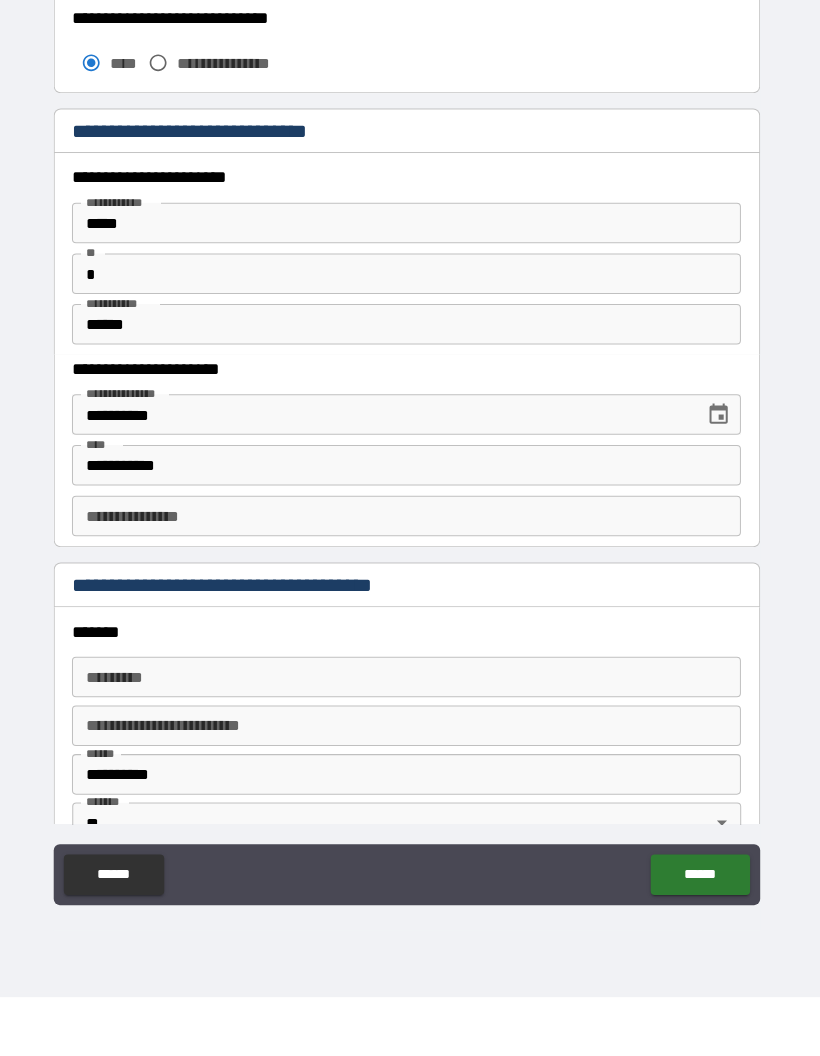 click on "**********" at bounding box center (410, 581) 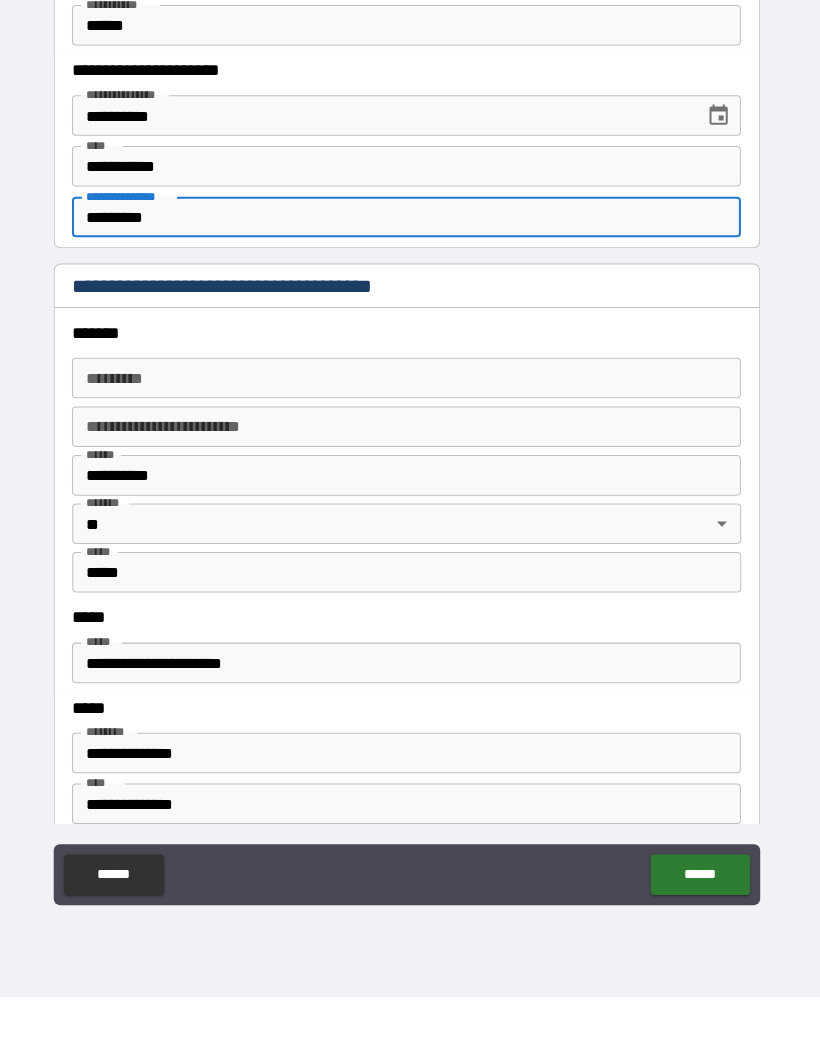scroll, scrollTop: 2045, scrollLeft: 0, axis: vertical 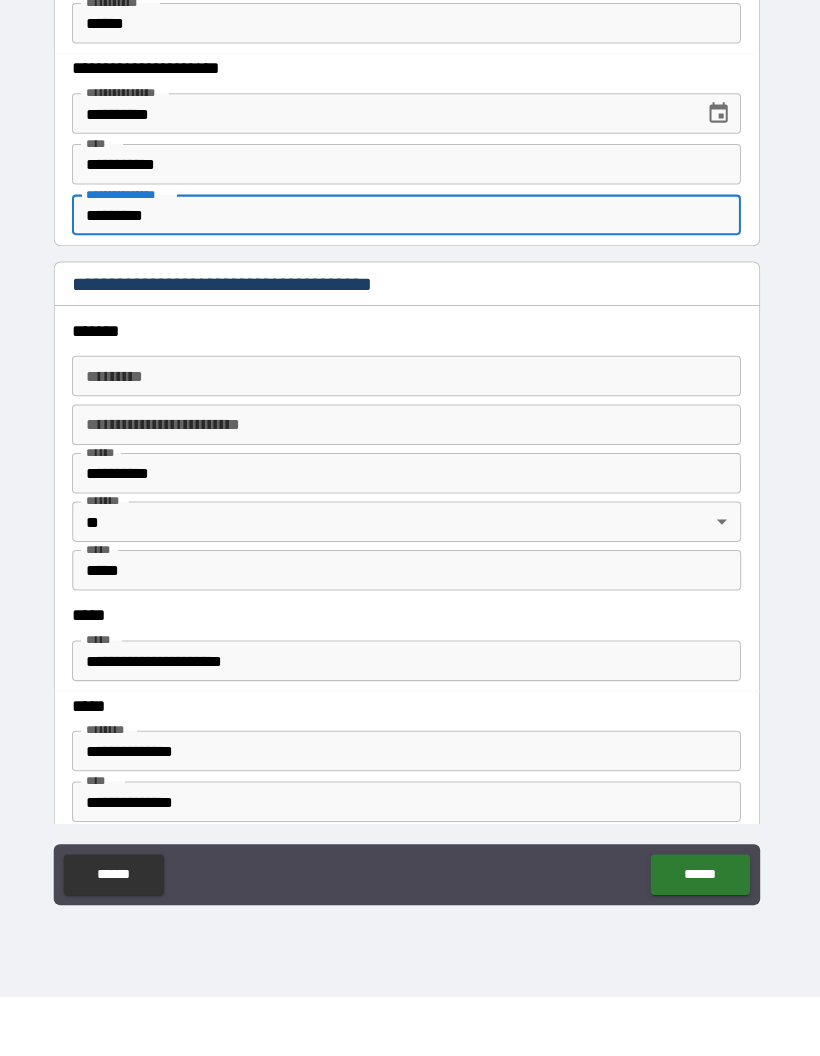type on "*********" 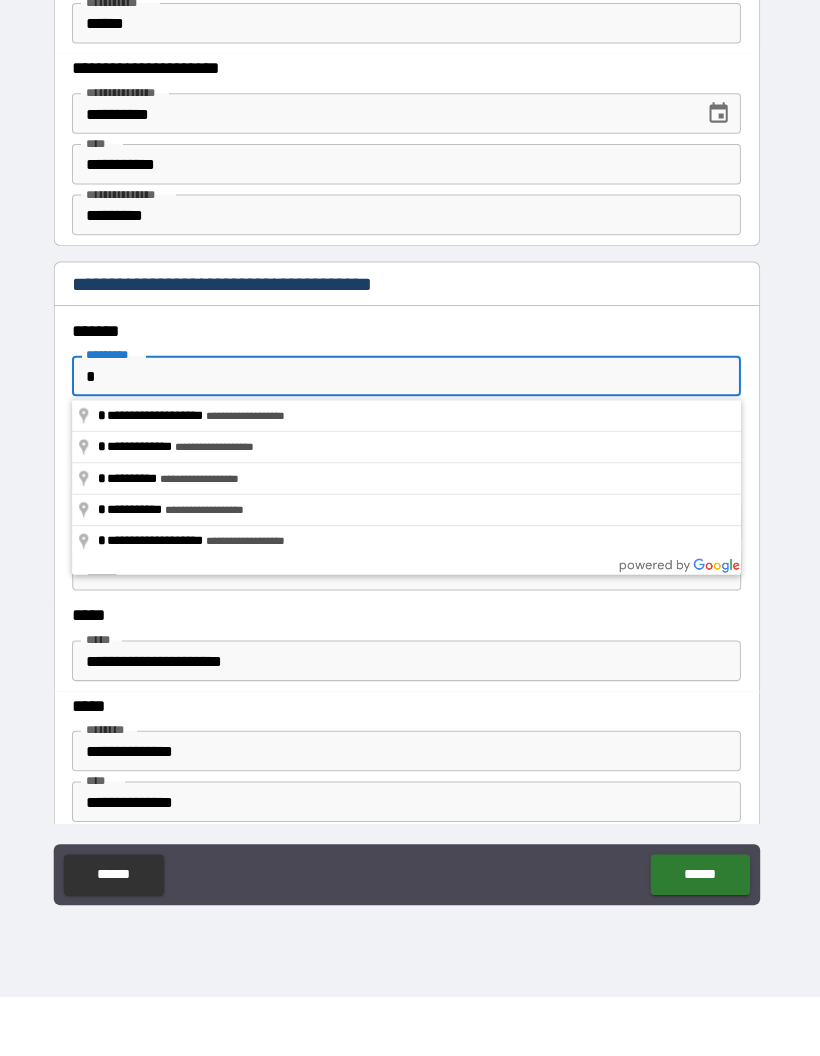 type on "**********" 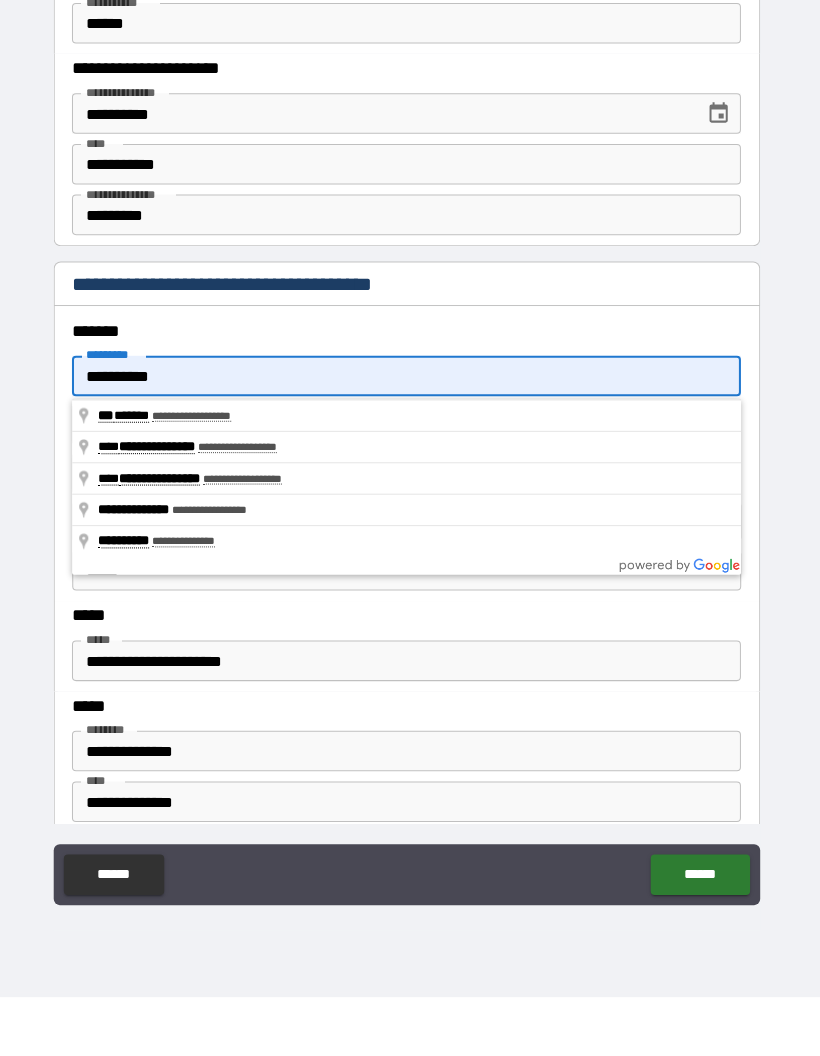 click on "*****" at bounding box center (410, 768) 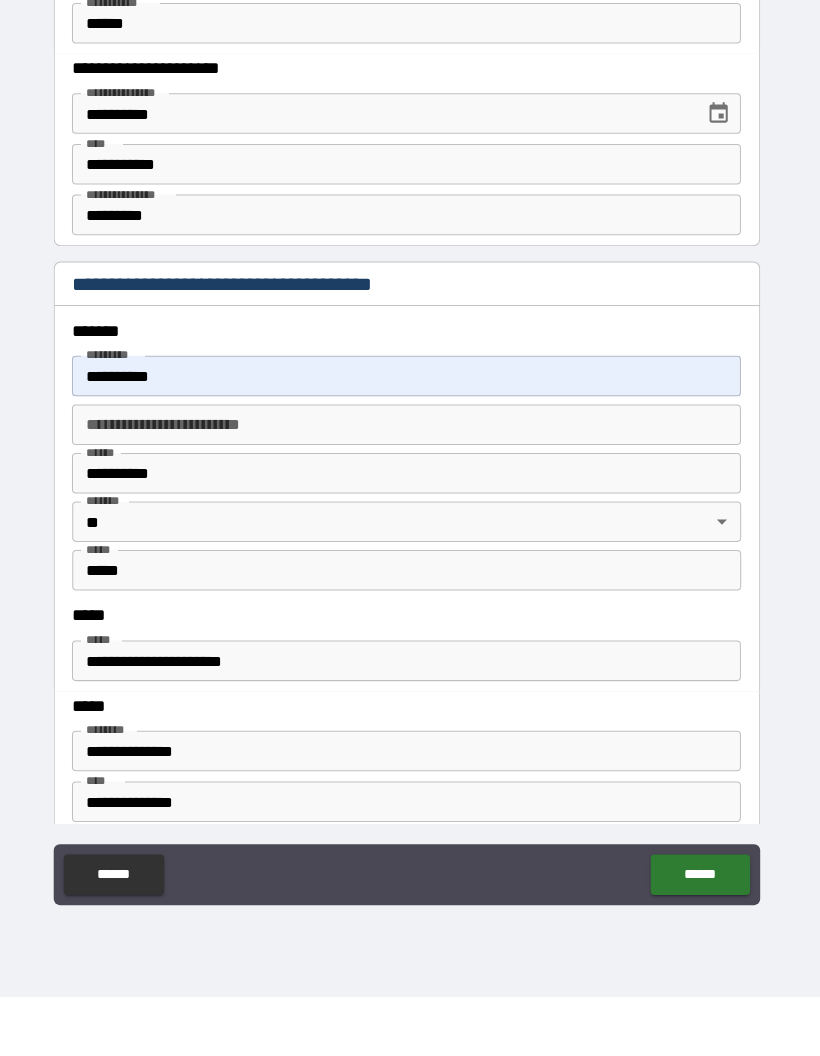 click on "**********" at bounding box center [410, 539] 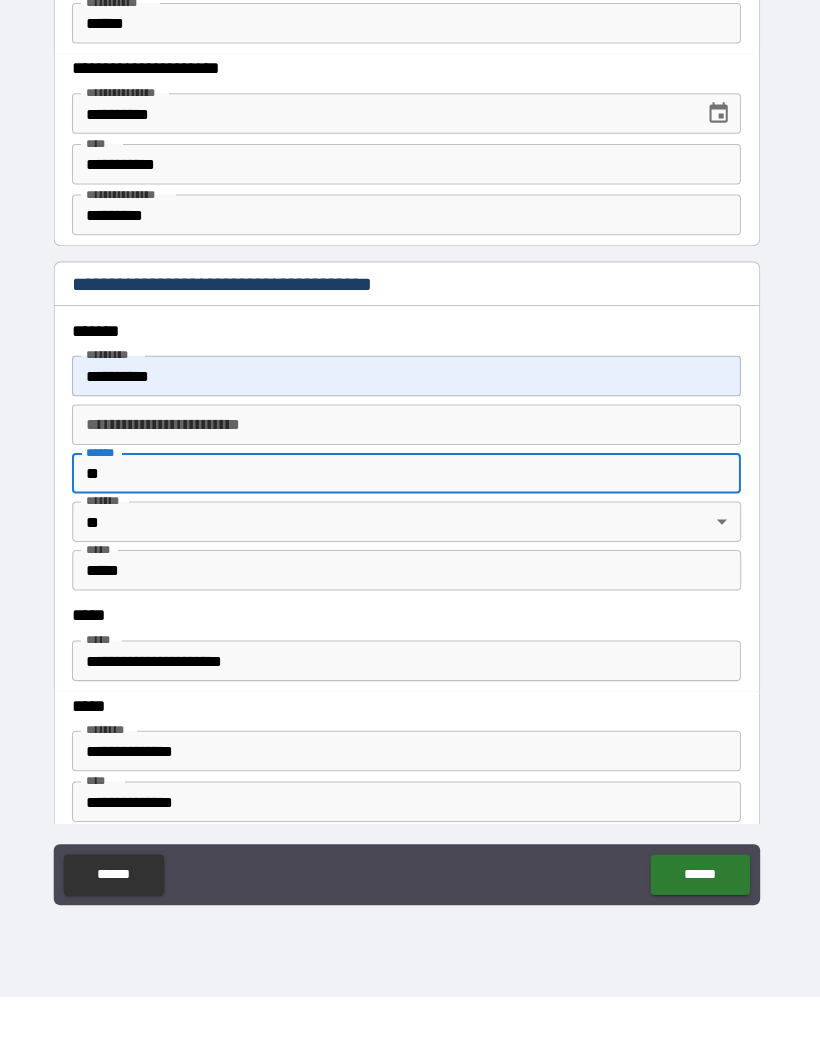 type on "*" 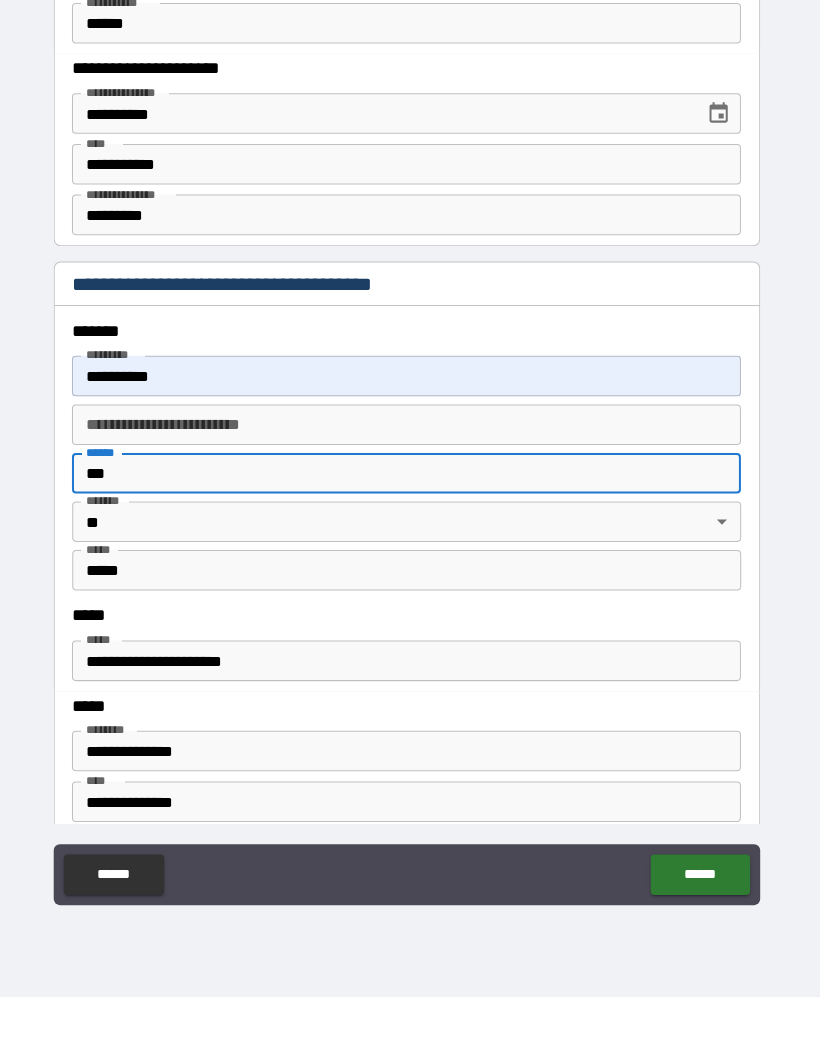 type on "*******" 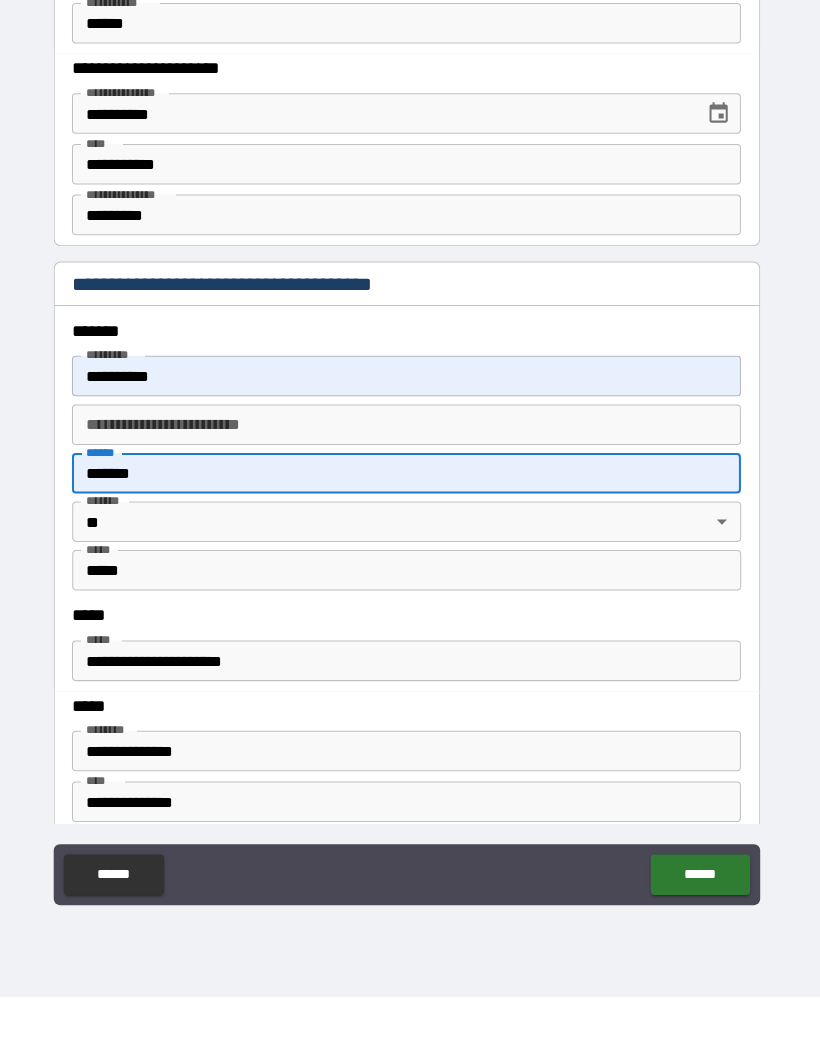 click on "*****" at bounding box center [410, 635] 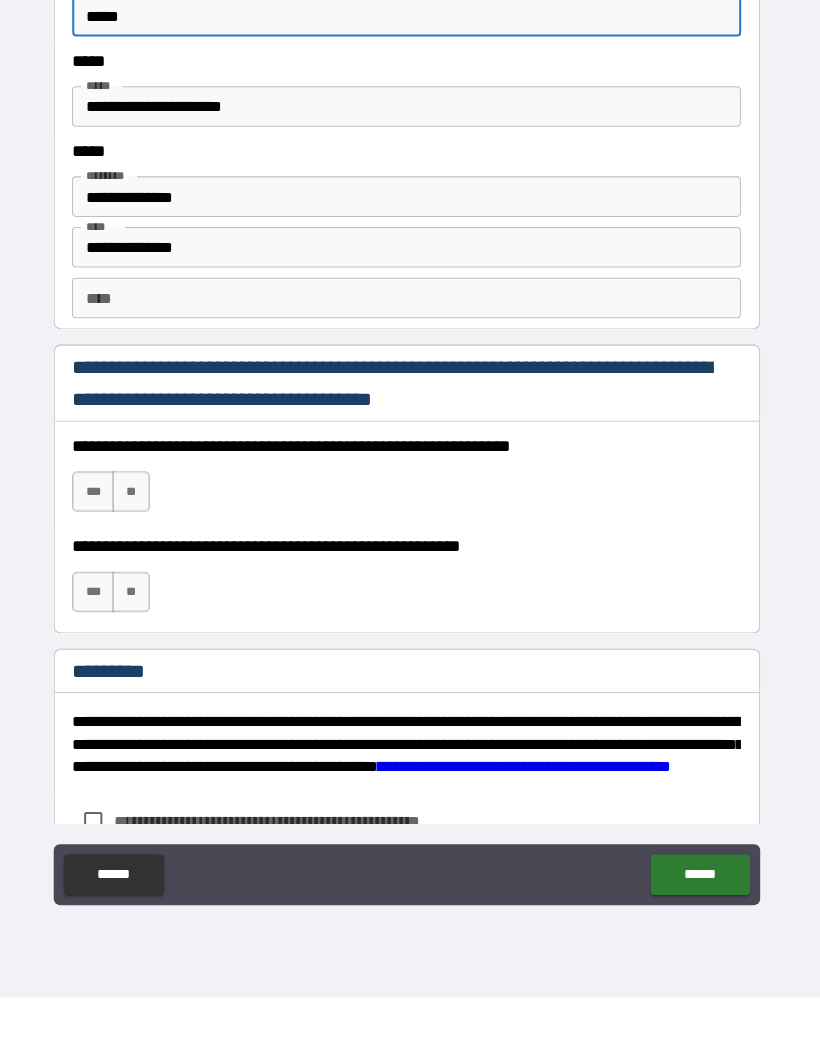 scroll, scrollTop: 2631, scrollLeft: 0, axis: vertical 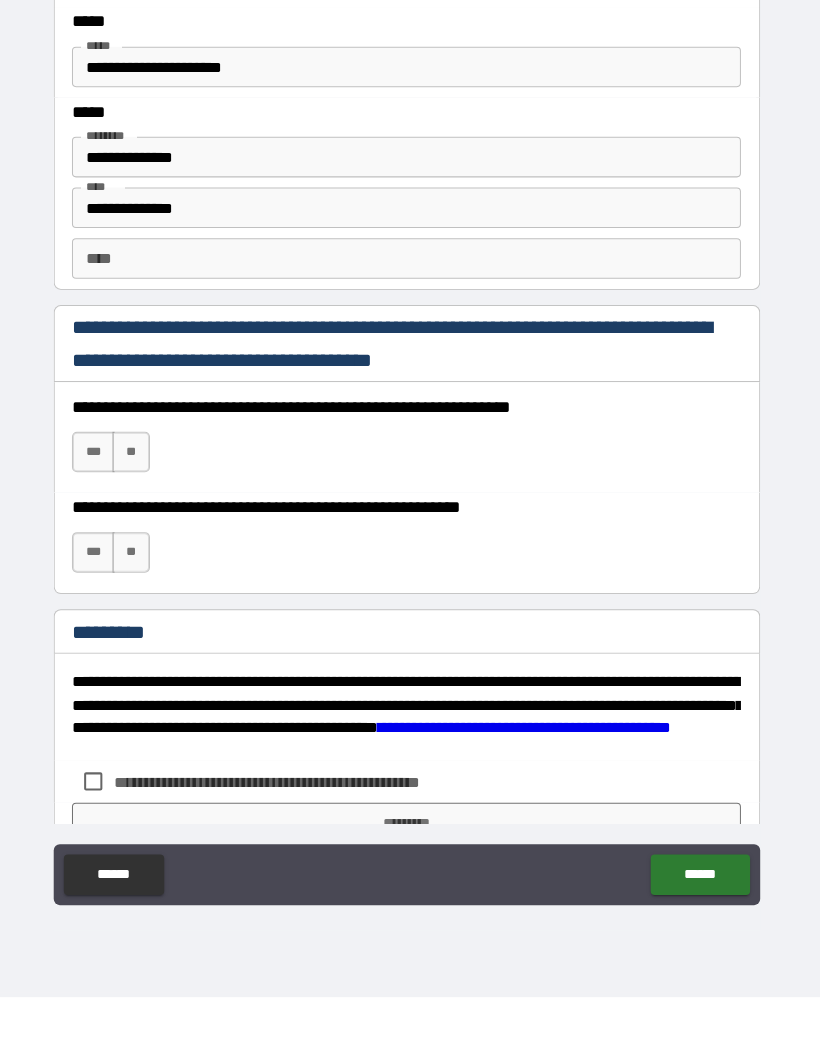type on "*****" 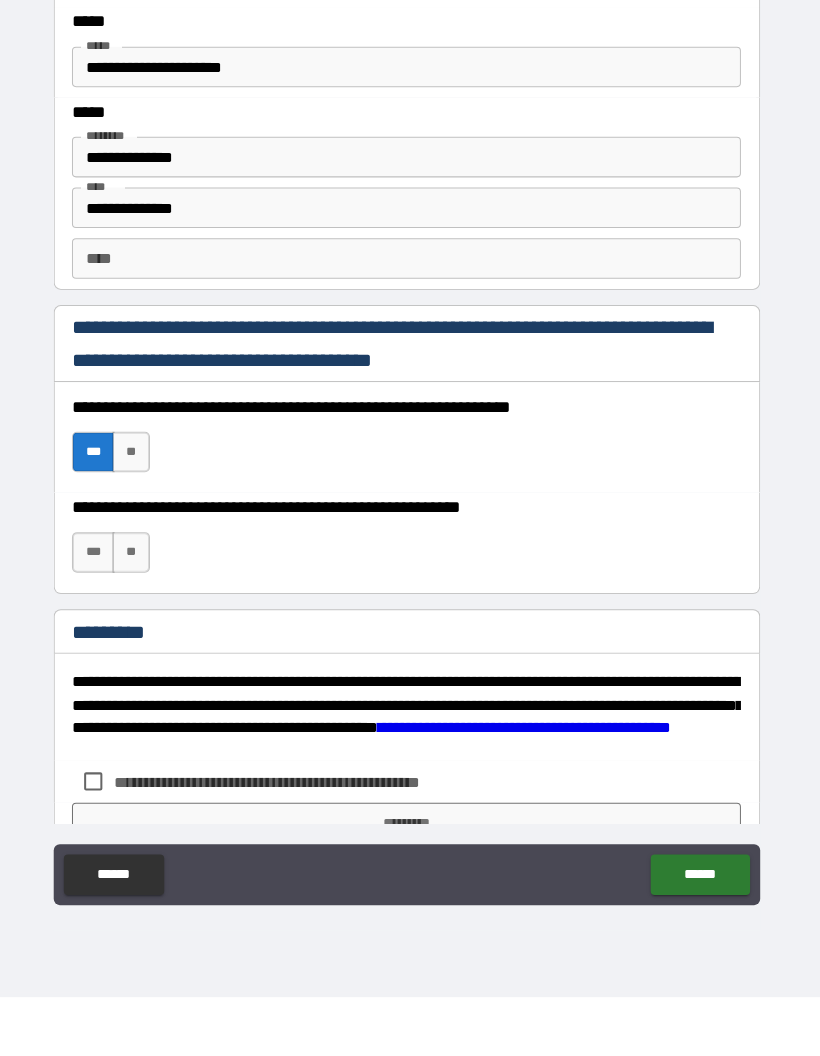 click on "***" at bounding box center (101, 617) 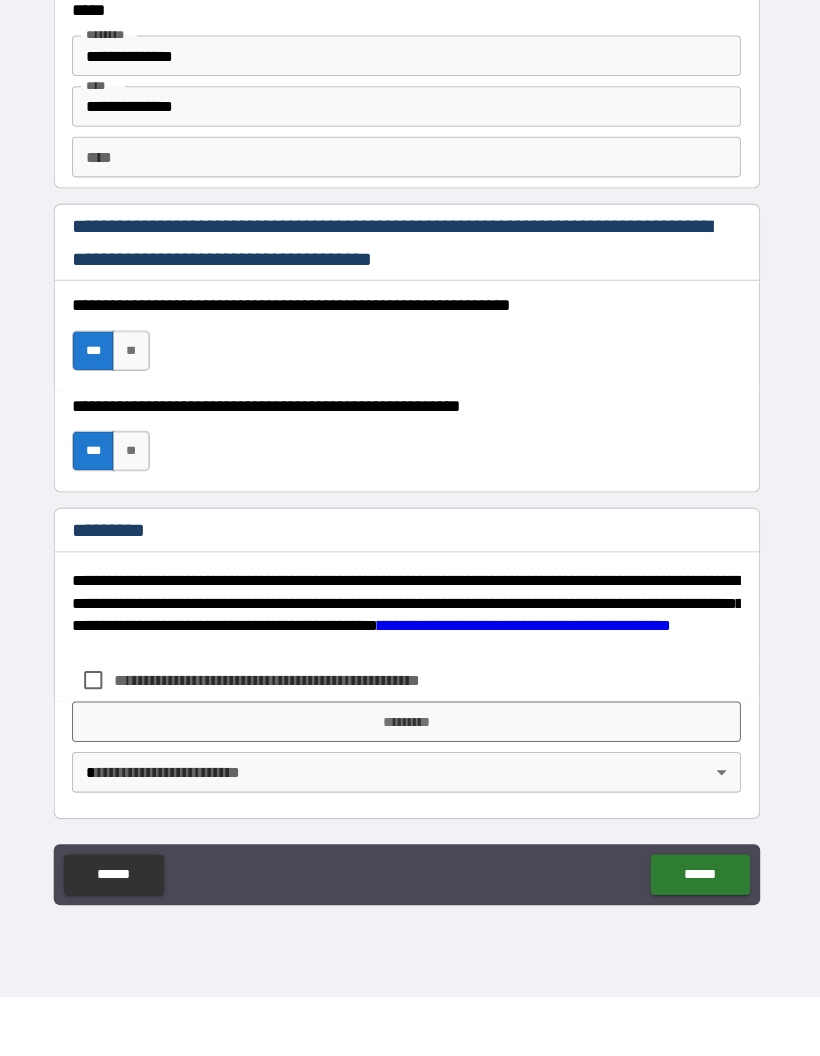 scroll, scrollTop: 2731, scrollLeft: 0, axis: vertical 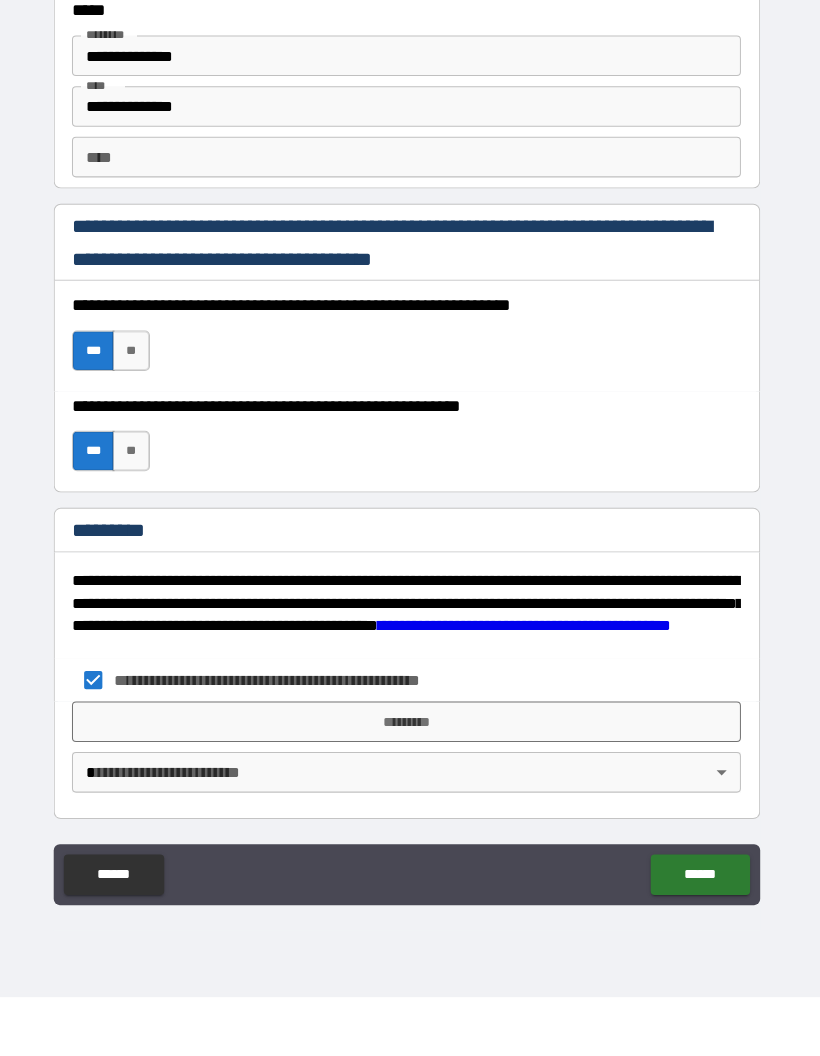 click on "*********" at bounding box center [410, 784] 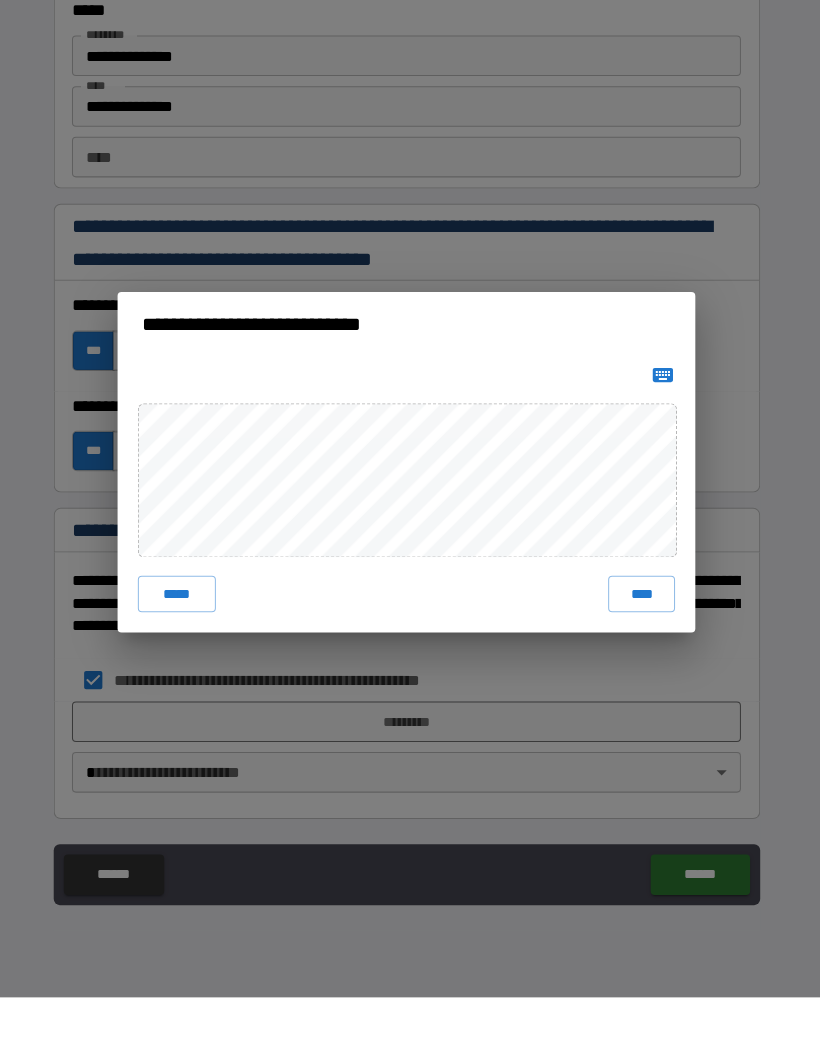 click on "*****" at bounding box center [183, 658] 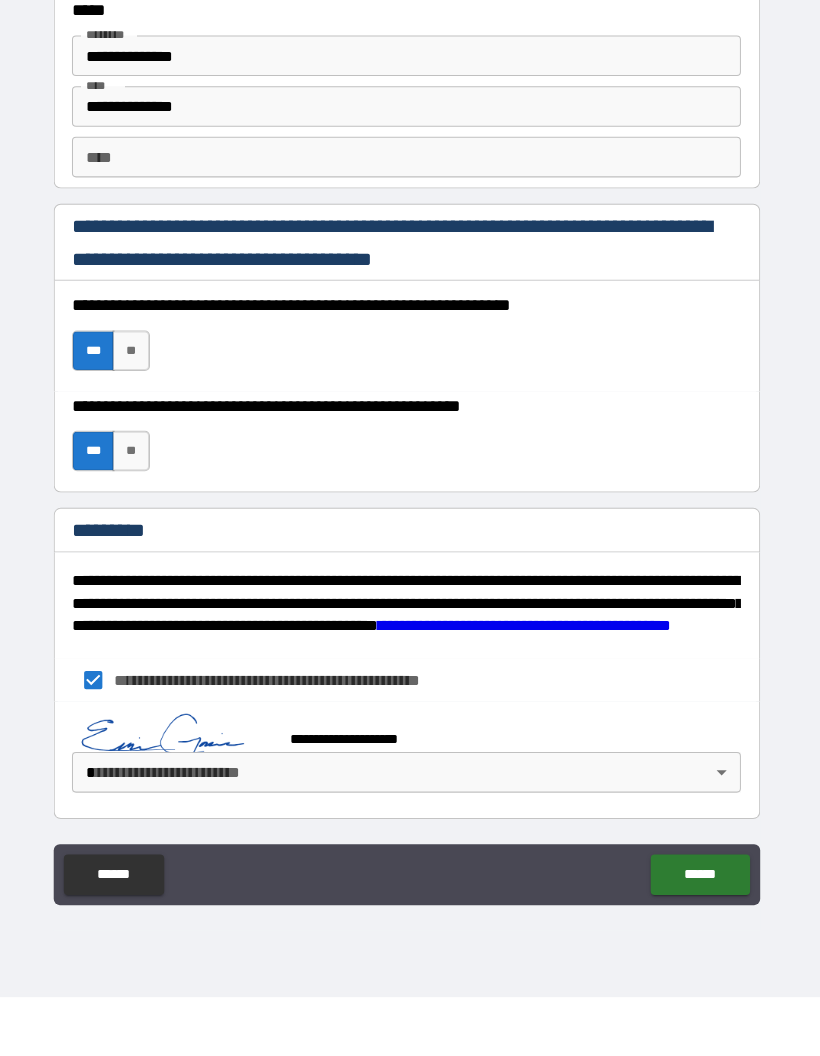 scroll, scrollTop: 2721, scrollLeft: 0, axis: vertical 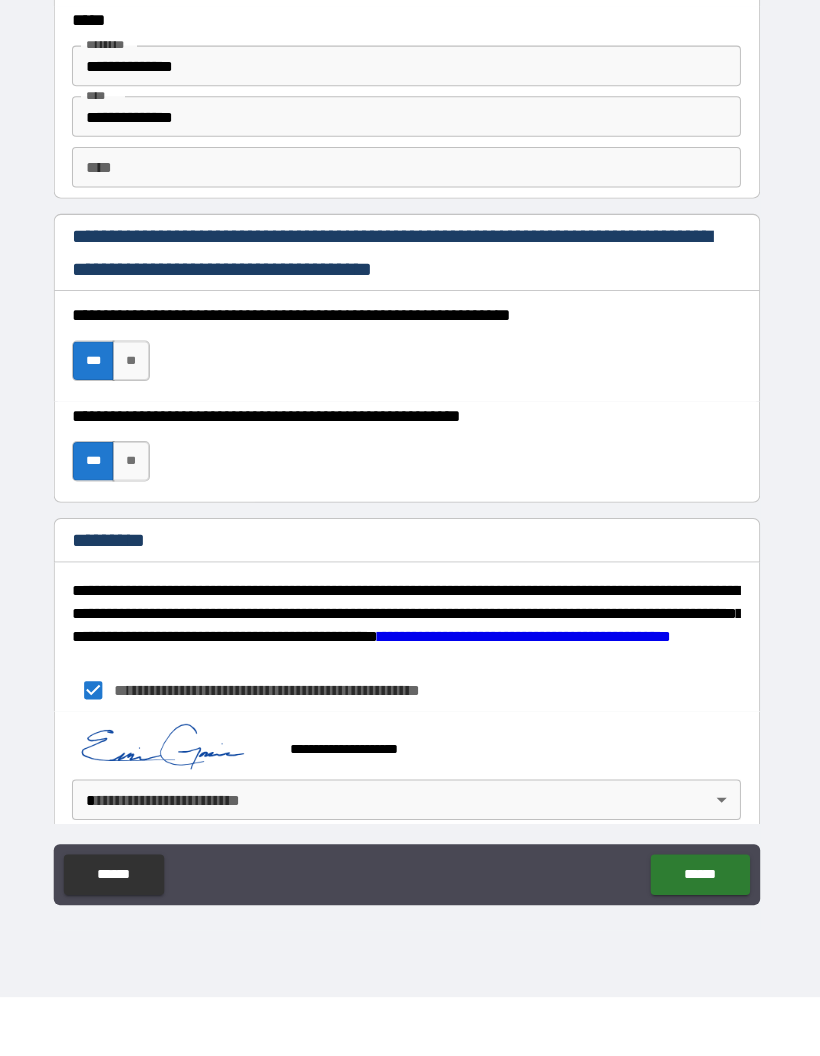 click on "**********" at bounding box center (410, 488) 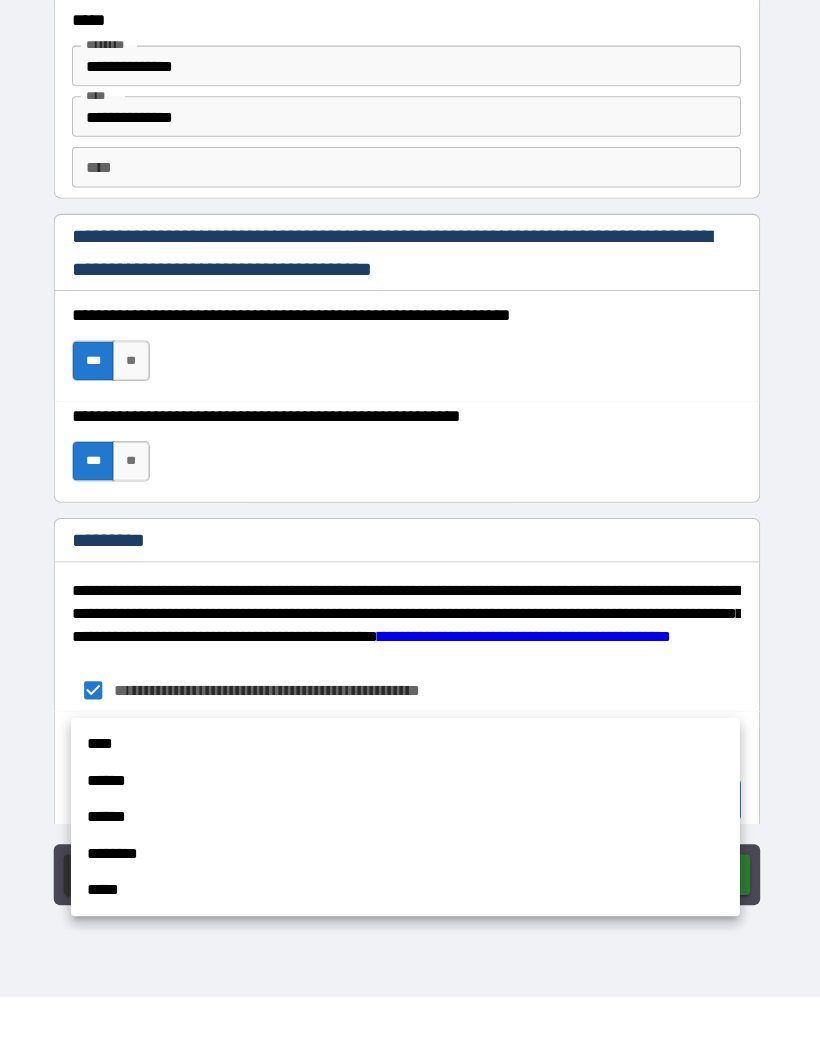 click on "****" at bounding box center (409, 806) 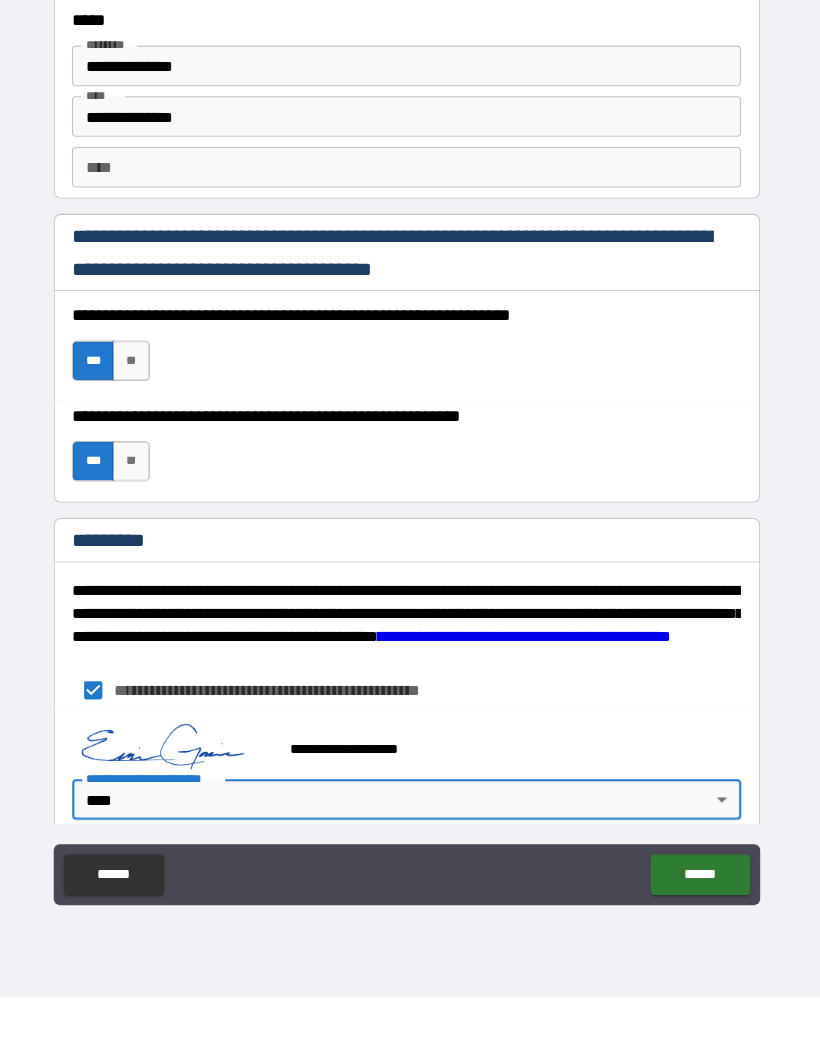 click on "******" at bounding box center [699, 935] 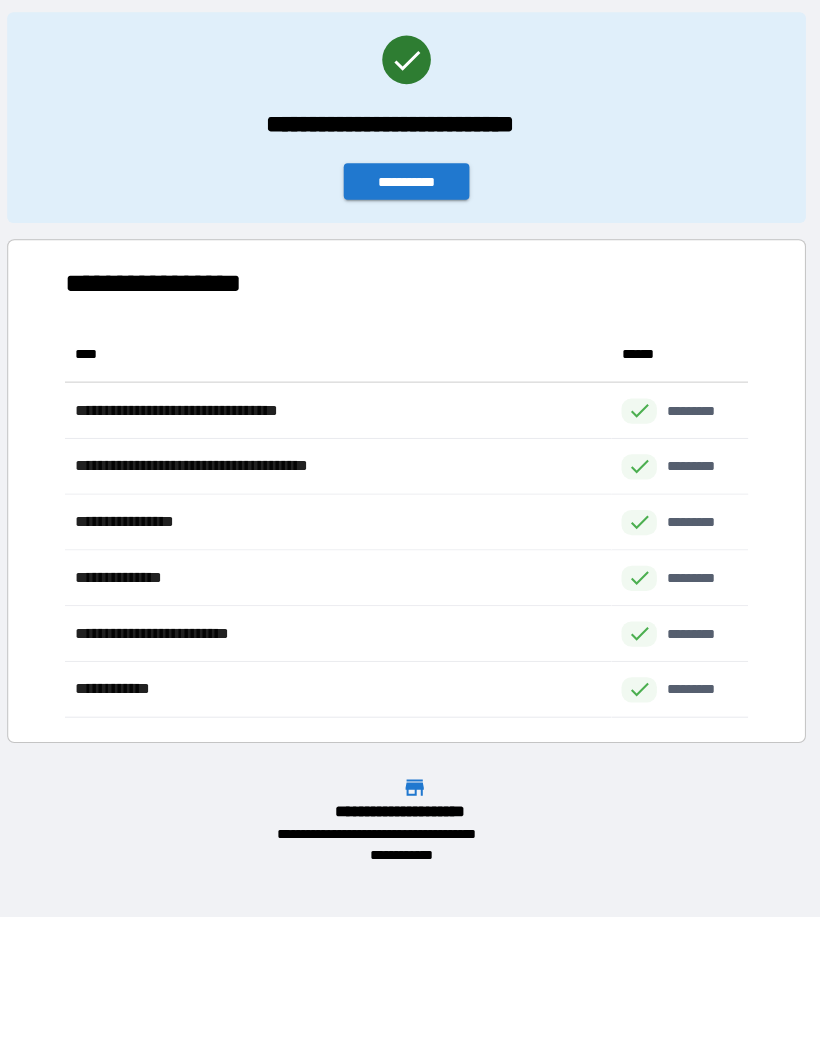 scroll, scrollTop: 1, scrollLeft: 1, axis: both 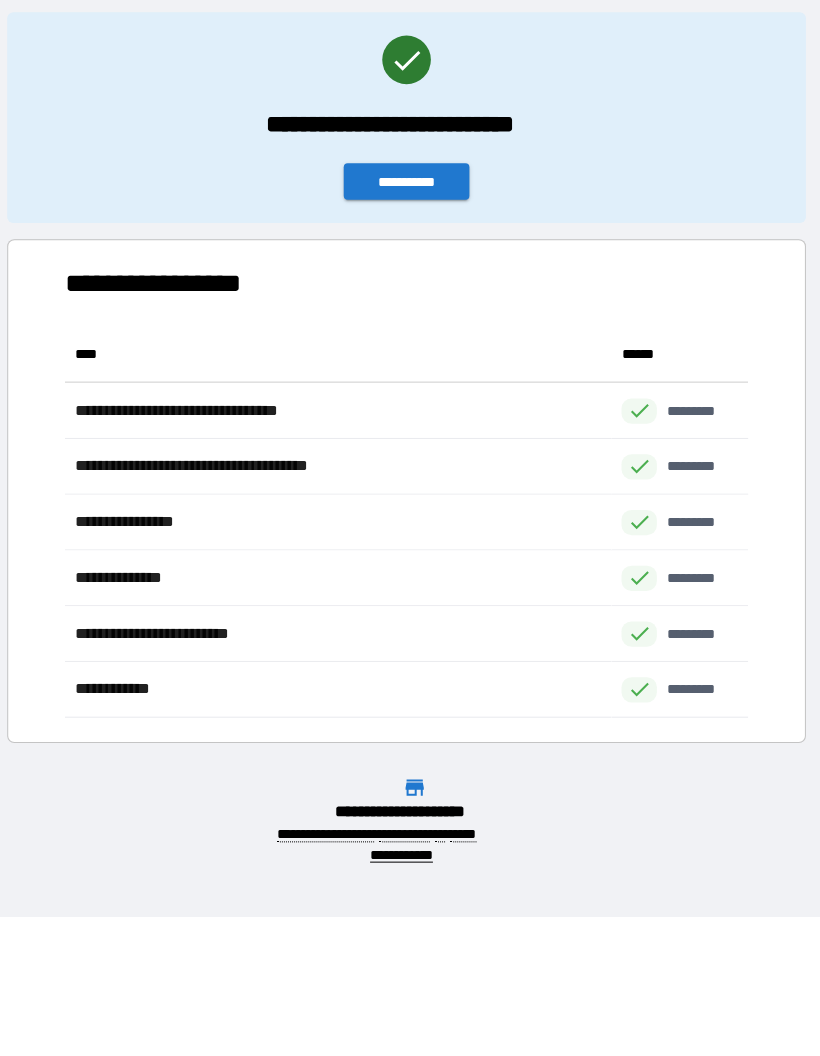 click on "**********" at bounding box center [410, 251] 